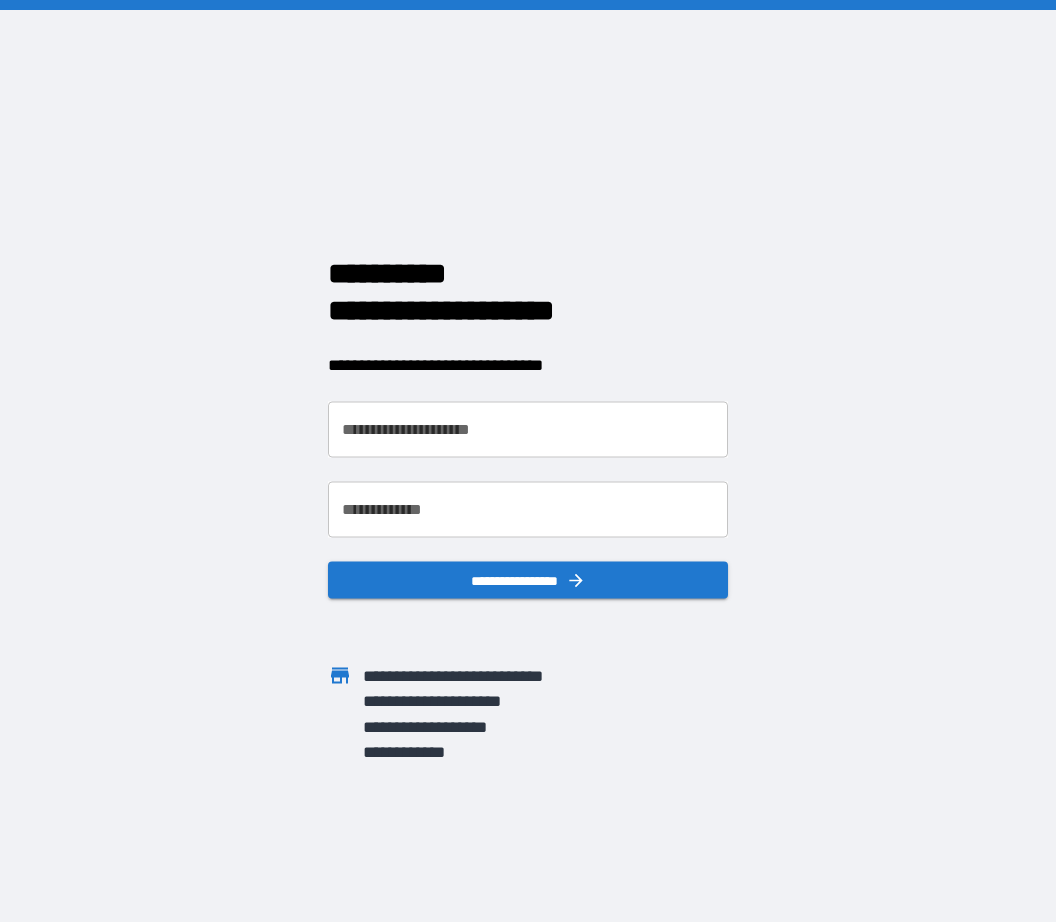 scroll, scrollTop: 0, scrollLeft: 0, axis: both 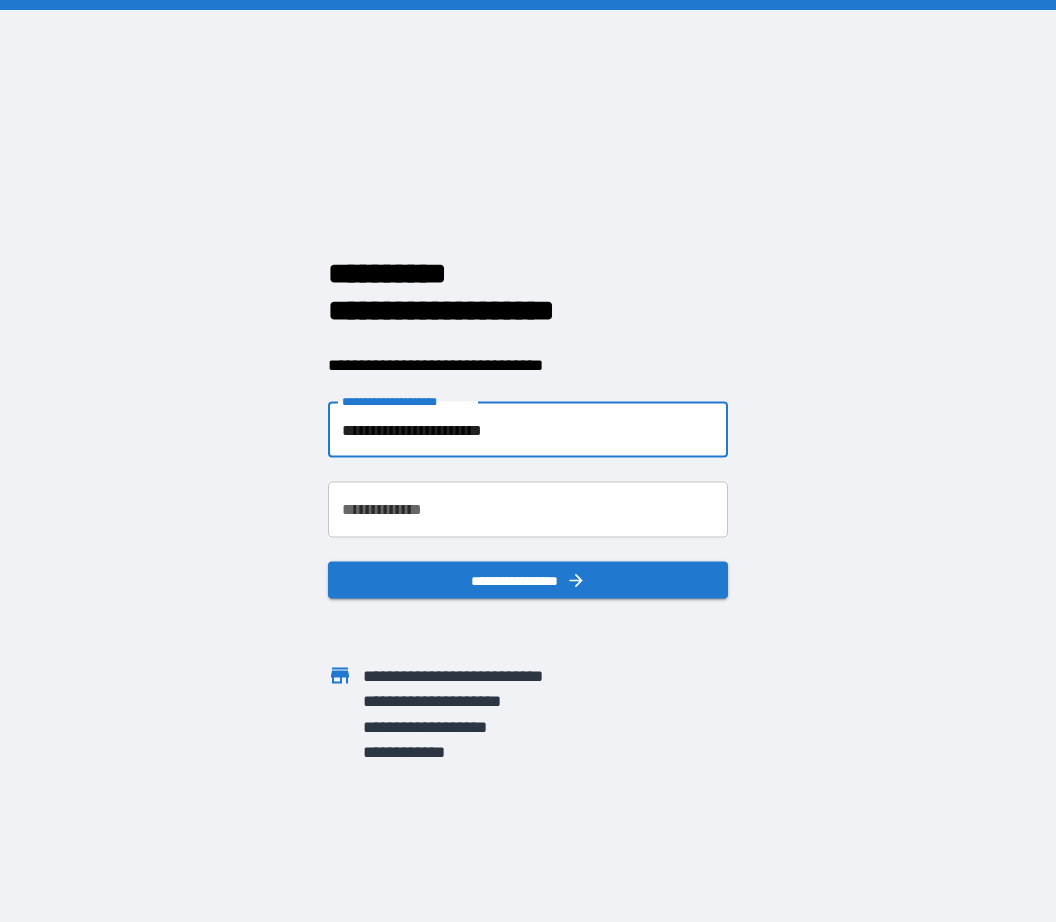 type on "**********" 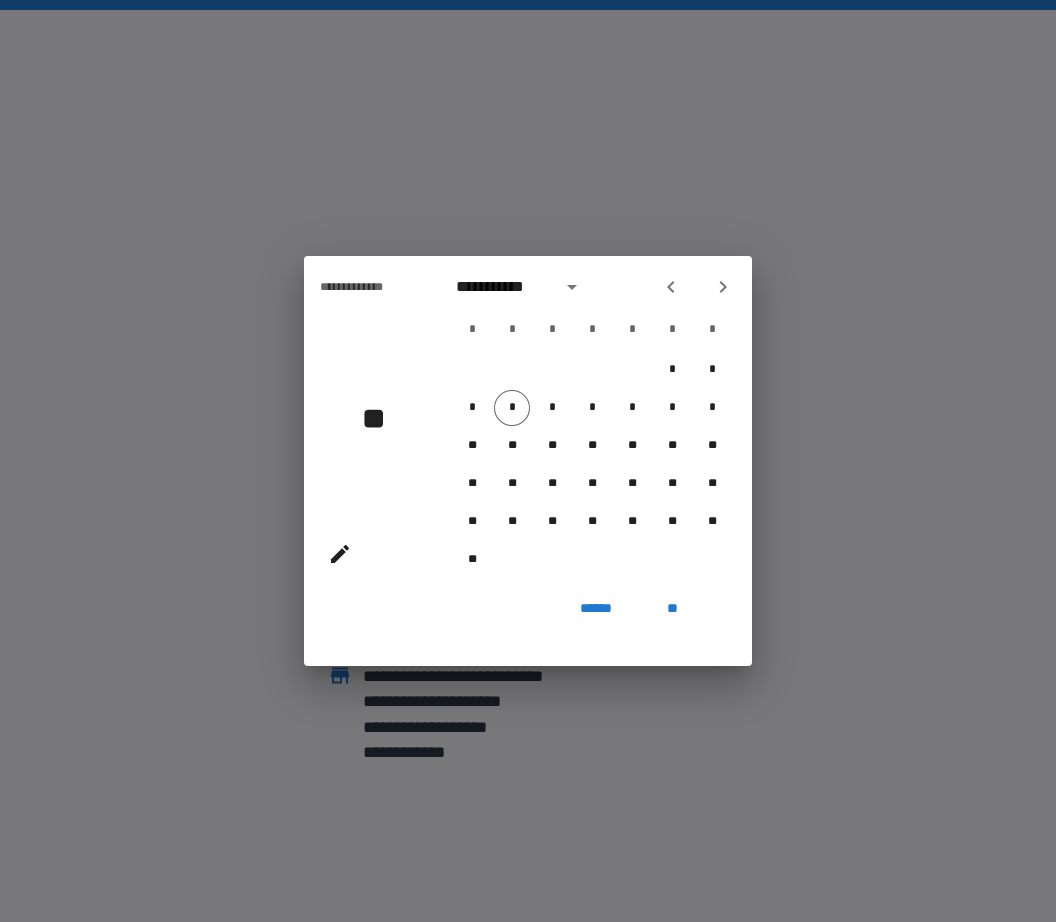 click 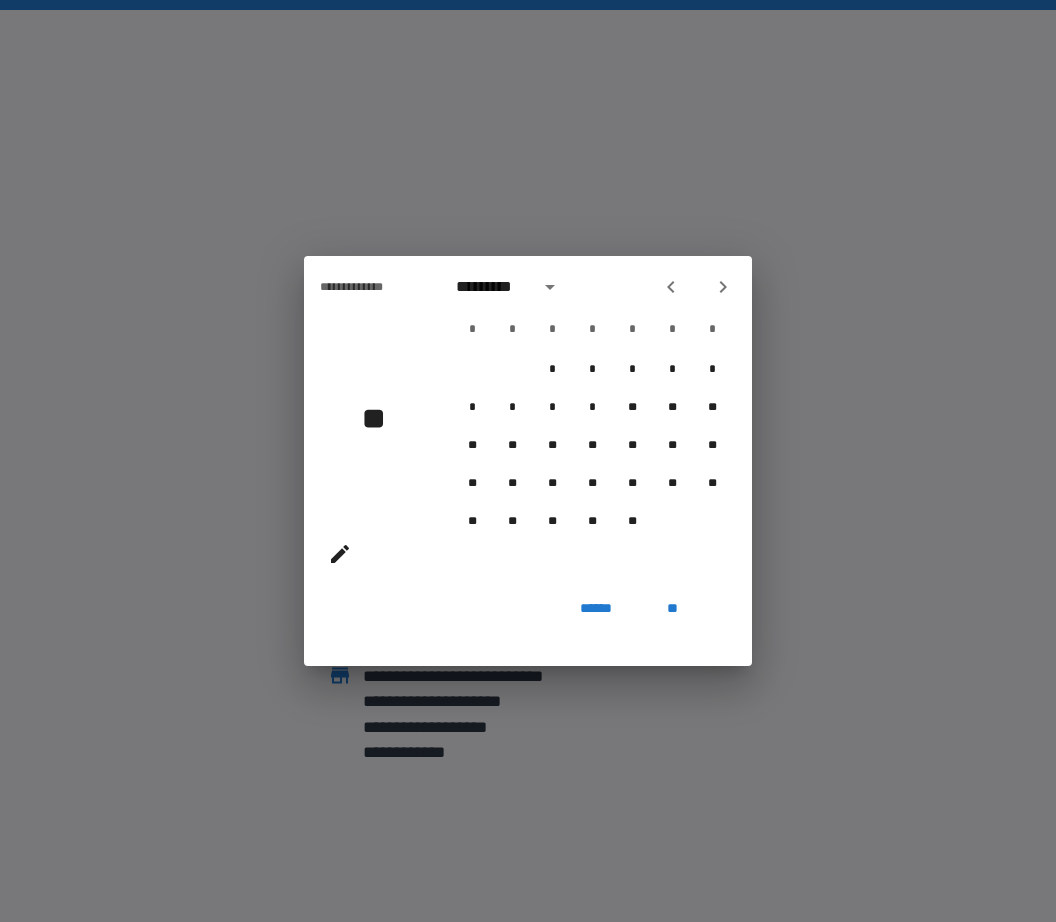 click at bounding box center [671, 287] 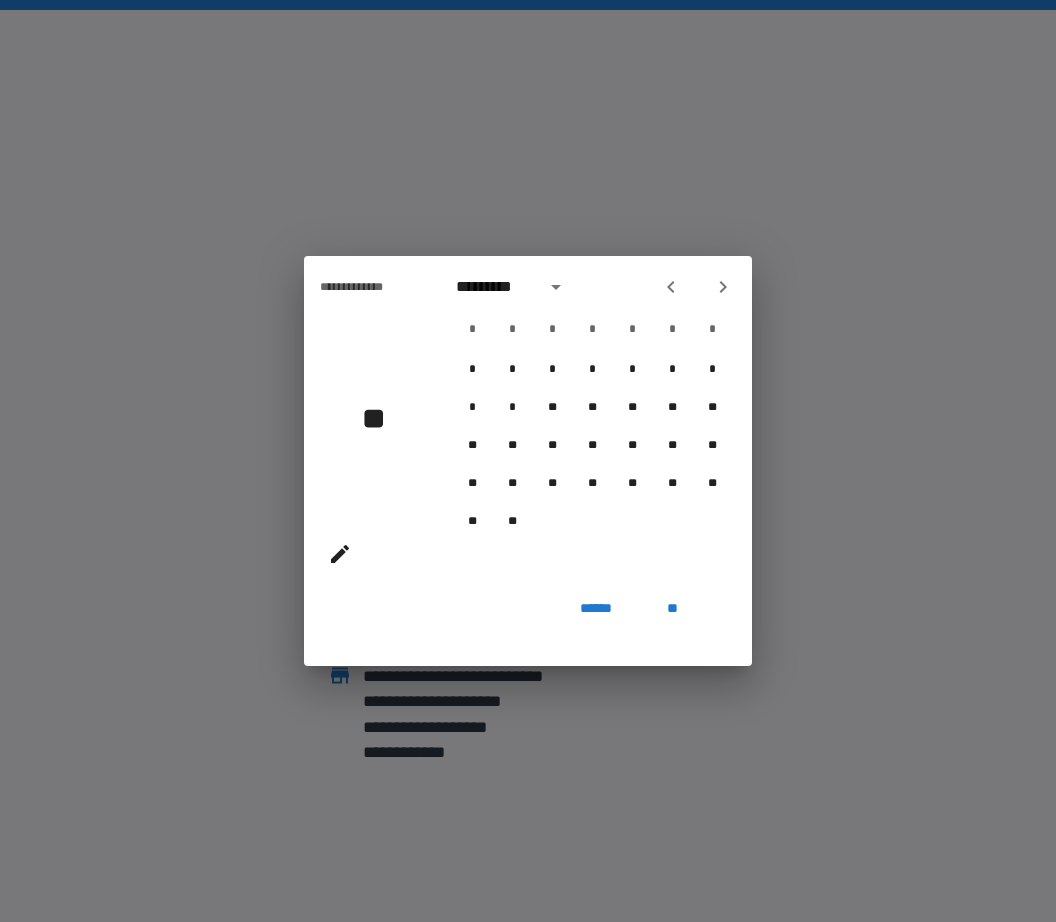 click at bounding box center [671, 287] 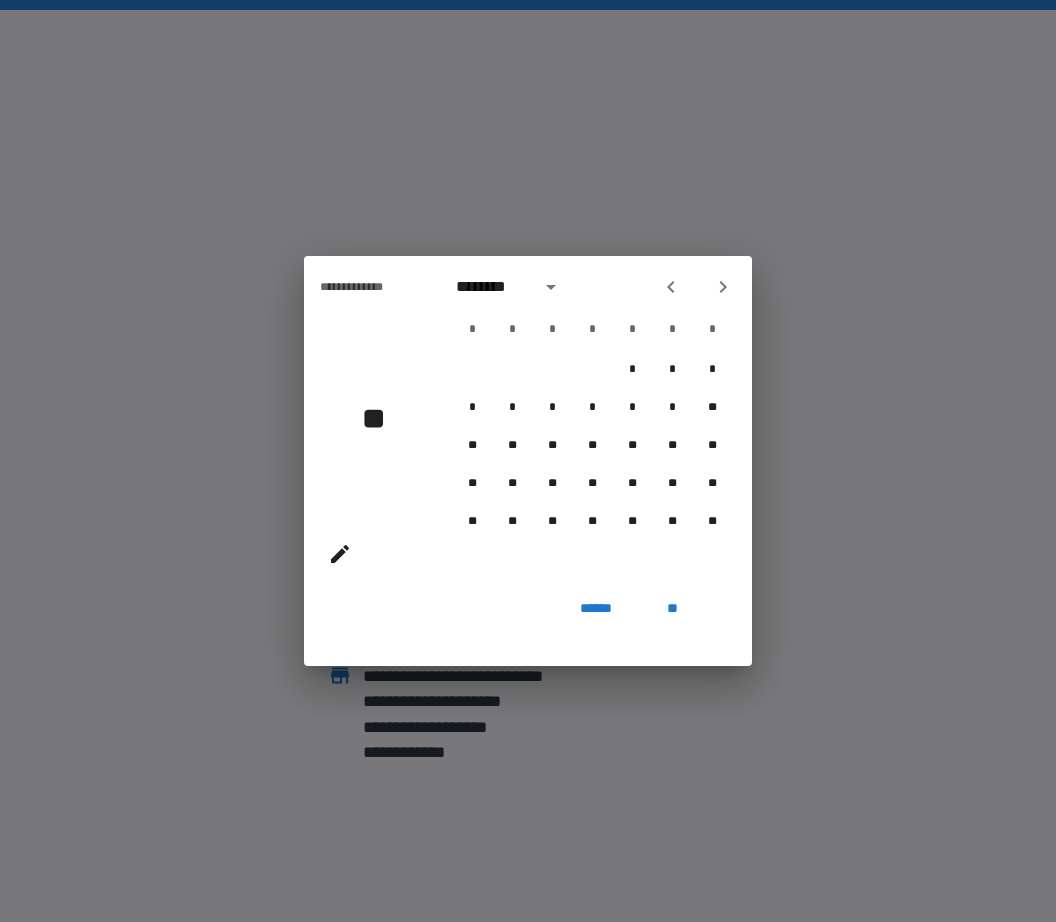 click 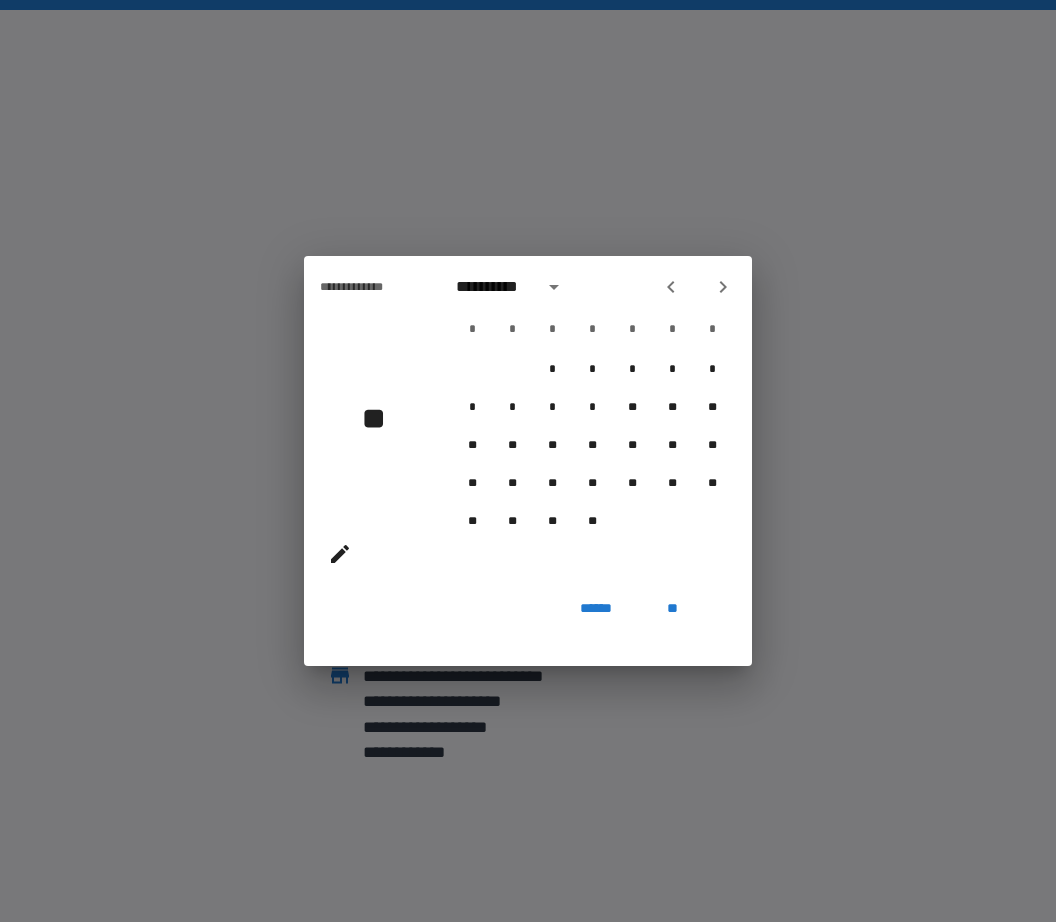 click 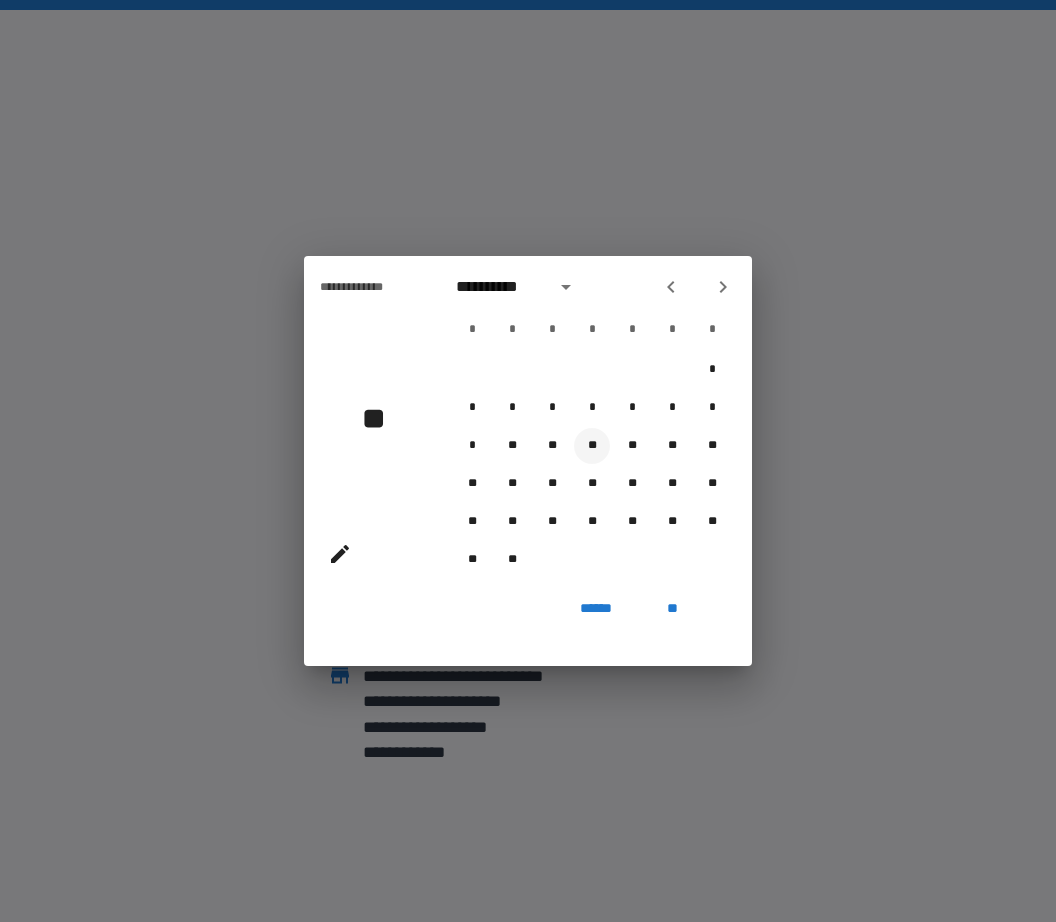 click on "**" at bounding box center [592, 446] 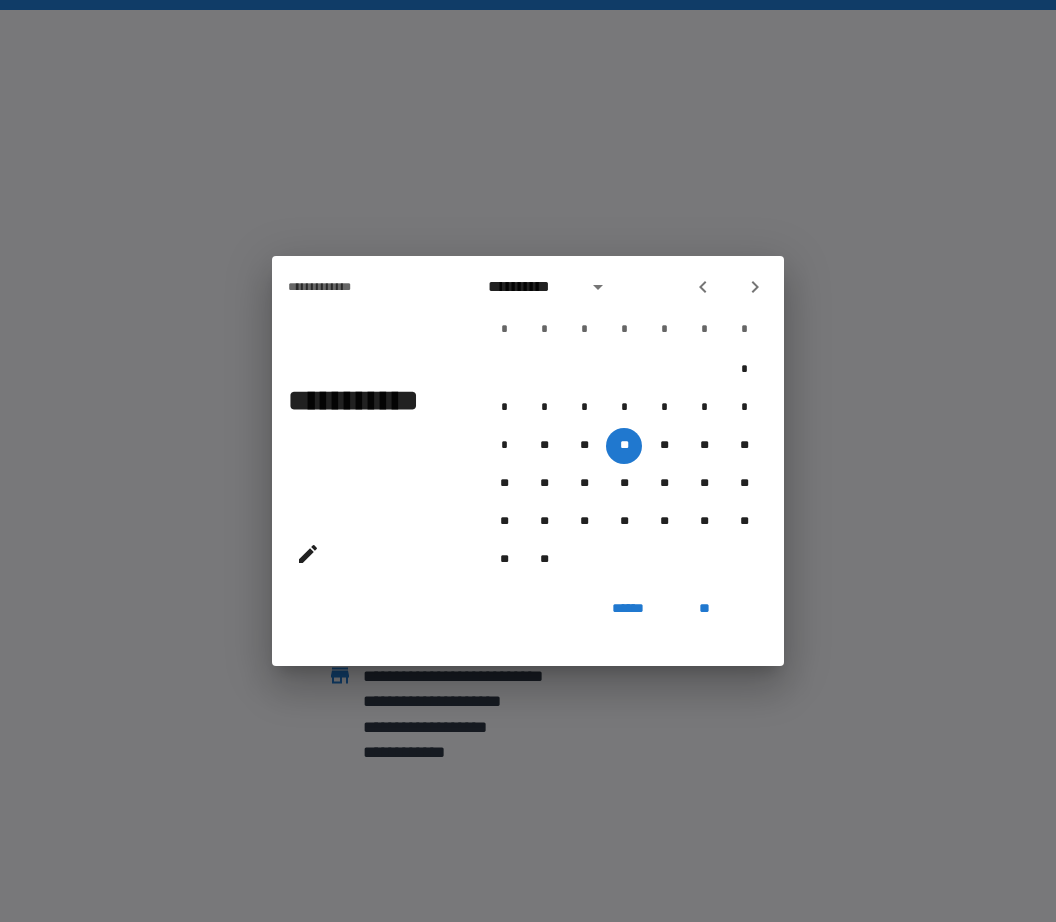 click on "******" at bounding box center [628, 608] 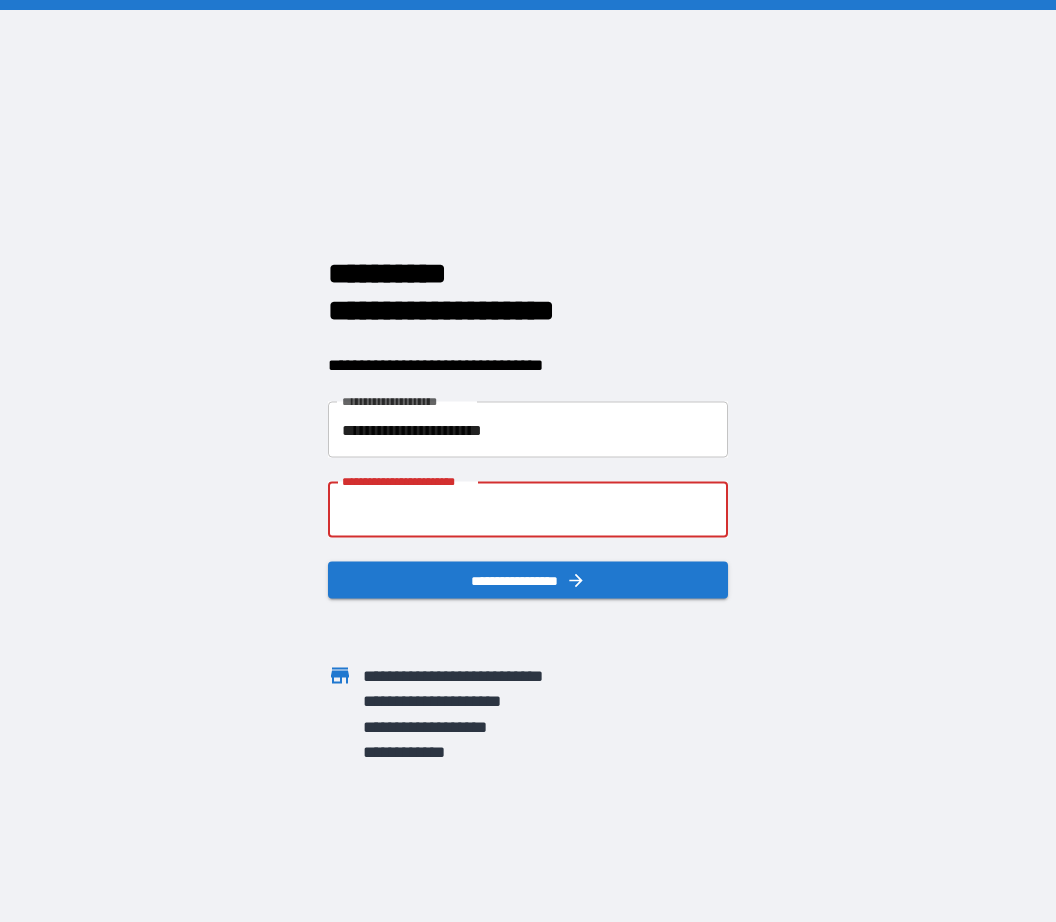 click on "**********" at bounding box center (528, 510) 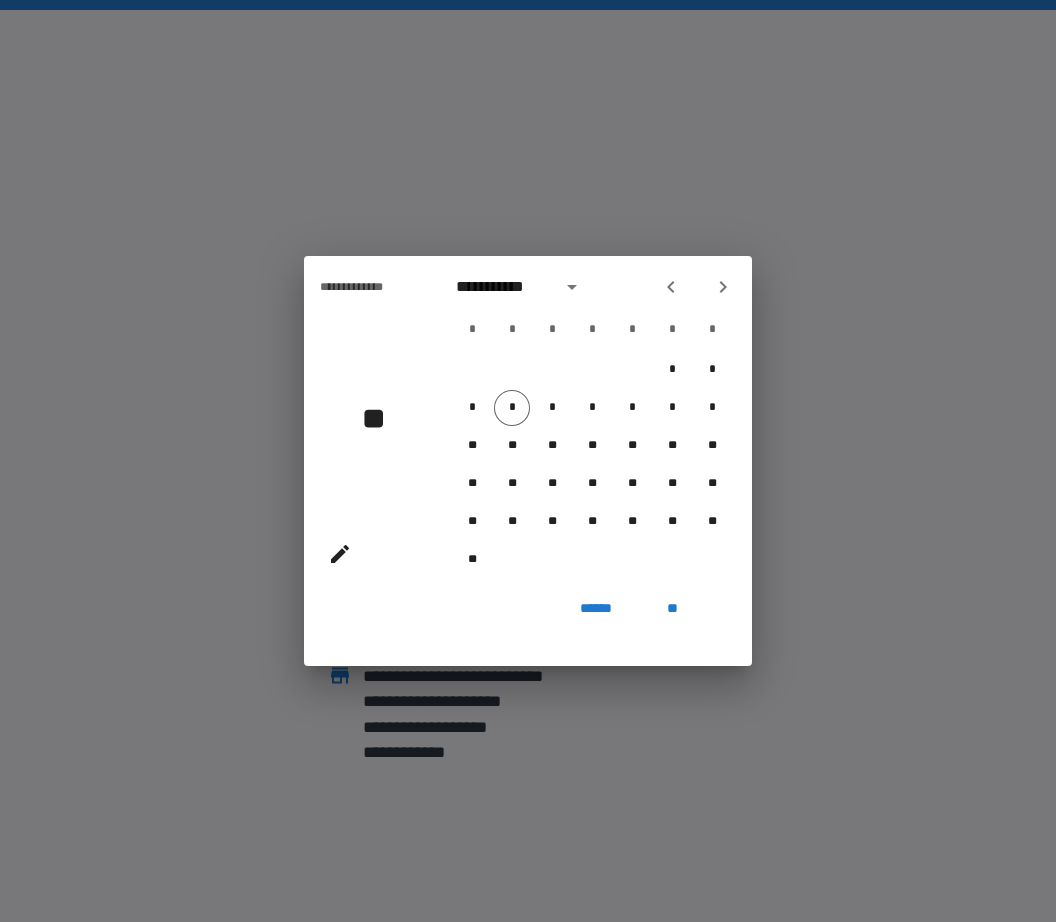 click at bounding box center (671, 287) 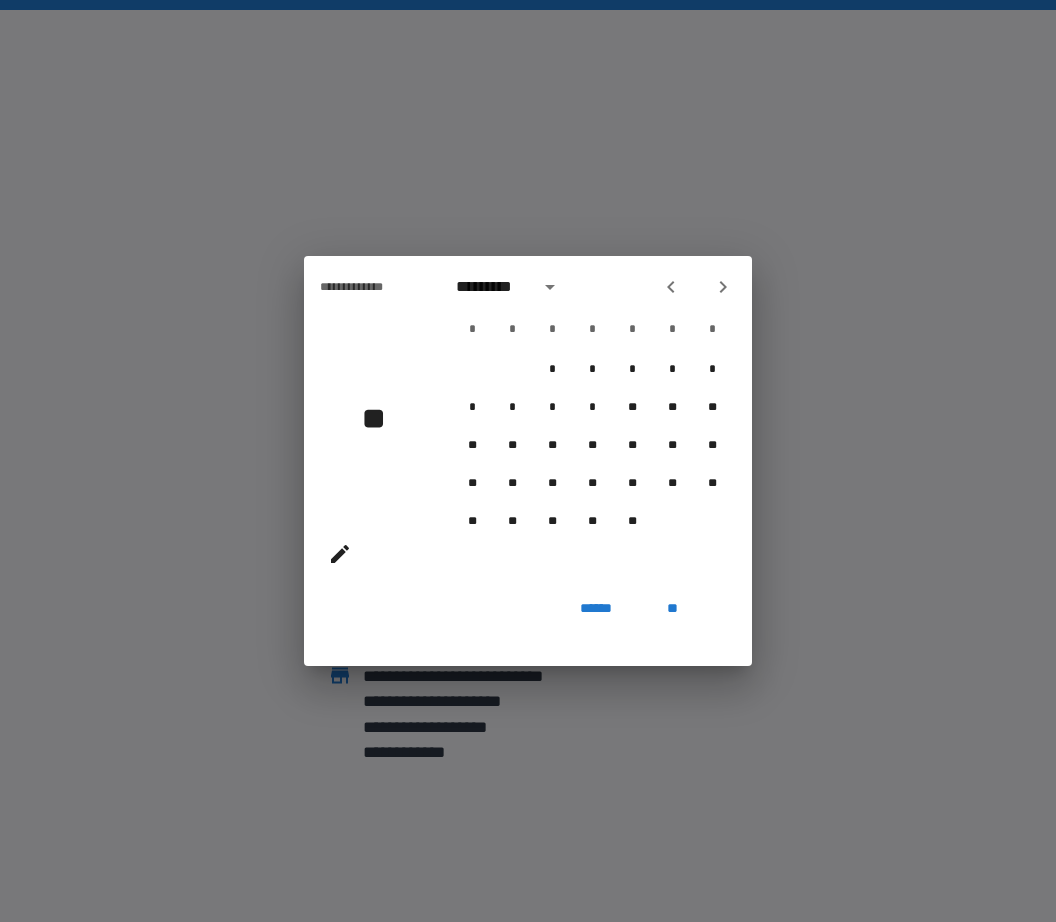 click 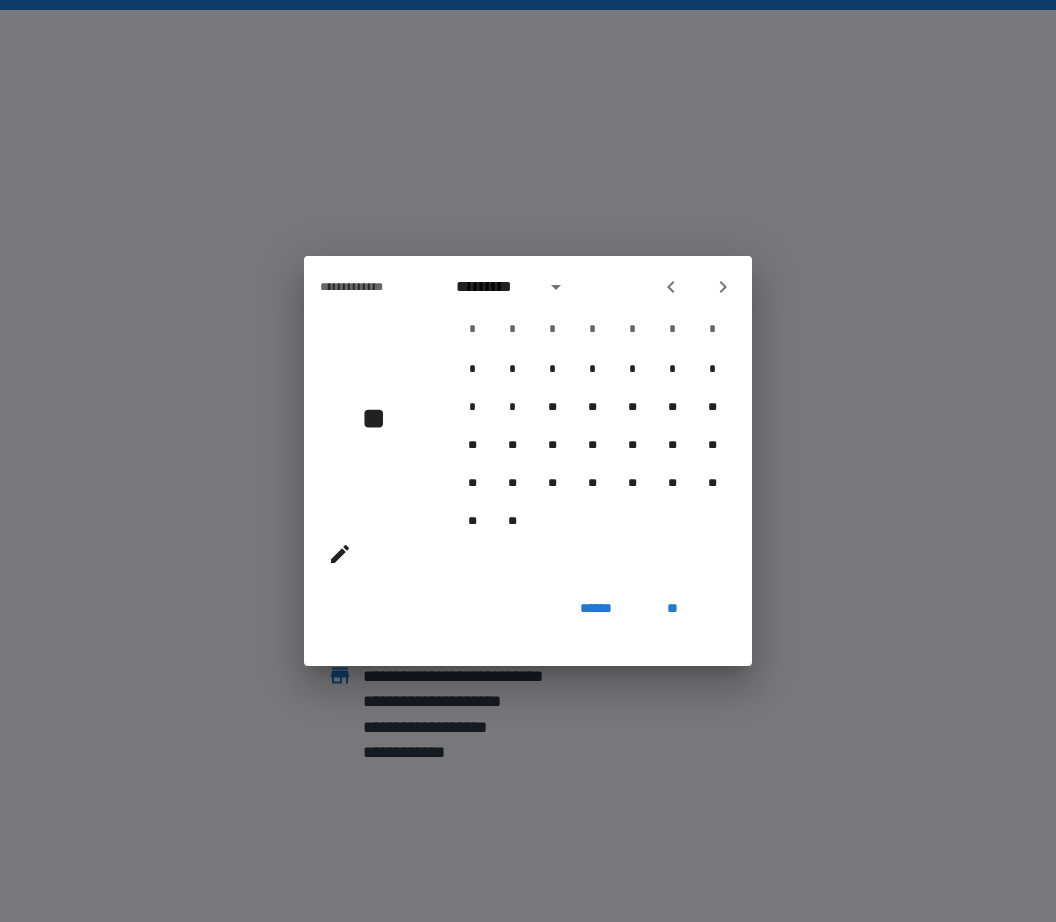 click 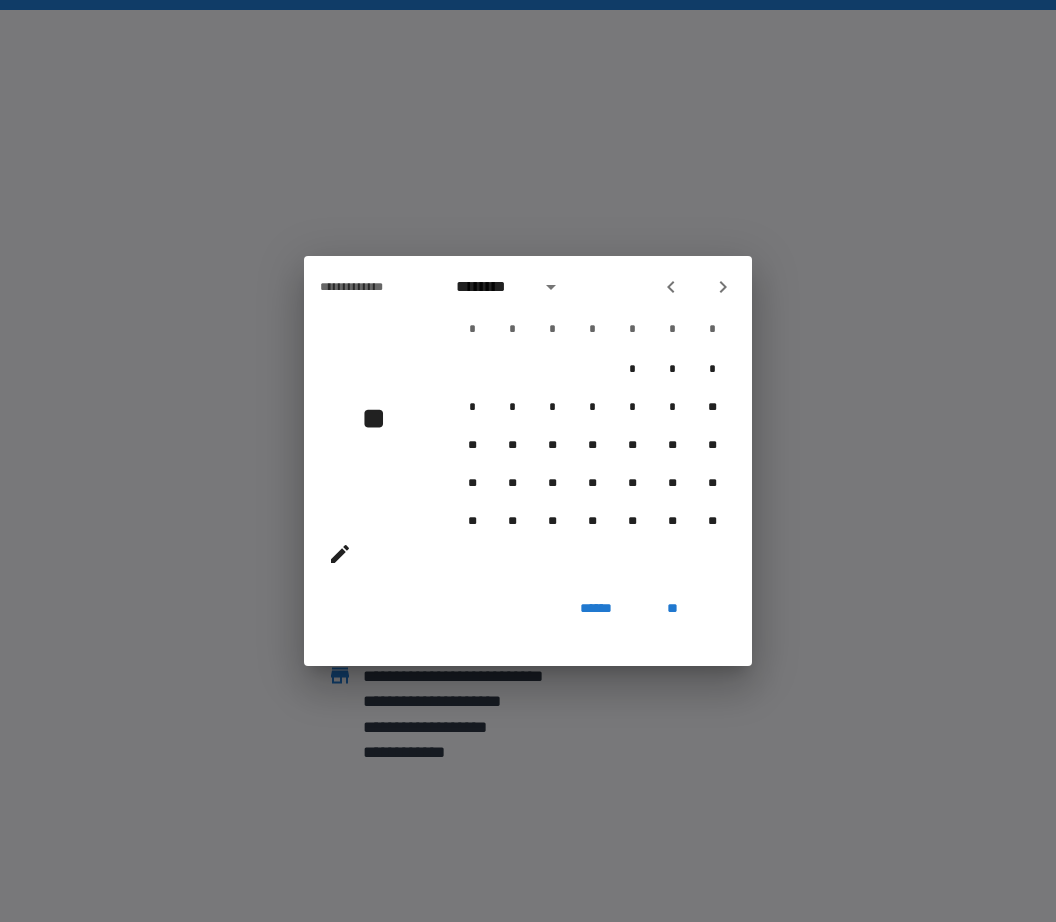 click 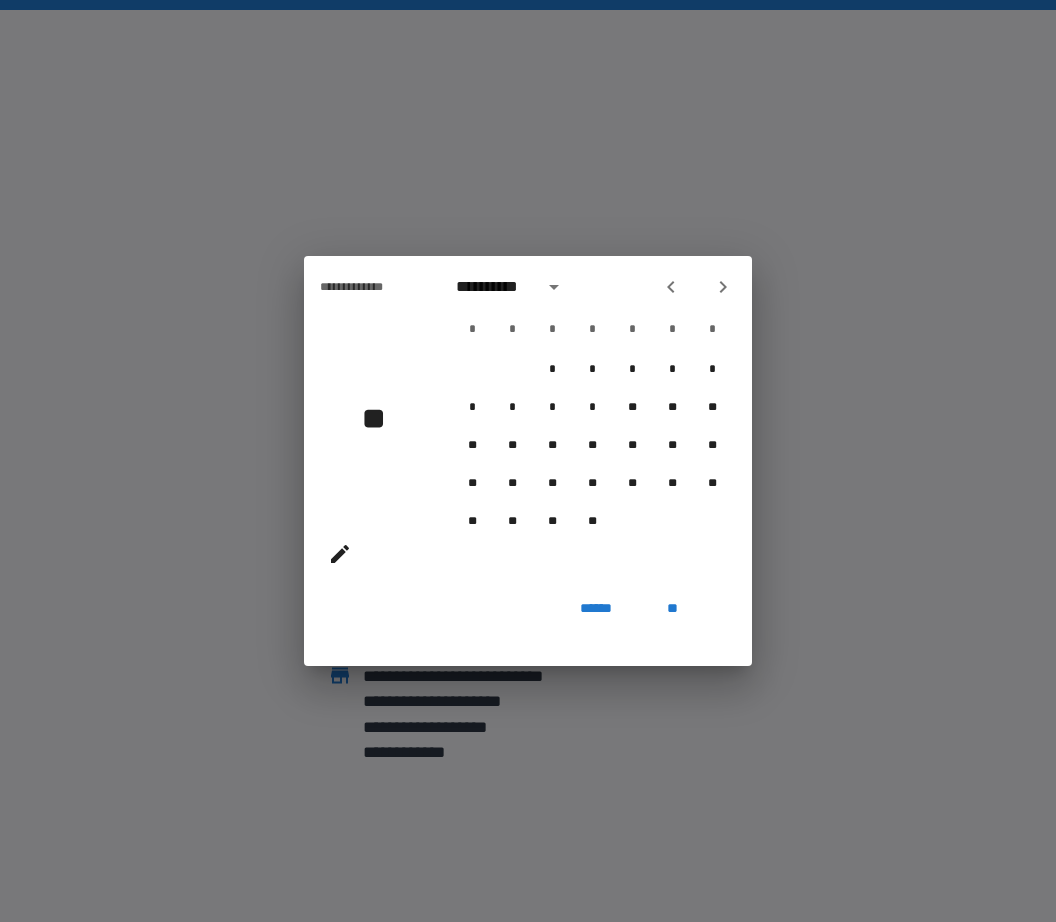 click 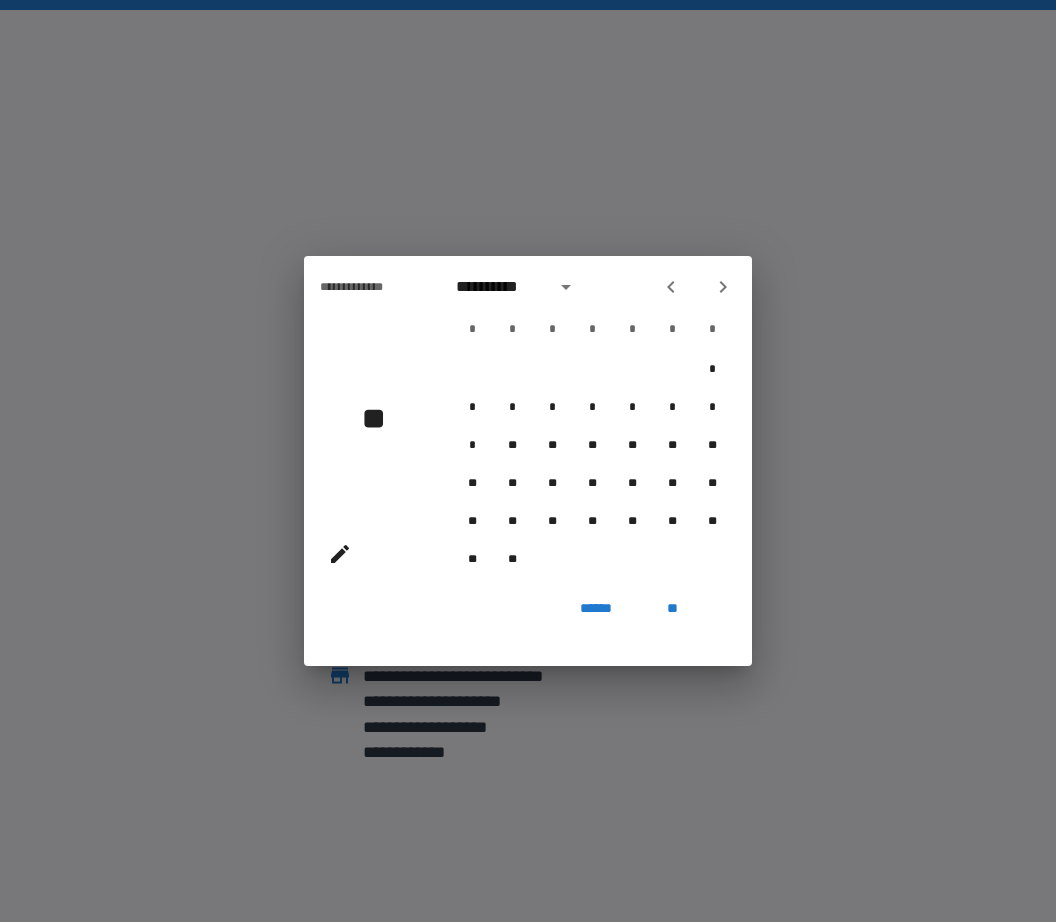 click on "**" at bounding box center (672, 608) 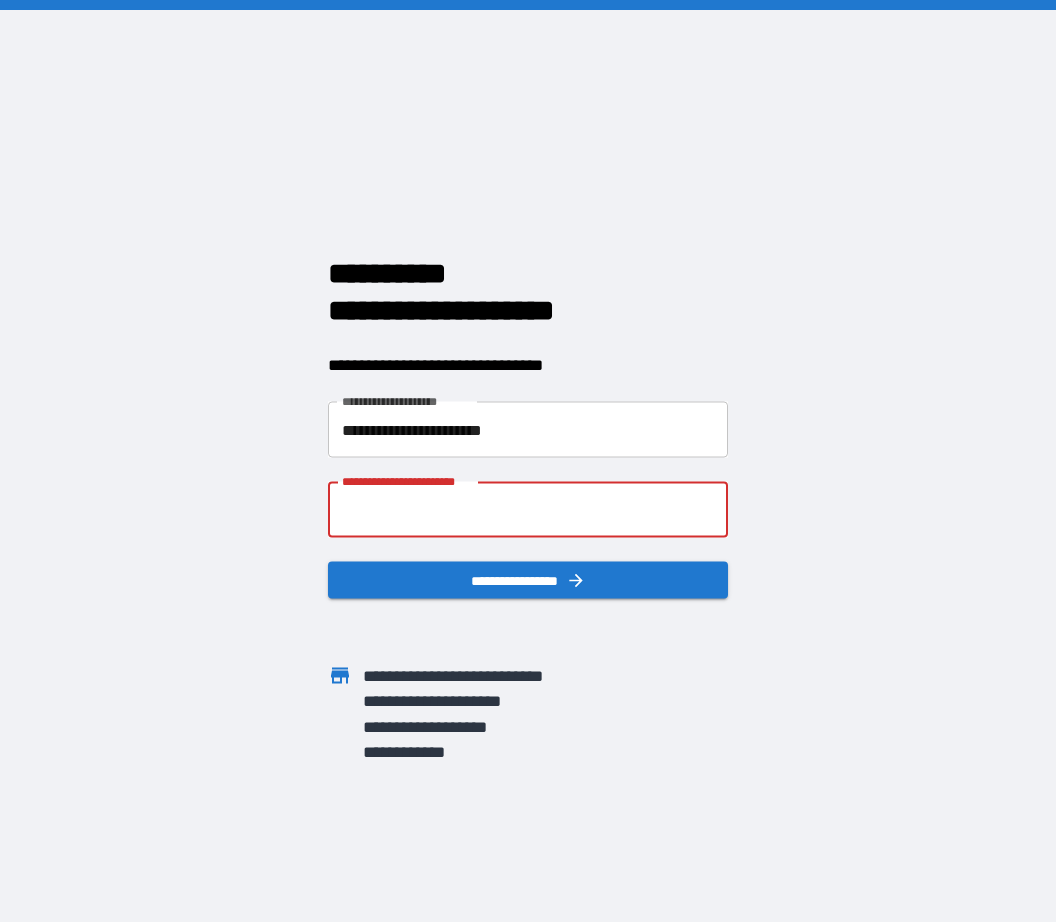 click on "**********" at bounding box center [528, 510] 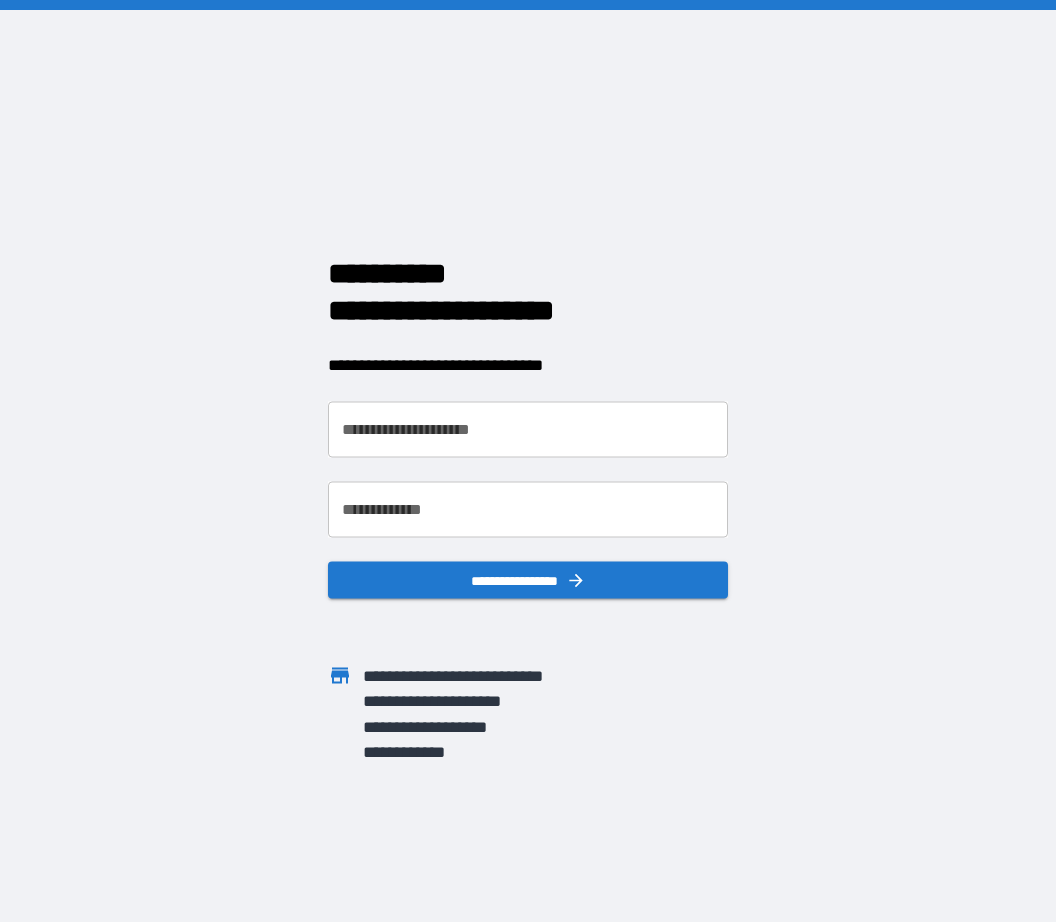 scroll, scrollTop: 0, scrollLeft: 0, axis: both 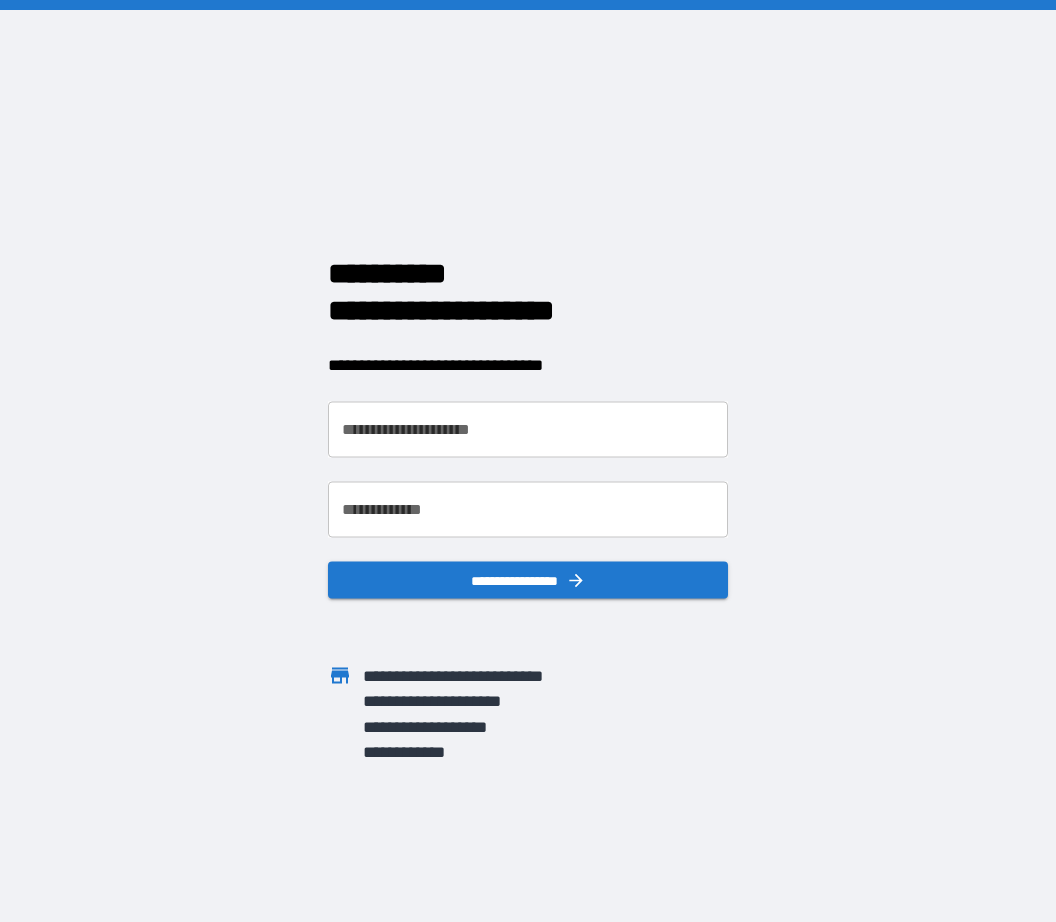 click on "**********" at bounding box center [528, 430] 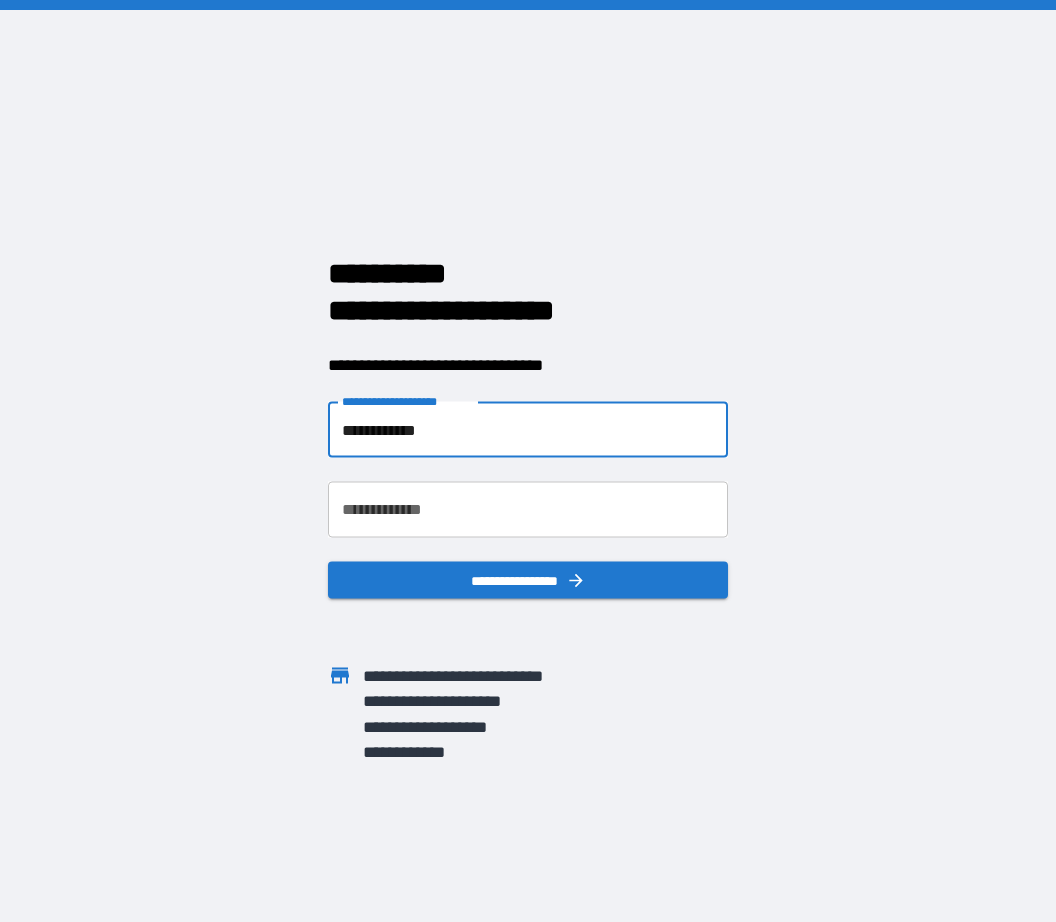 type on "**********" 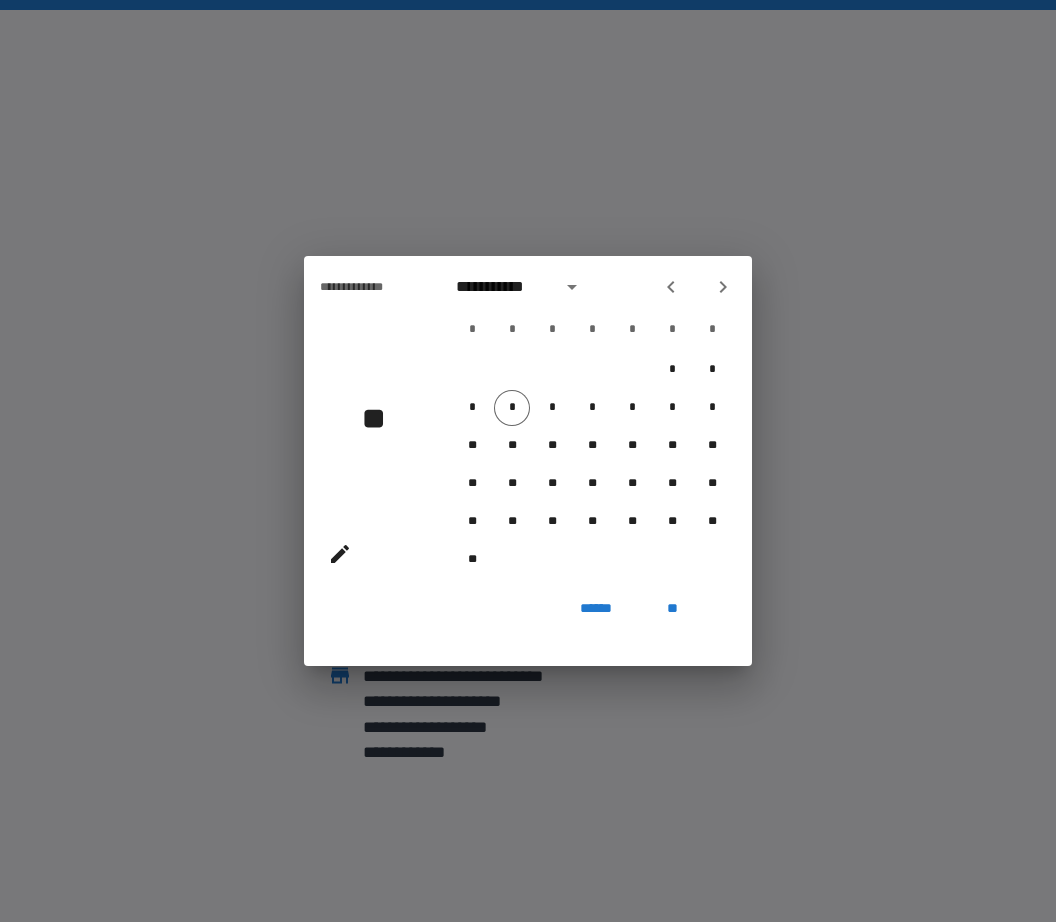 click 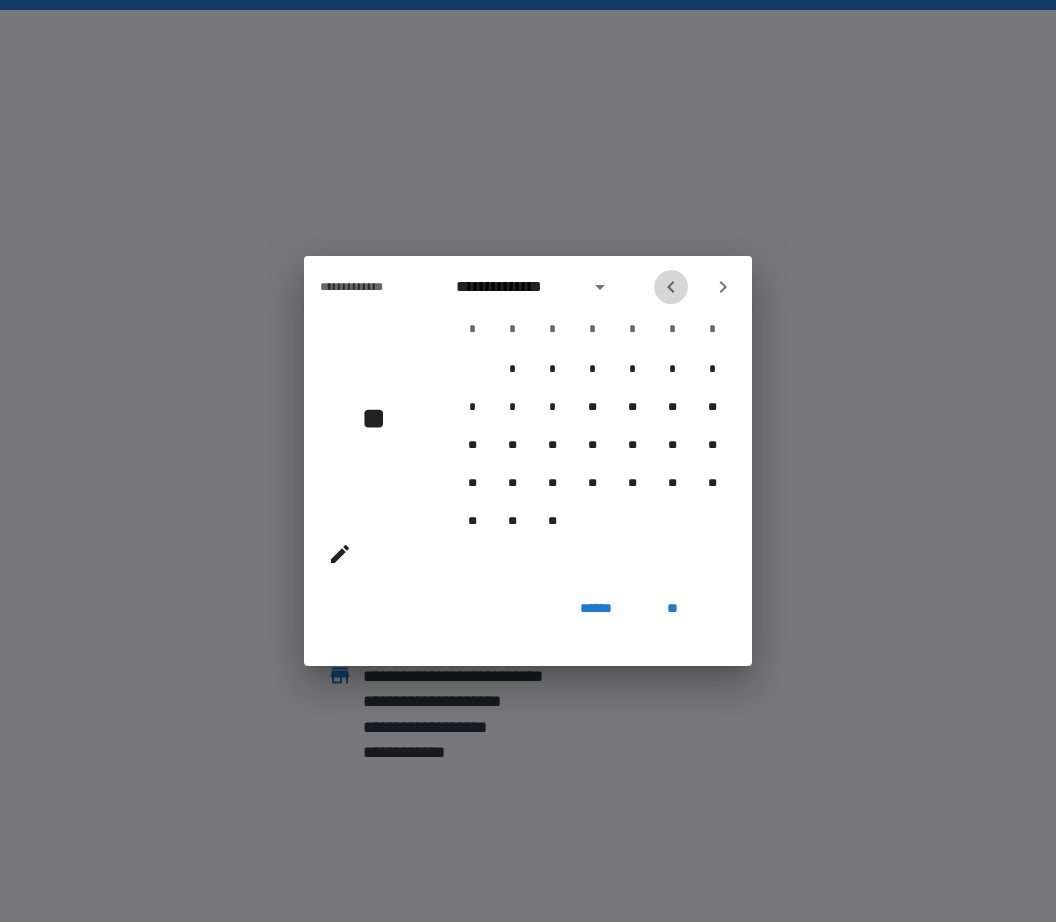 click 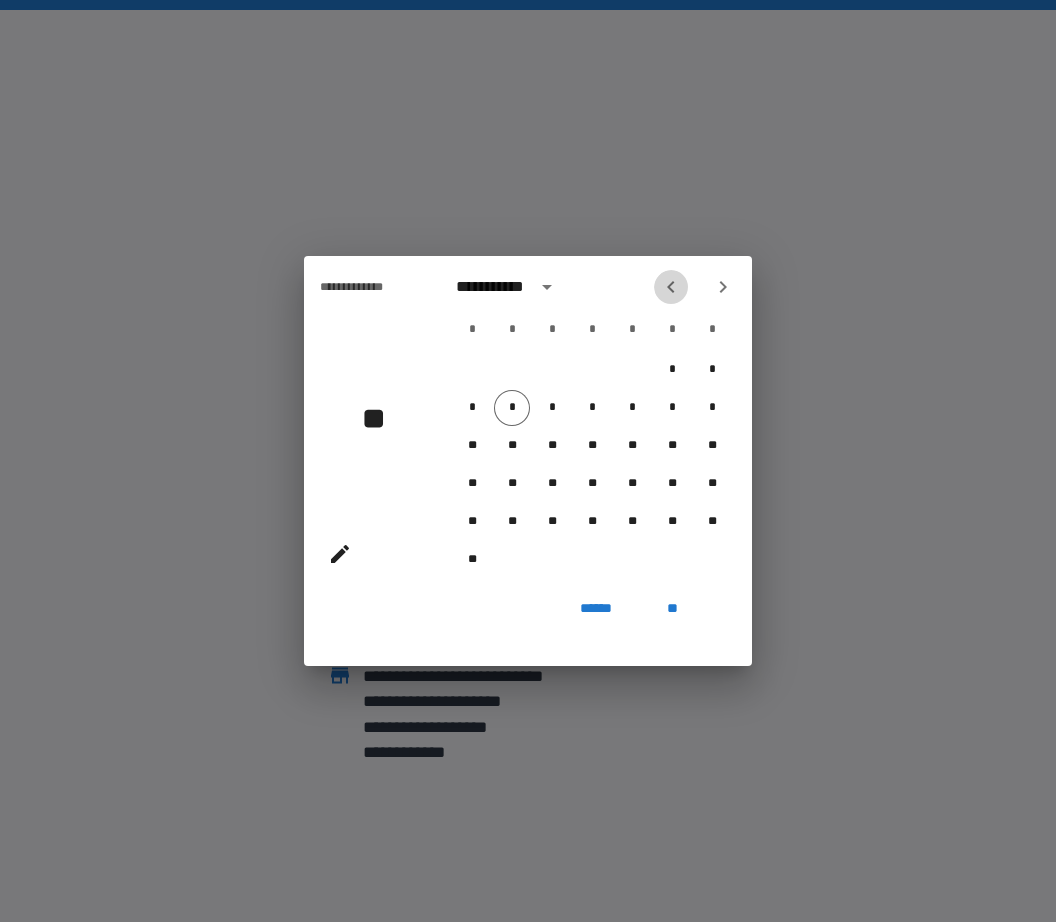 click 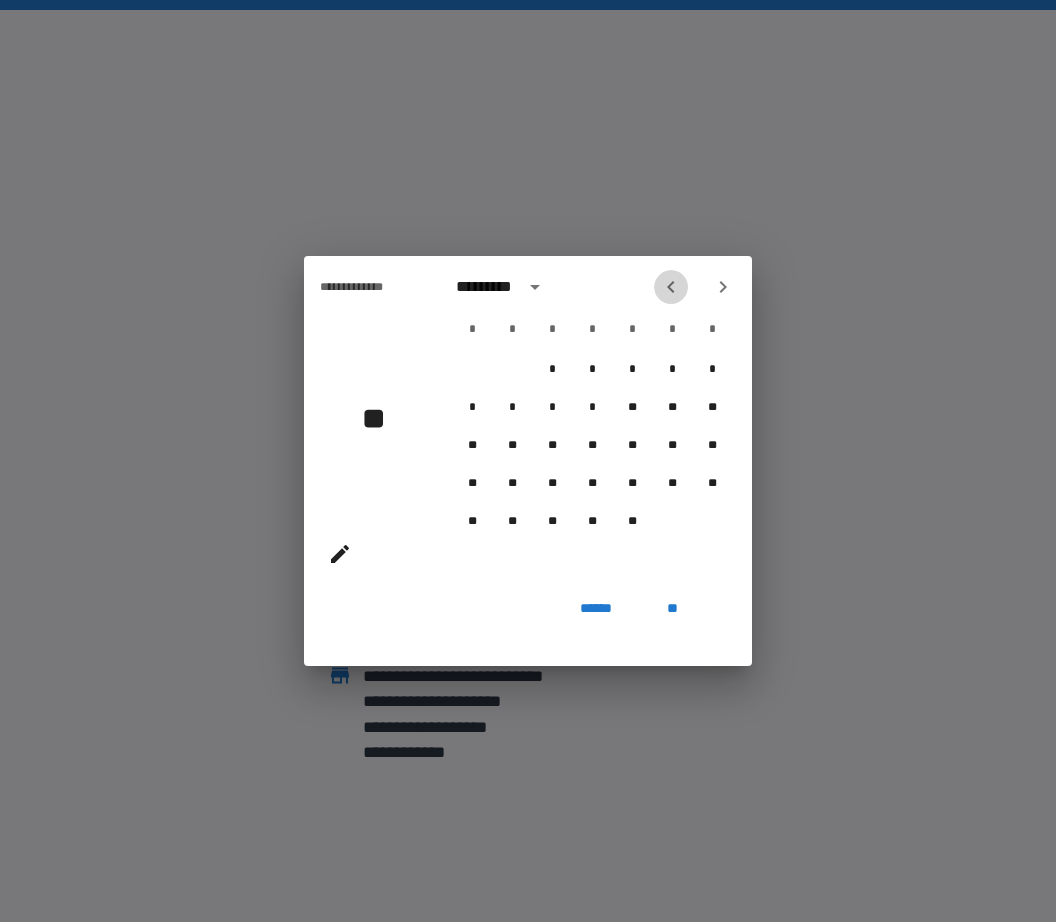 click 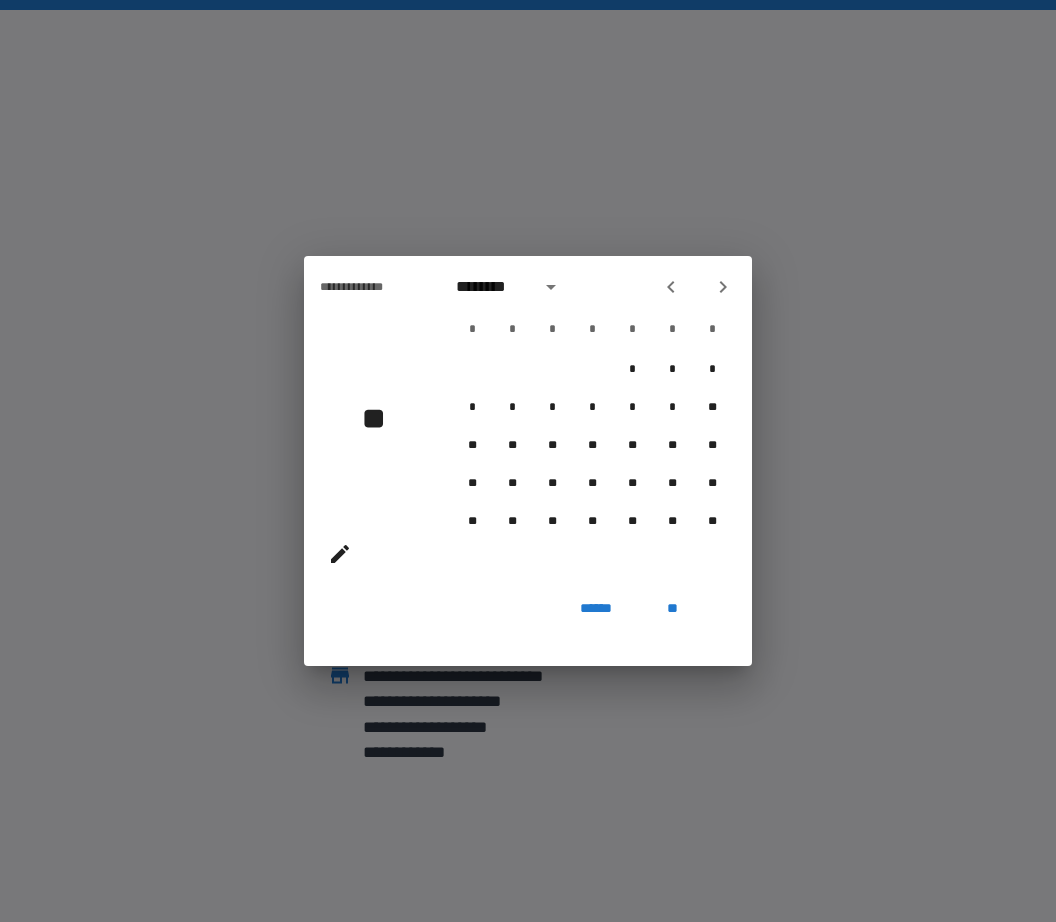 click 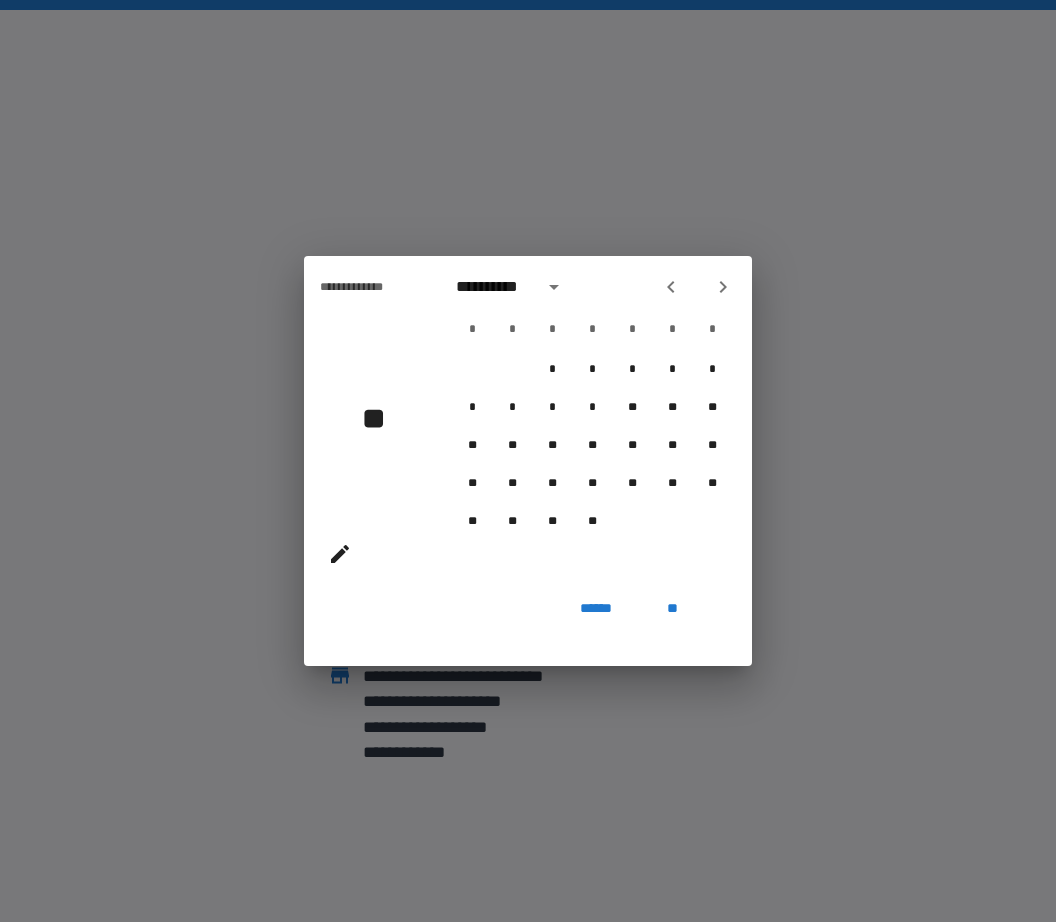 click 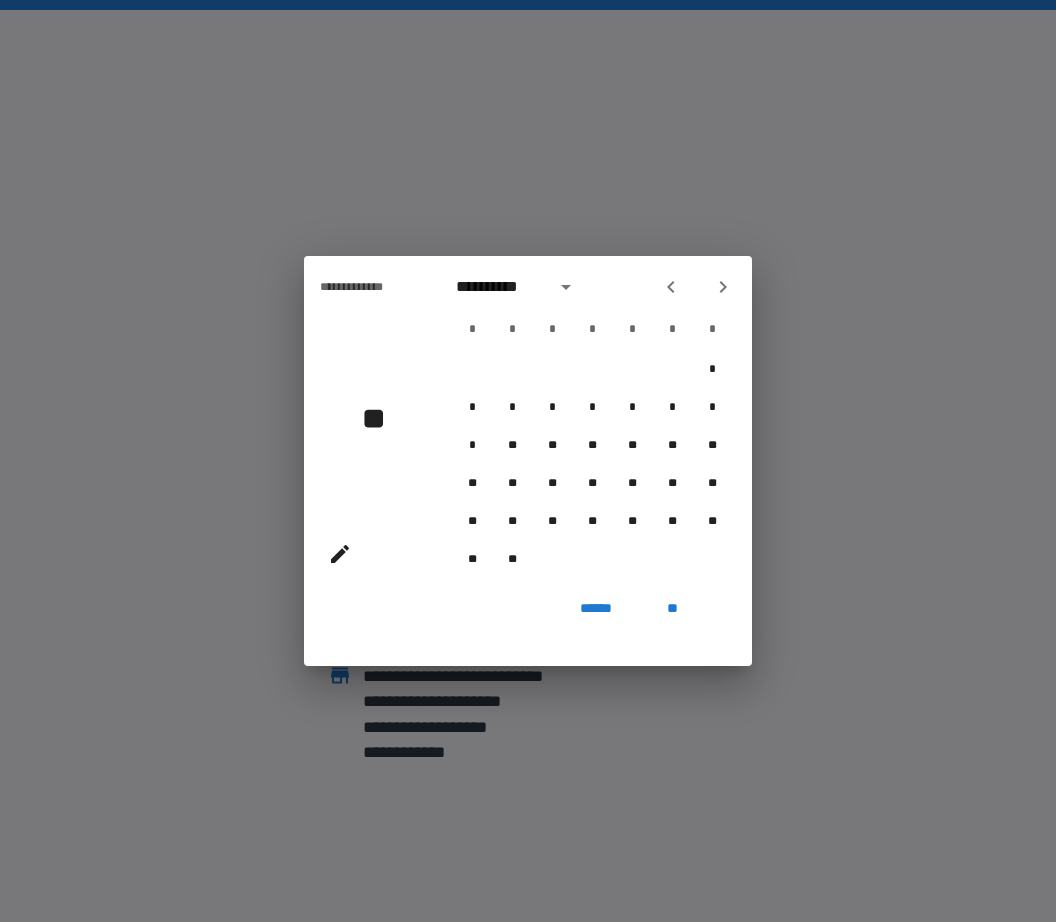 click 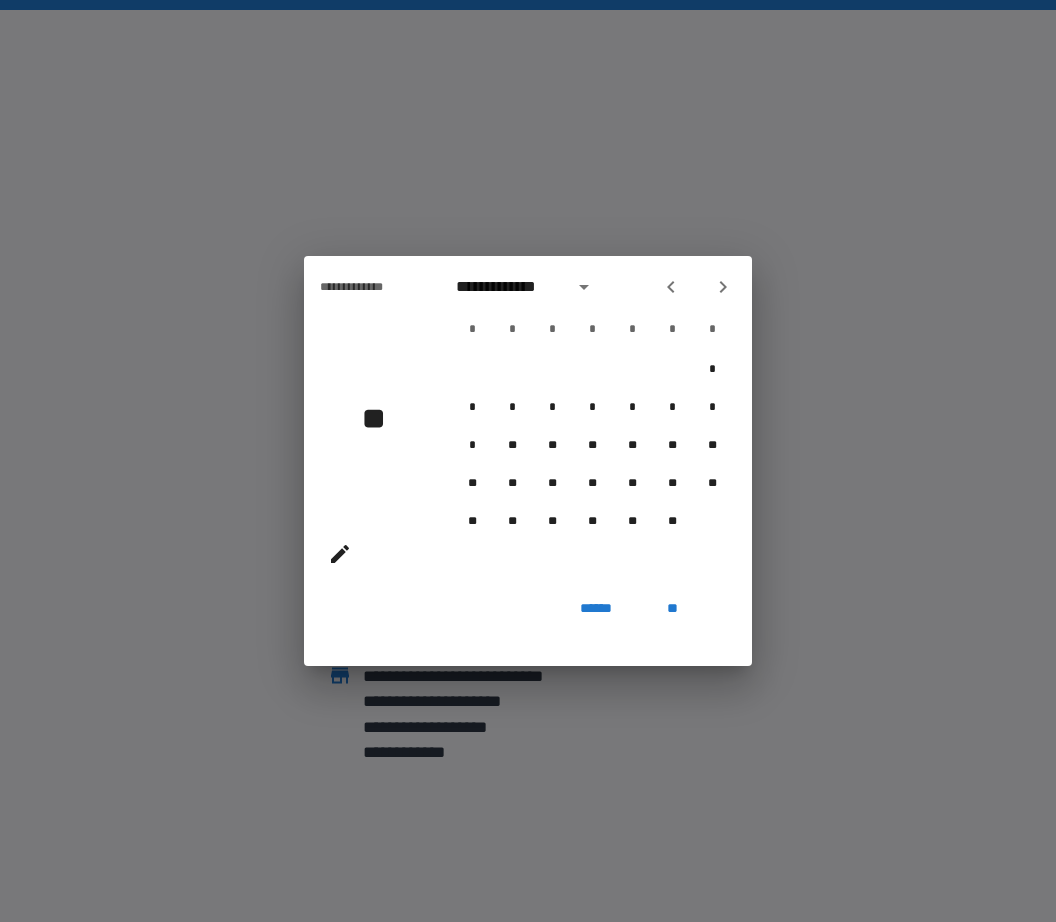 click 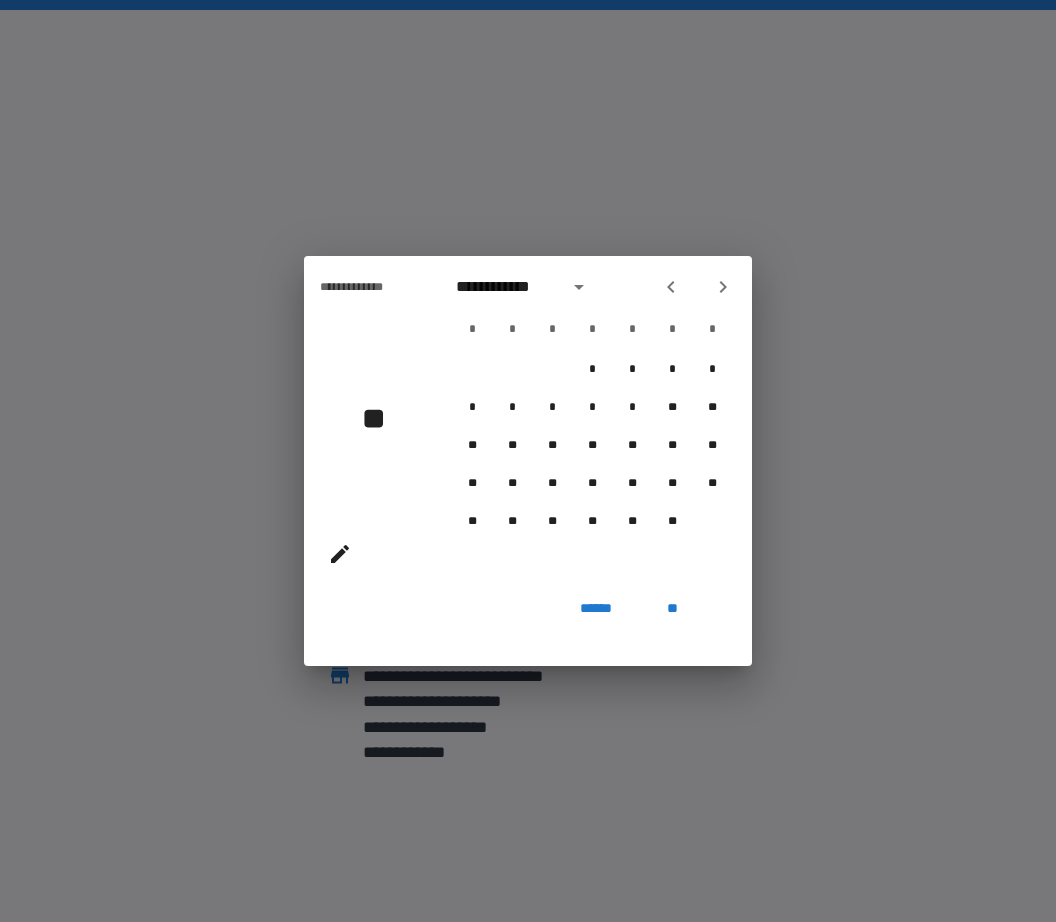 click 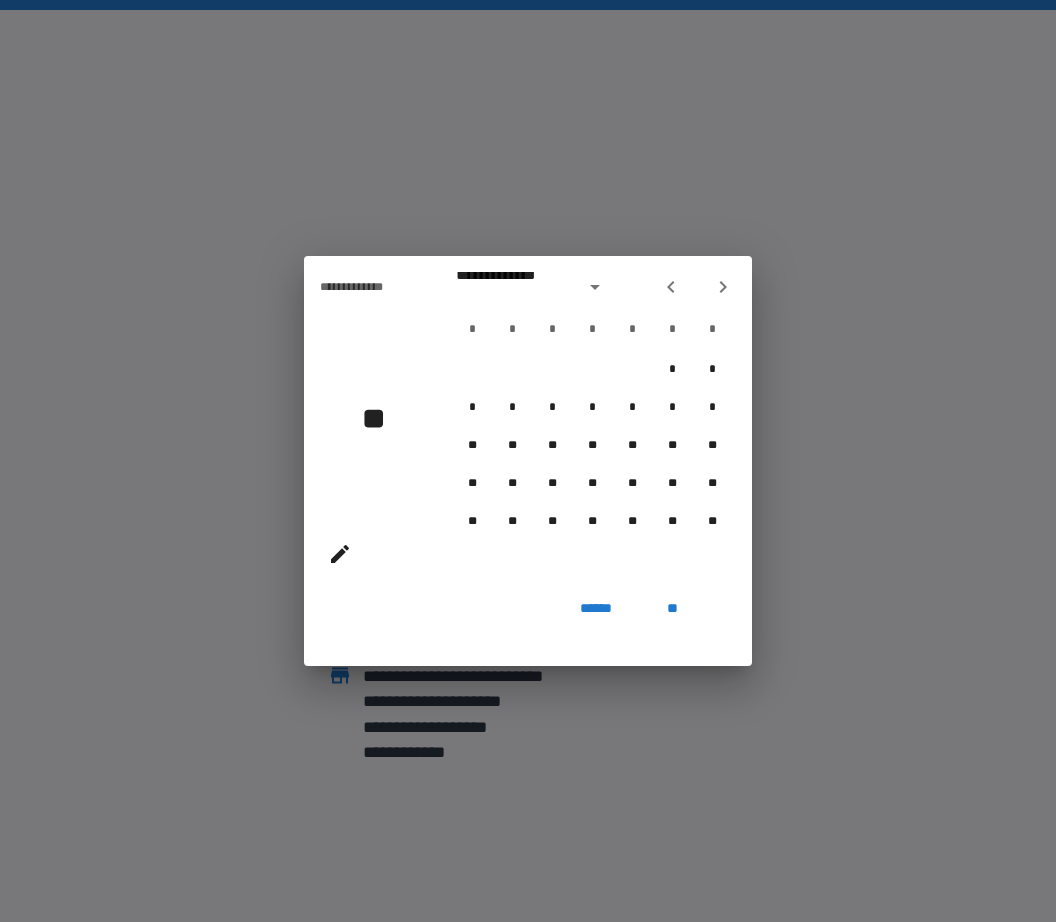 click 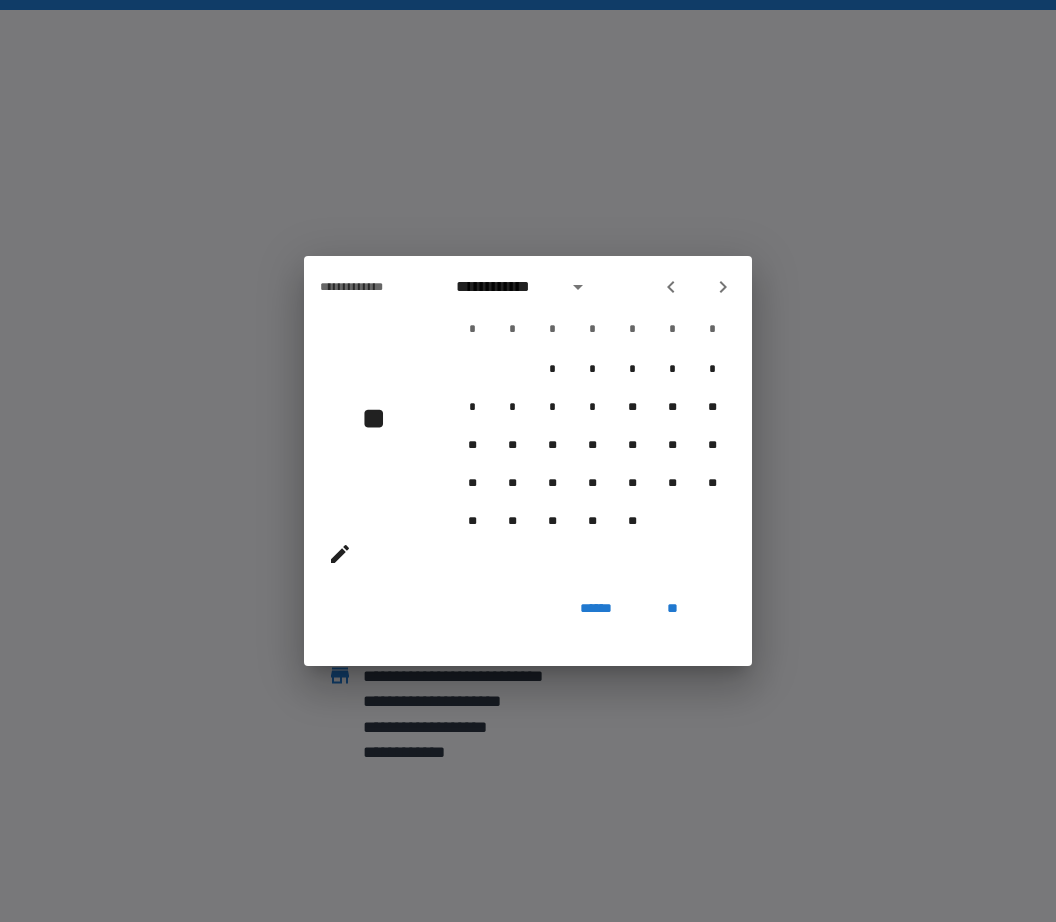 click 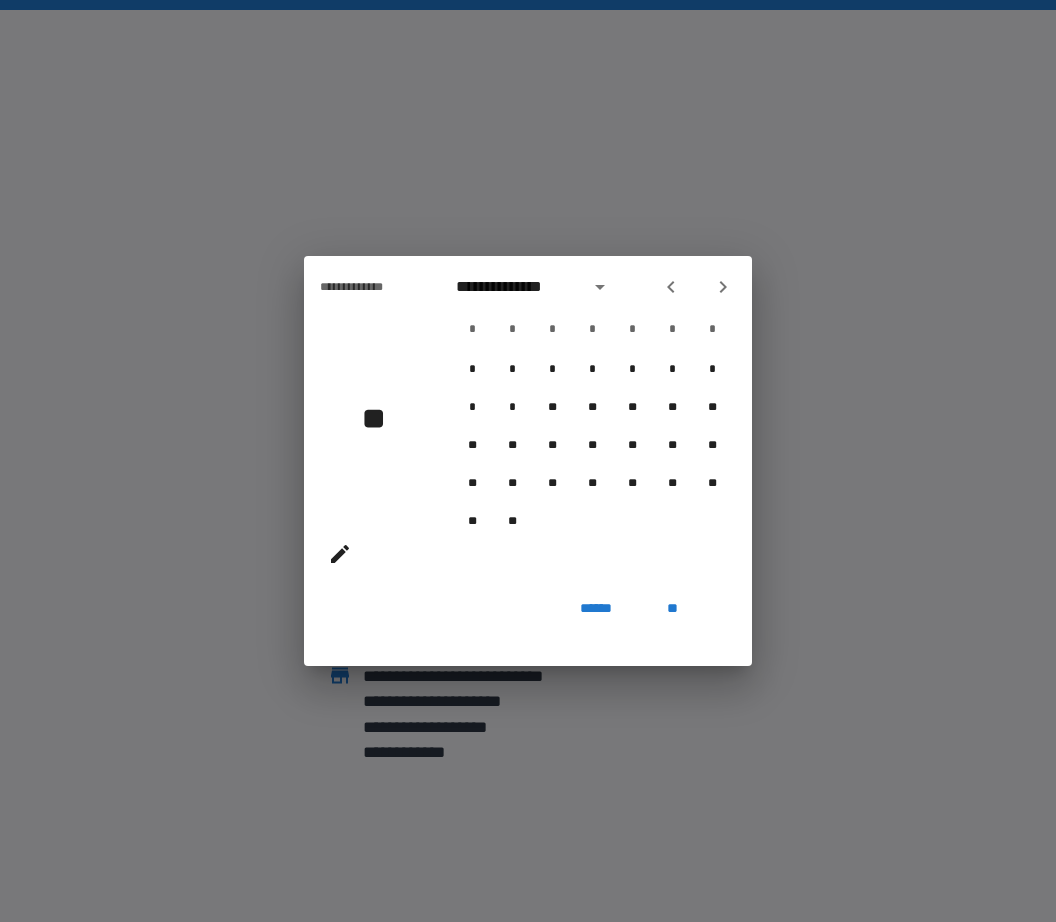 click 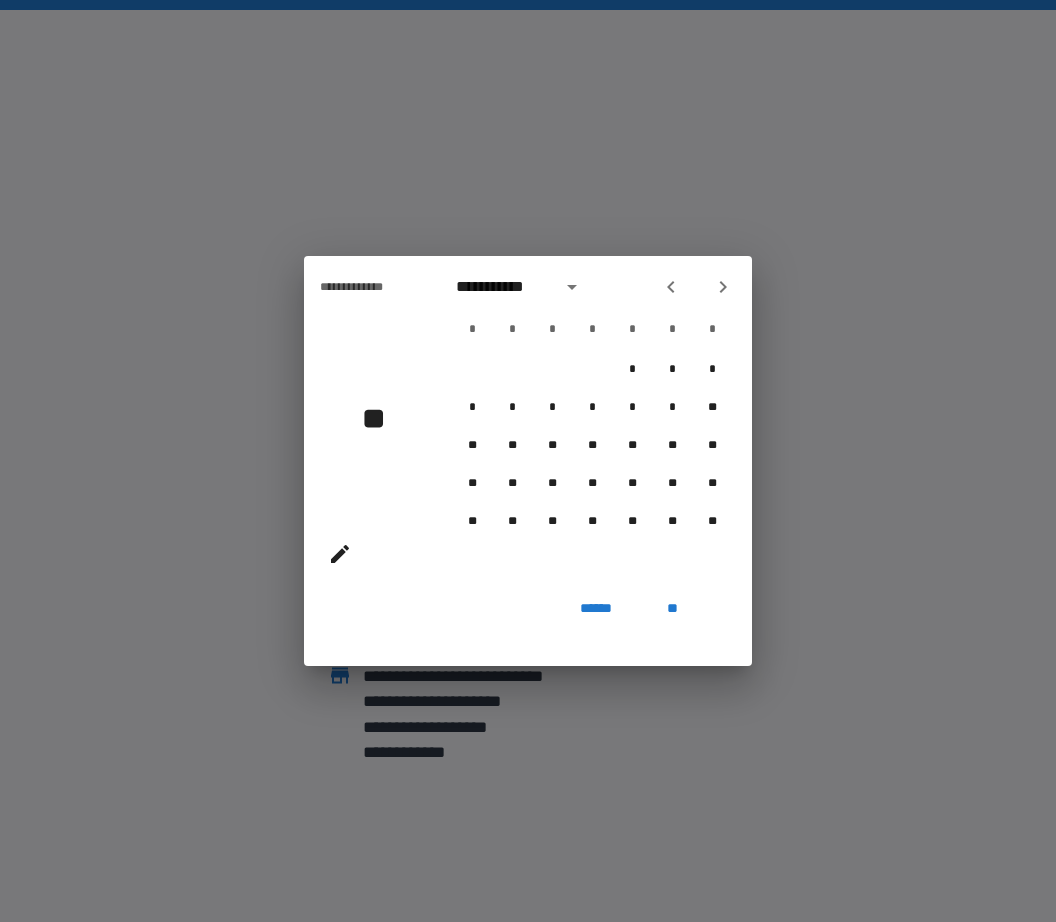 click 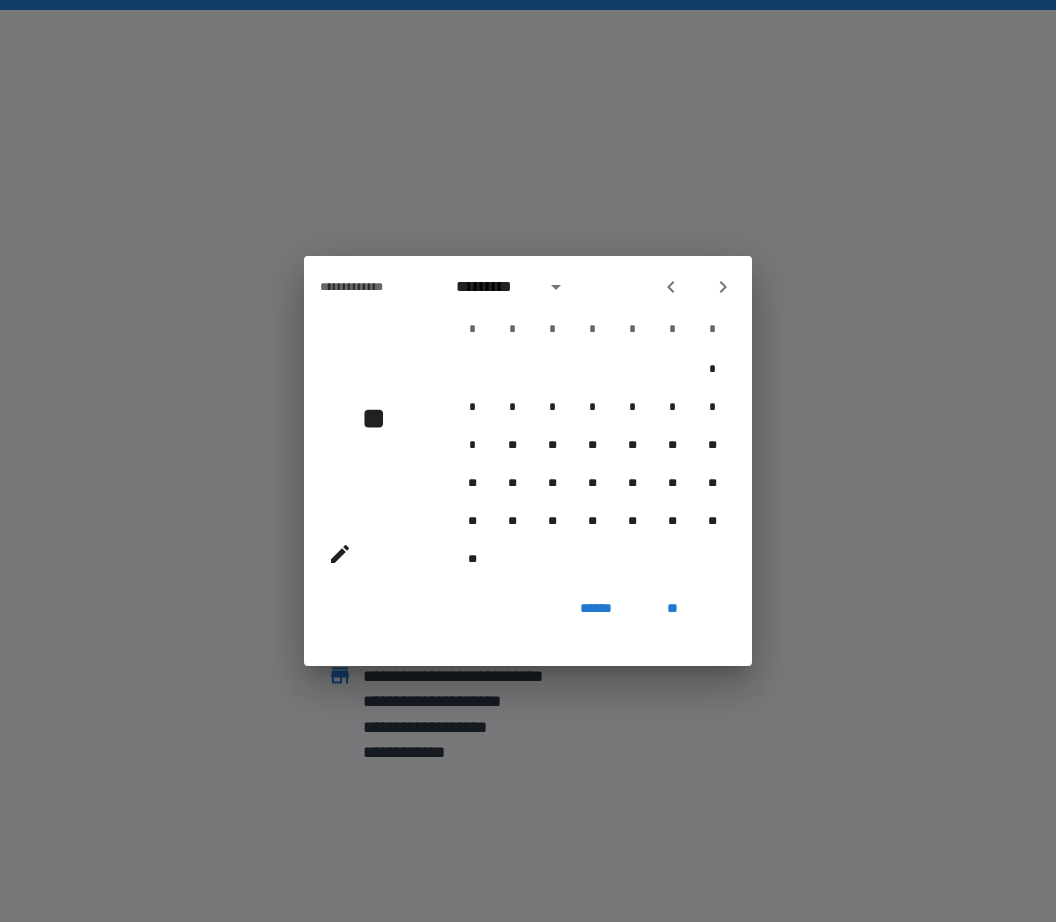 click 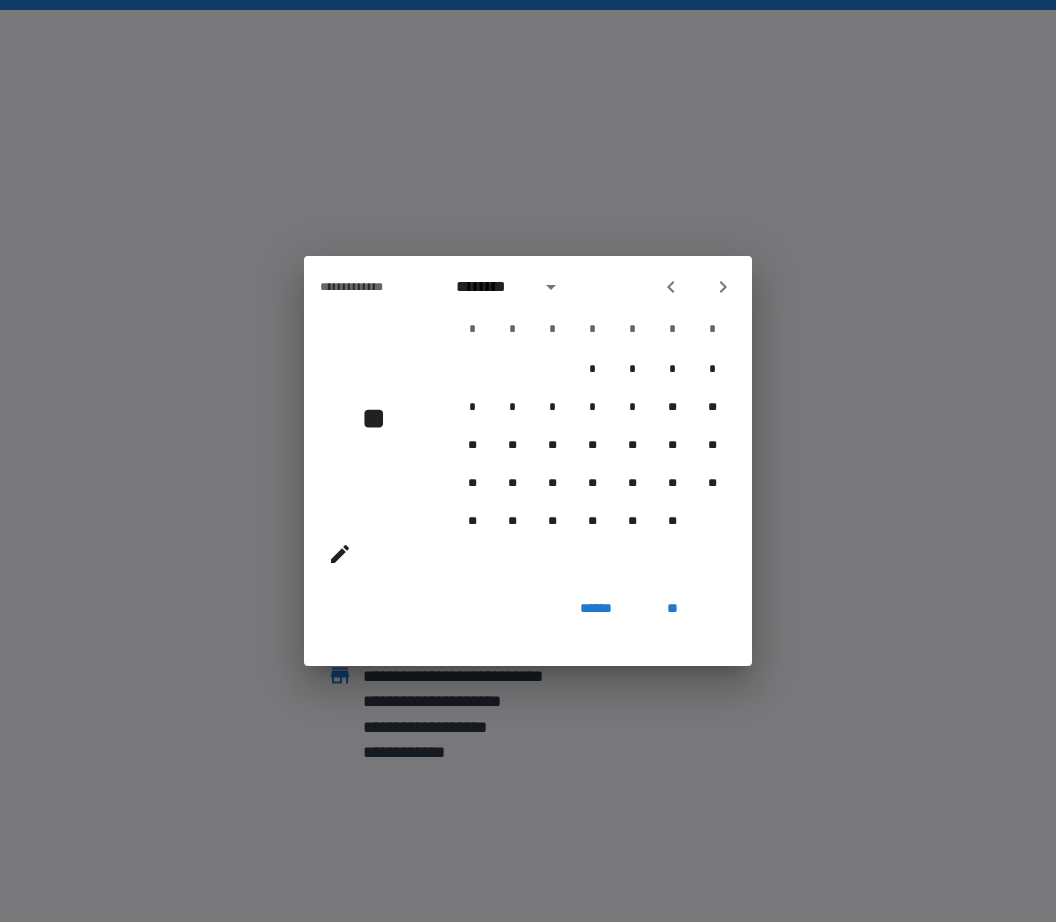 click 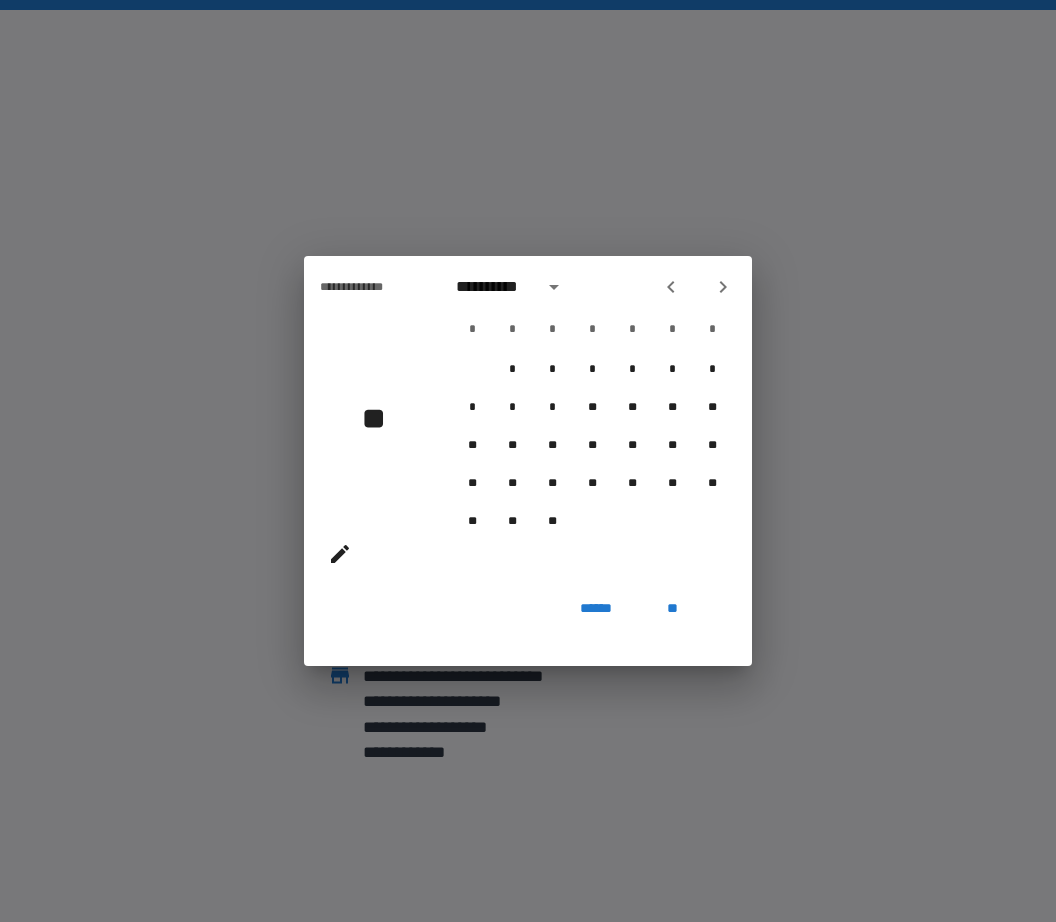 click 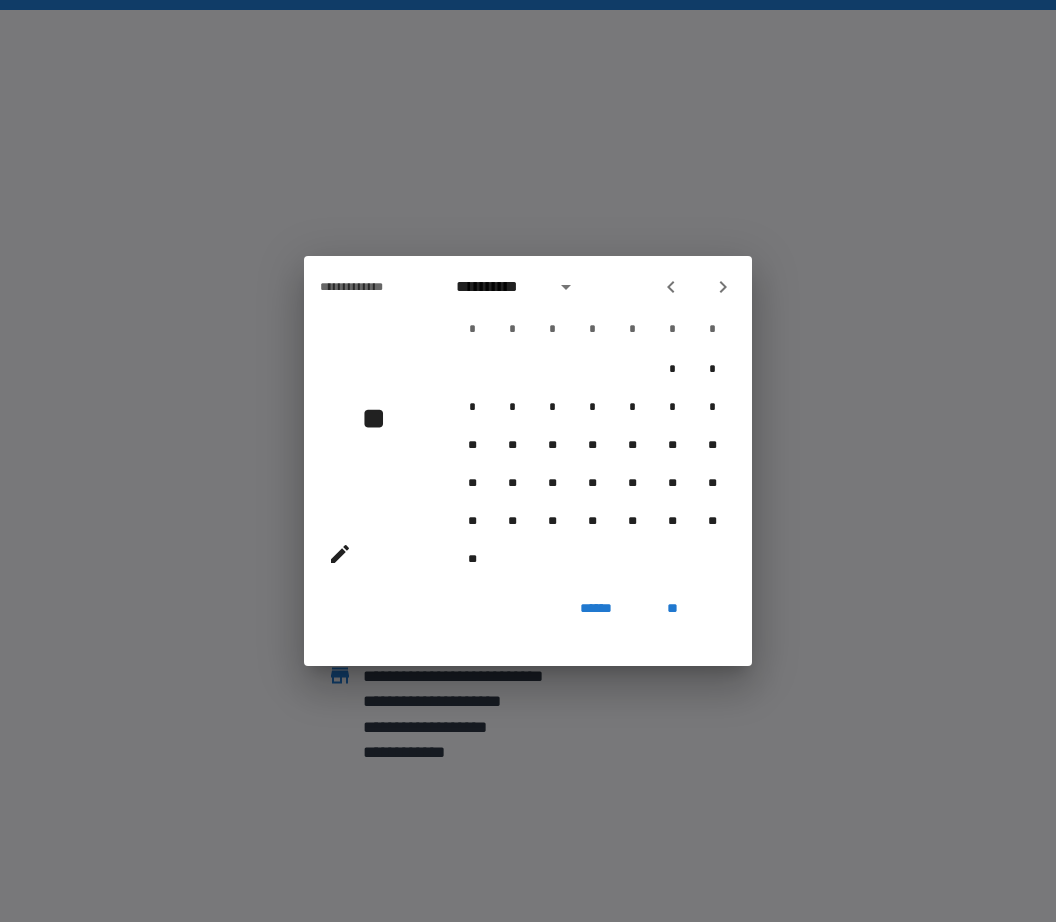 click 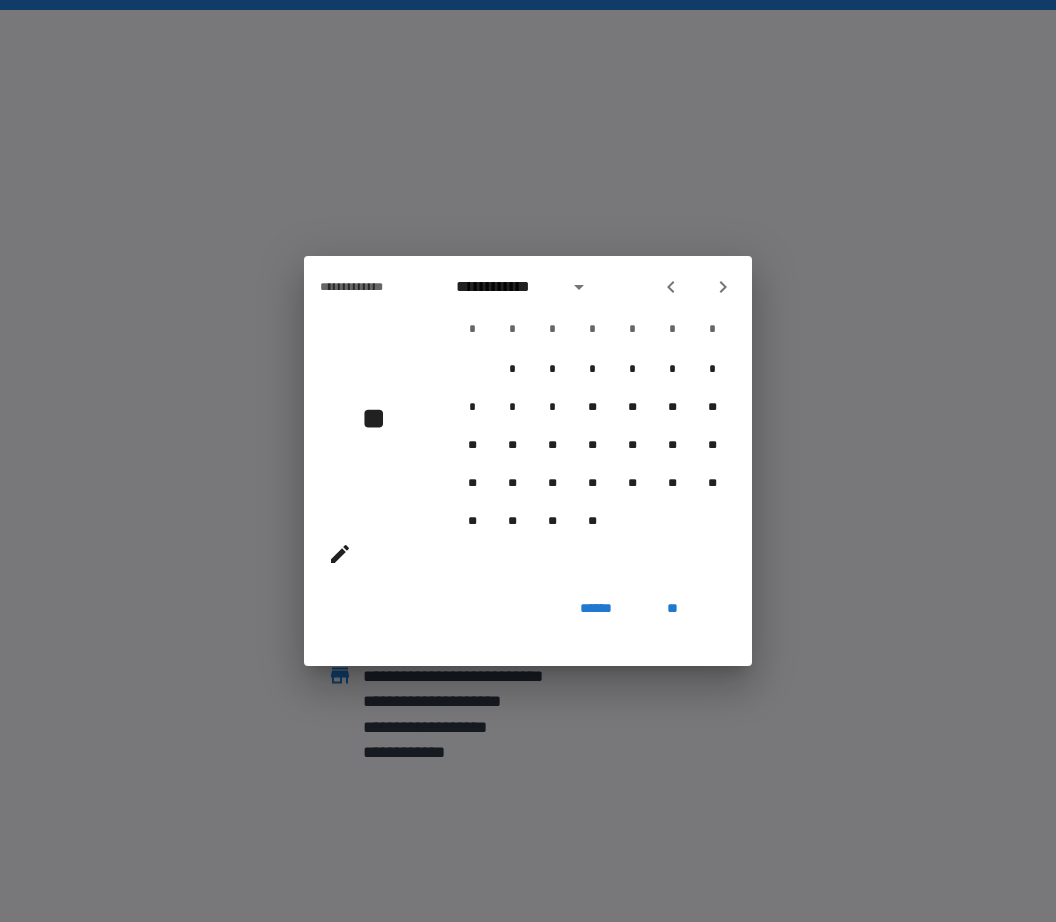 click 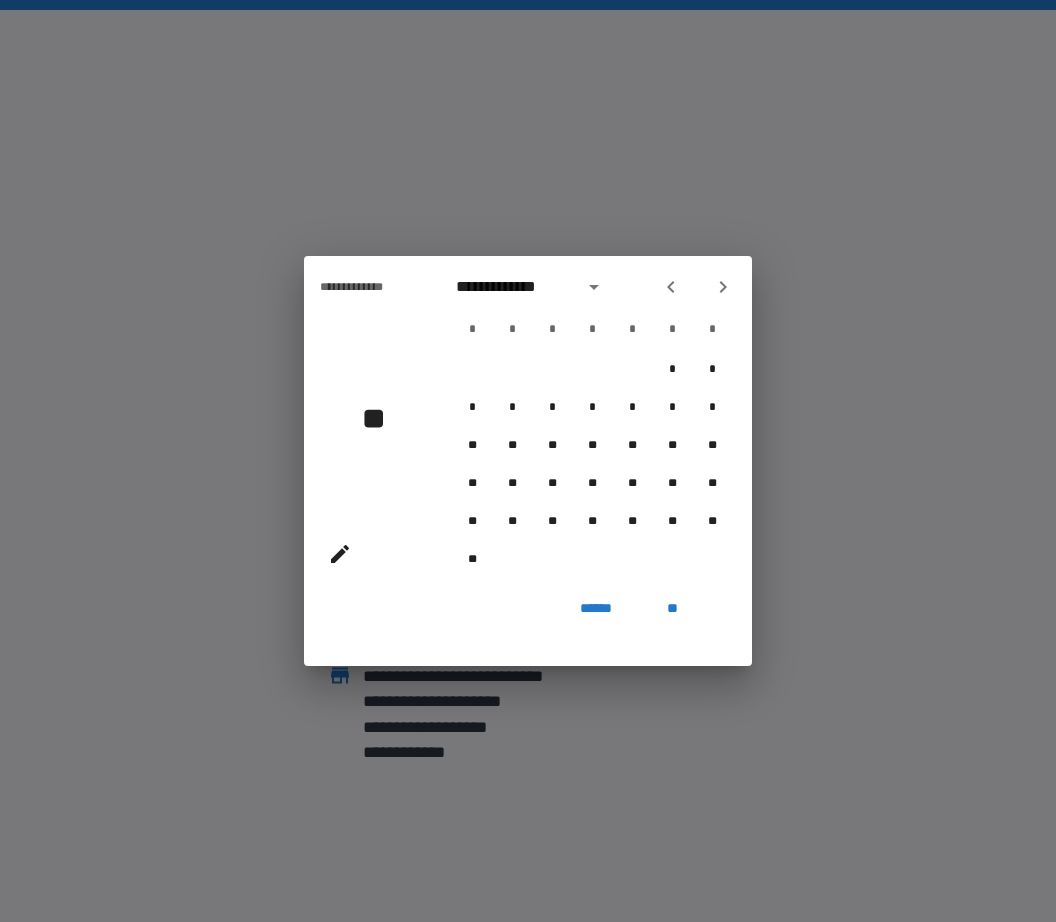 click at bounding box center [671, 287] 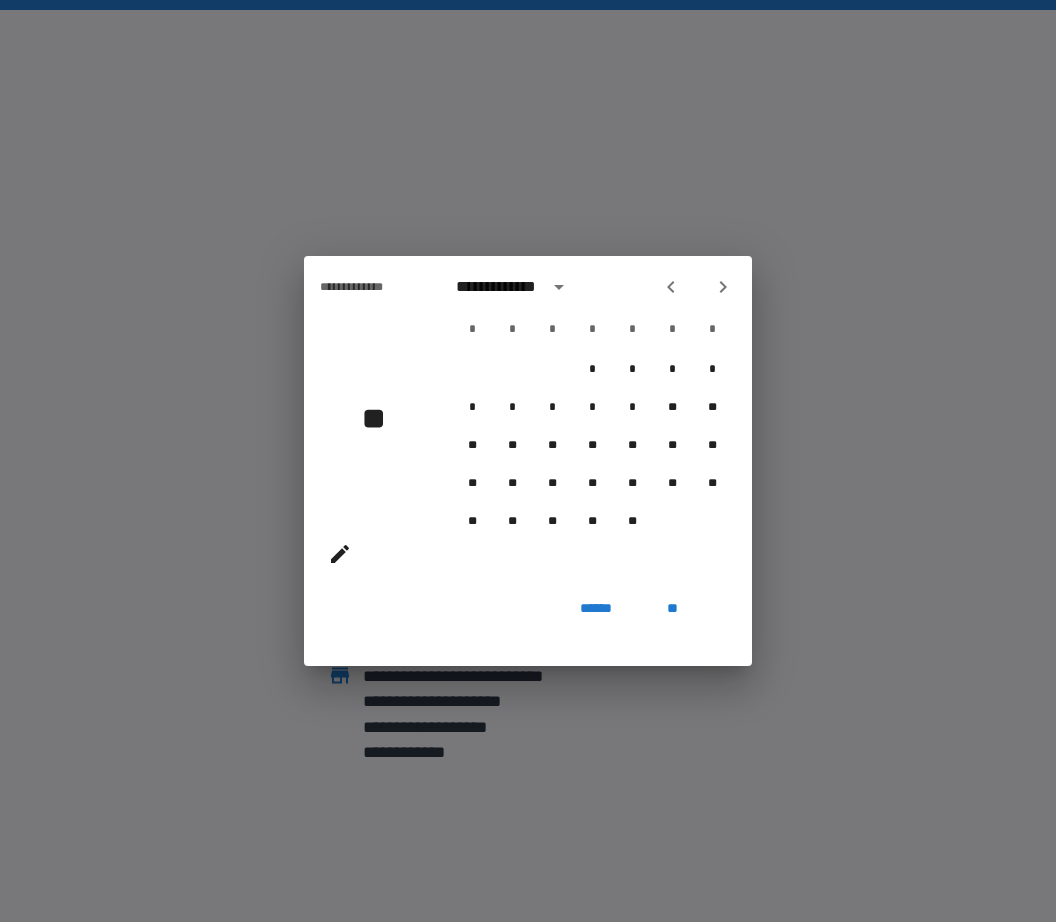 click at bounding box center (671, 287) 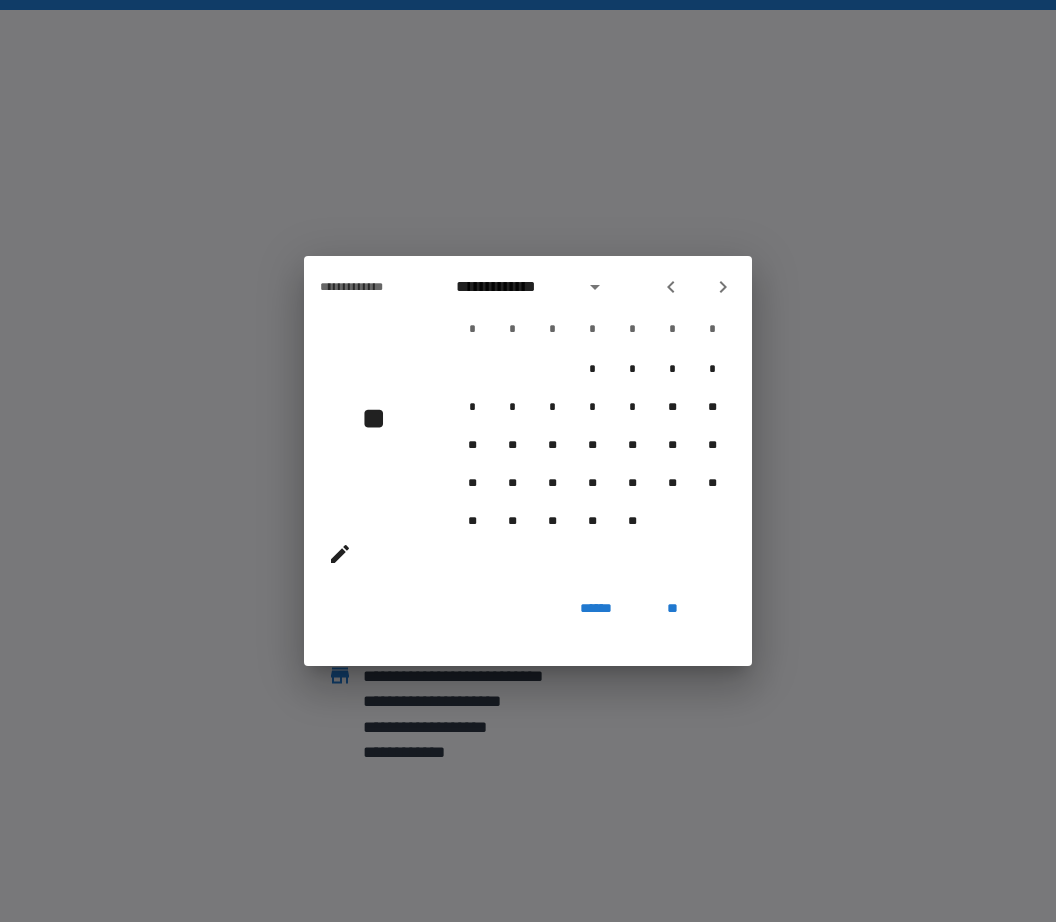 click at bounding box center [671, 287] 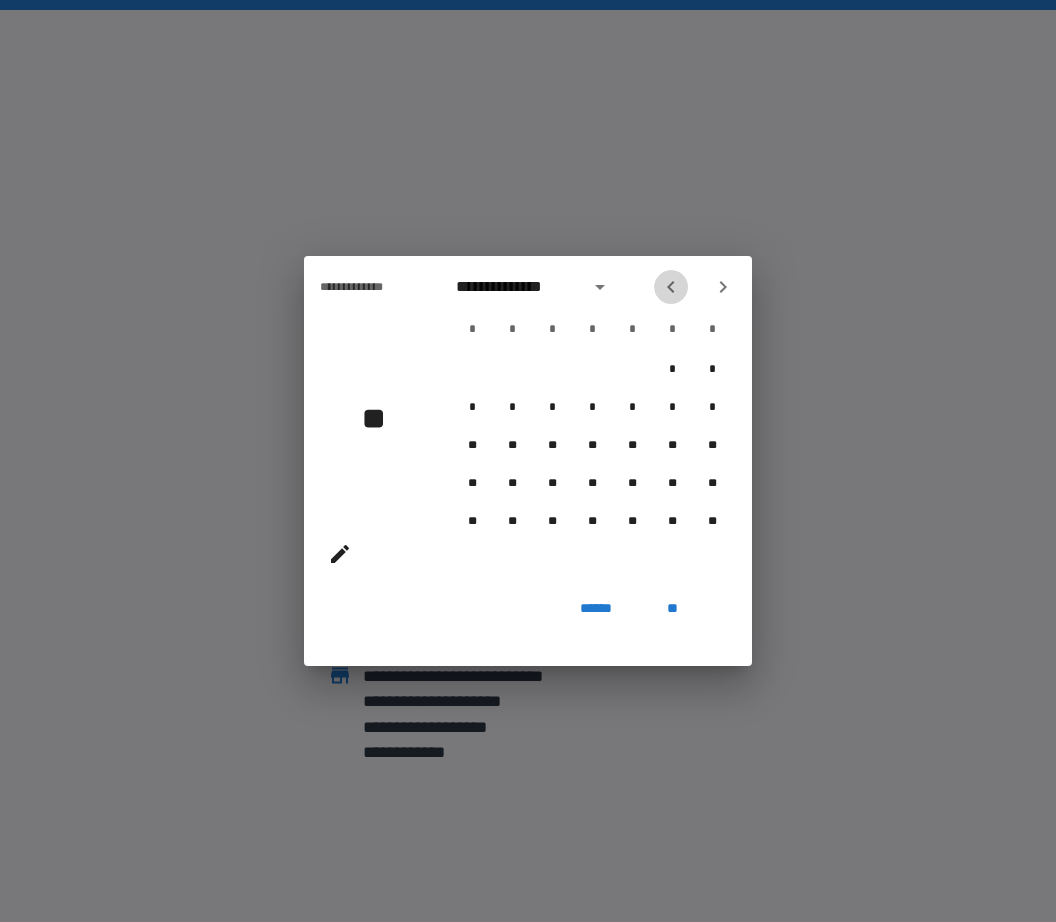 click at bounding box center (671, 287) 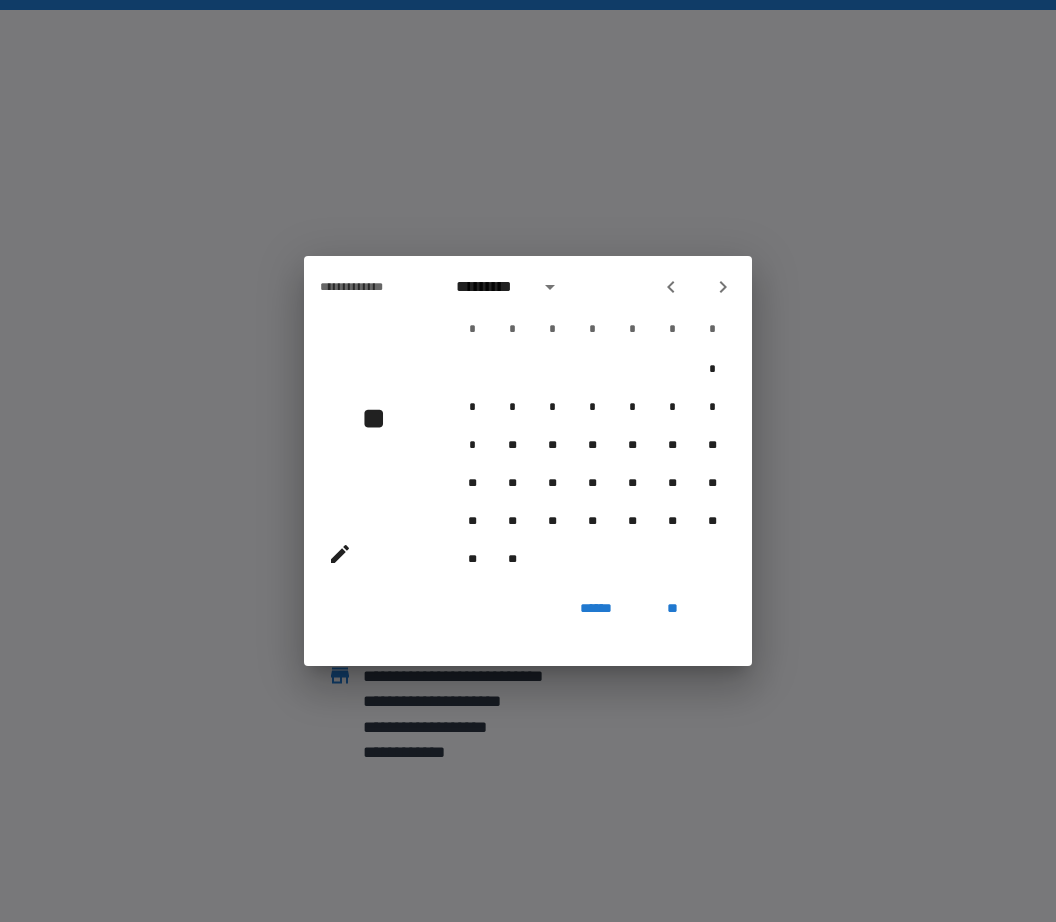 click on "*********" at bounding box center [592, 287] 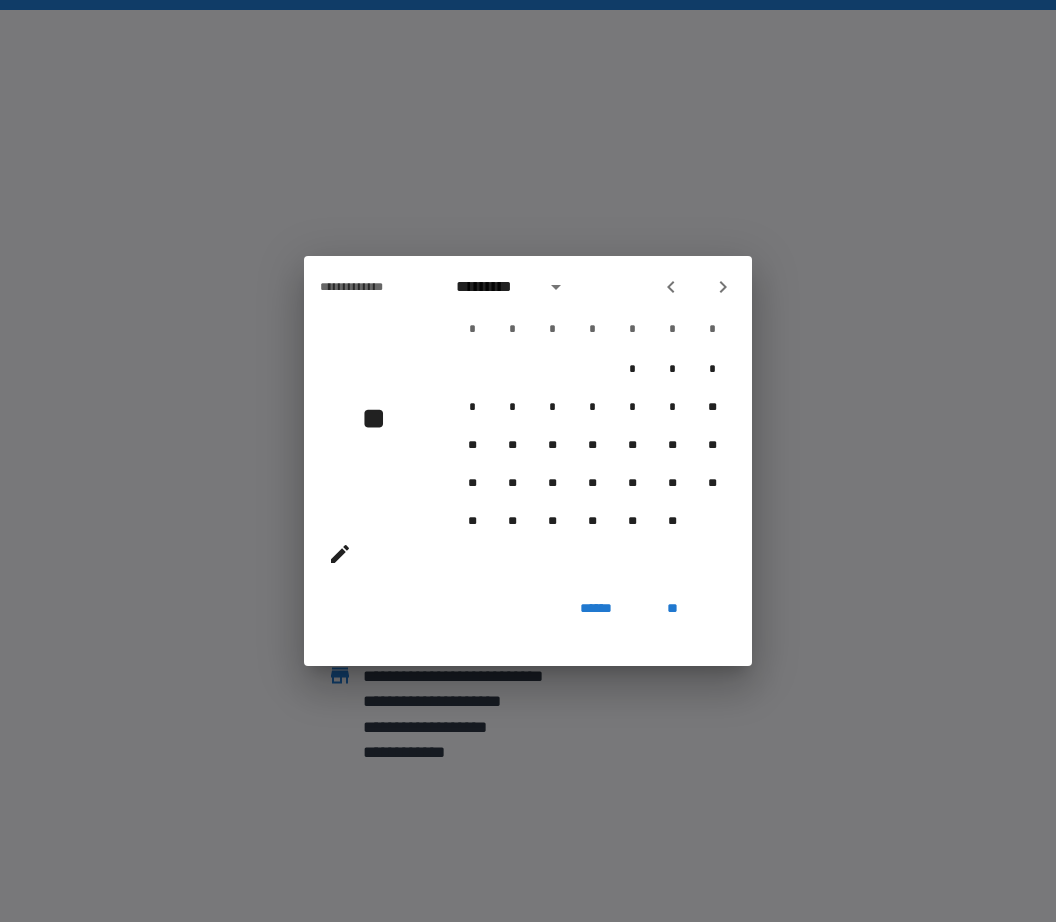 click 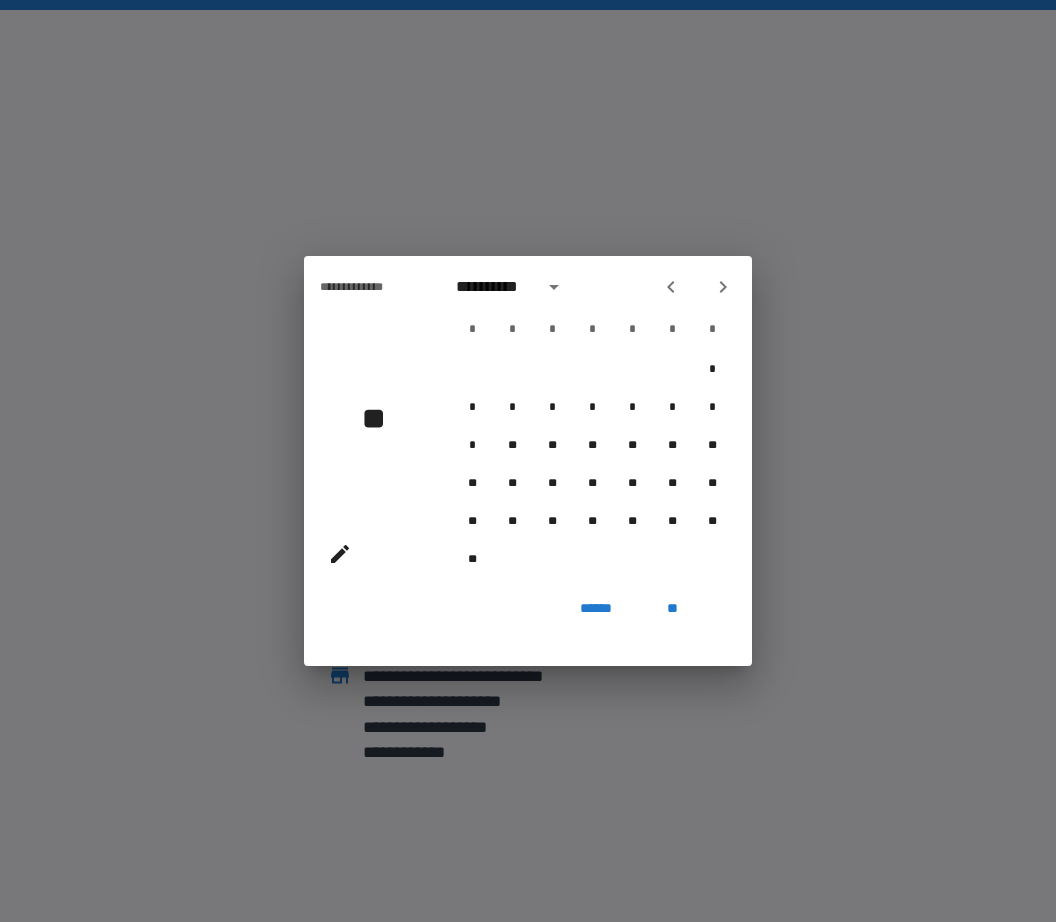 click 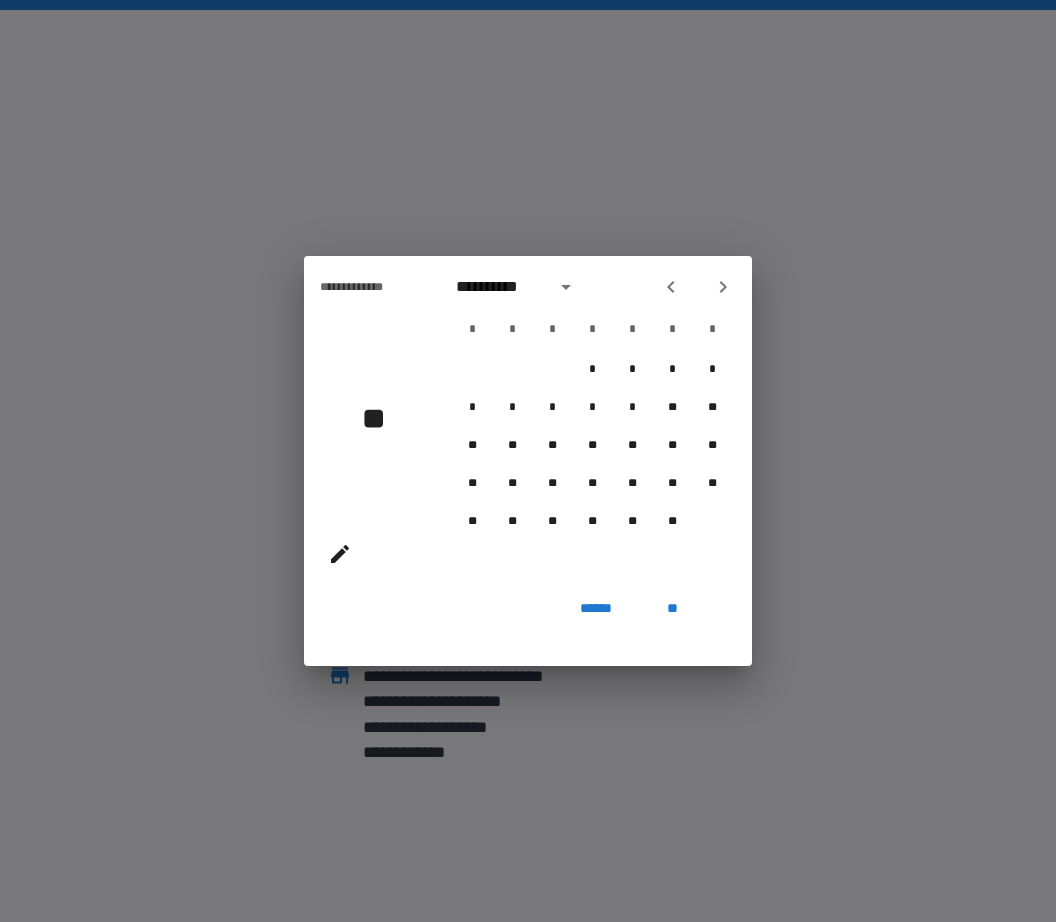 click 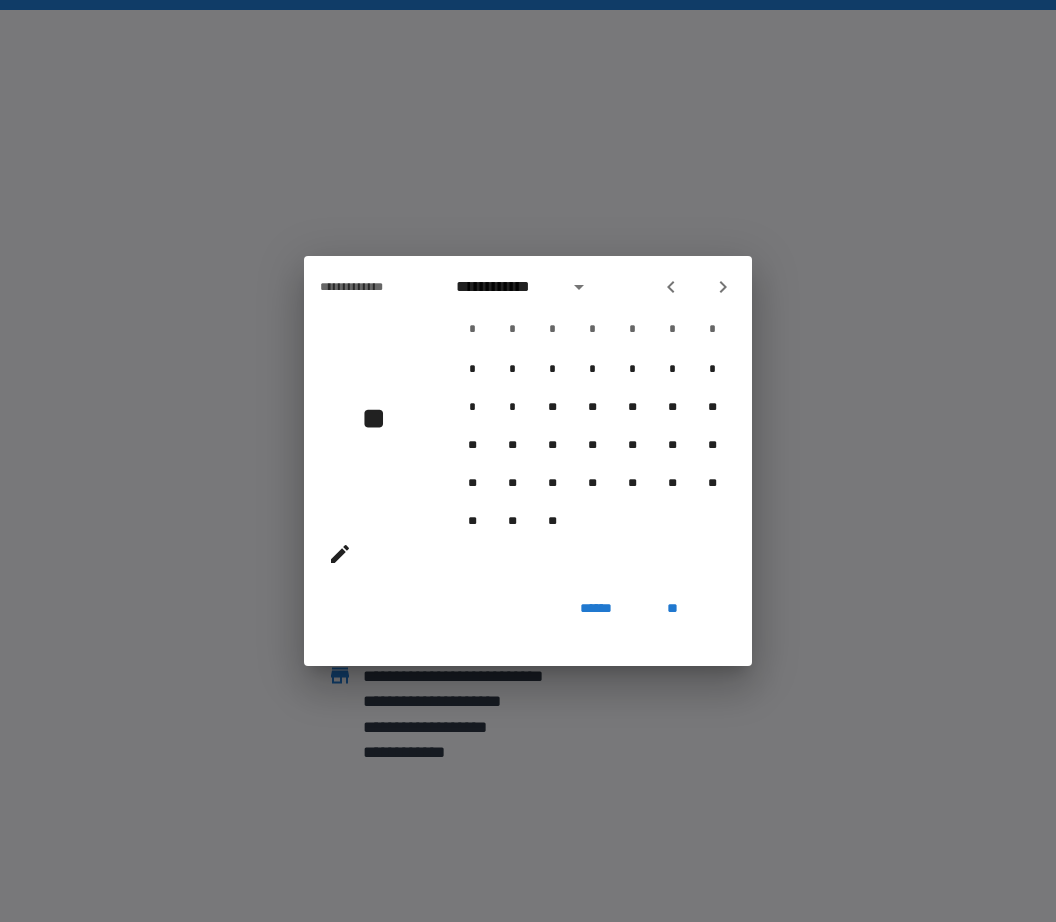 click 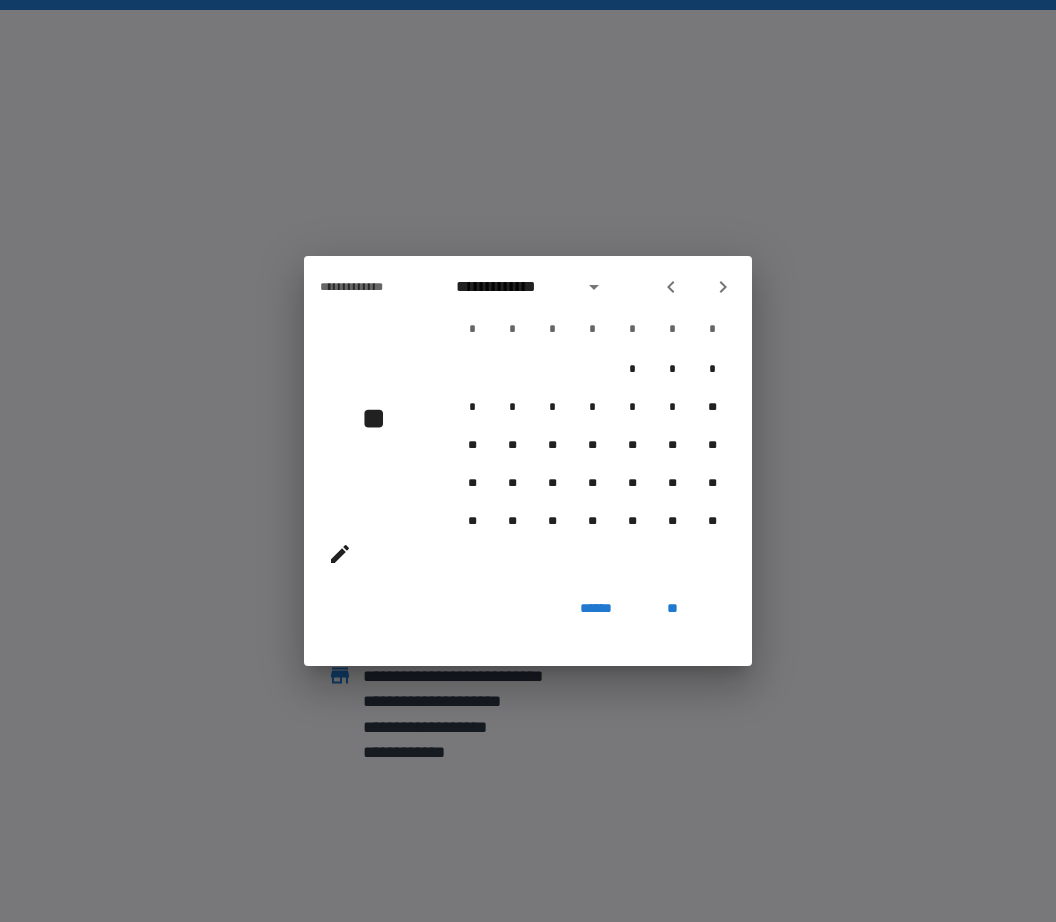click 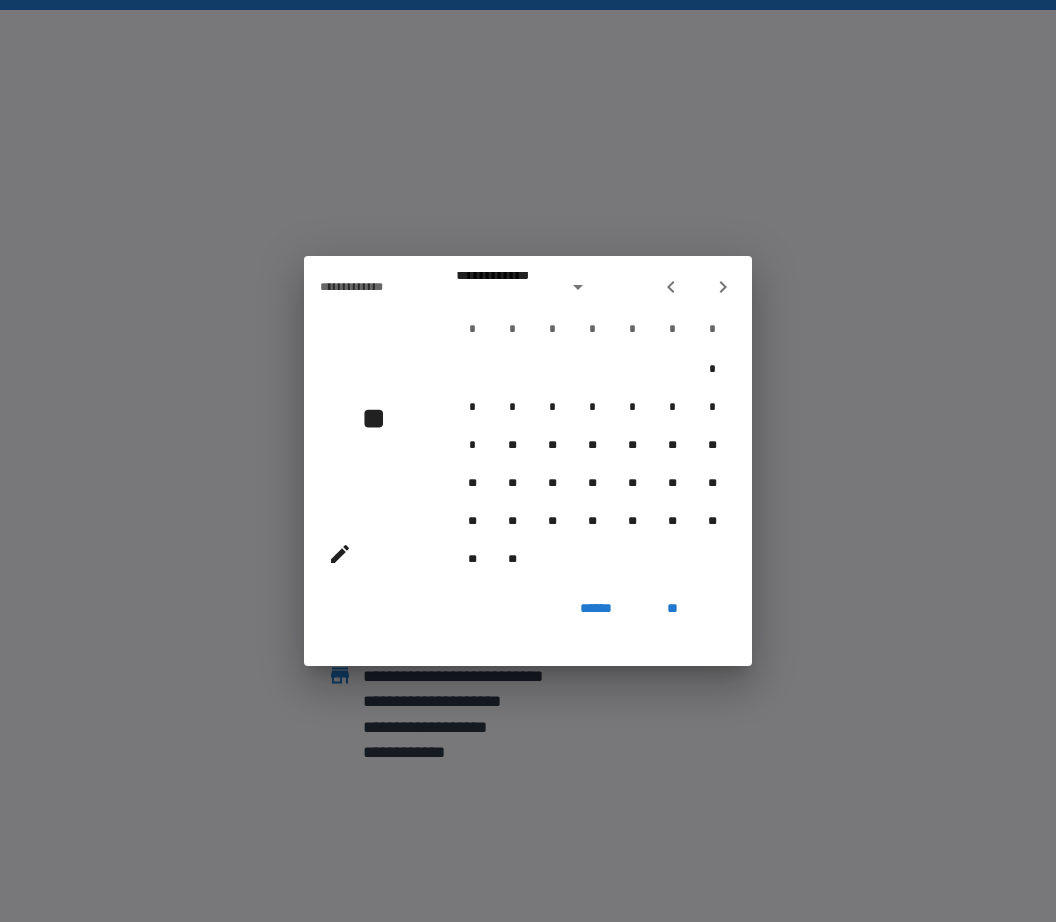 click 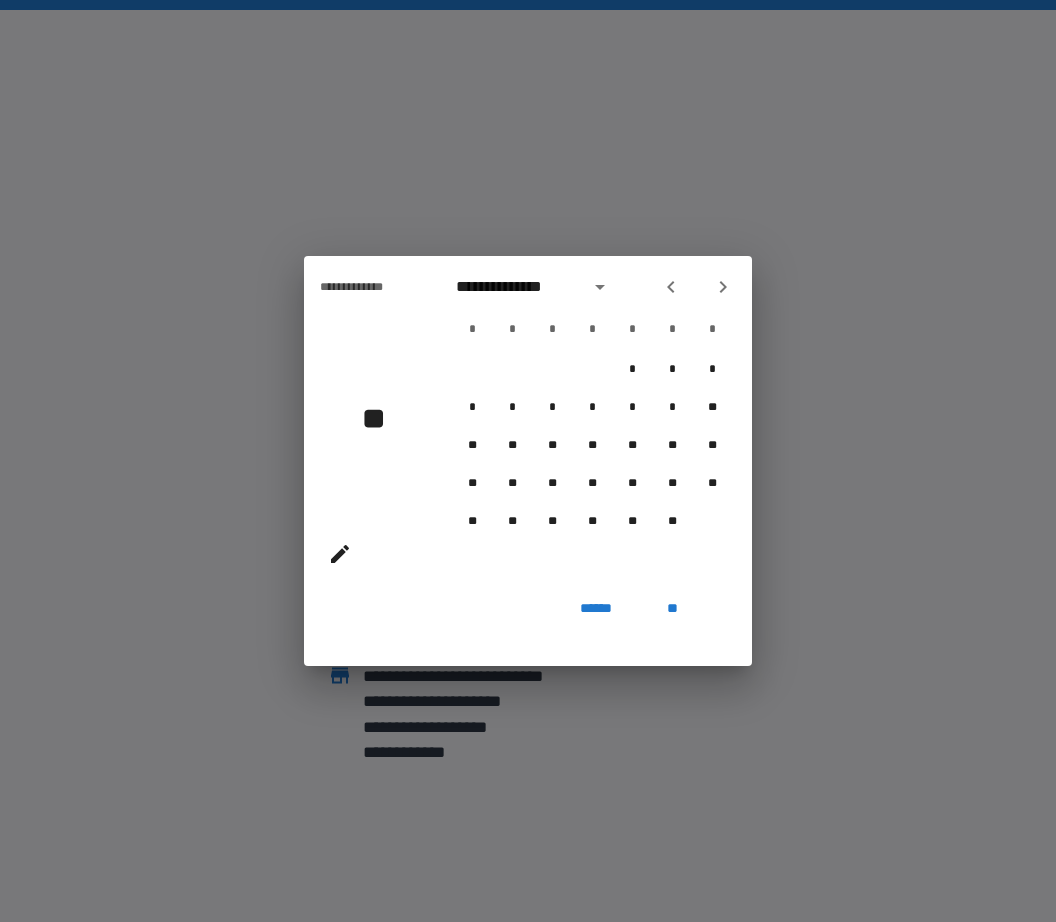 click 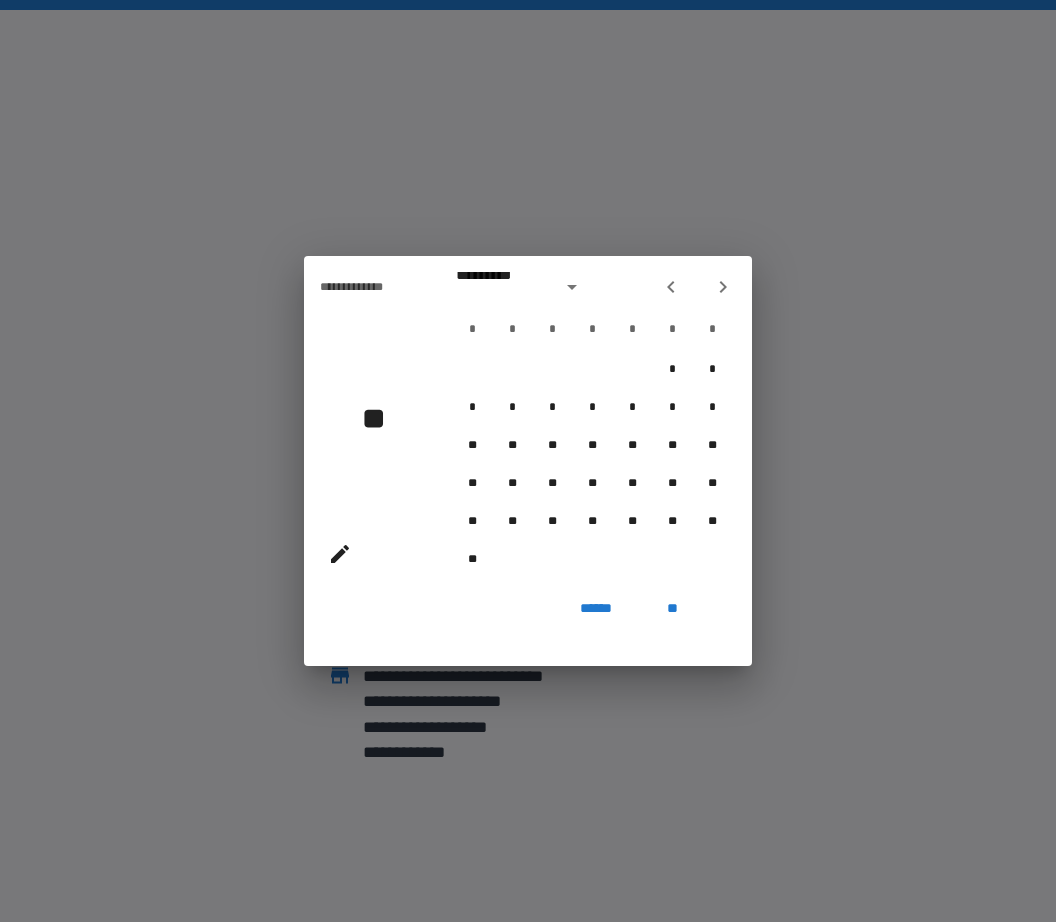 click 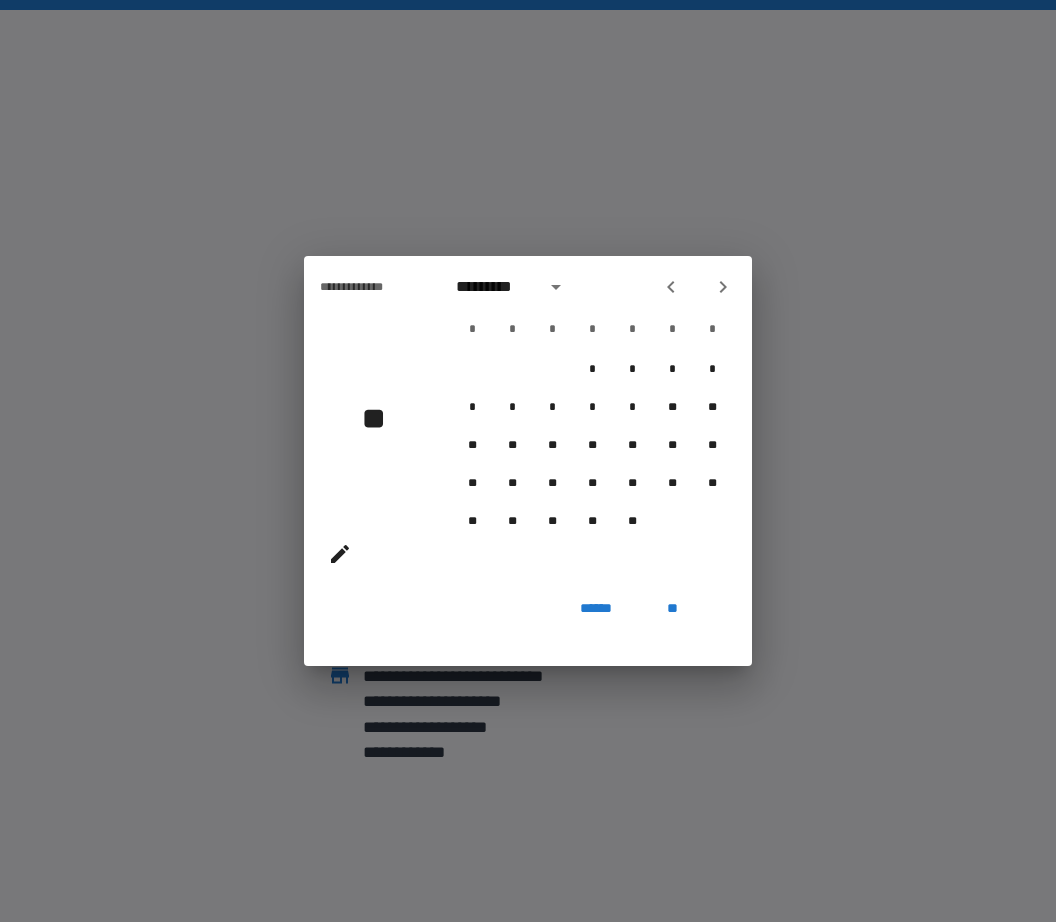 click 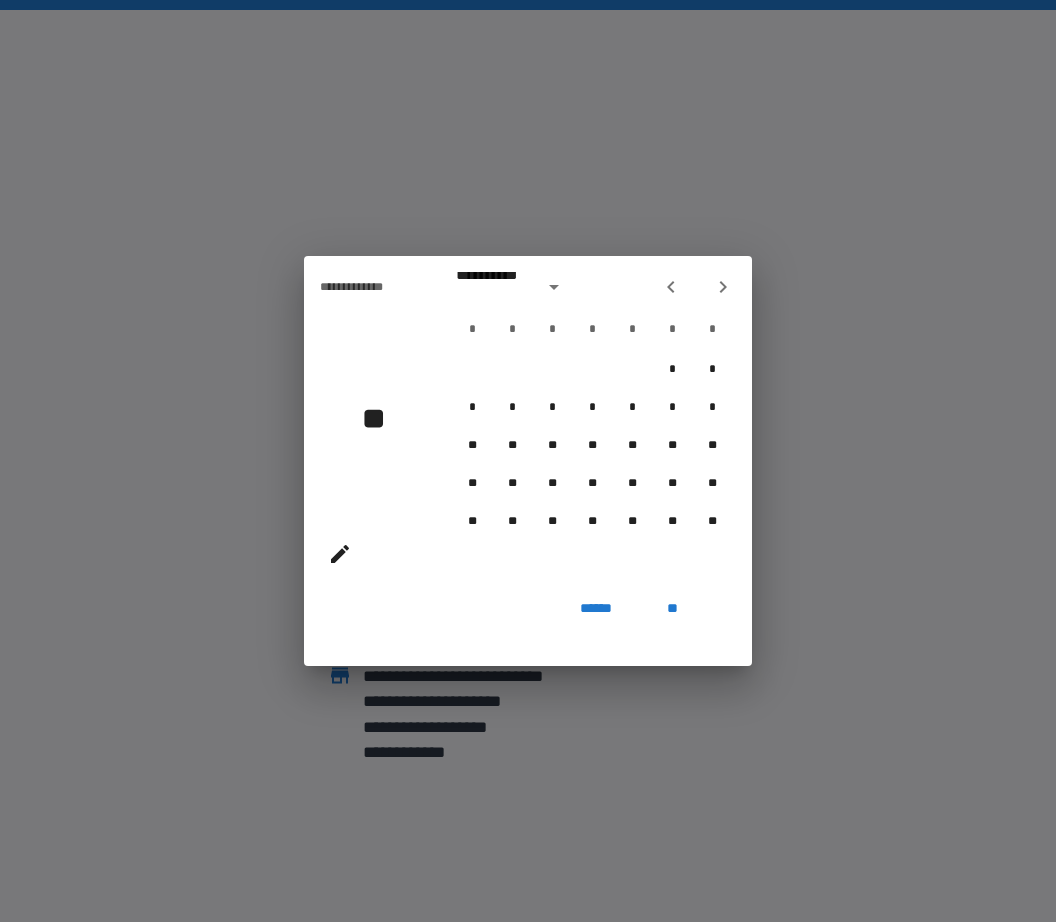 click 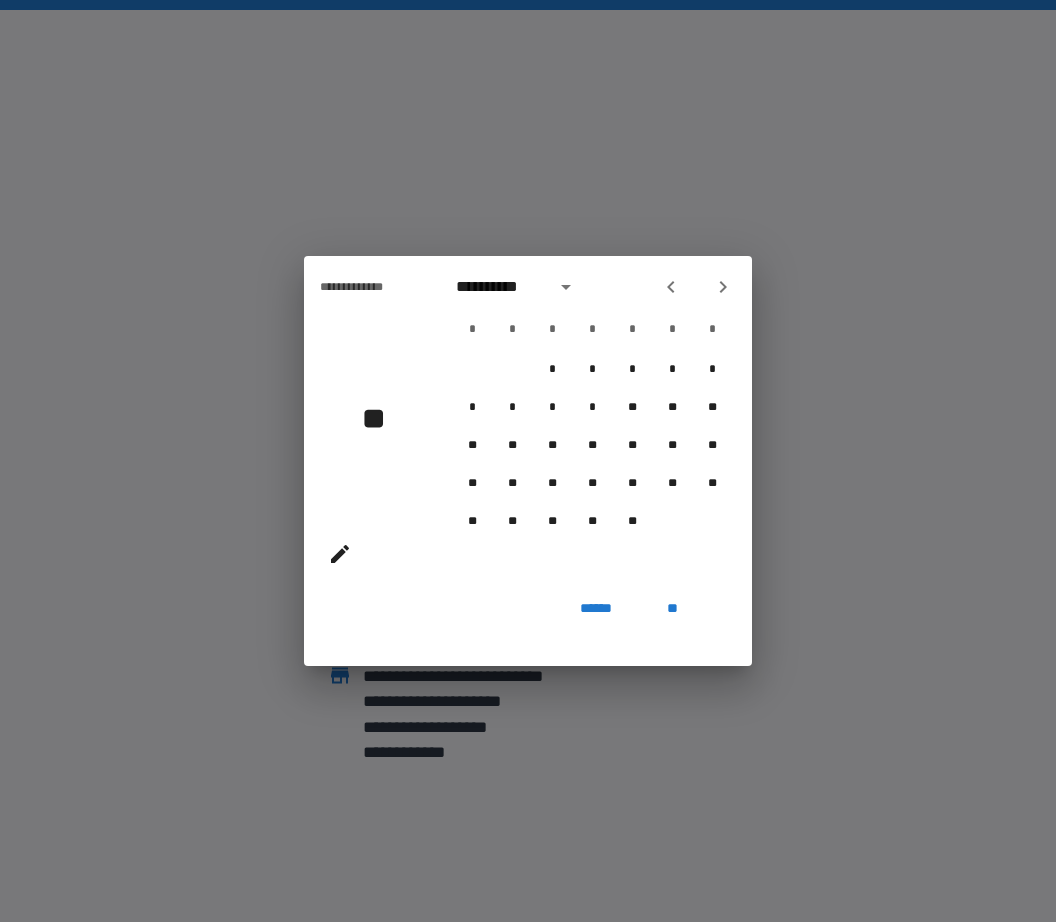 click 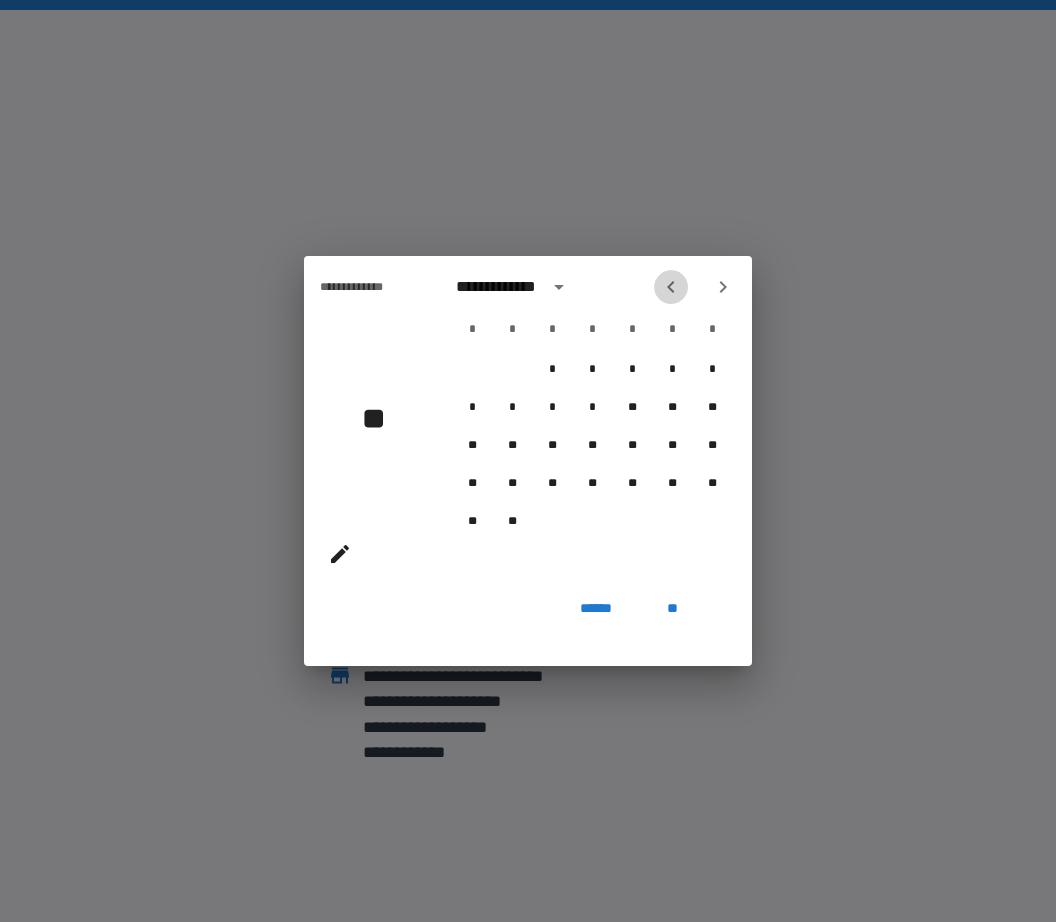 click 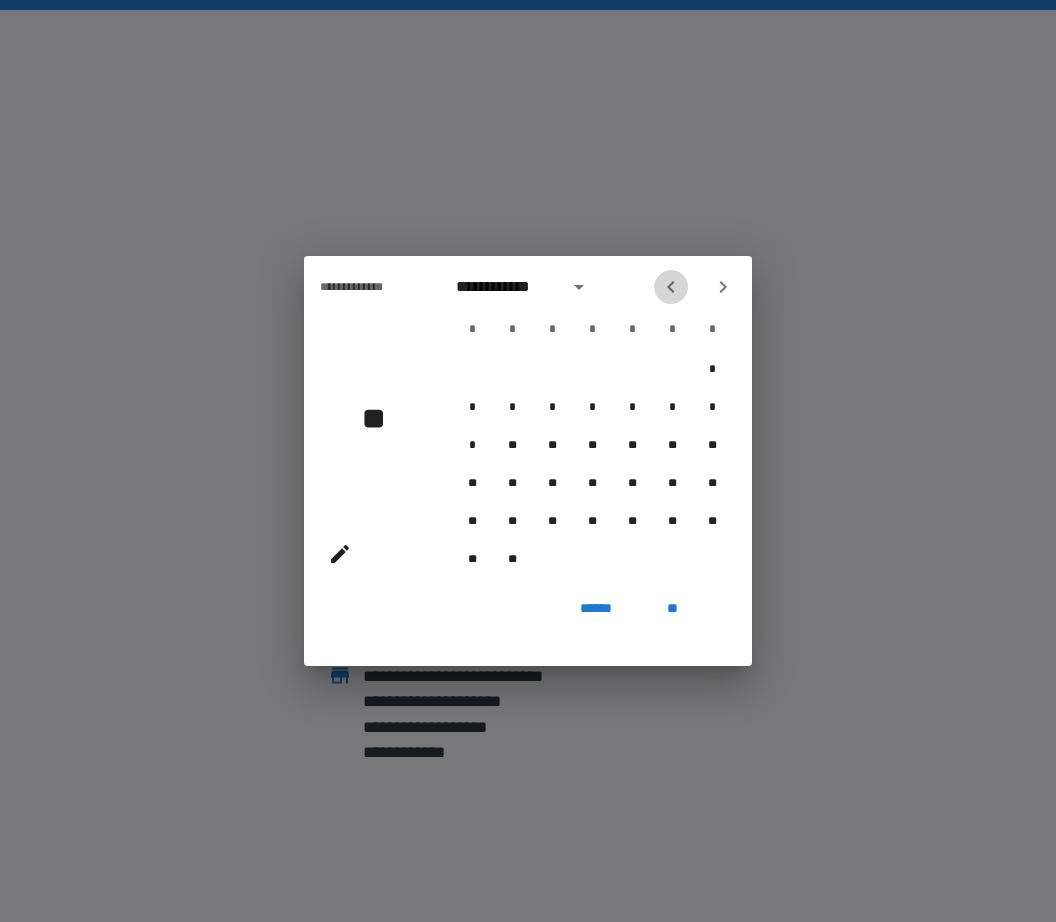click at bounding box center [671, 287] 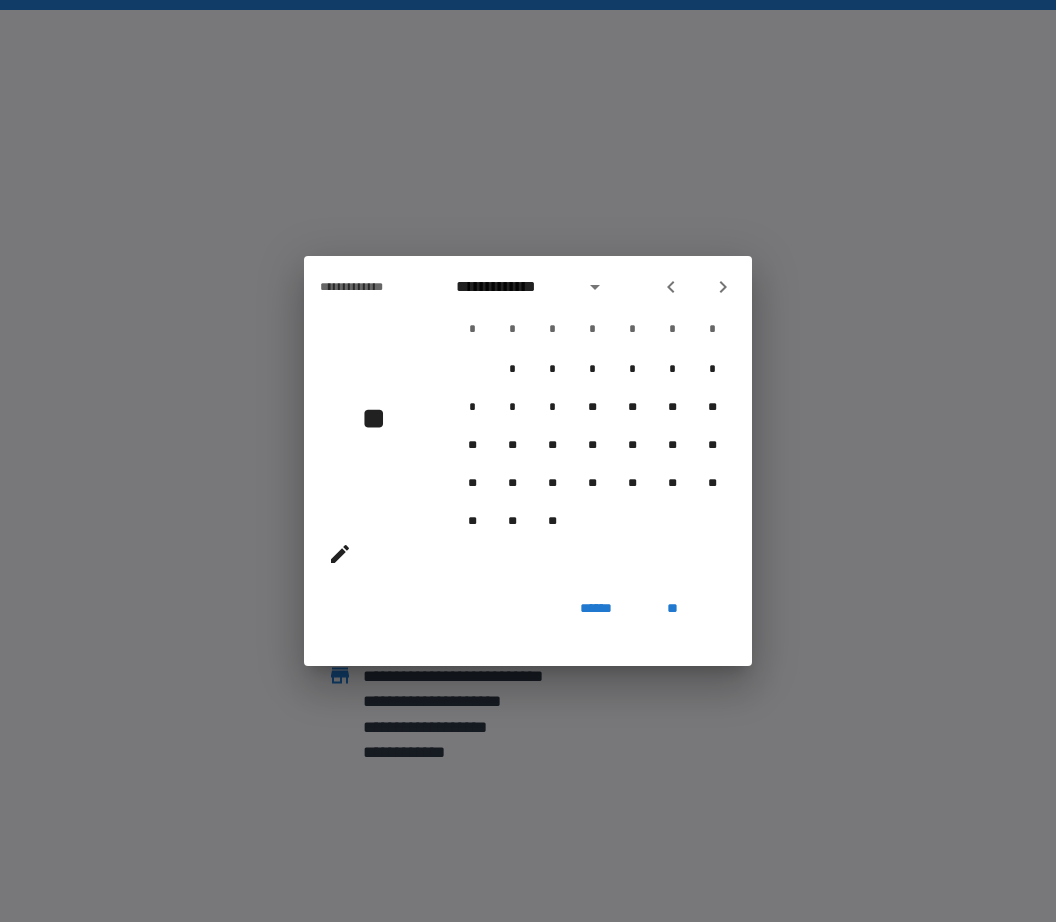 click on "**********" at bounding box center (592, 287) 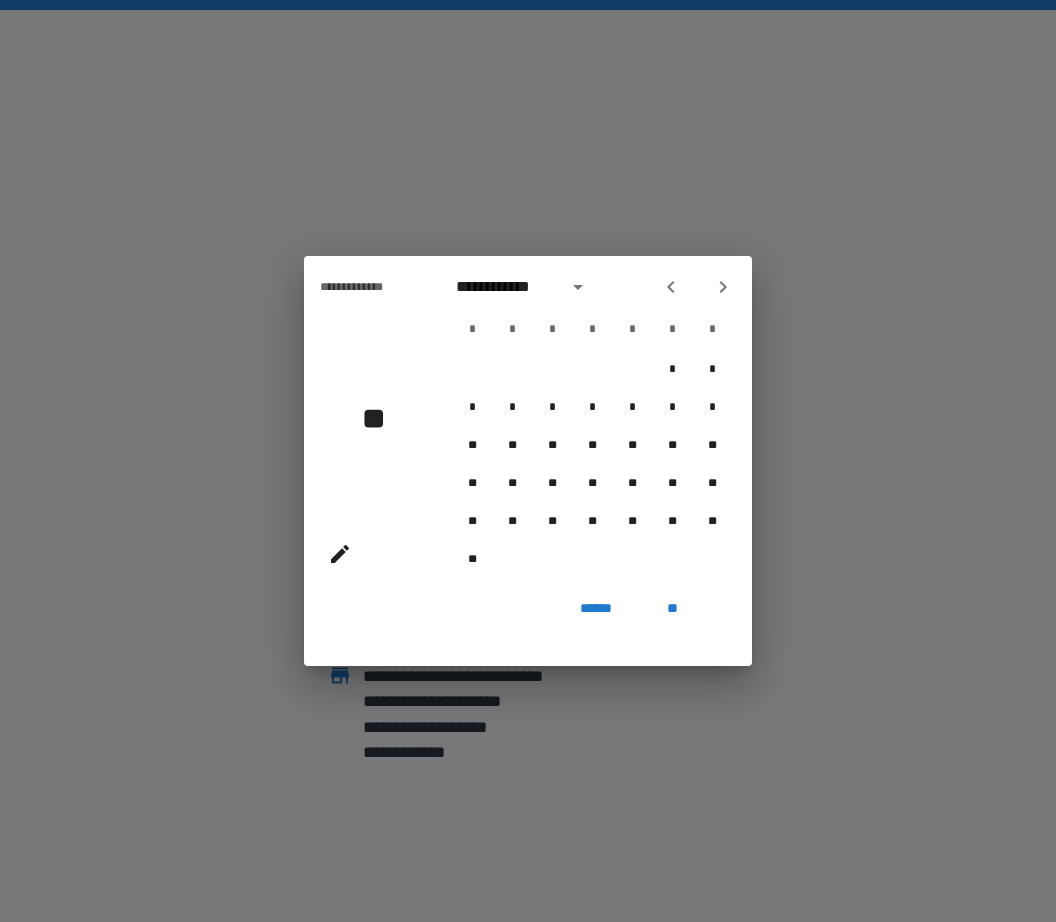 click 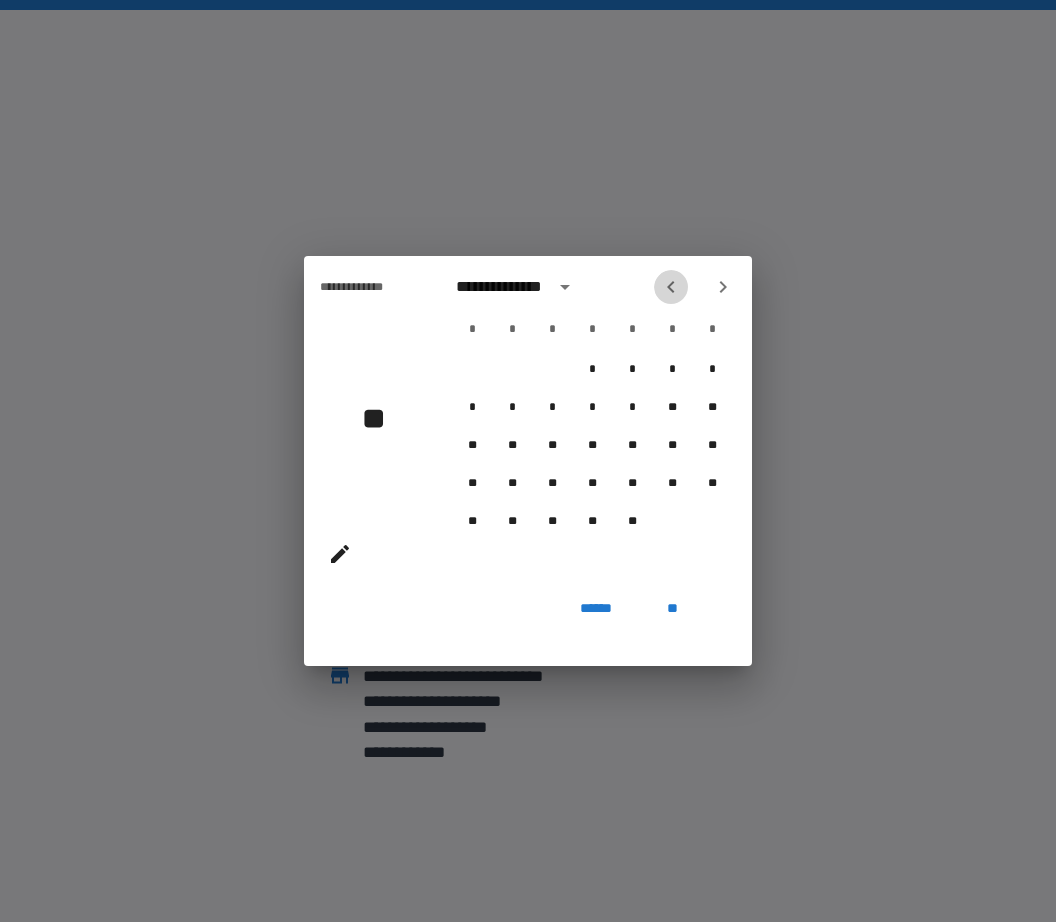 click 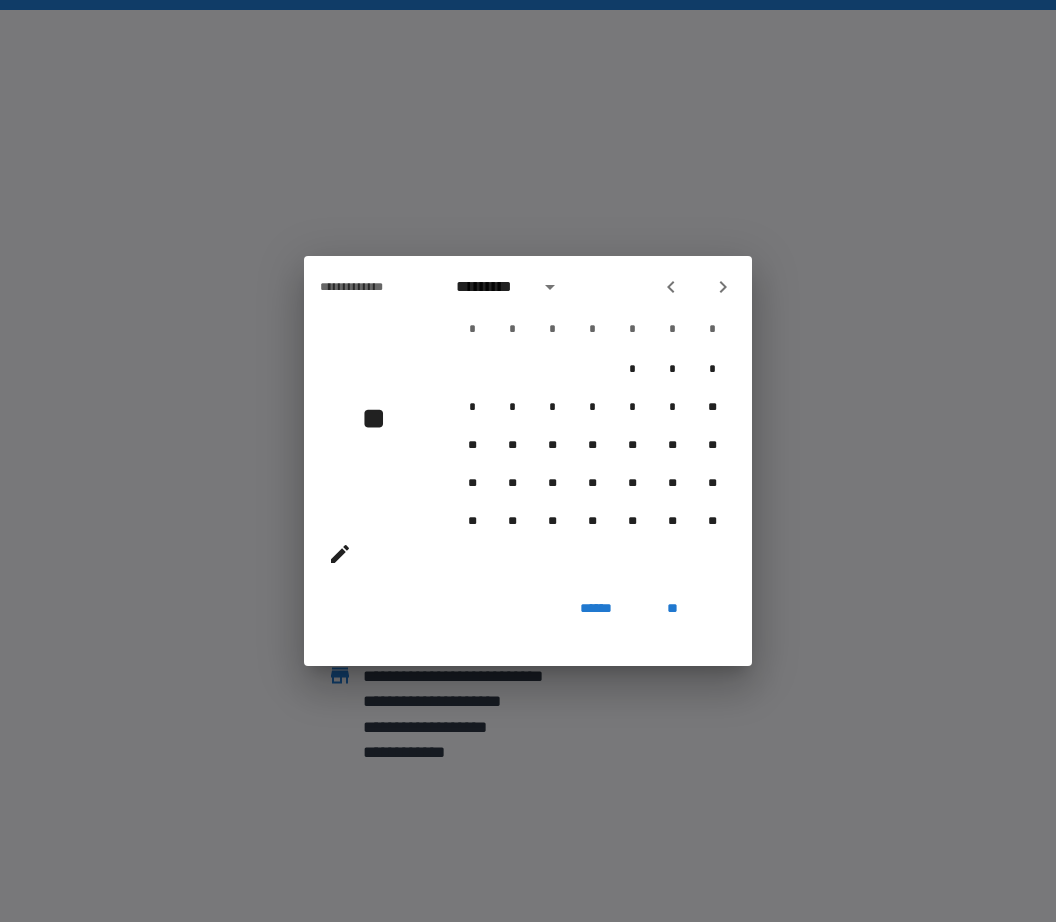 click 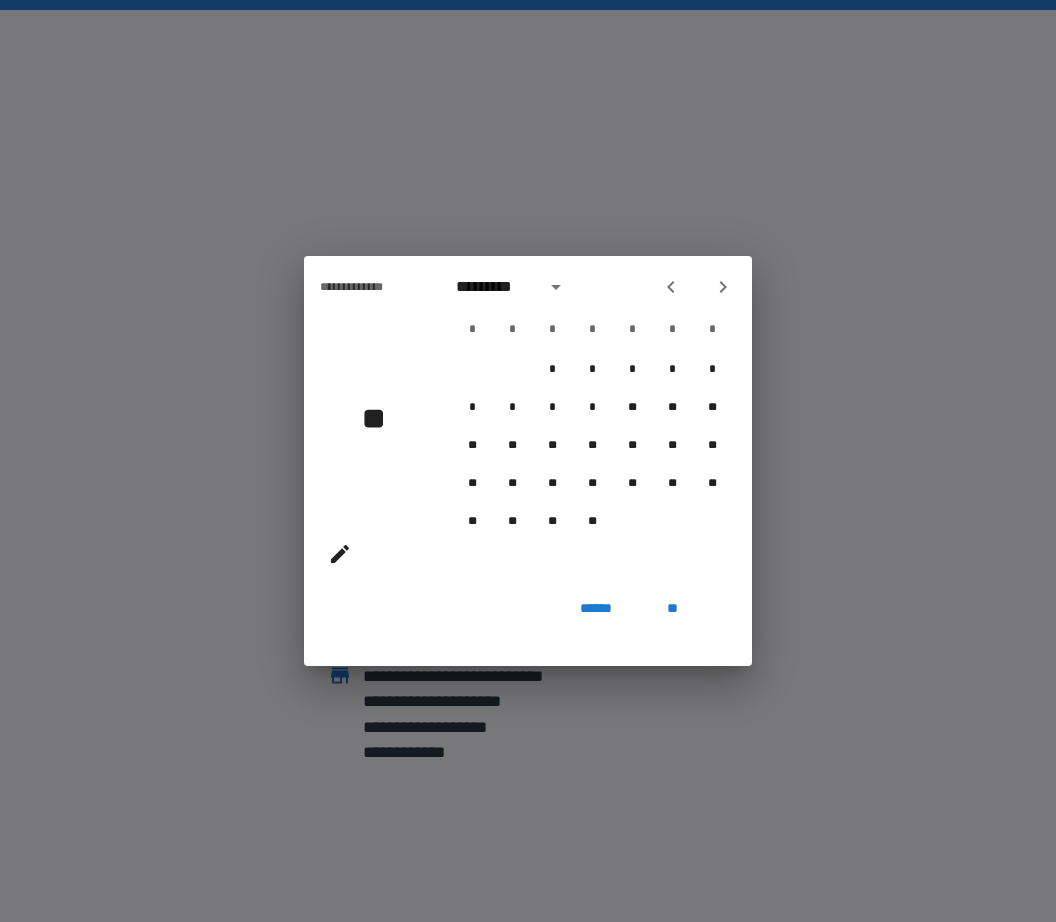 click 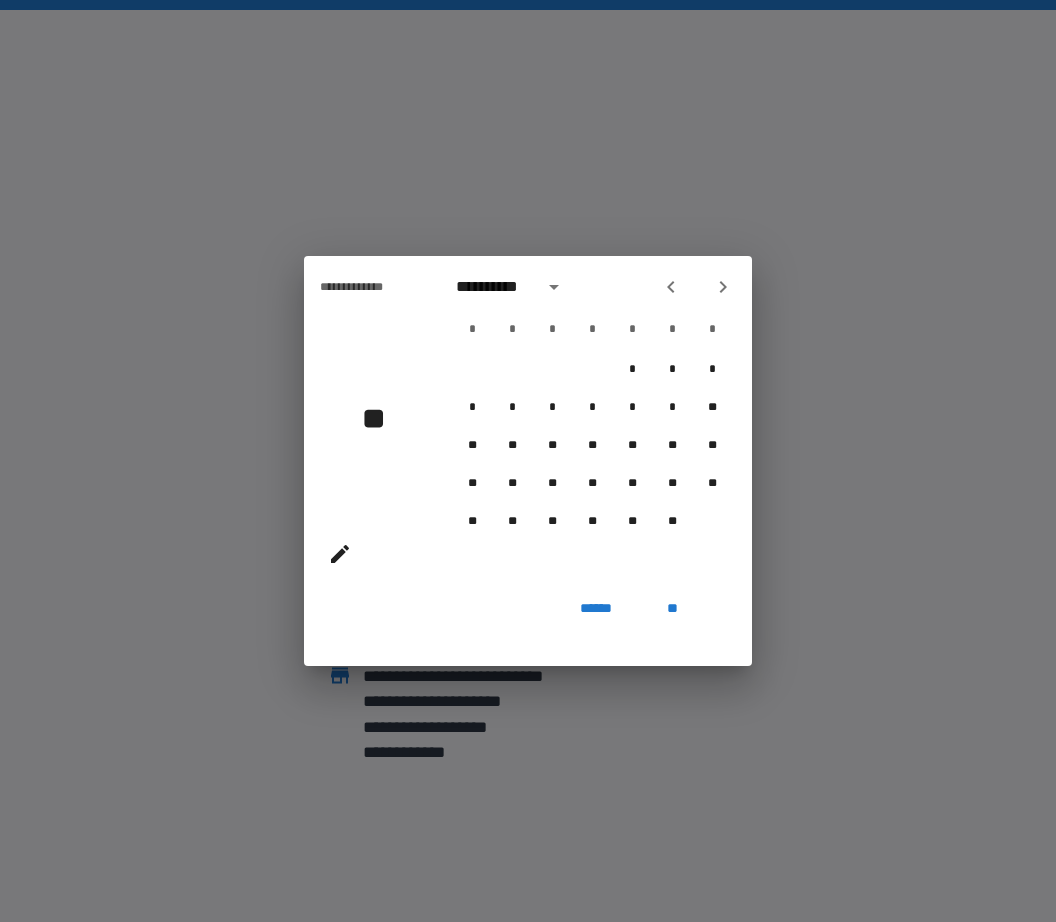 click 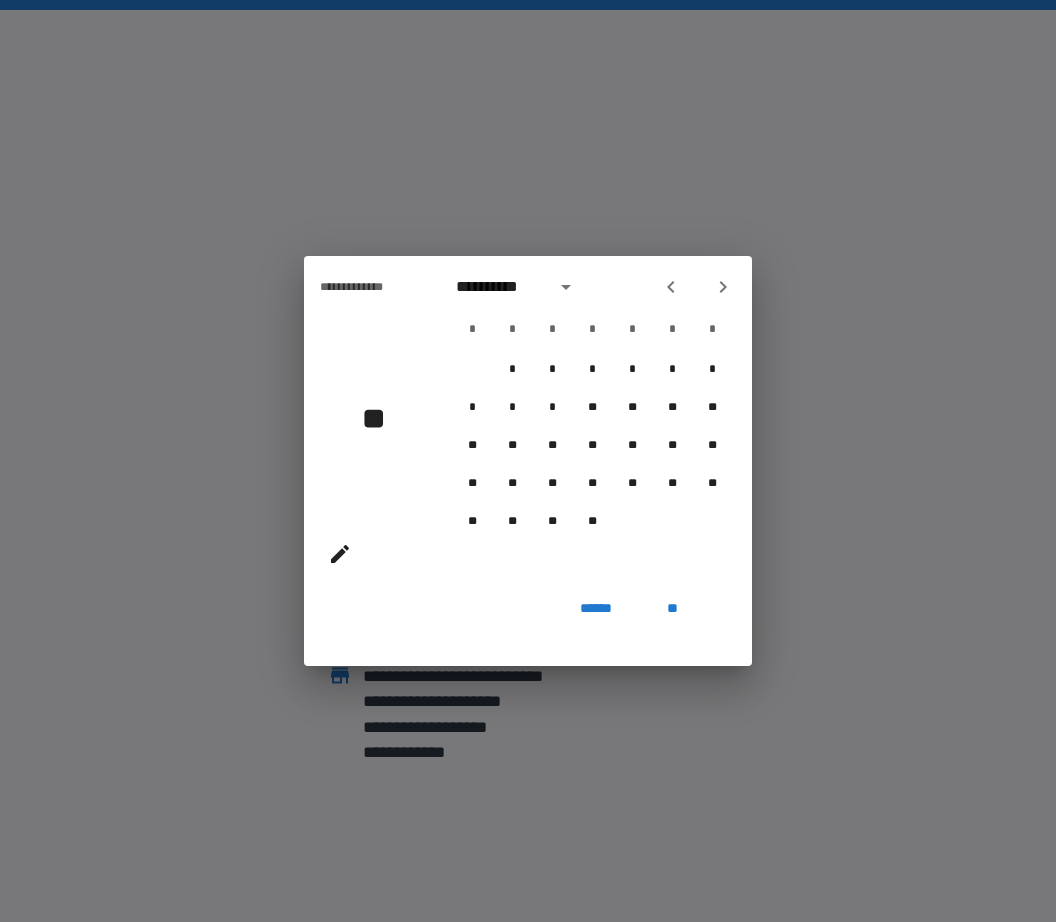 click 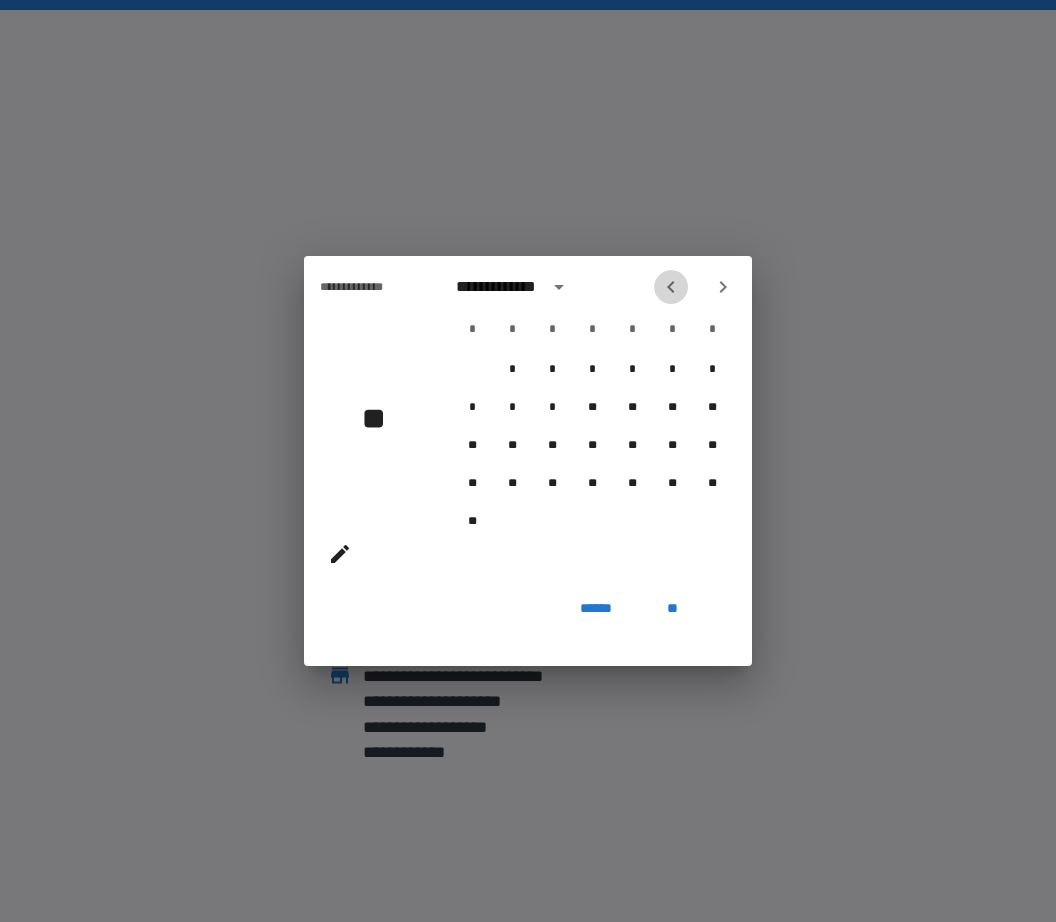 click 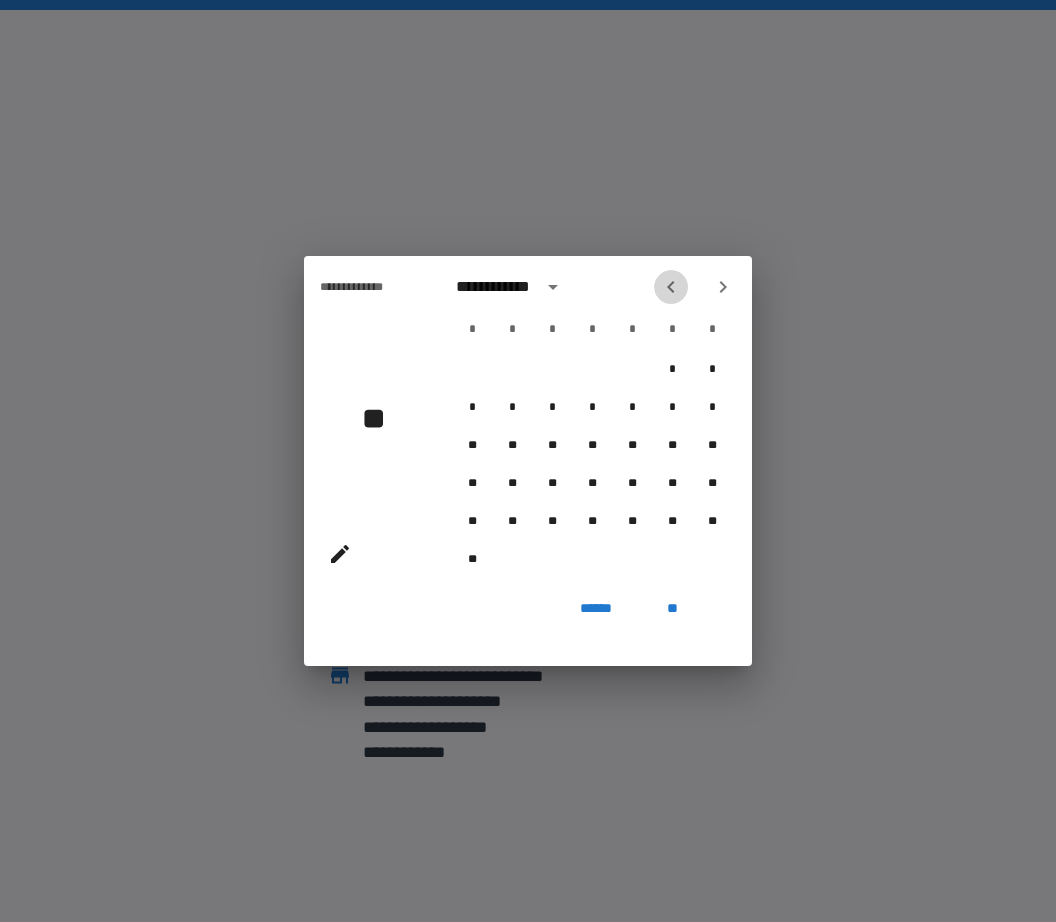 click at bounding box center (671, 287) 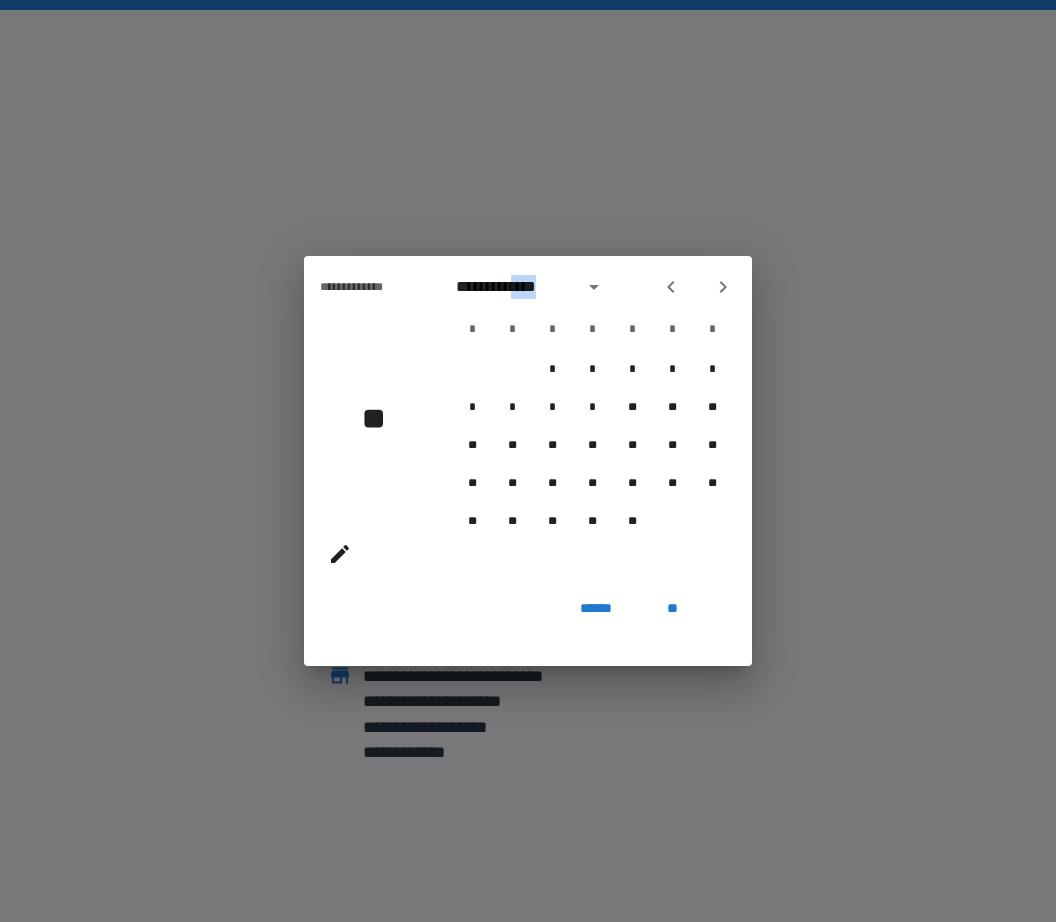 click at bounding box center [671, 287] 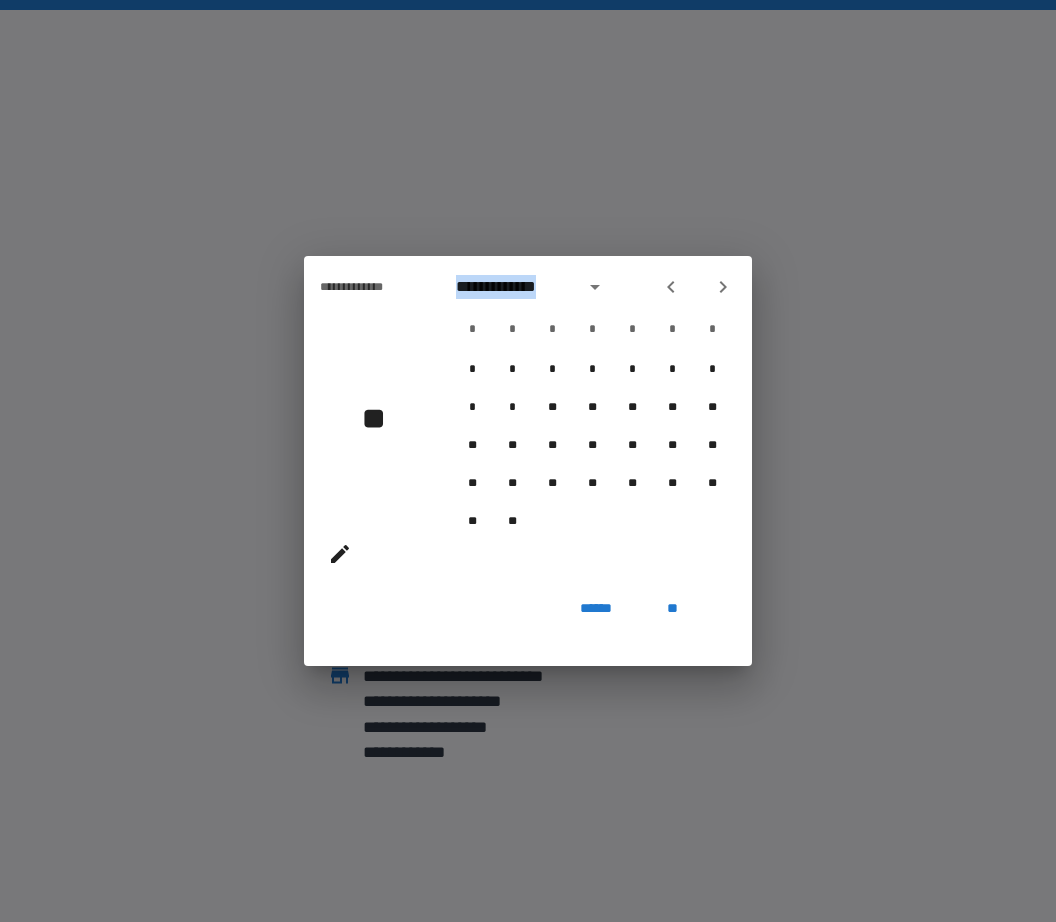 click on "**********" at bounding box center (592, 287) 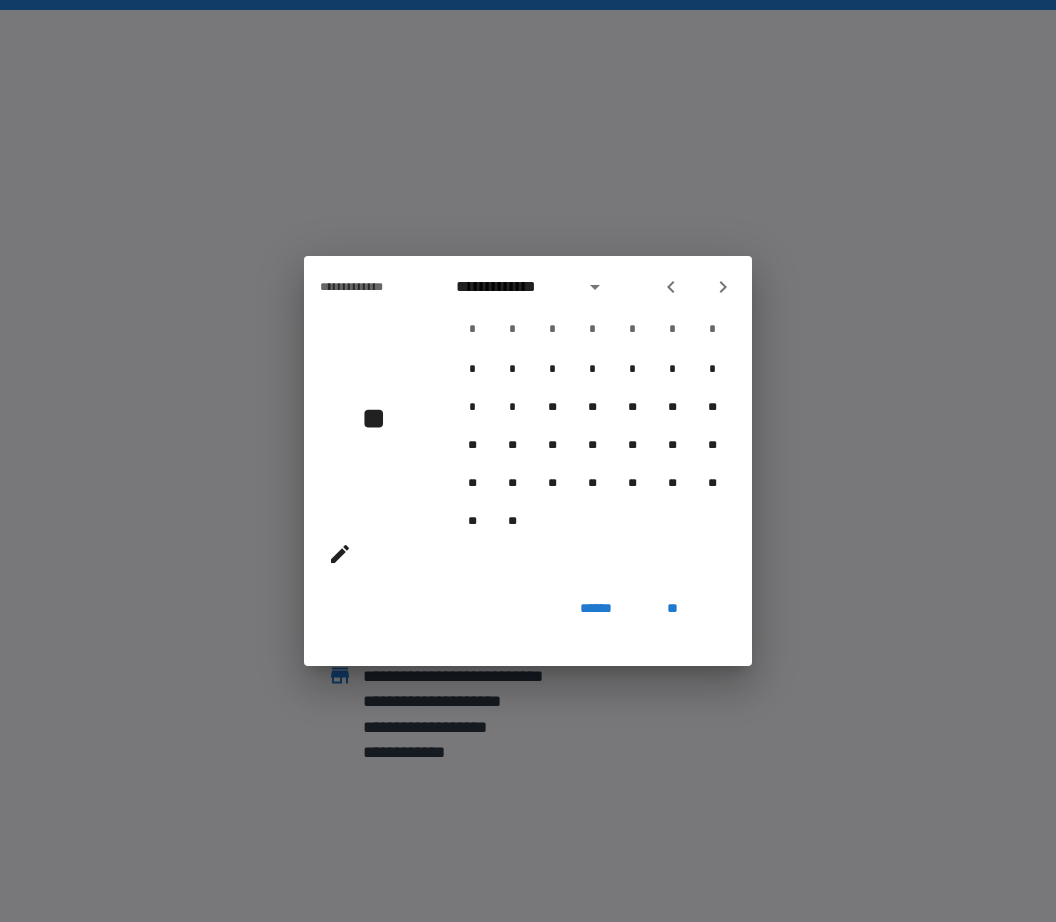 click 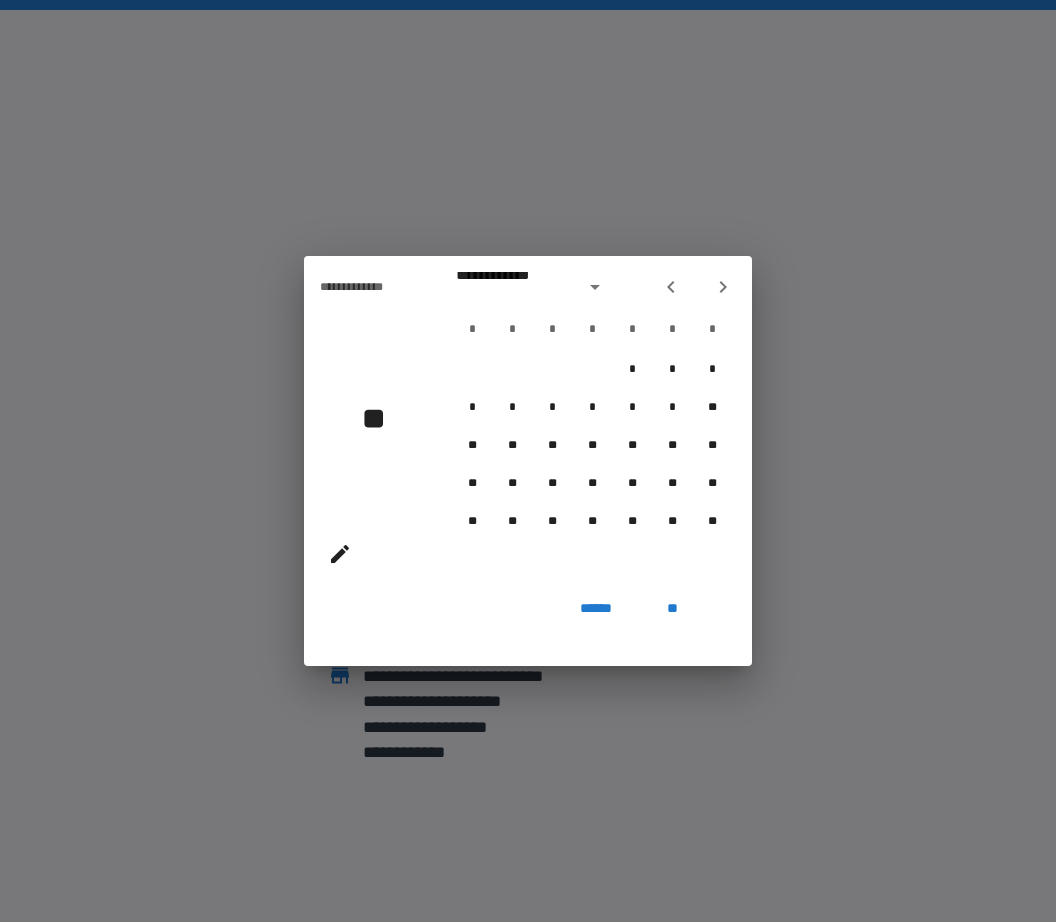 click 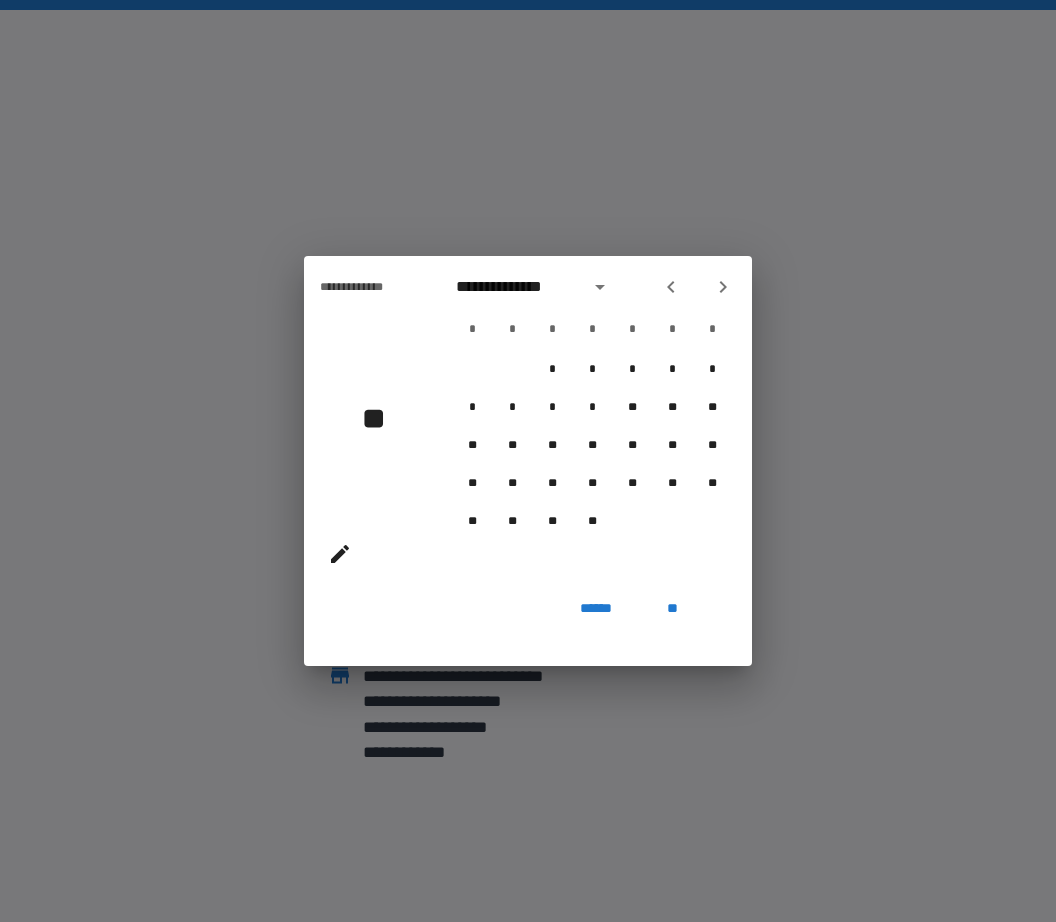 click 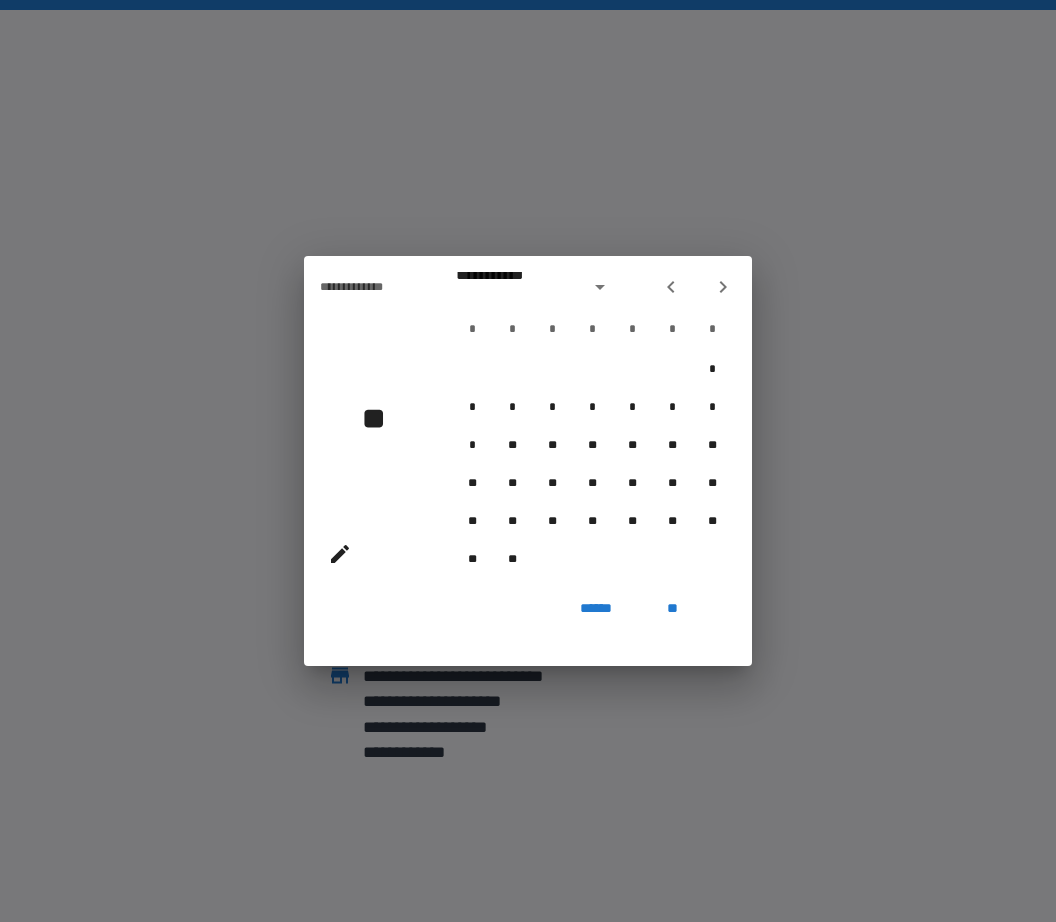 click 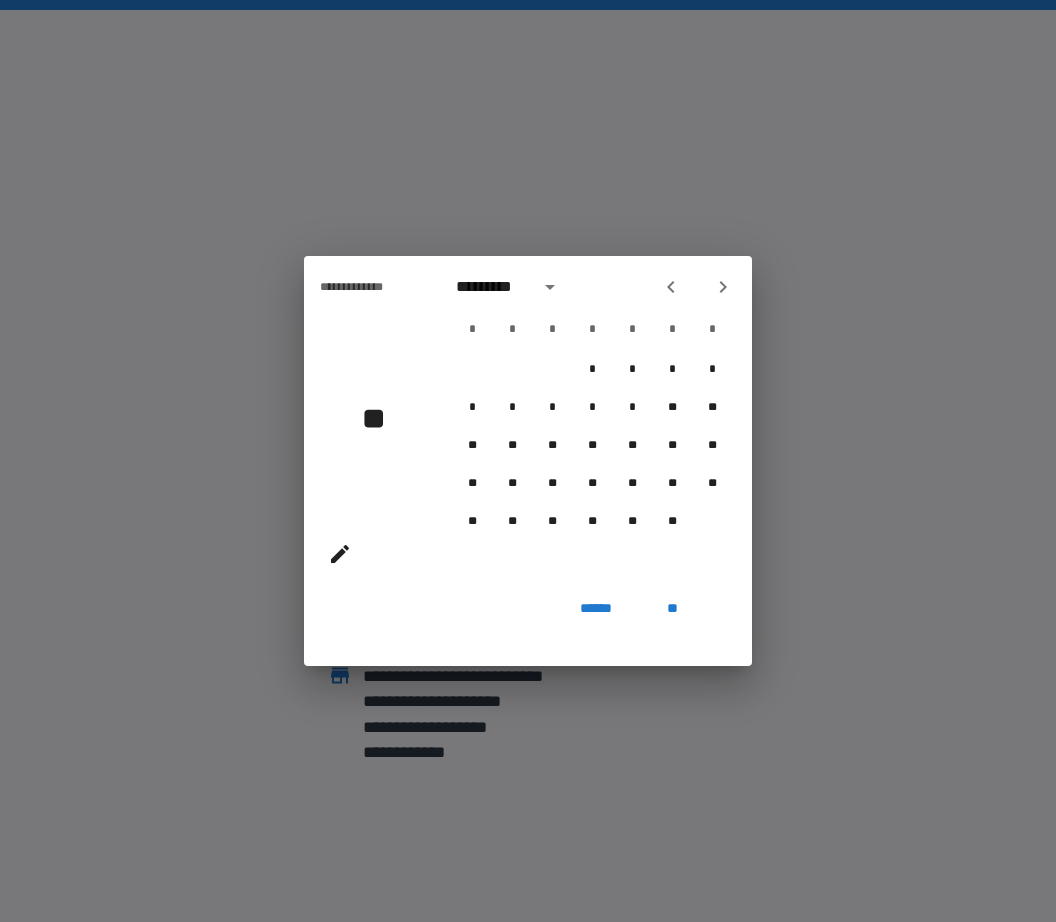 click 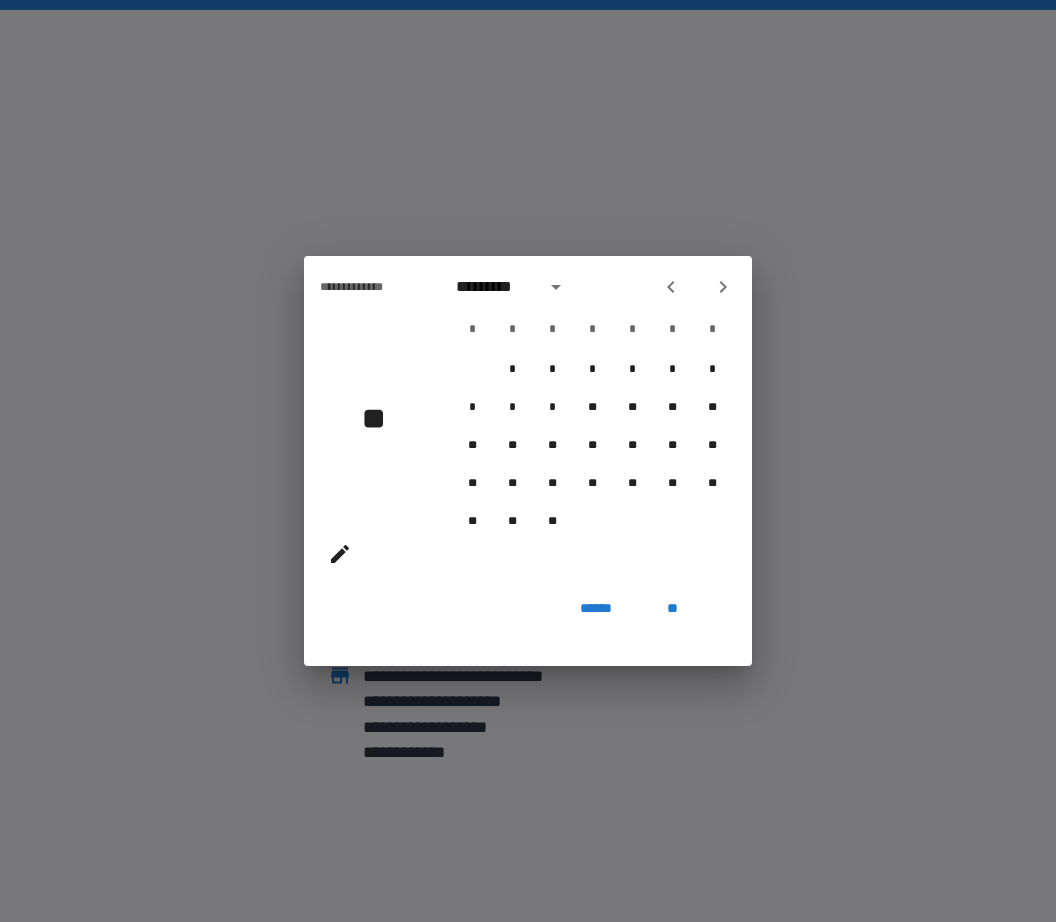 click 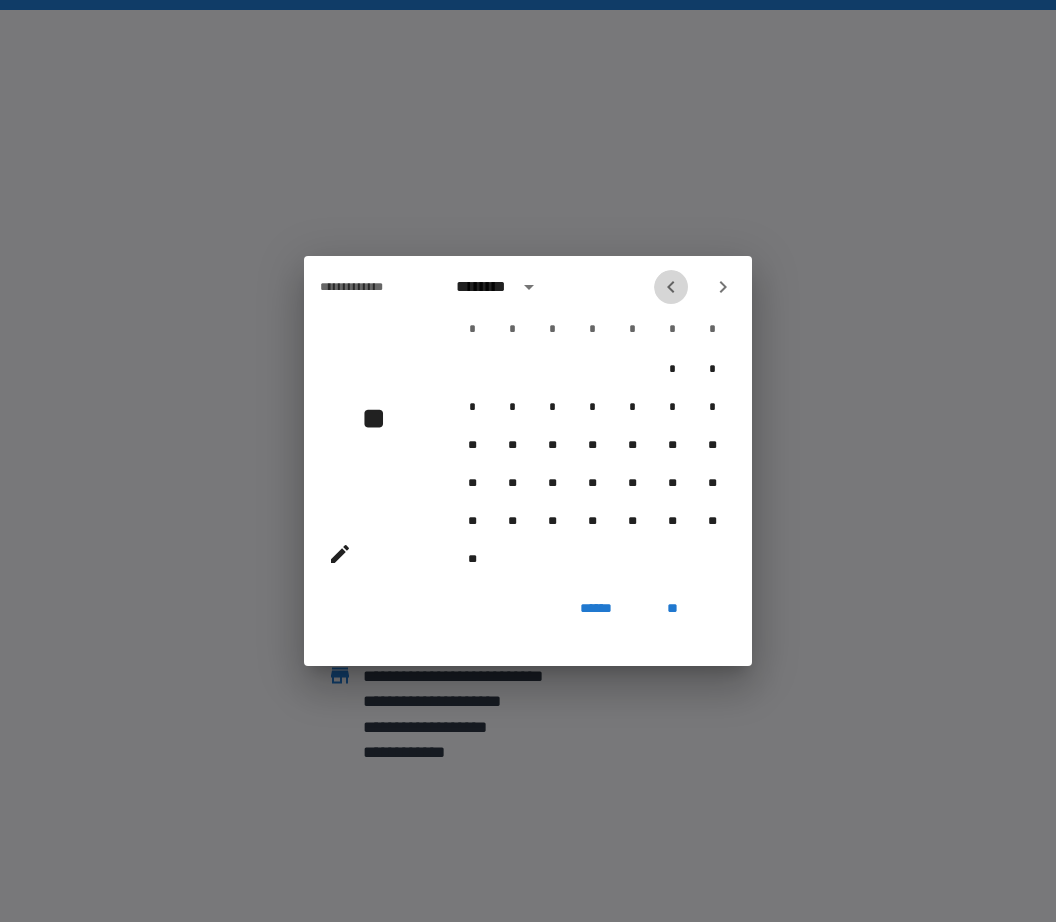 click 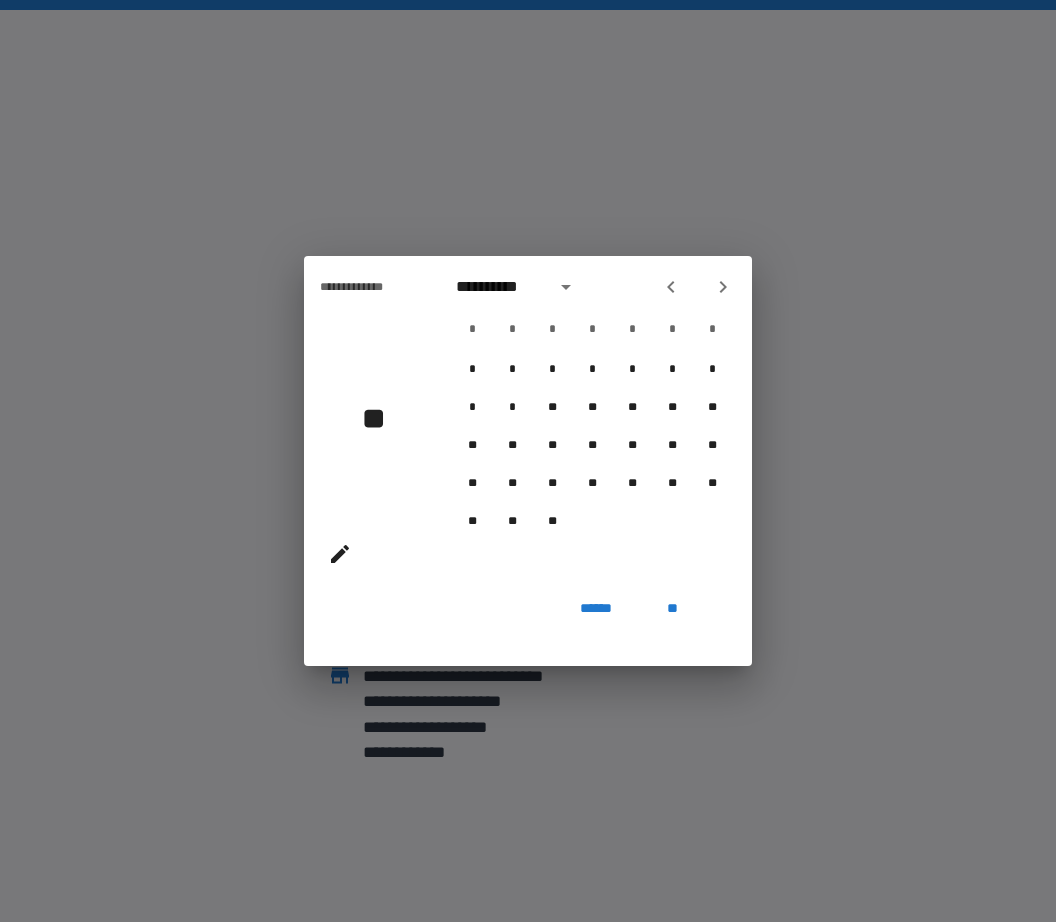 click 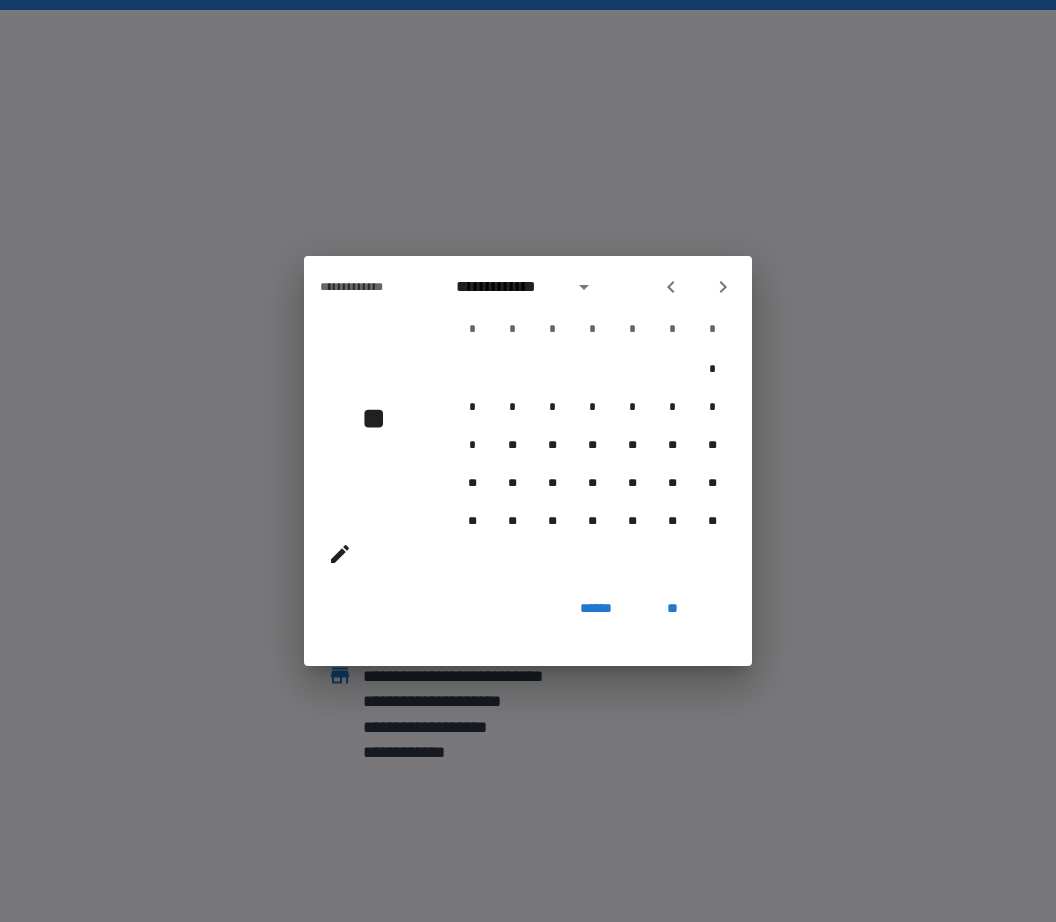 click 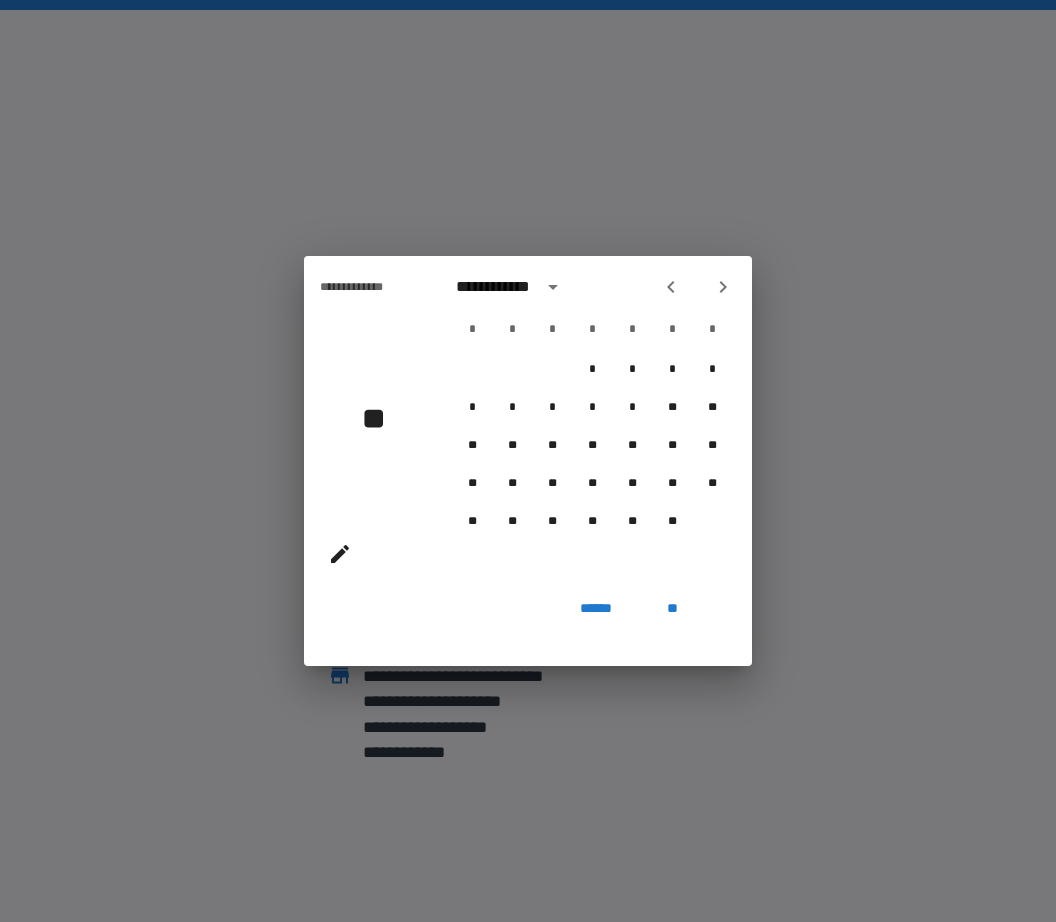 click at bounding box center [671, 287] 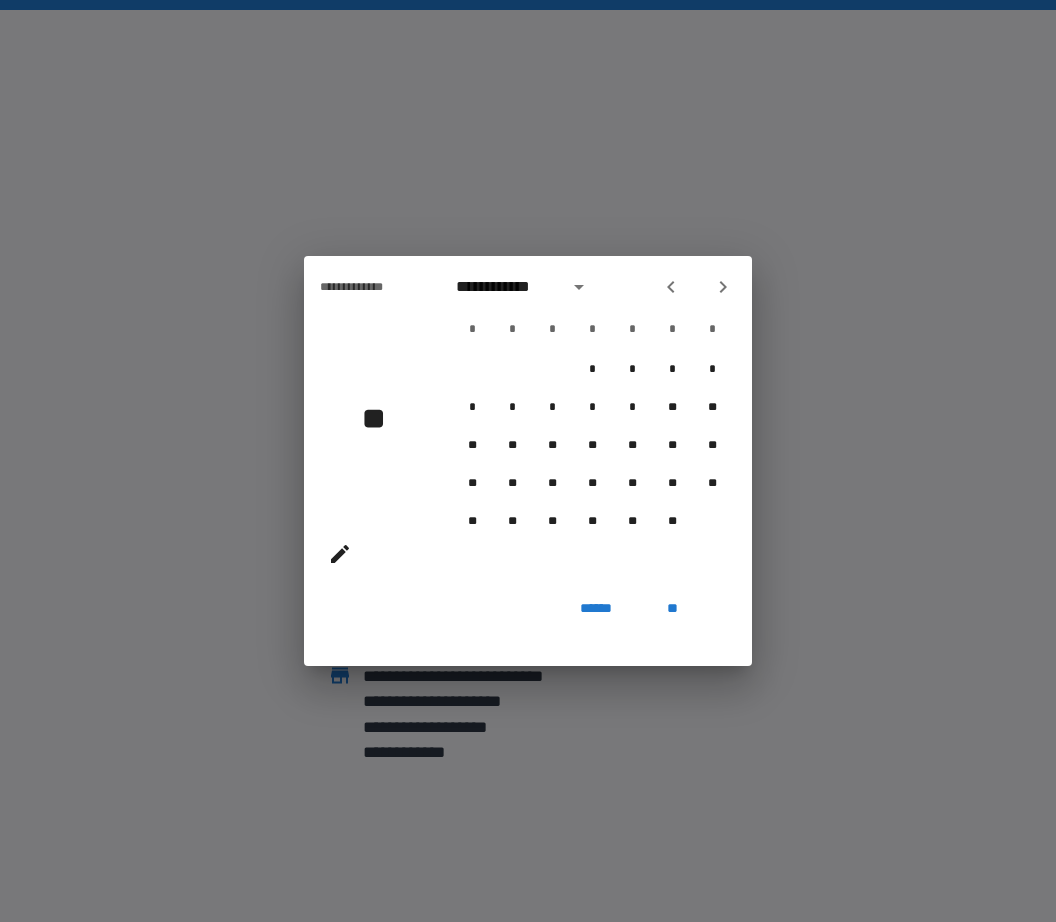click at bounding box center [671, 287] 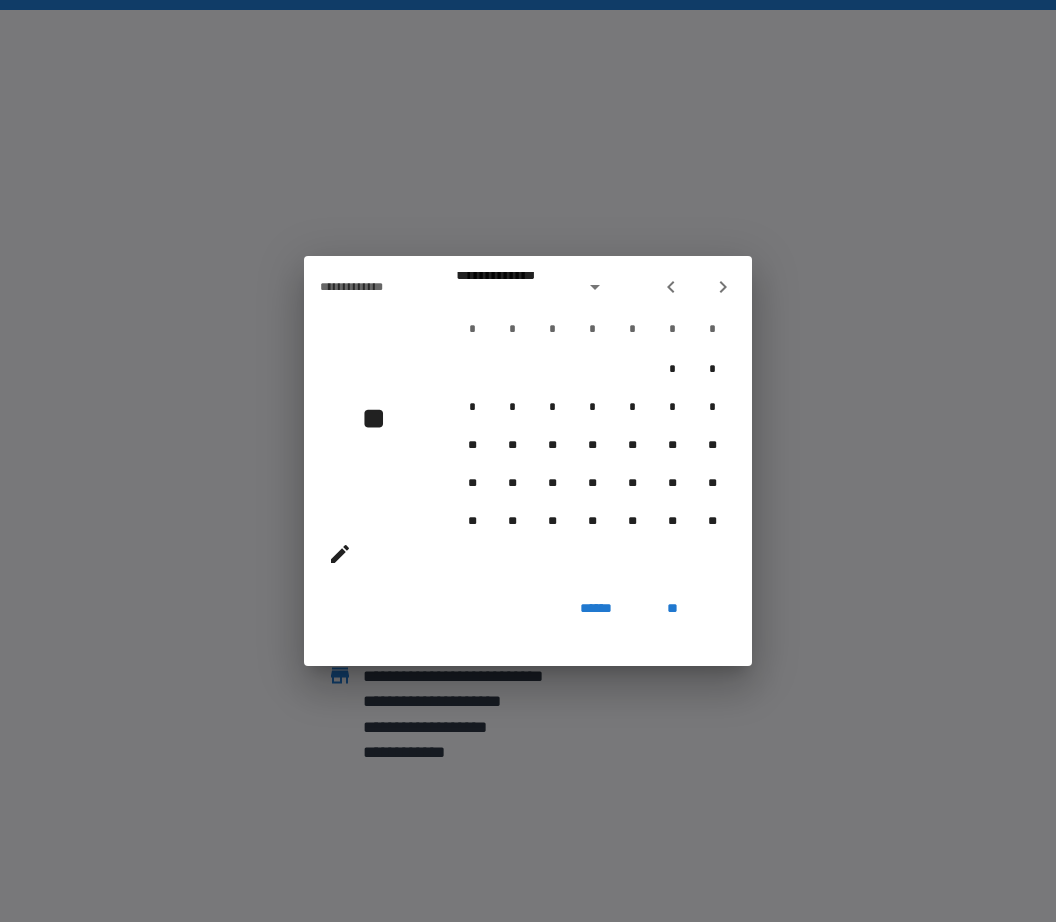 click 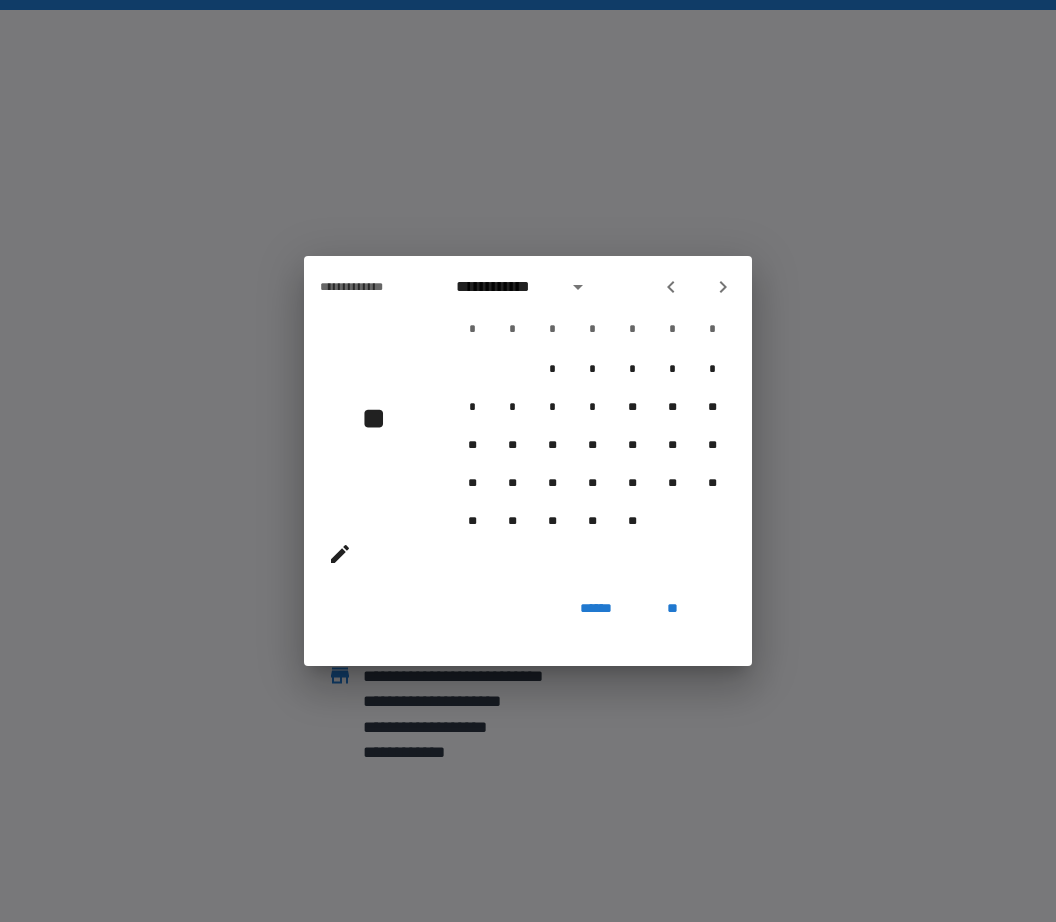 click 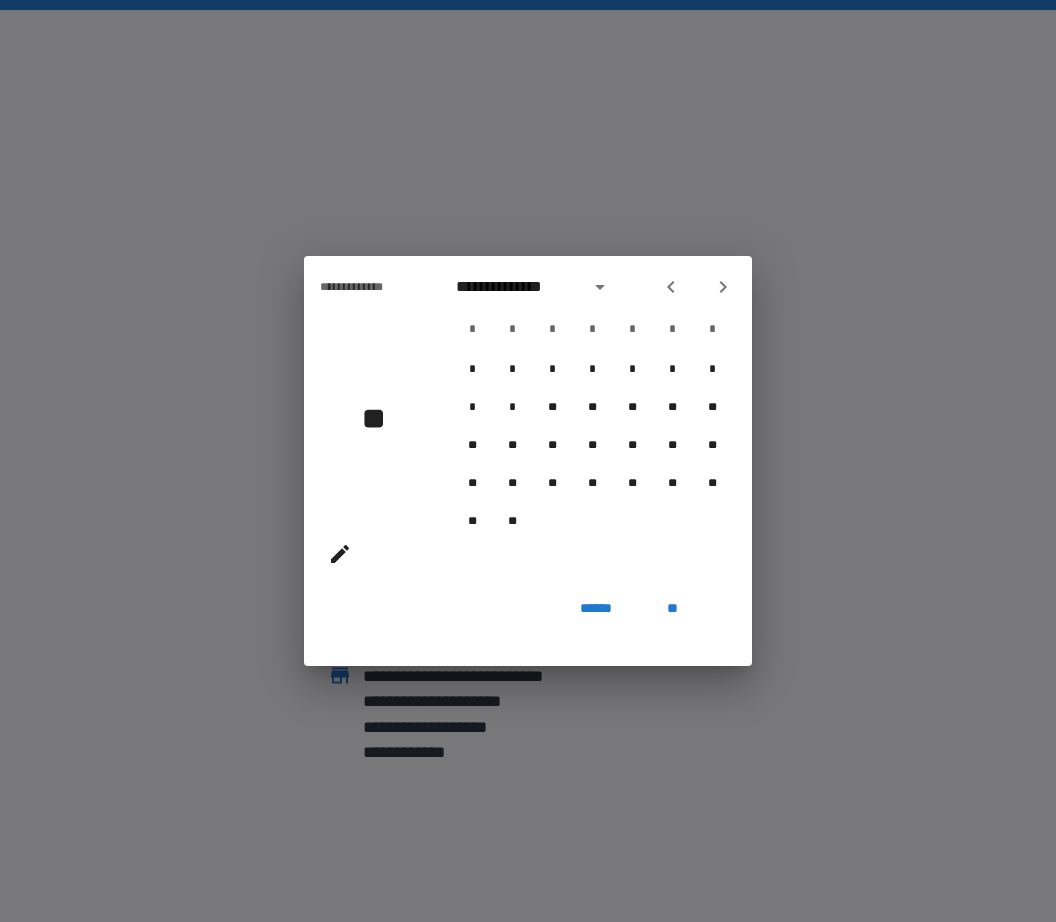 click 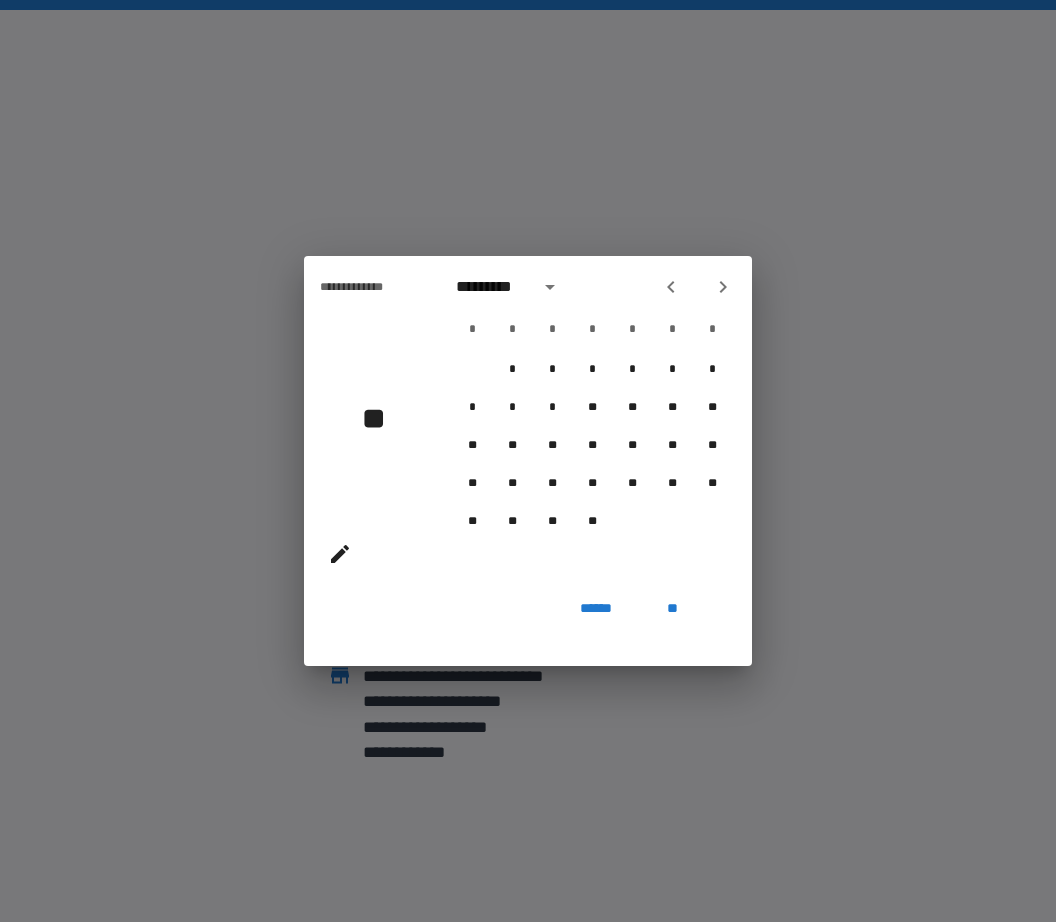 click on "********* * * * * * * * * * * * * * * * * ** ** ** ** ** ** ** ** ** ** ** ** ** ** ** ** ** ** ** ** ** ** * * * * * * * * * ** ** ** ** ** ** ** ** ** ** ** ** ** ** ** ** ** ** ** ** ** **" at bounding box center (592, 423) 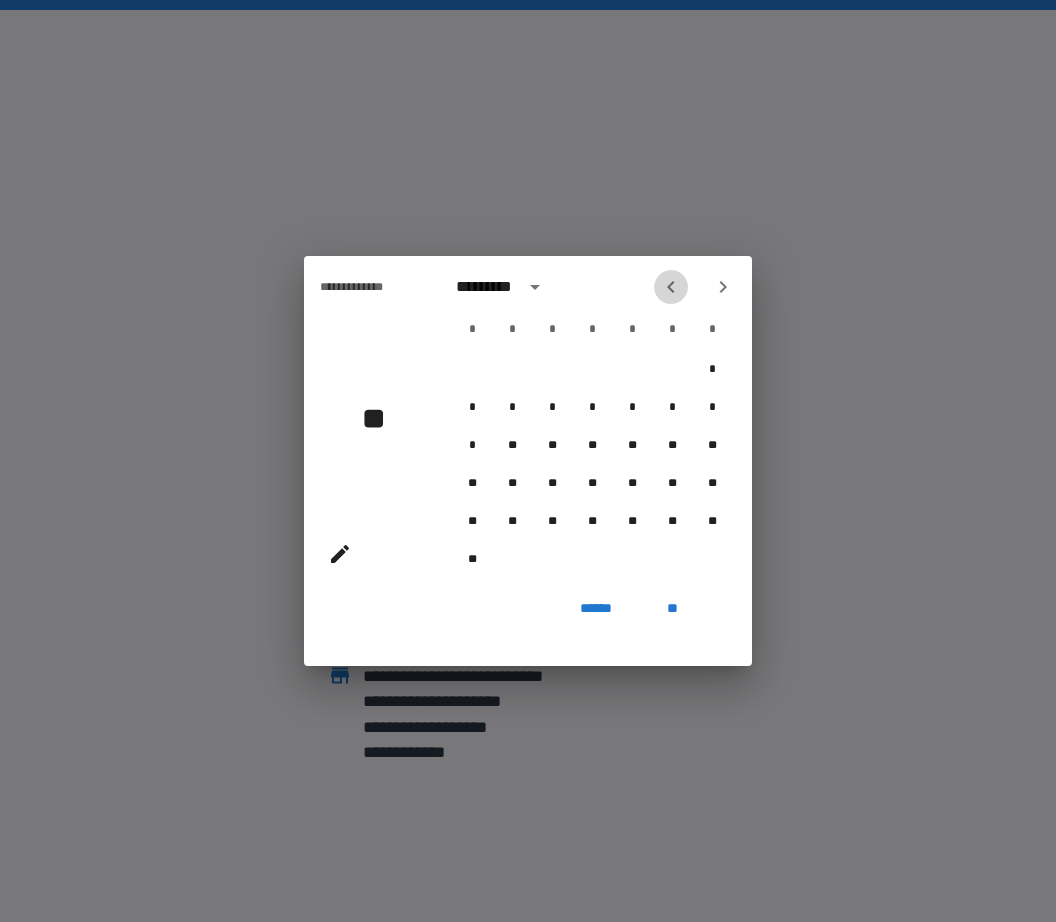 click 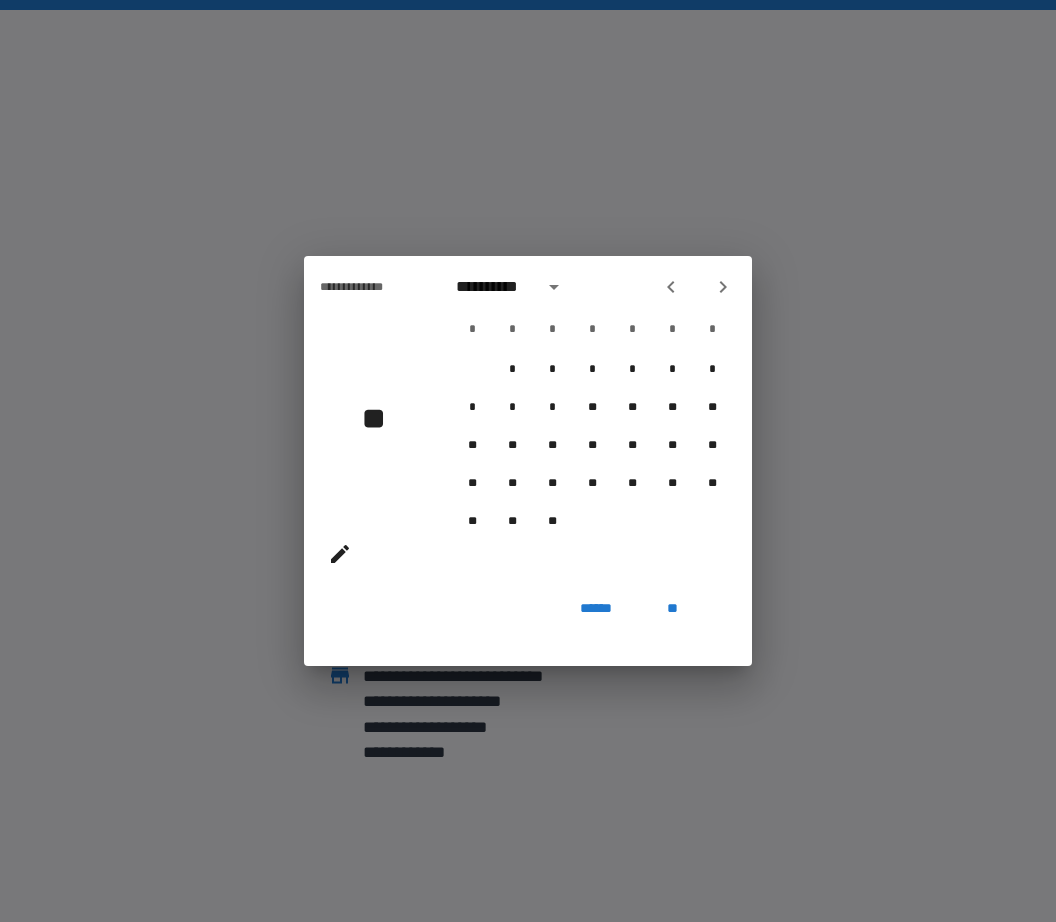 click 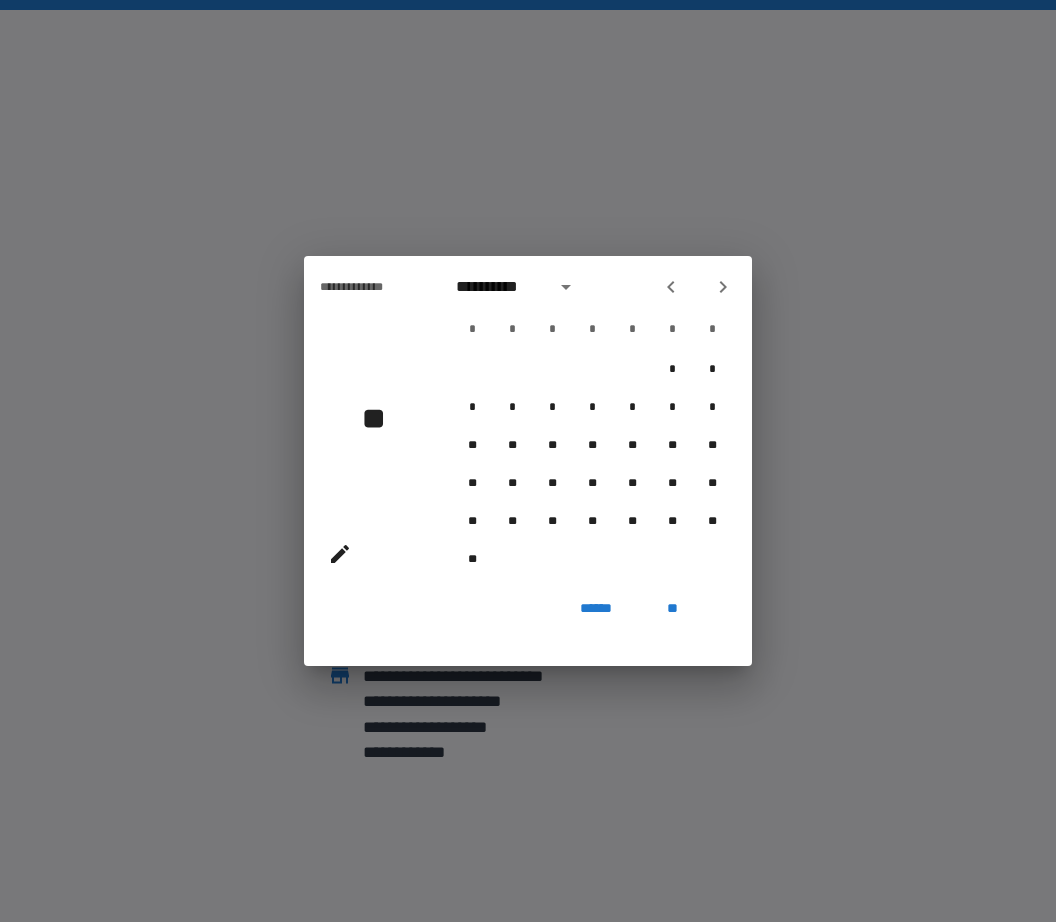 click 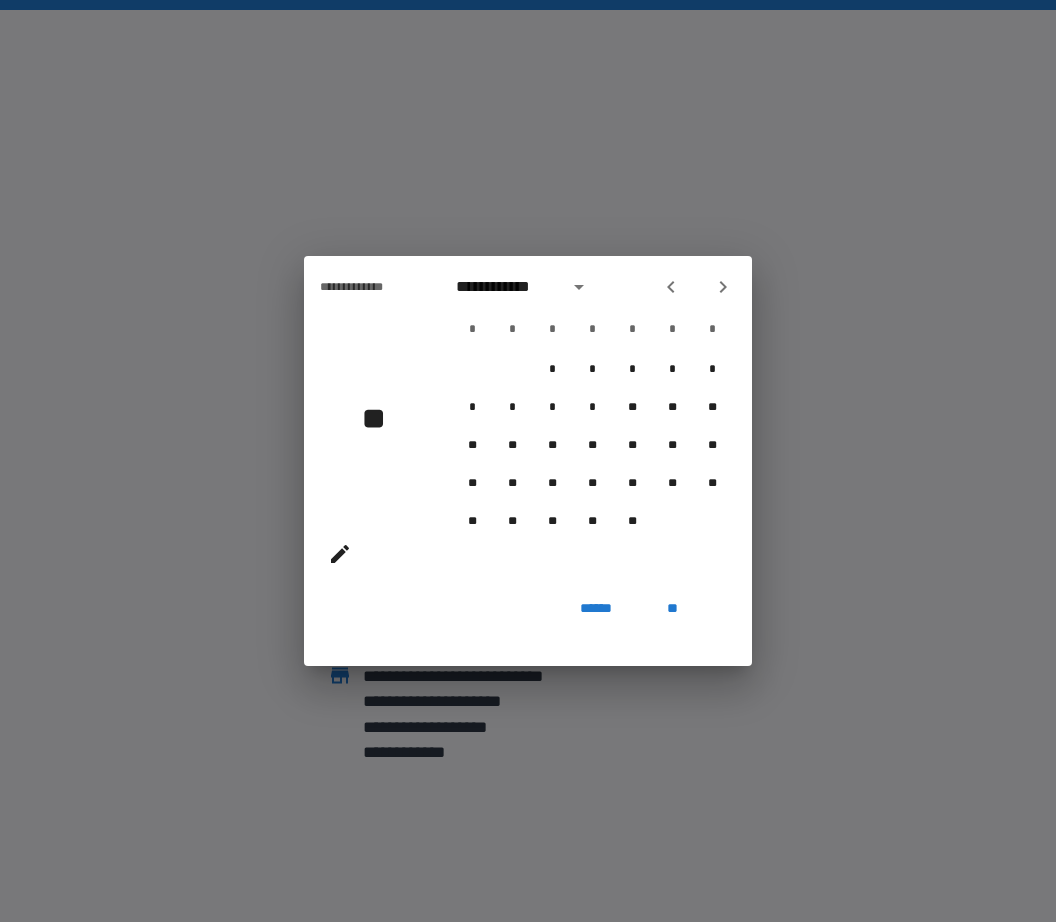 click 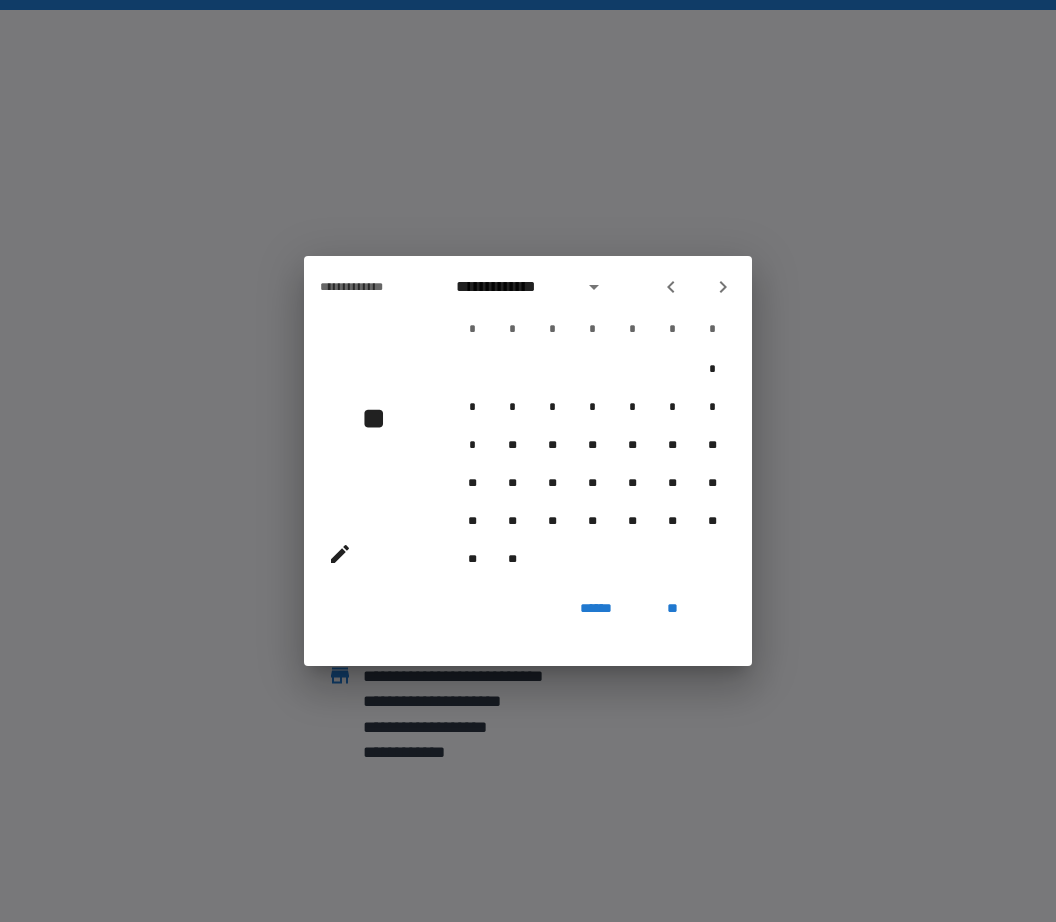 click 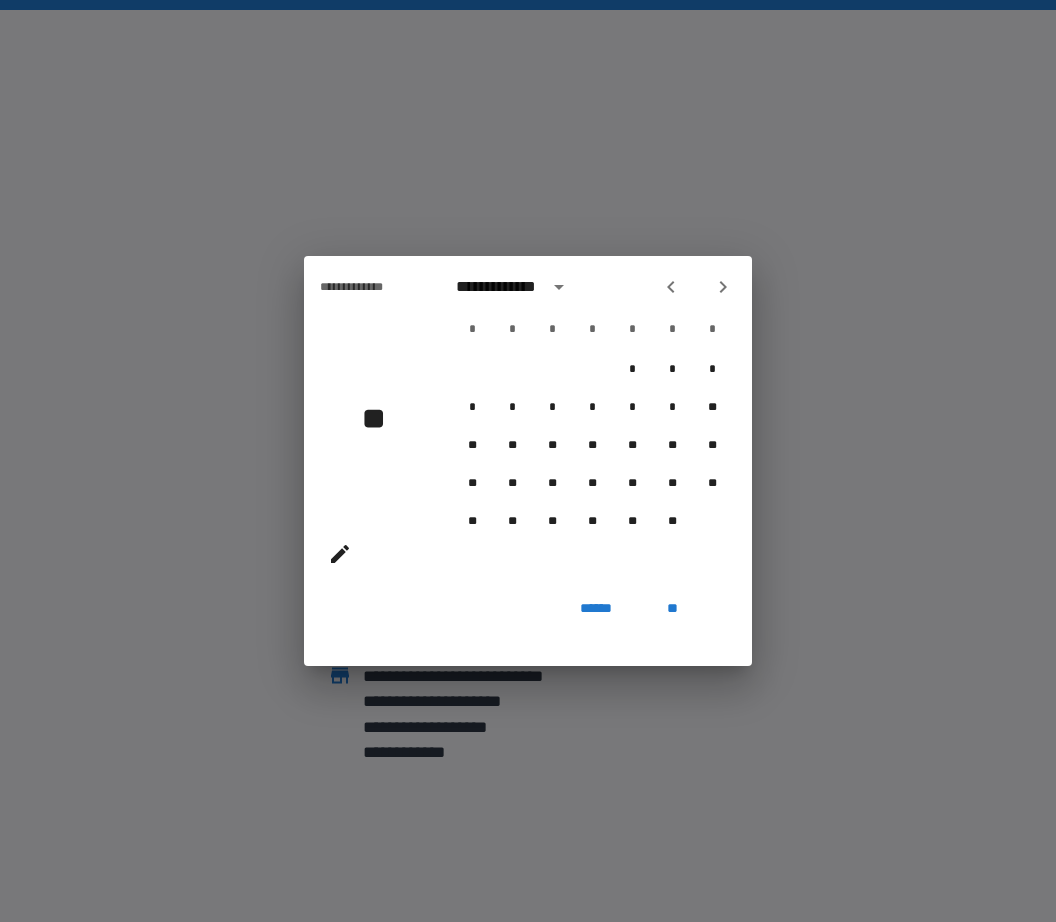 click 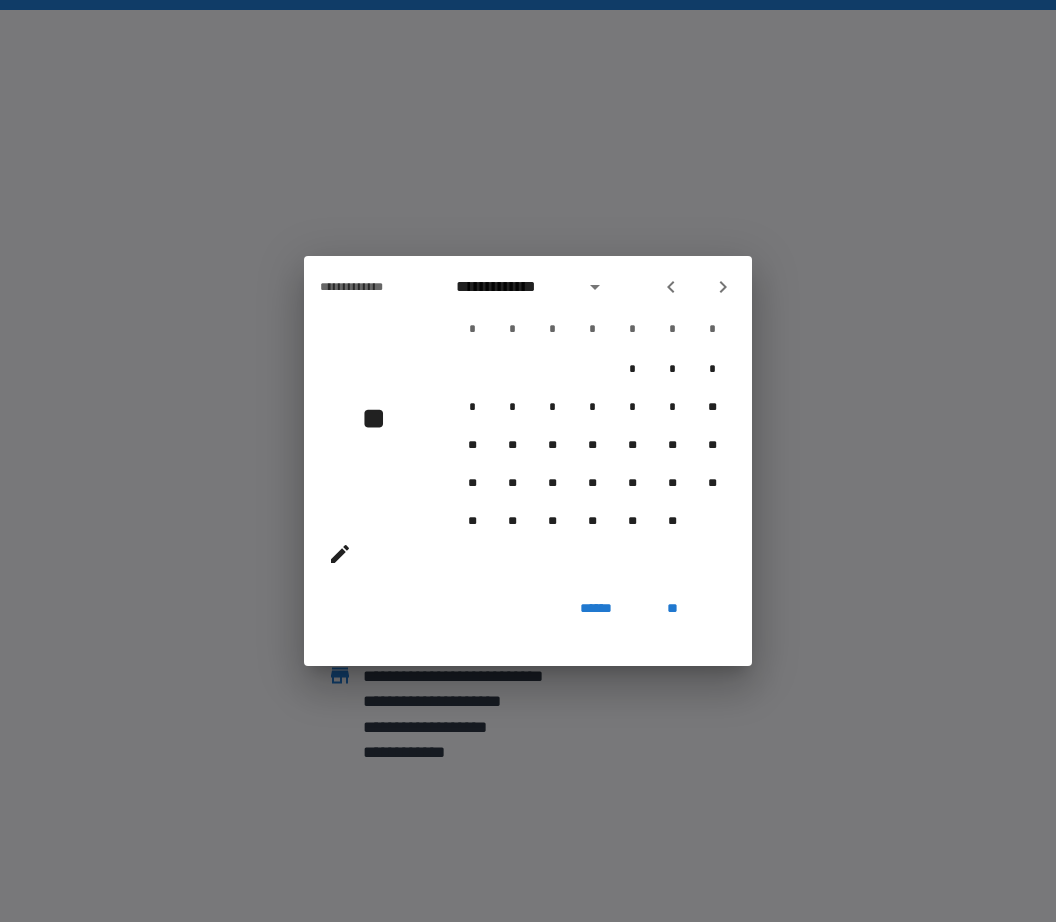 click 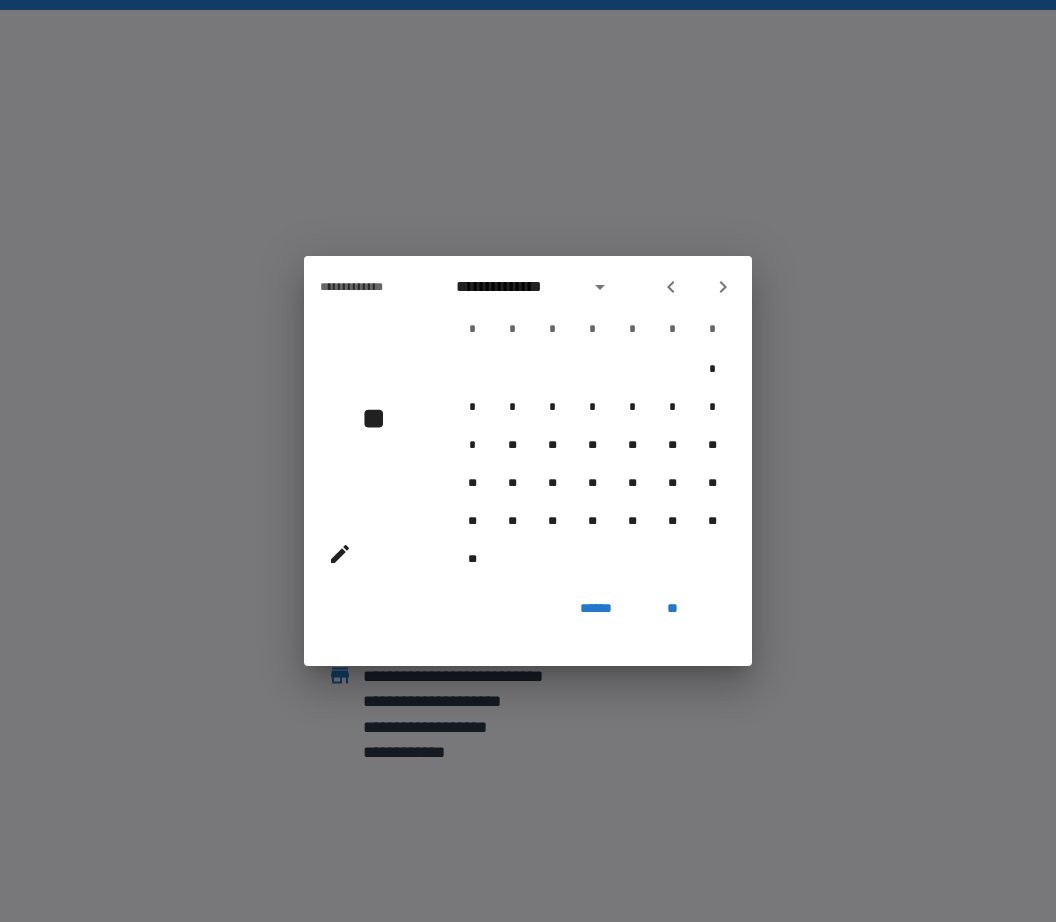 click 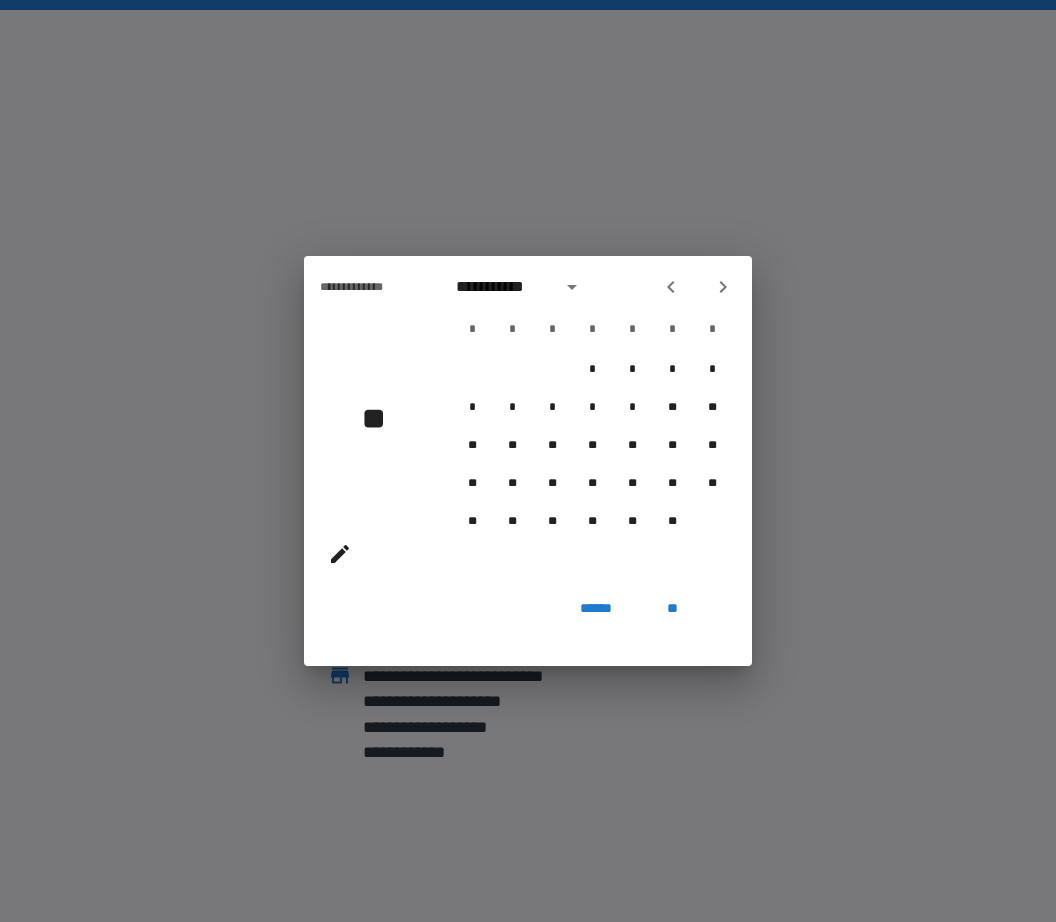 click 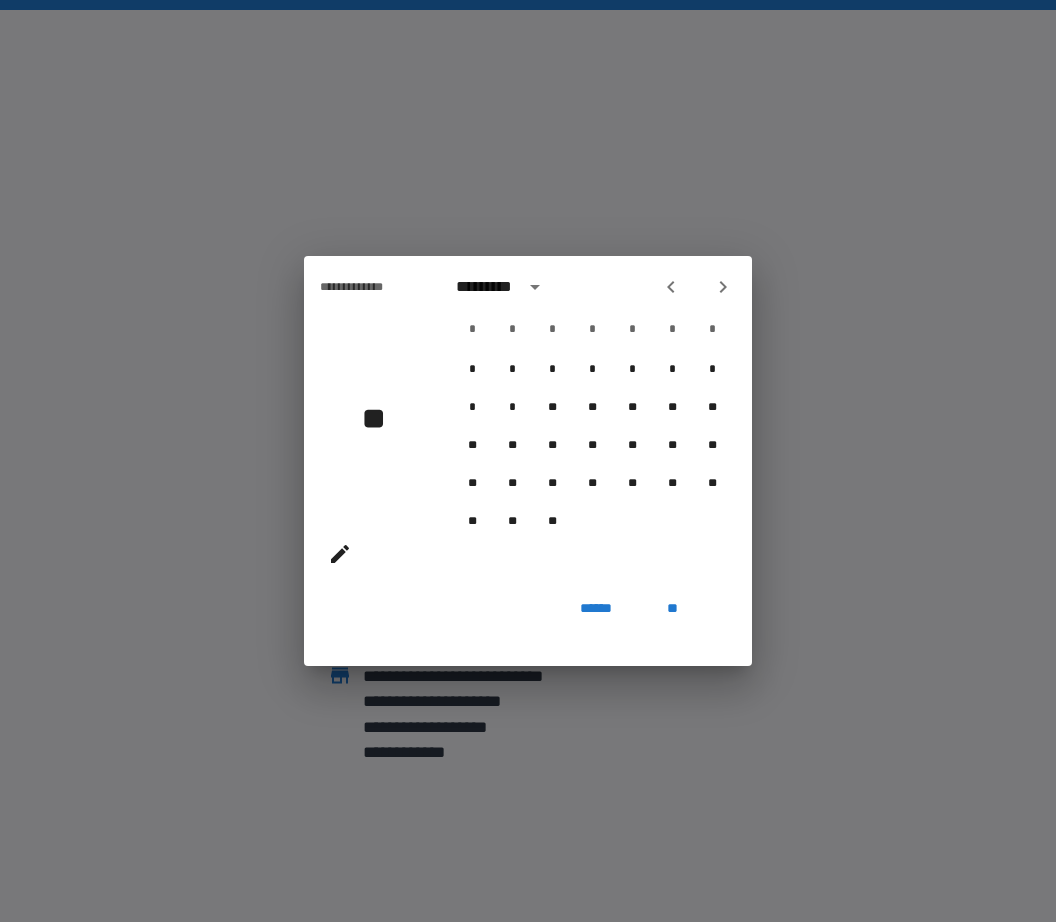 click 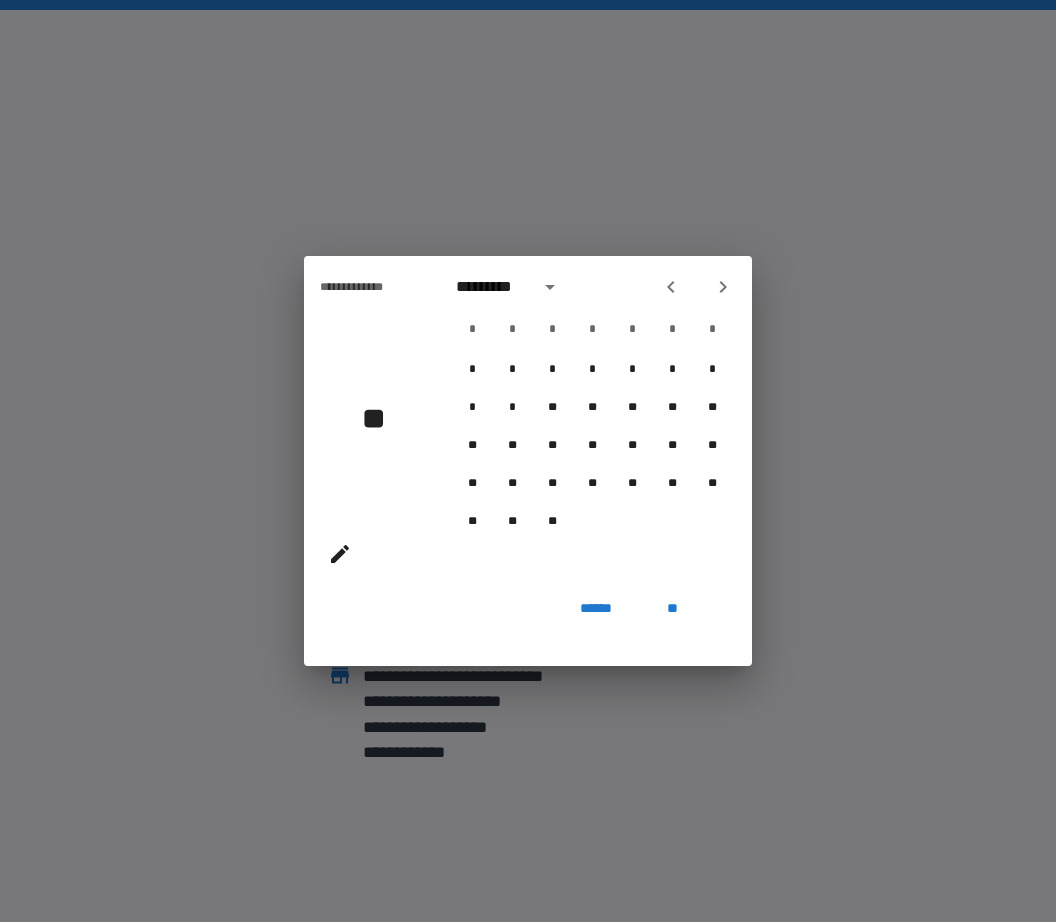 click 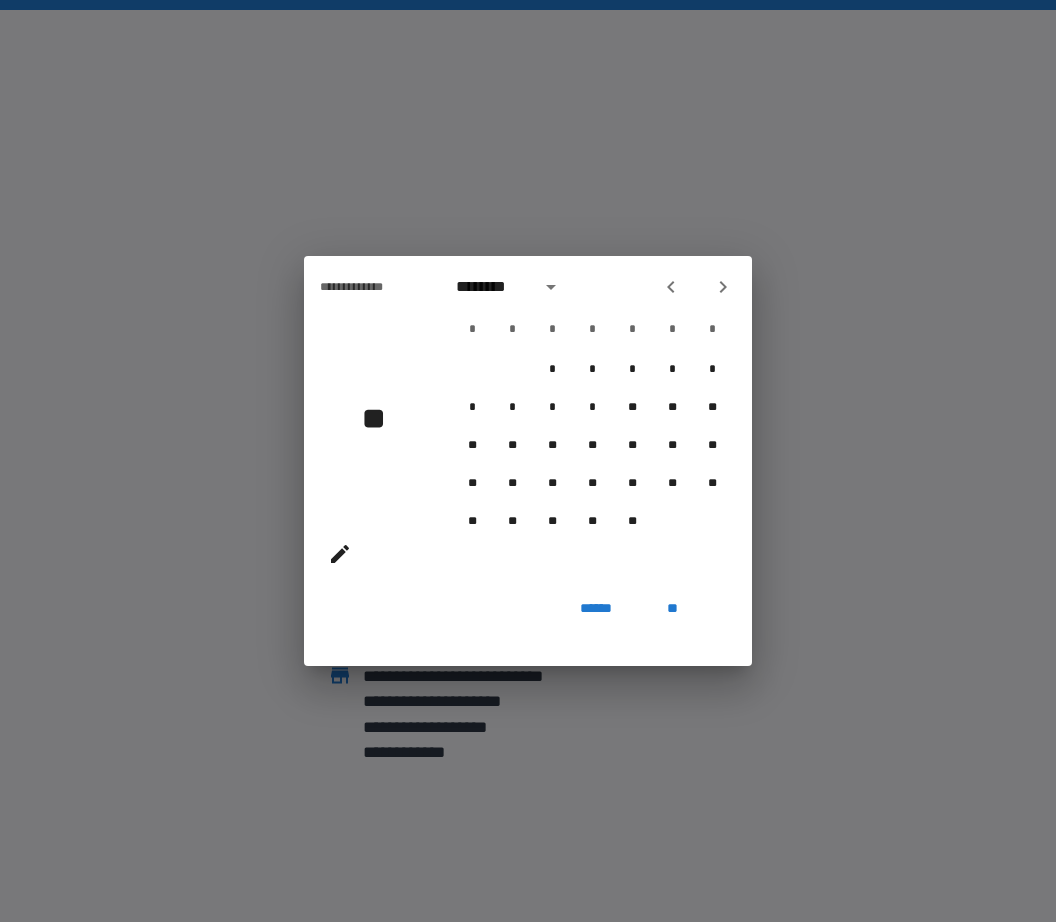 click at bounding box center [671, 287] 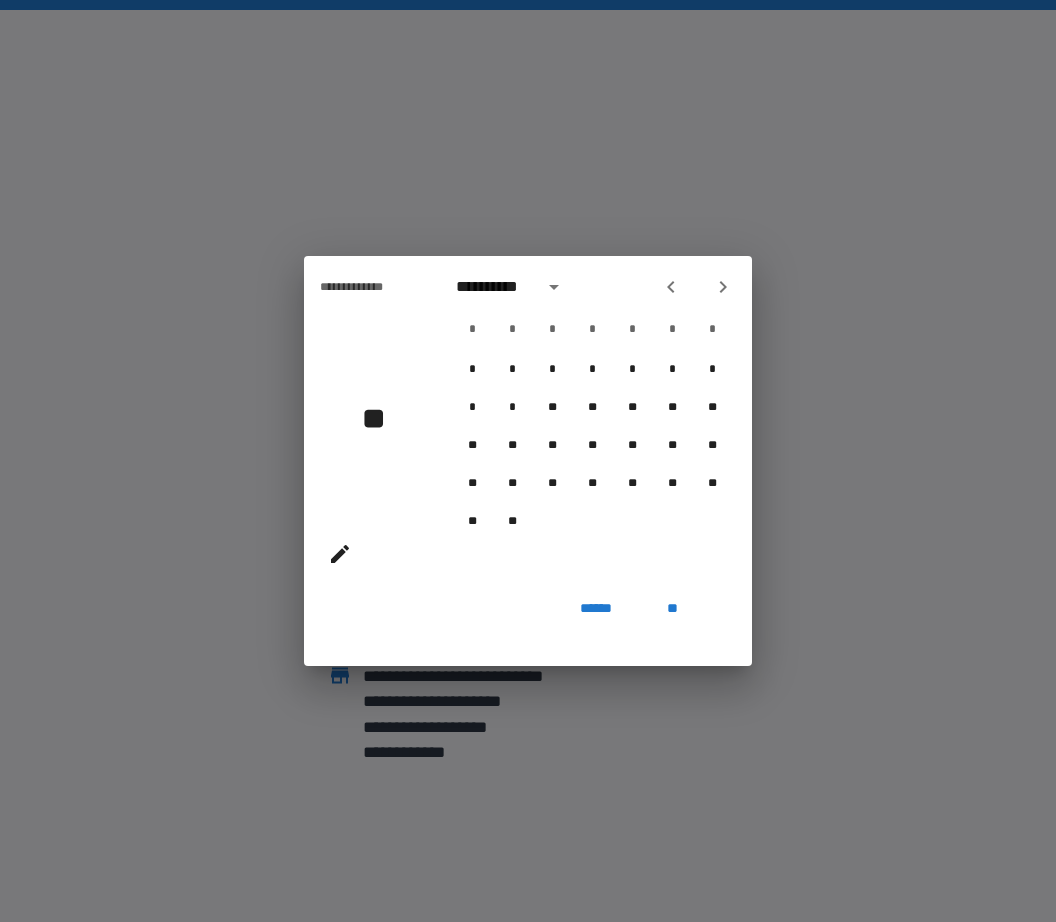 click at bounding box center [671, 287] 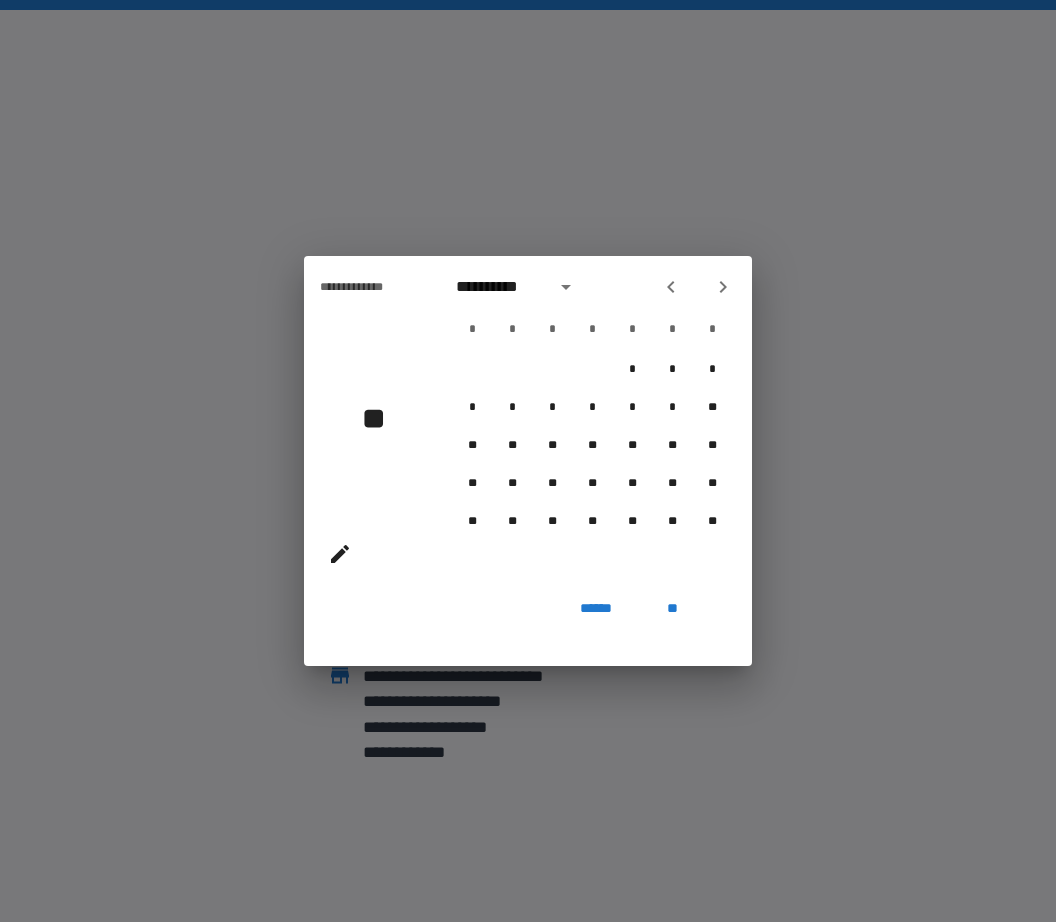 click at bounding box center (671, 287) 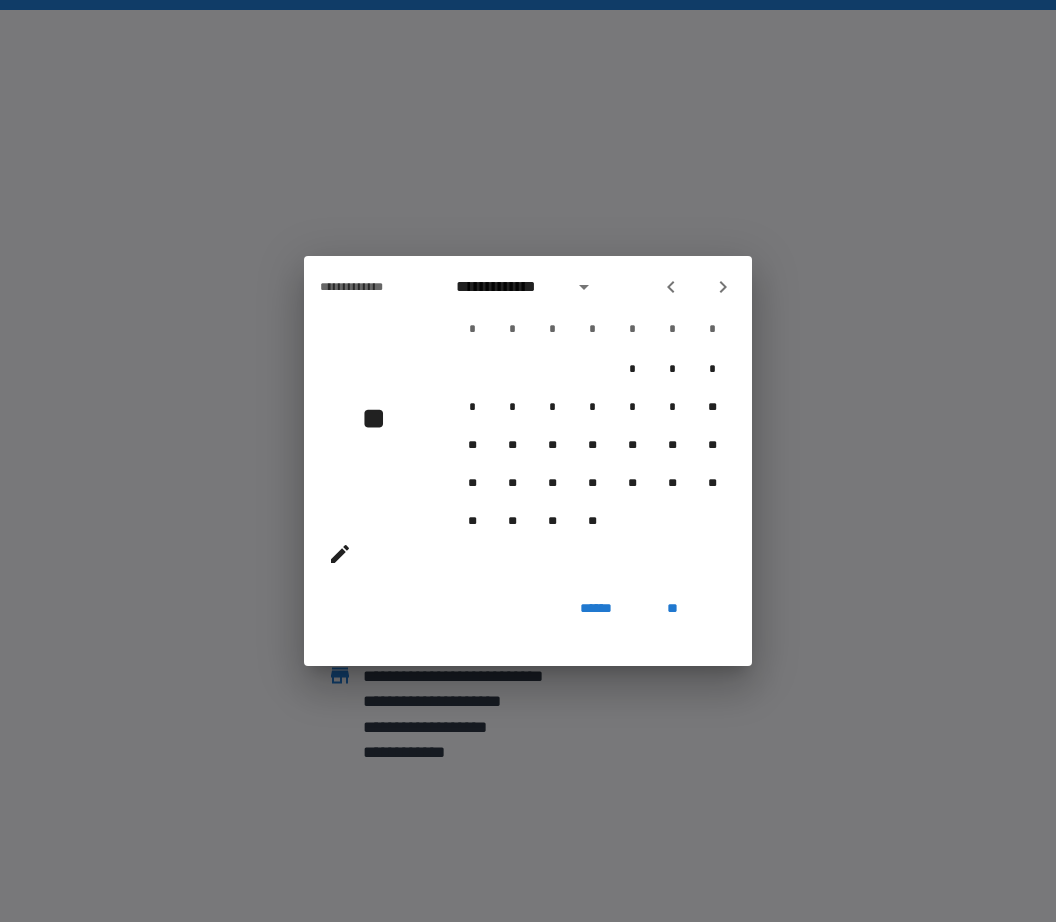 click at bounding box center [671, 287] 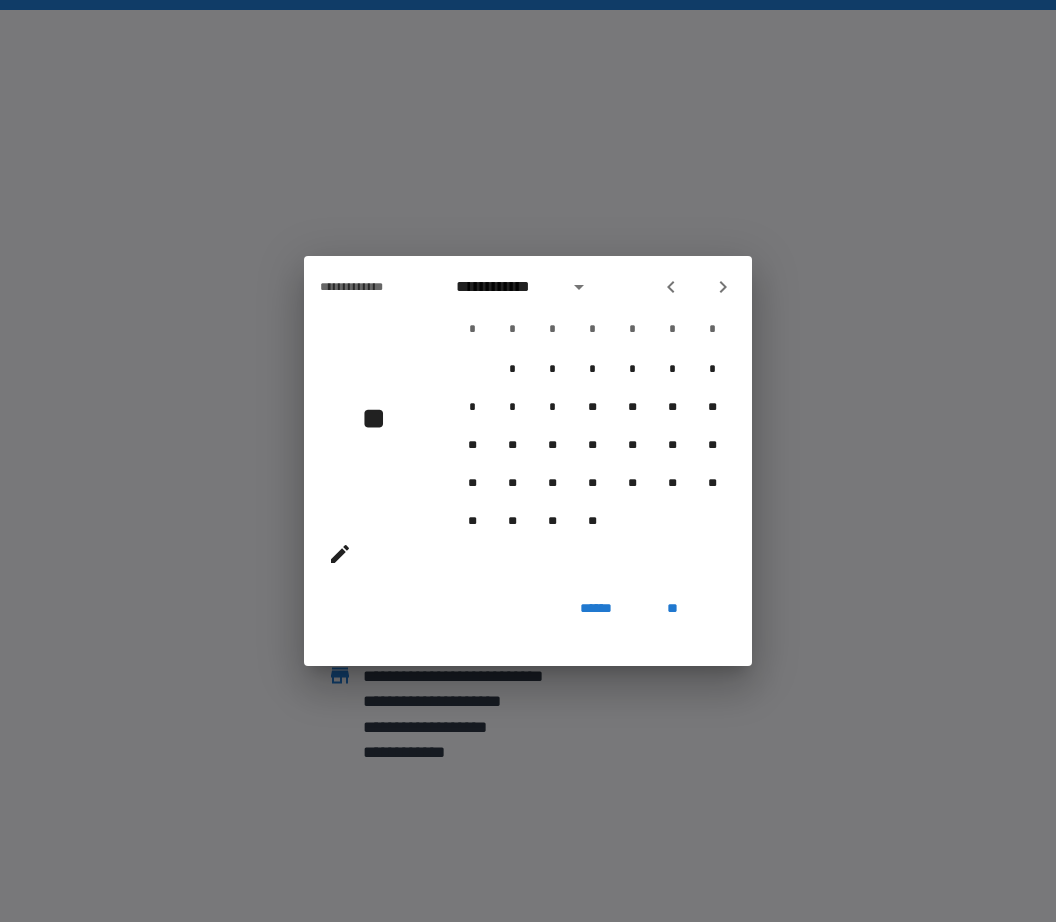 click at bounding box center (671, 287) 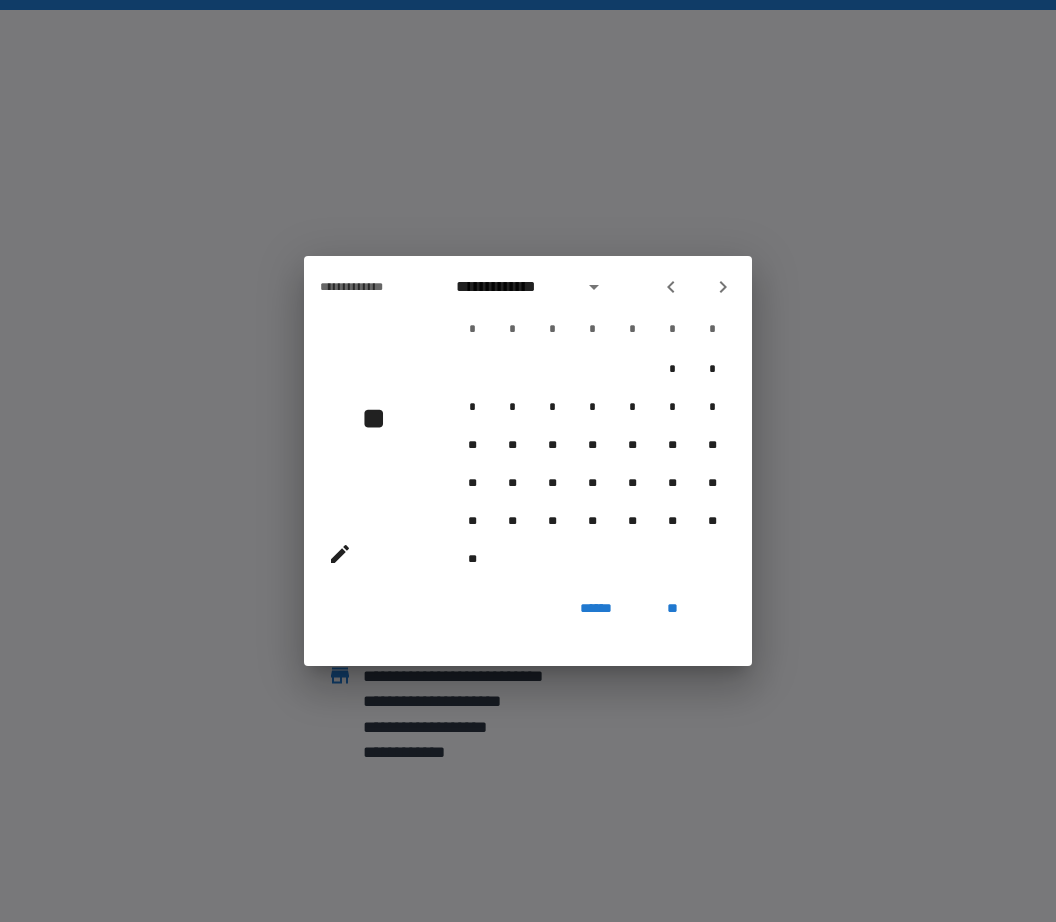 click on "**********" at bounding box center (592, 423) 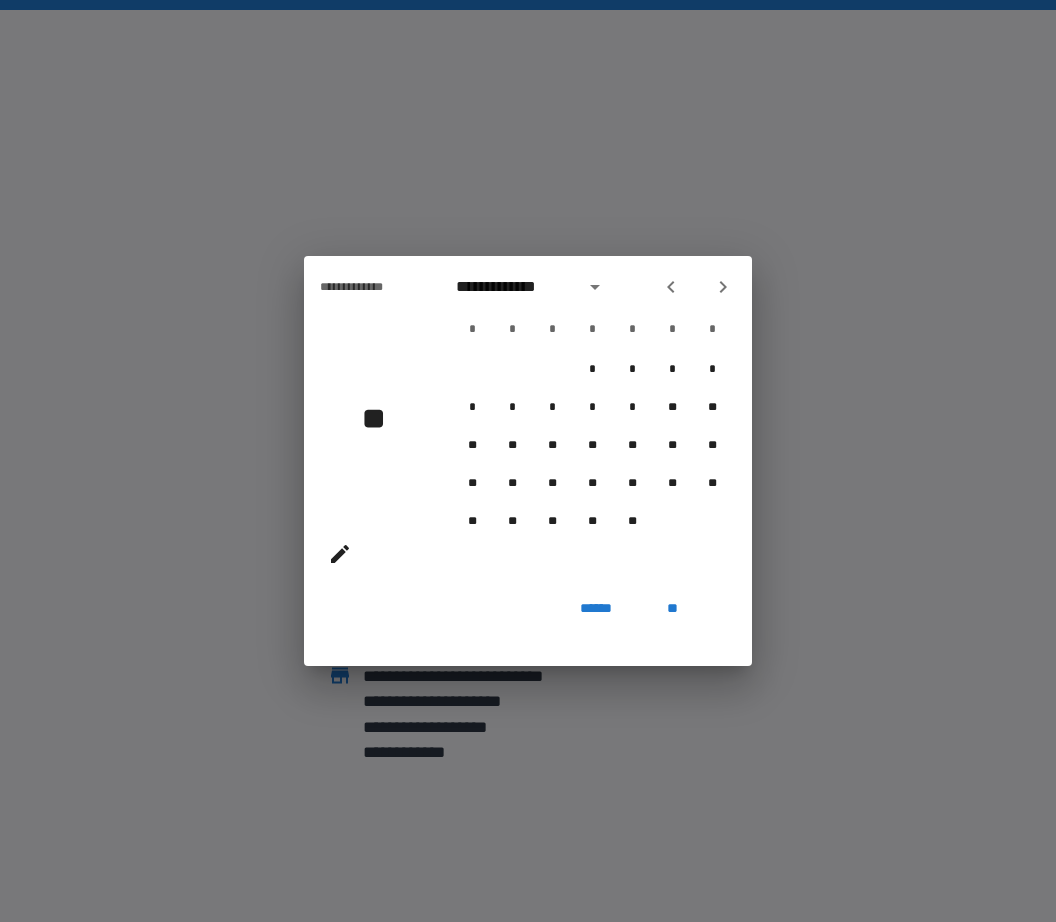 click 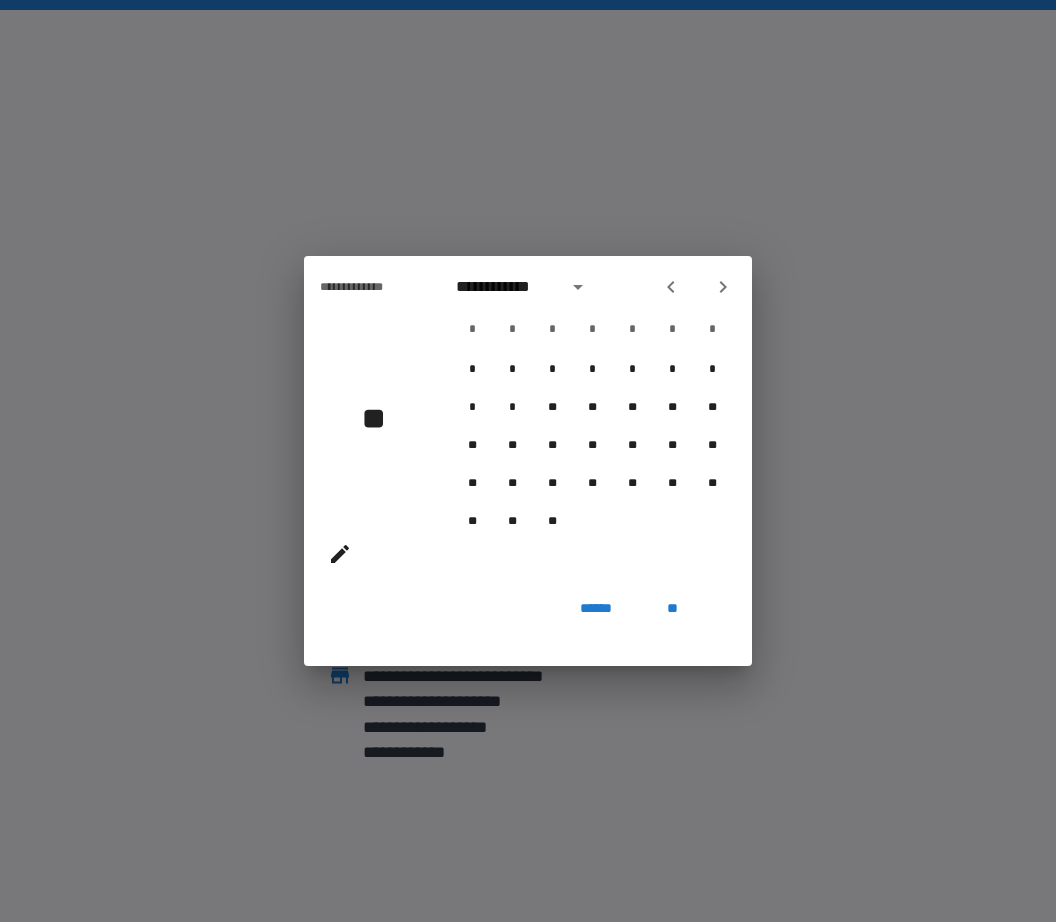 click 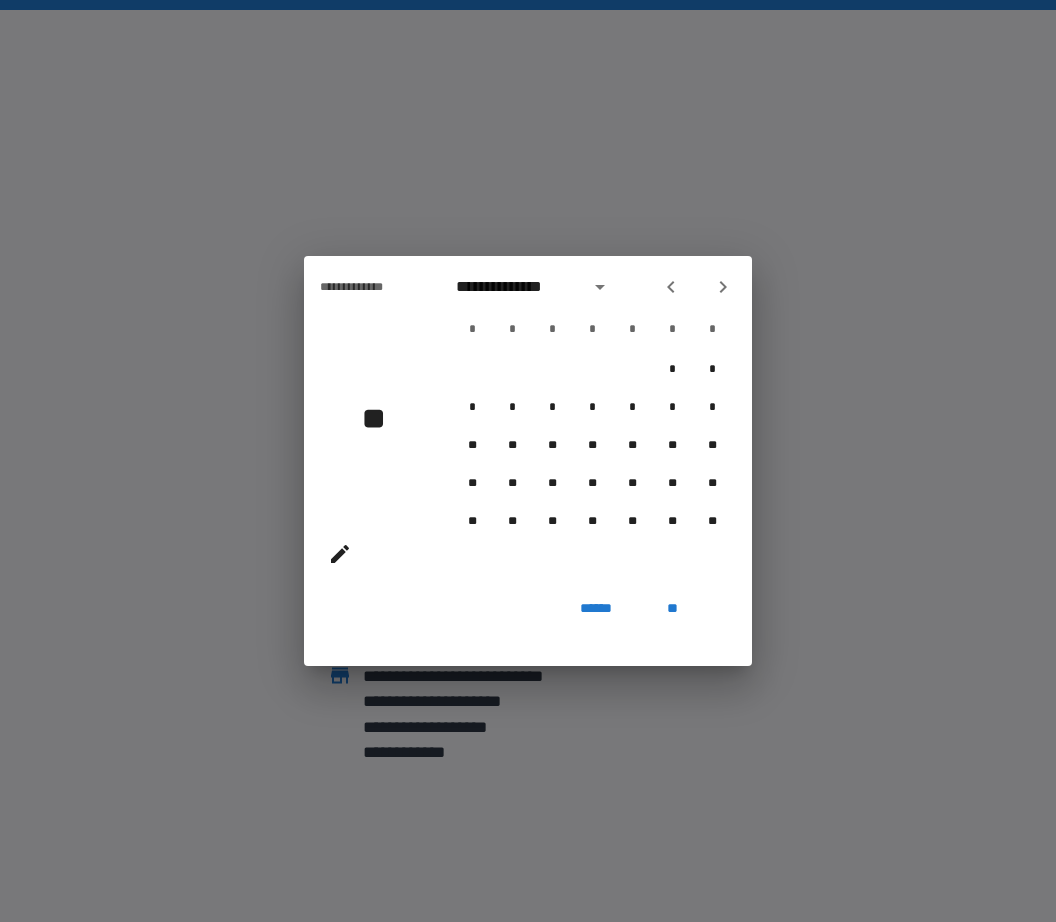 click 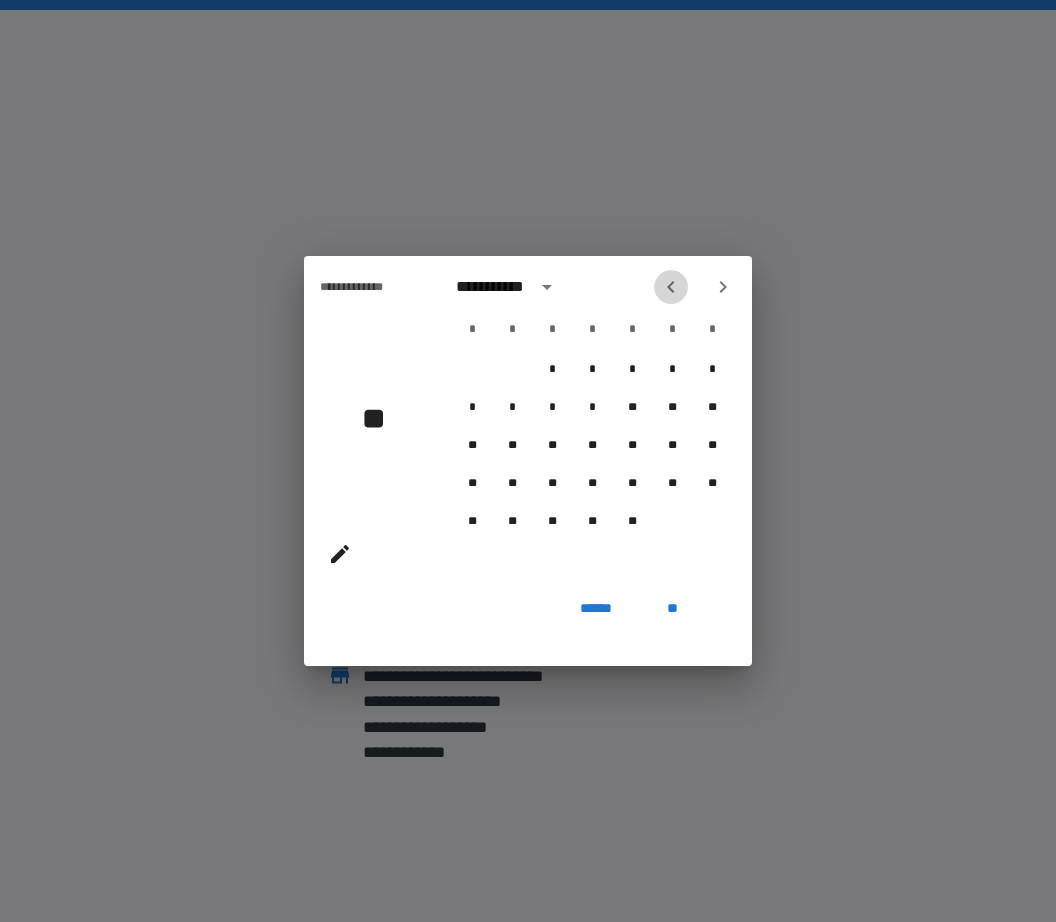 click 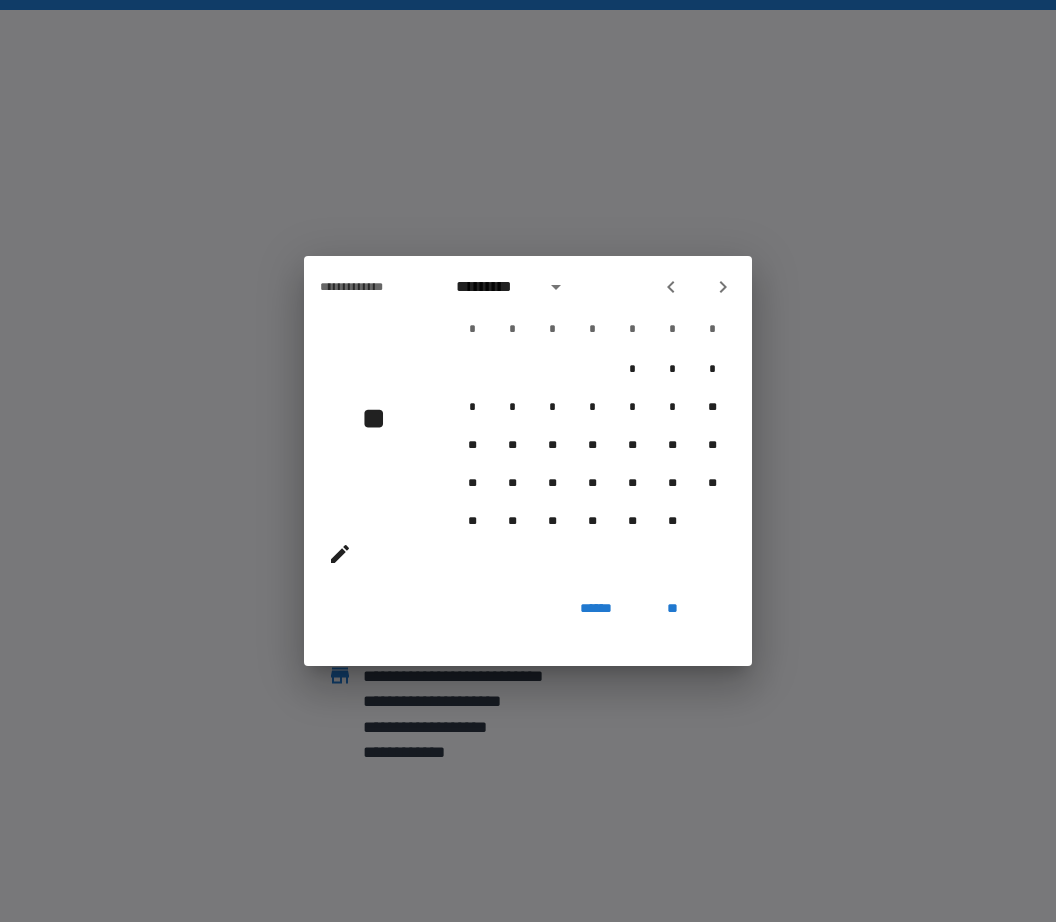 click 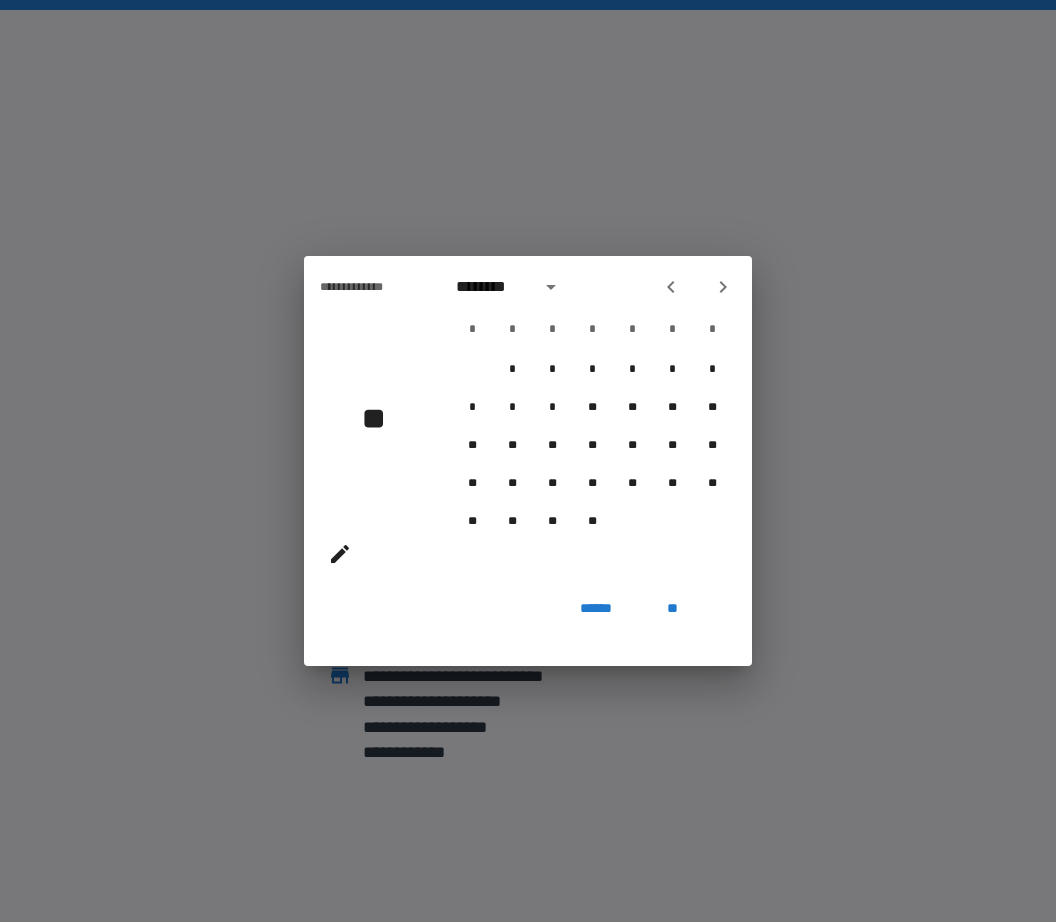 click at bounding box center (671, 287) 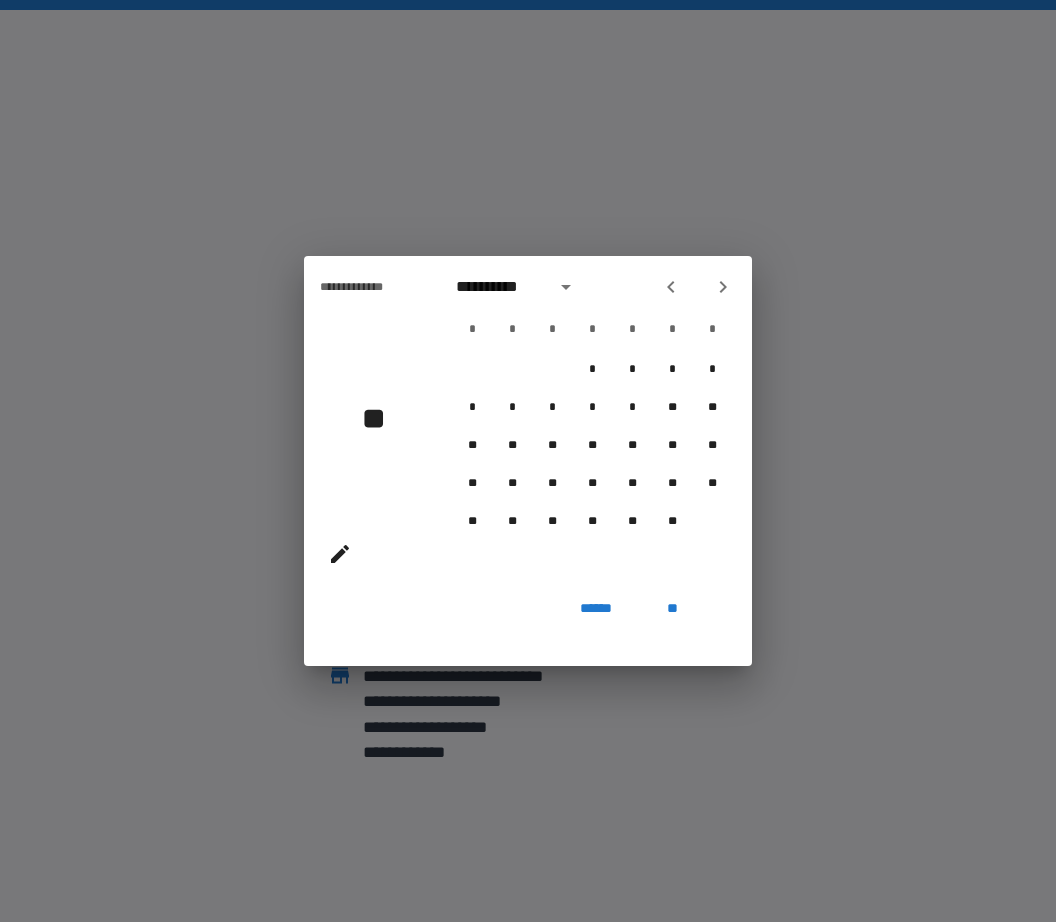click on "**********" at bounding box center (592, 287) 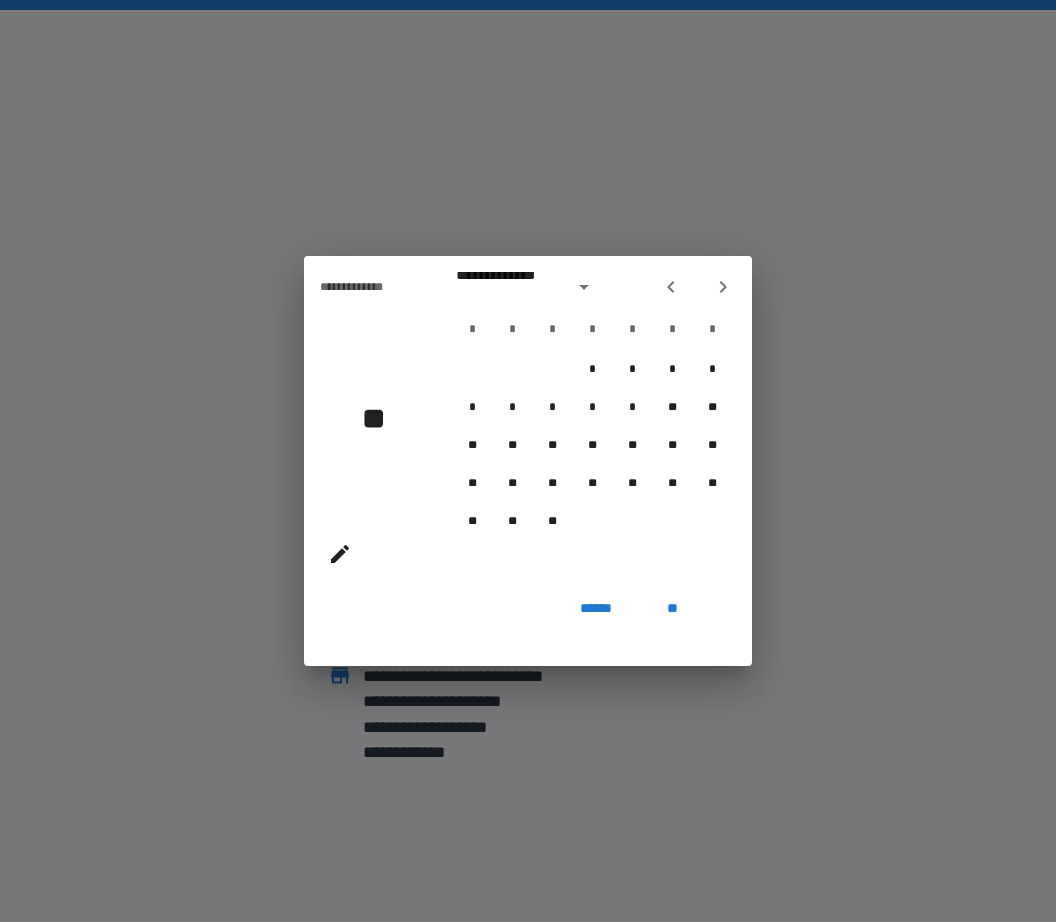 click at bounding box center (671, 287) 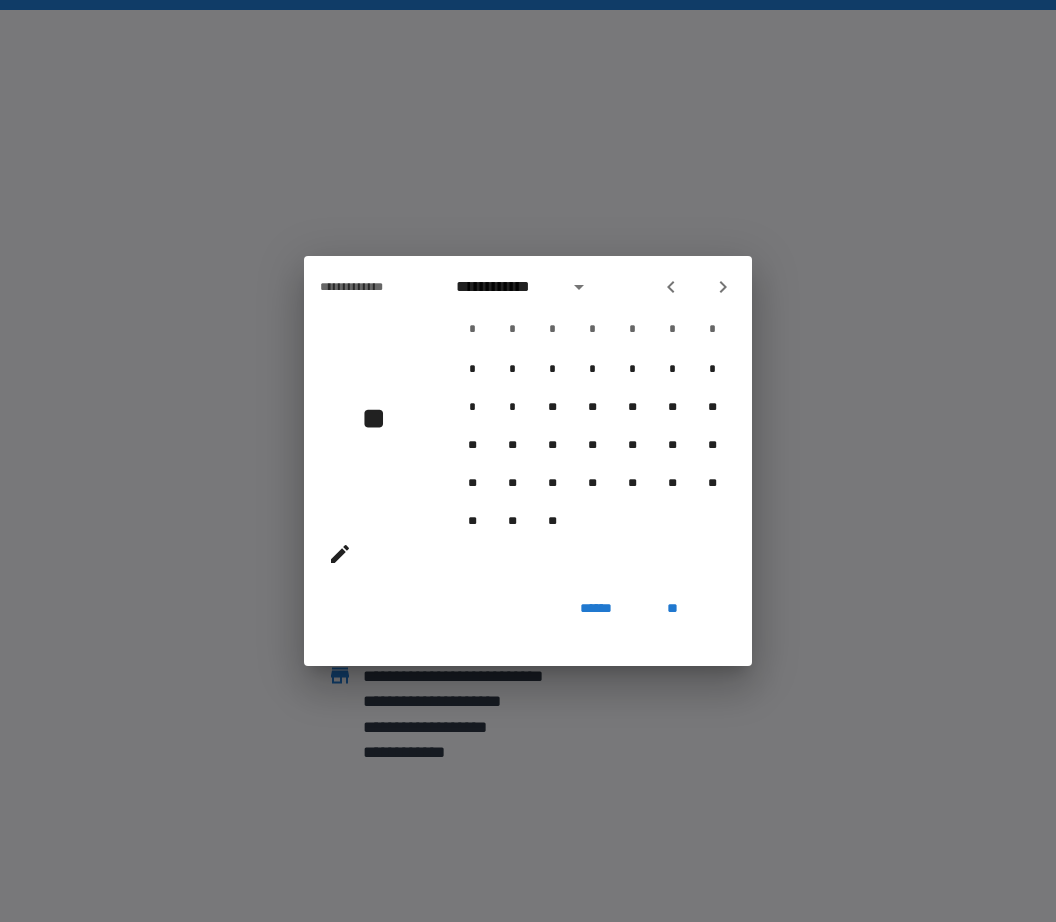 click 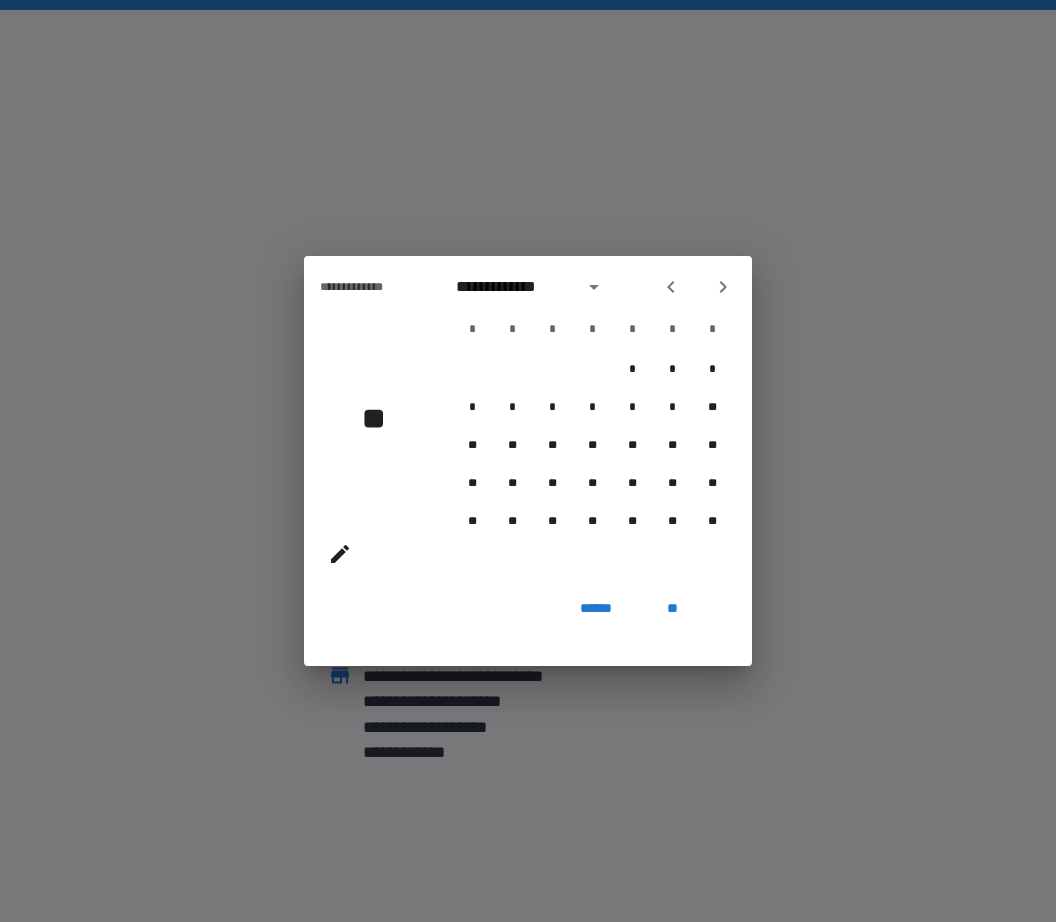 click 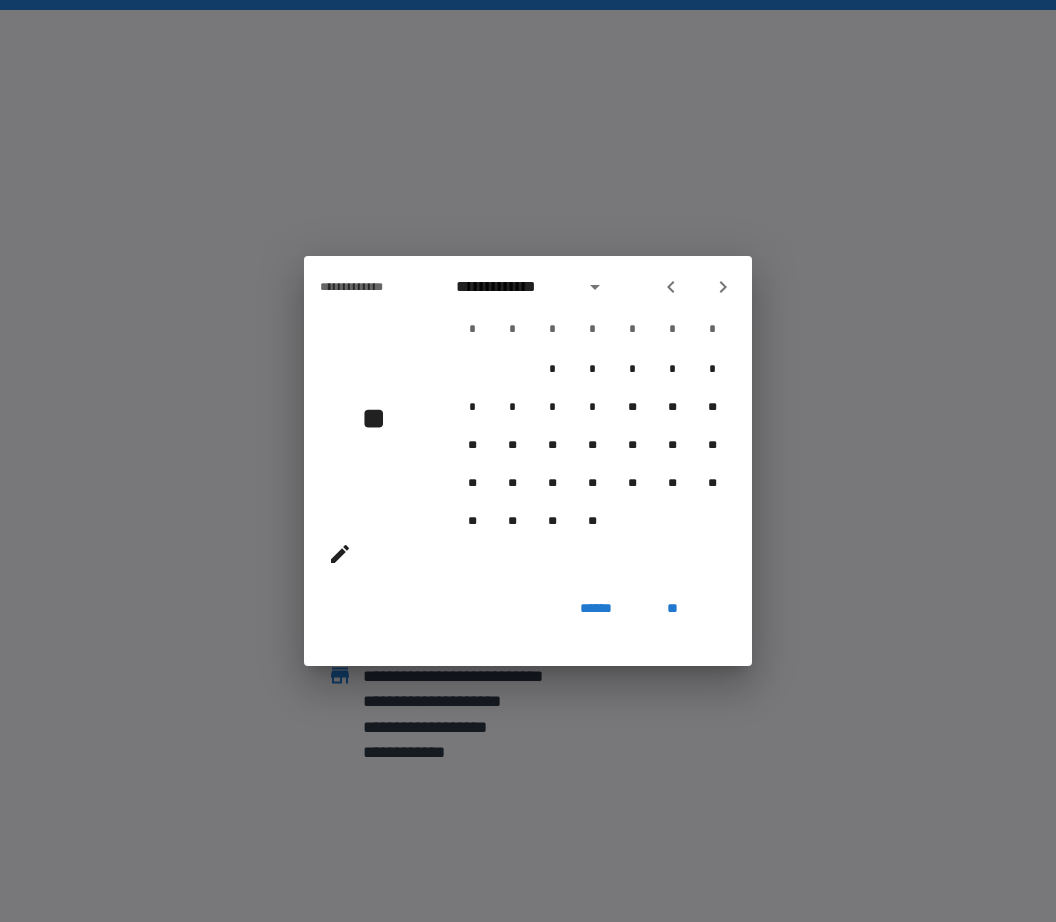 click 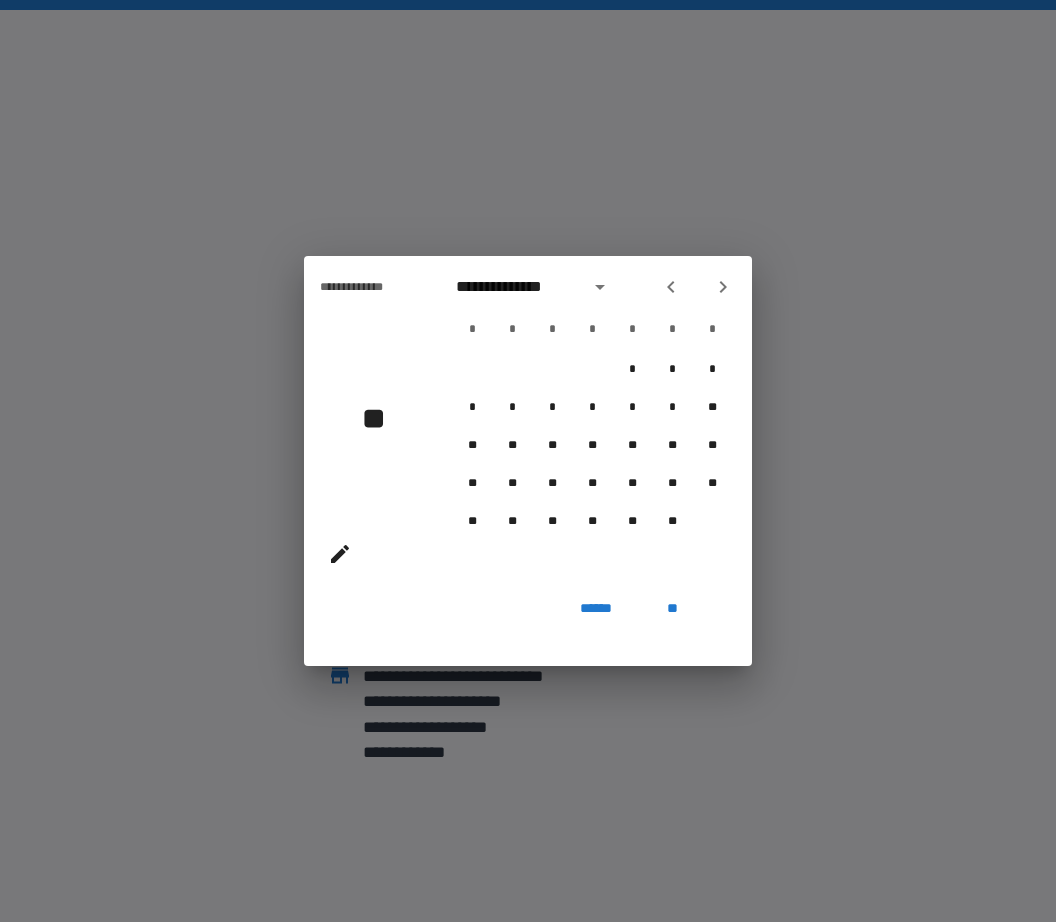 click 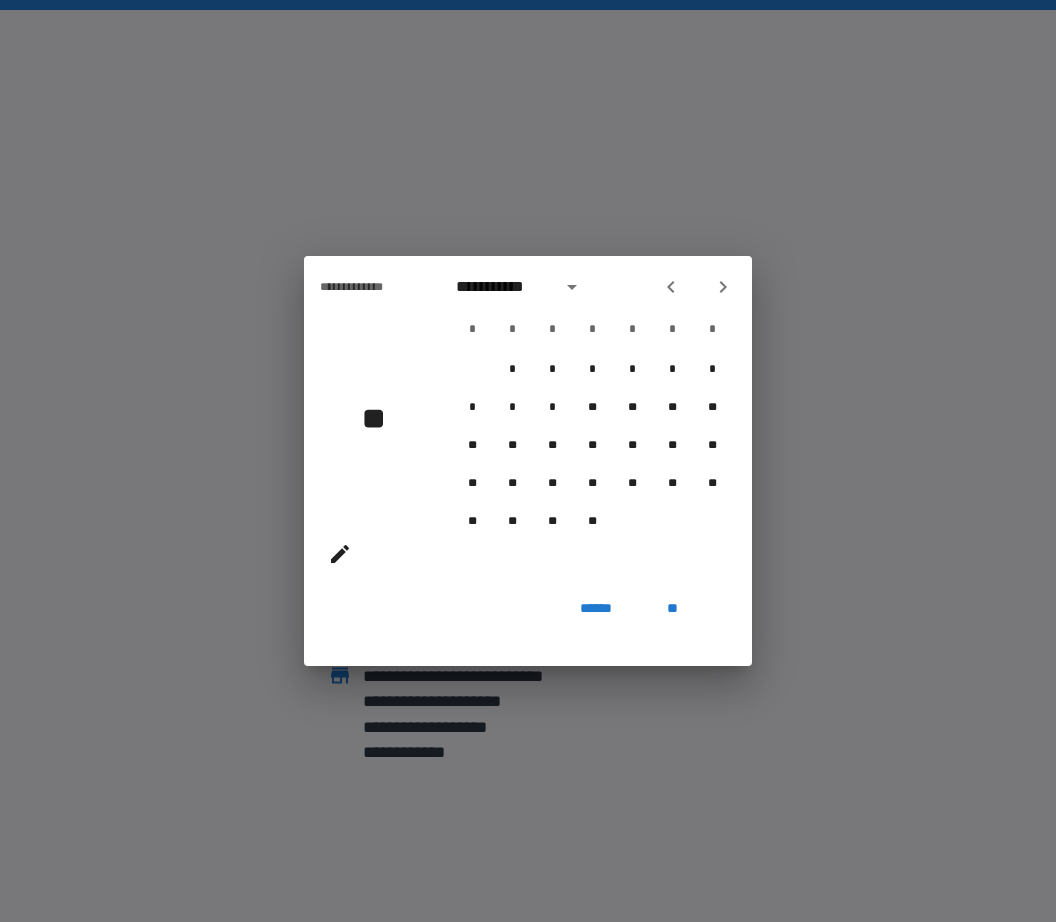 click 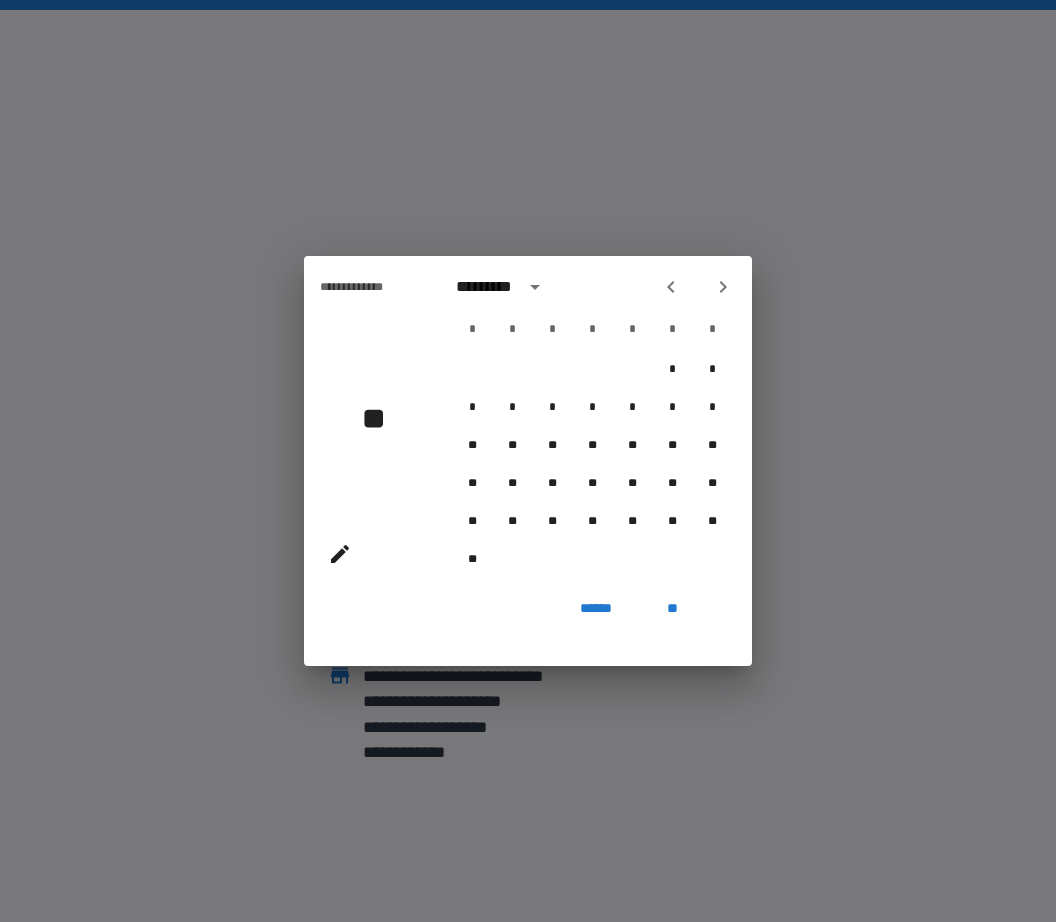 click 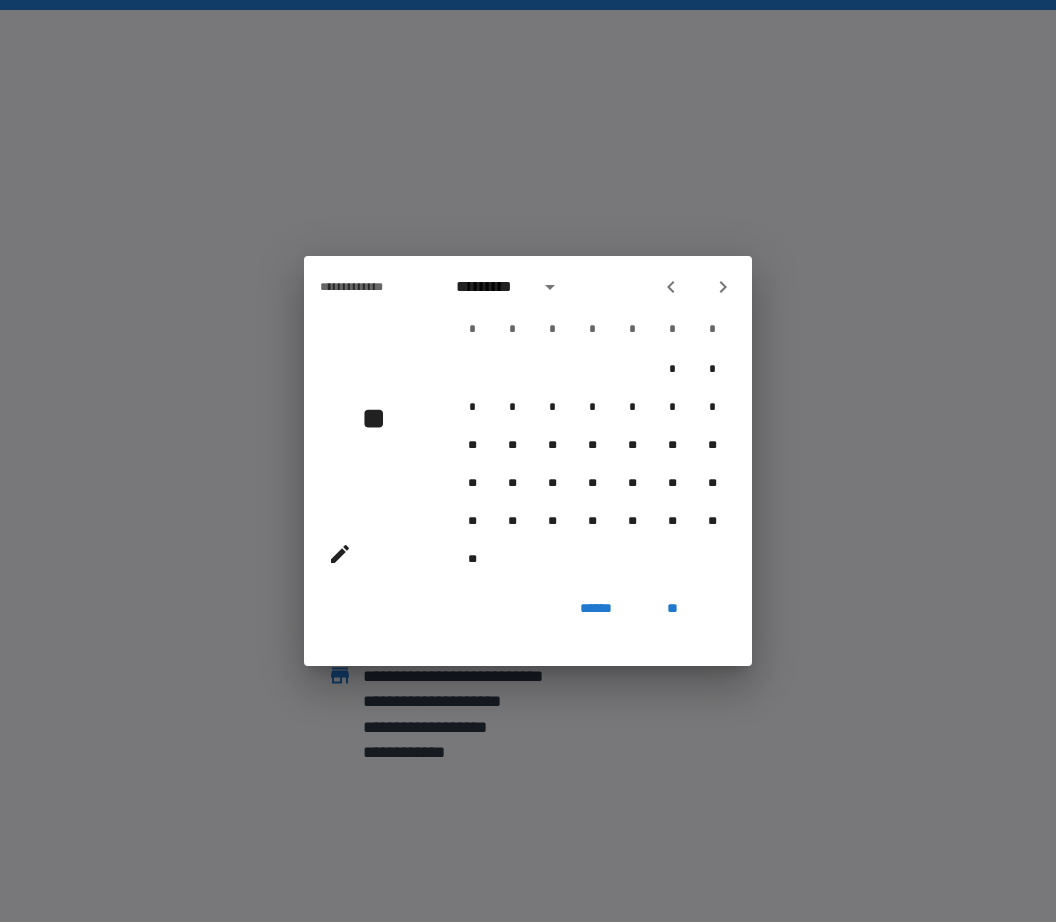 click 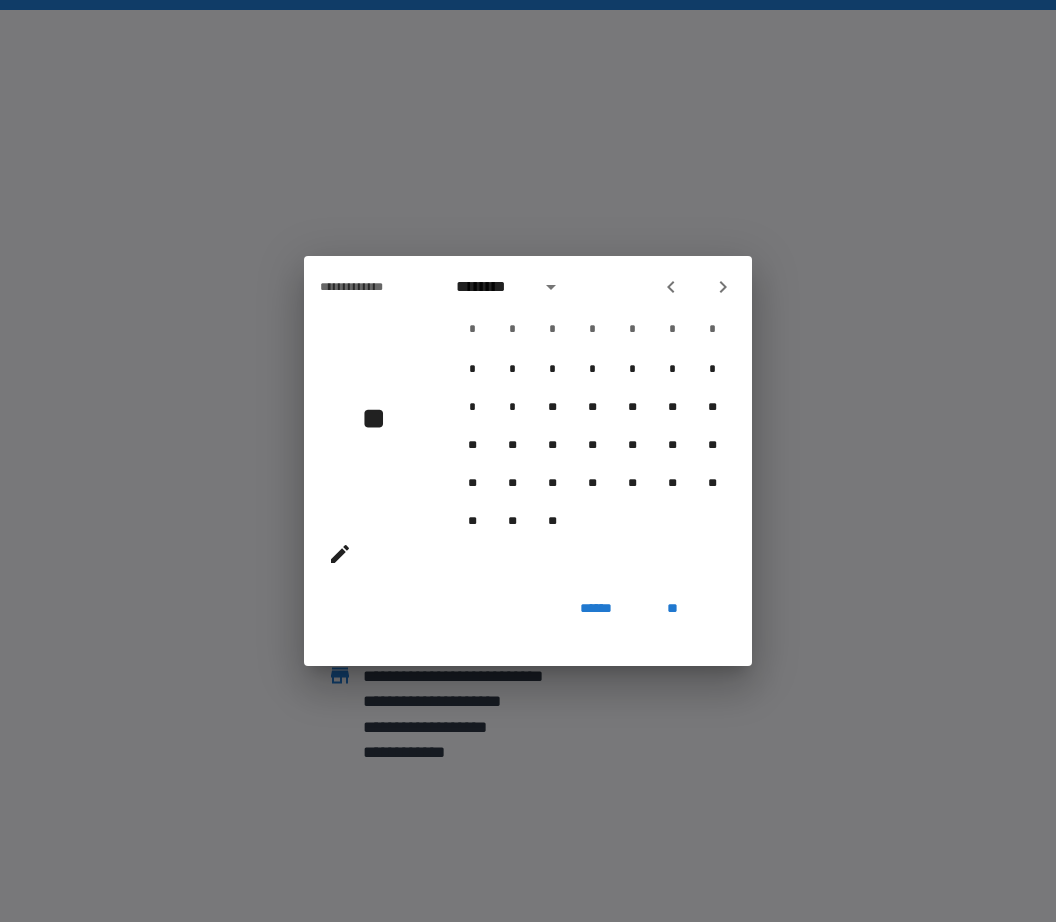 click 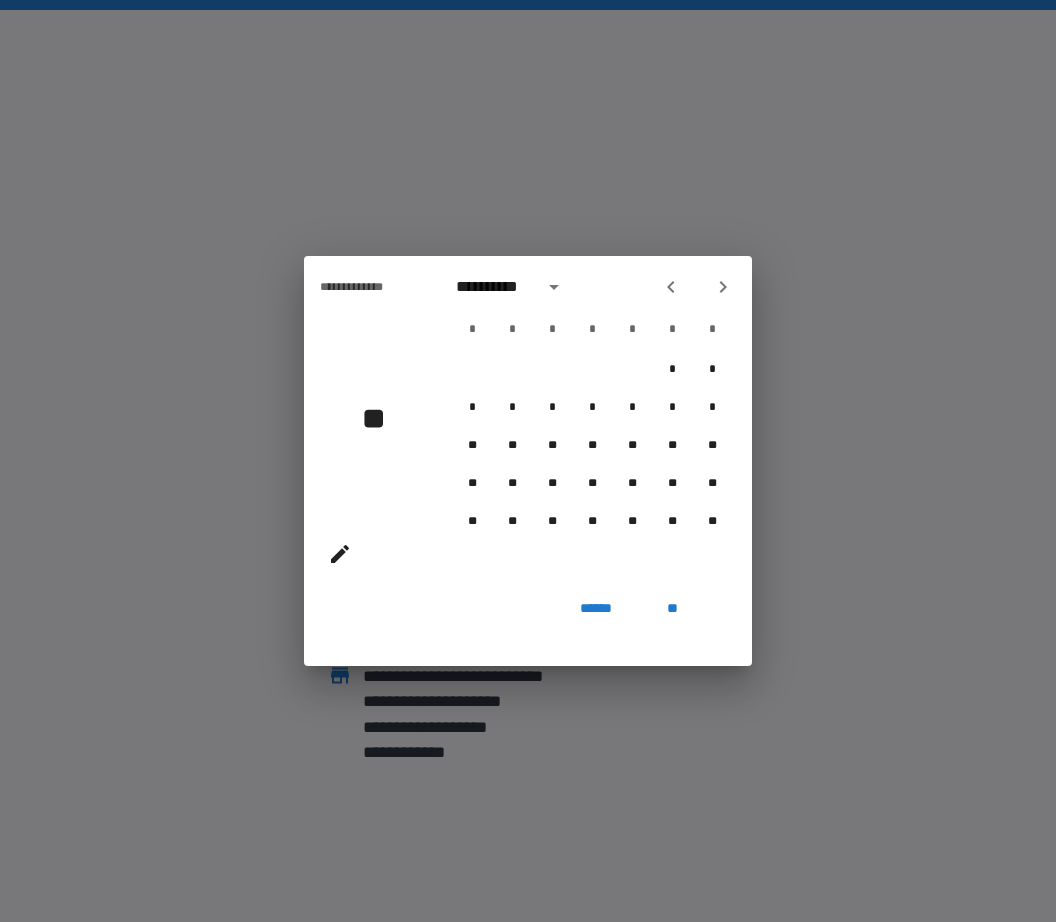 click 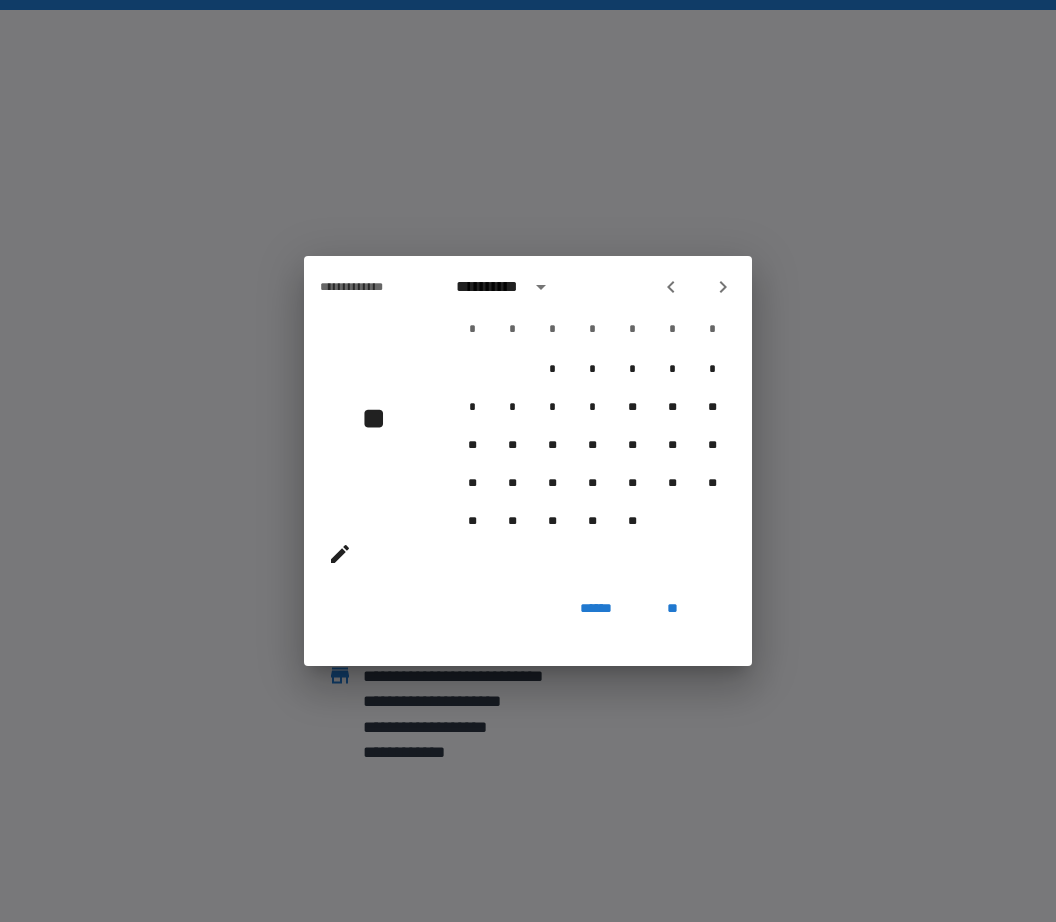 click at bounding box center (671, 287) 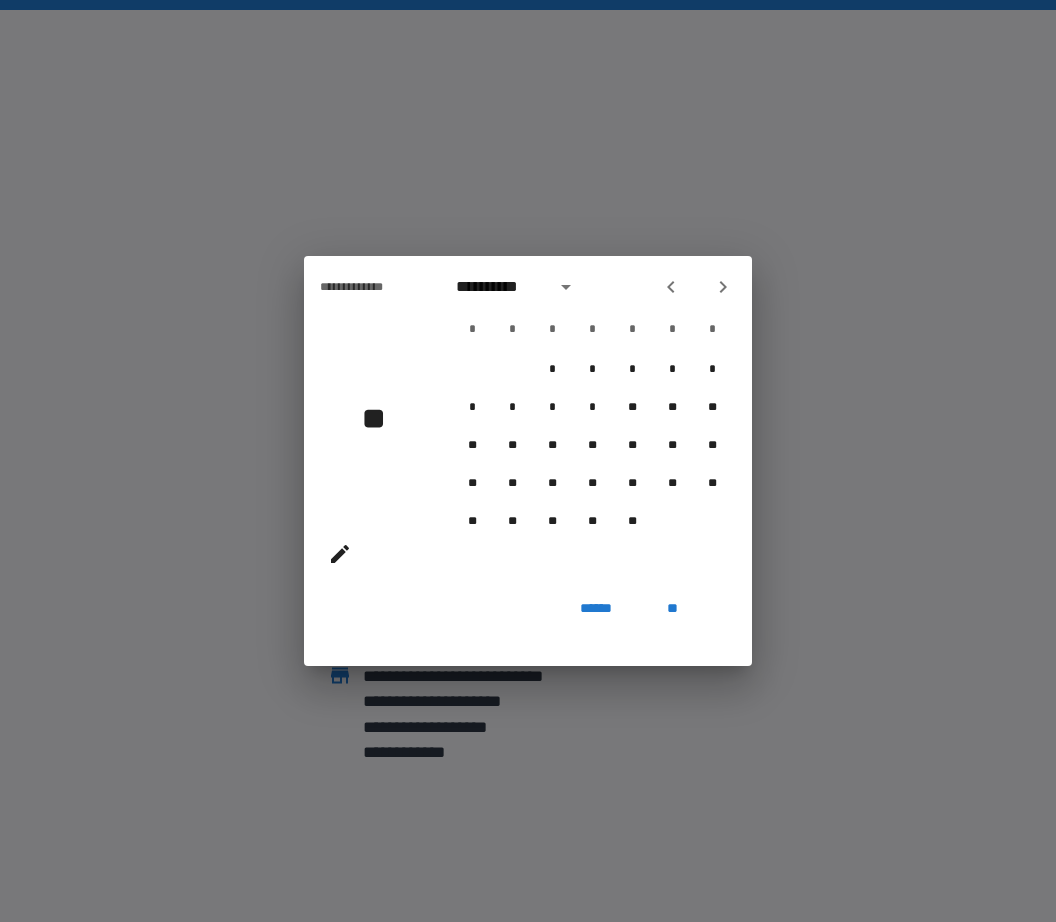 click at bounding box center (697, 287) 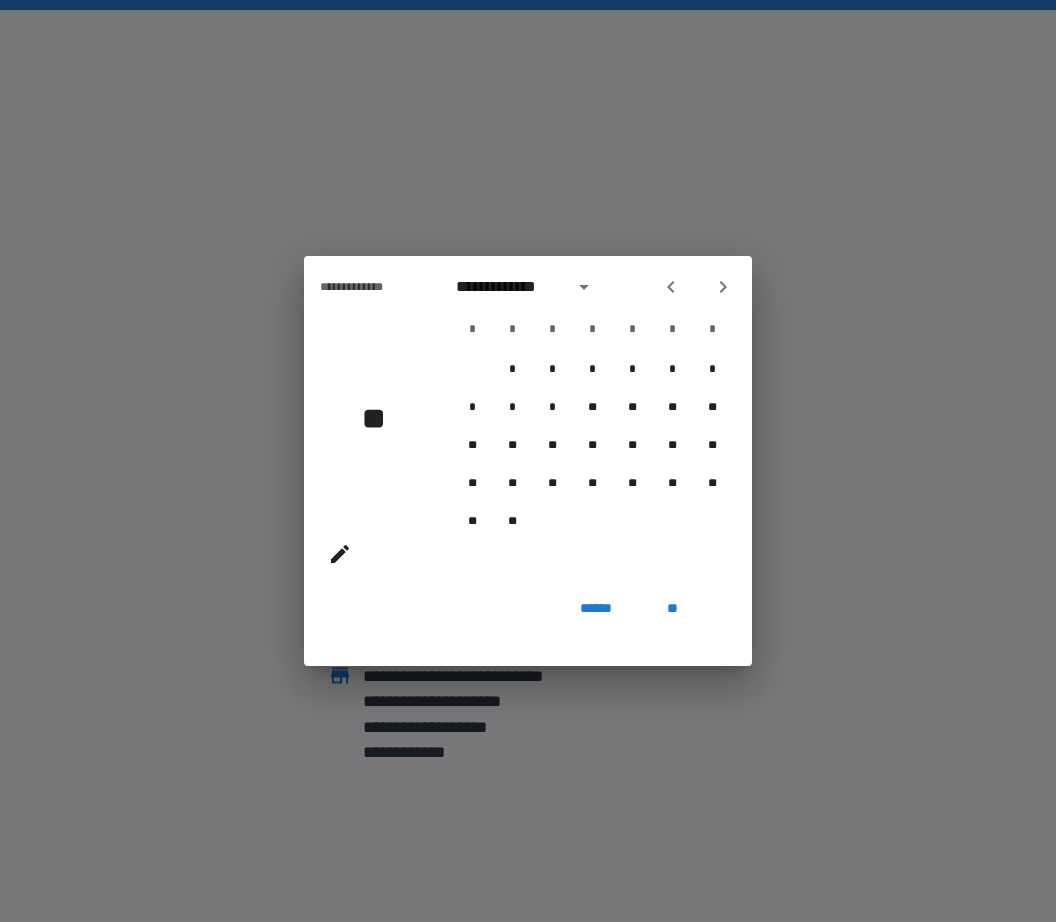 click on "*" at bounding box center [672, 330] 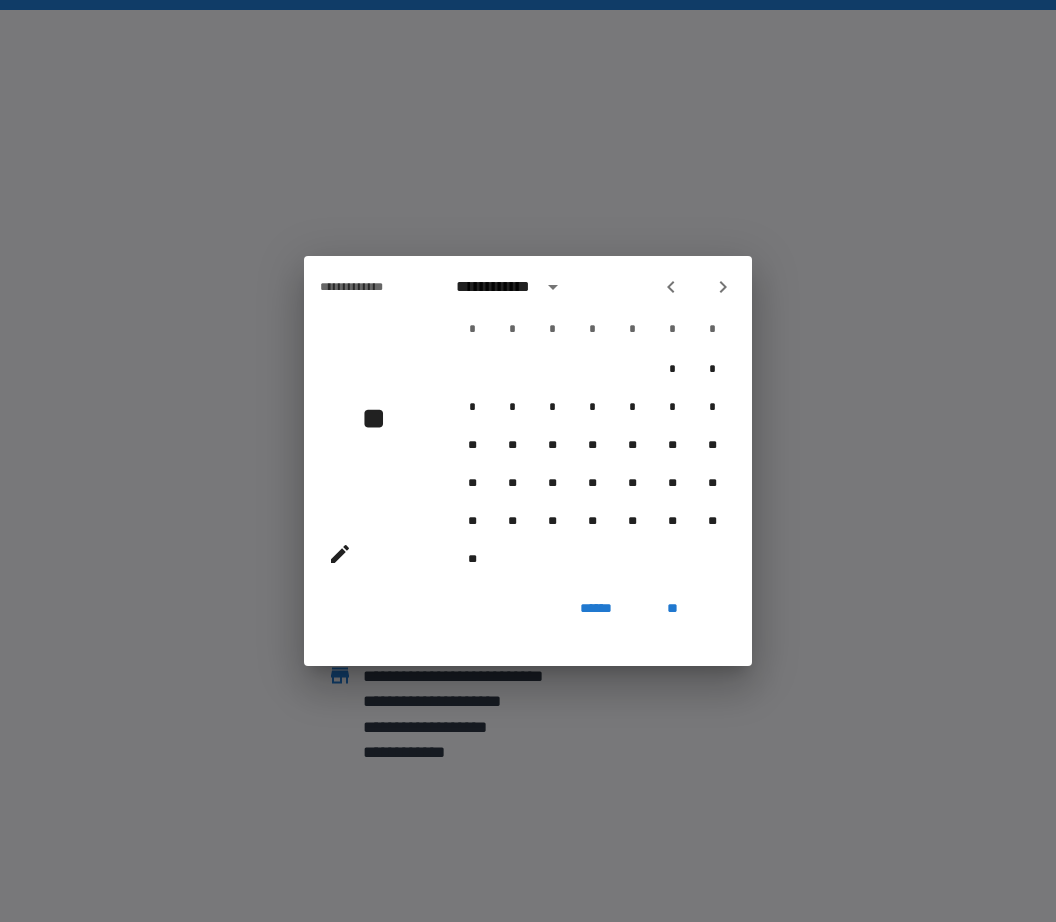 click 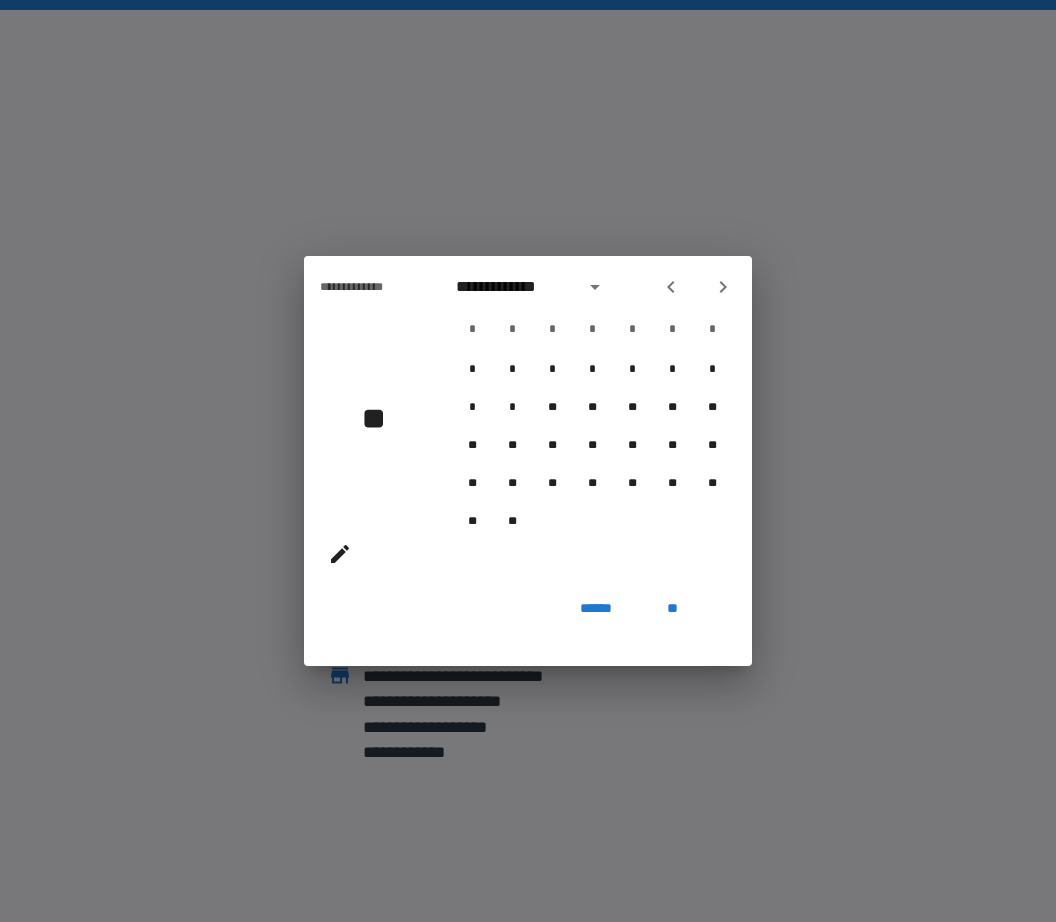 click 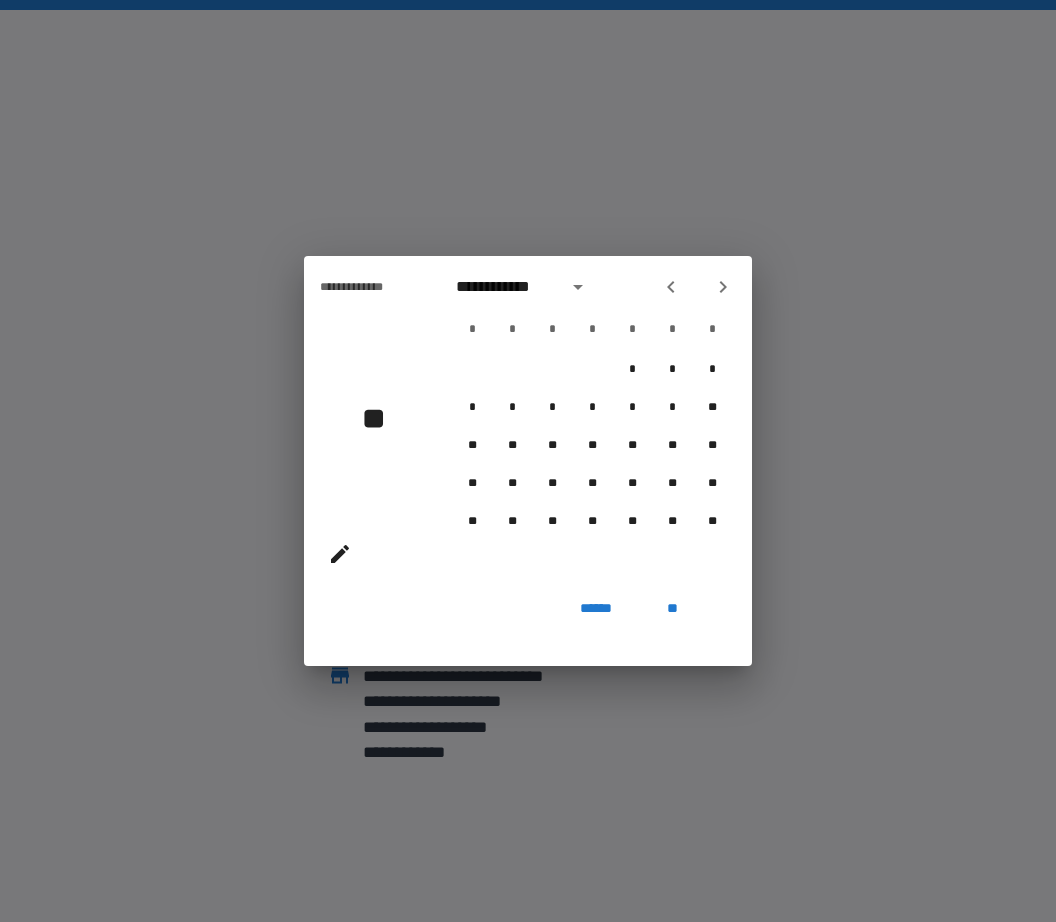 click 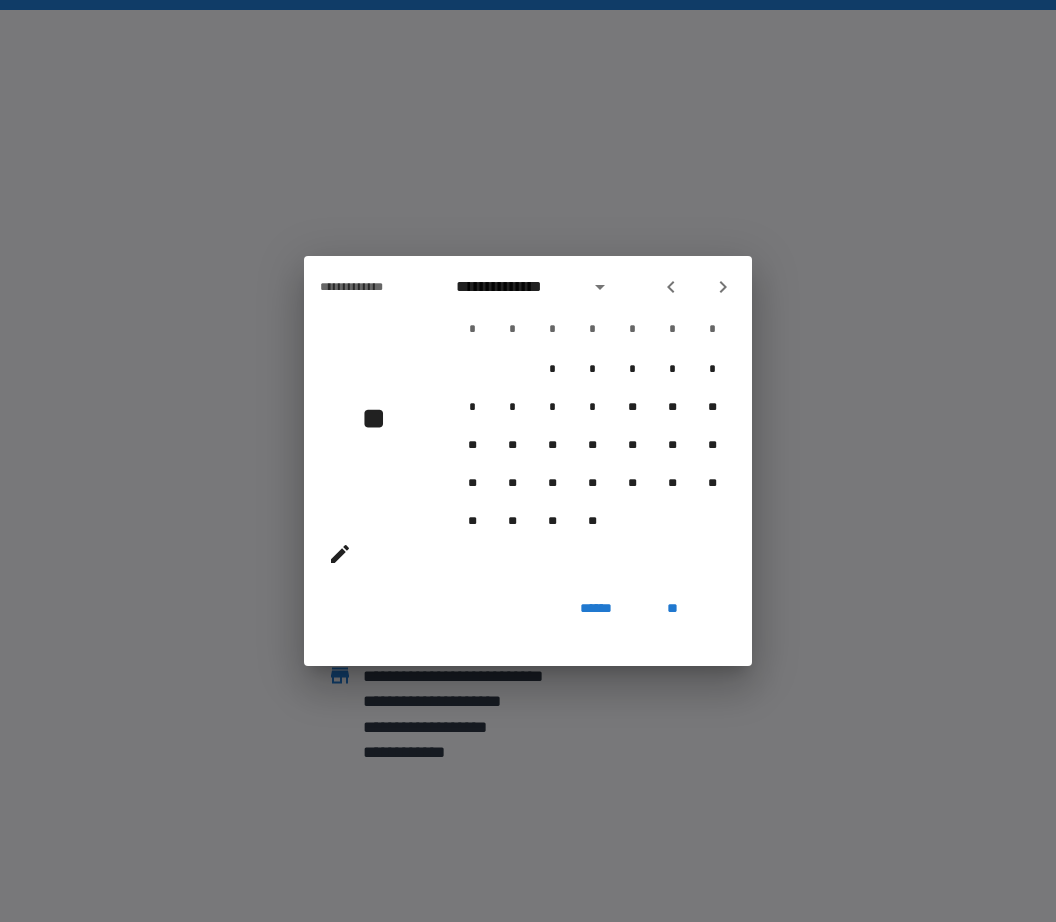 click 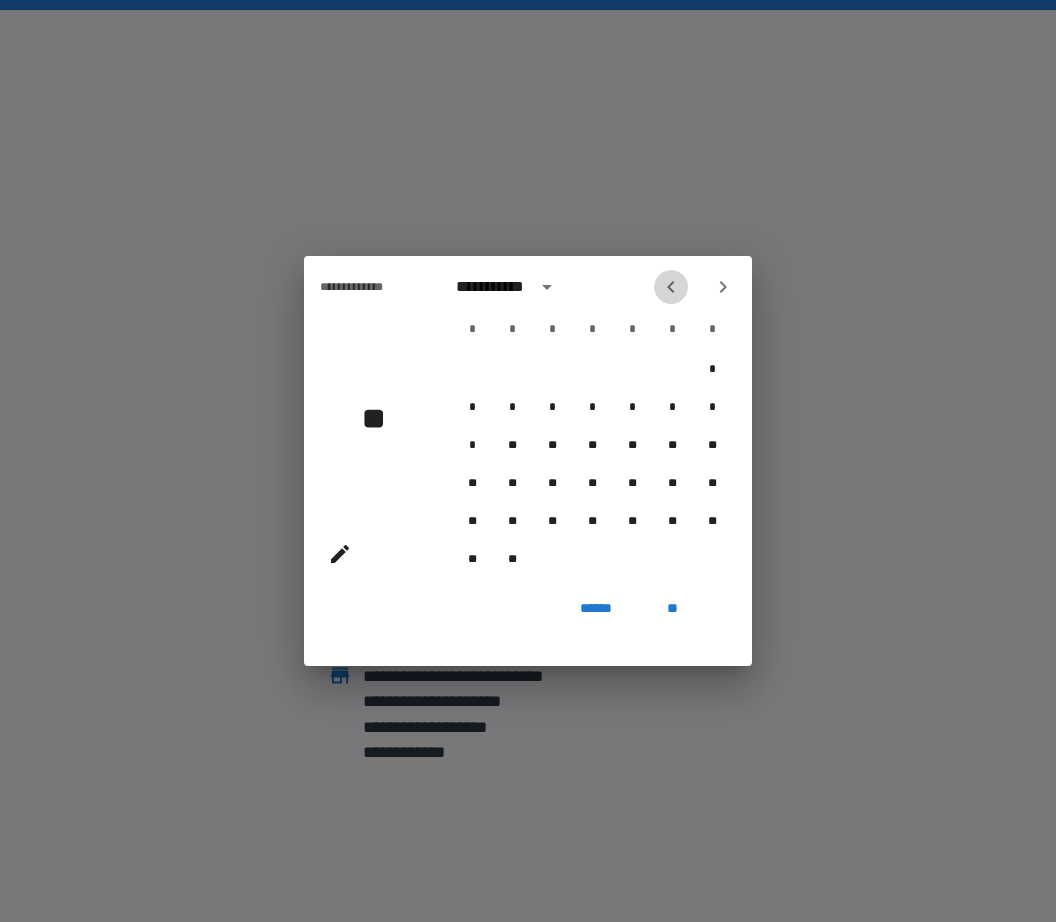 click 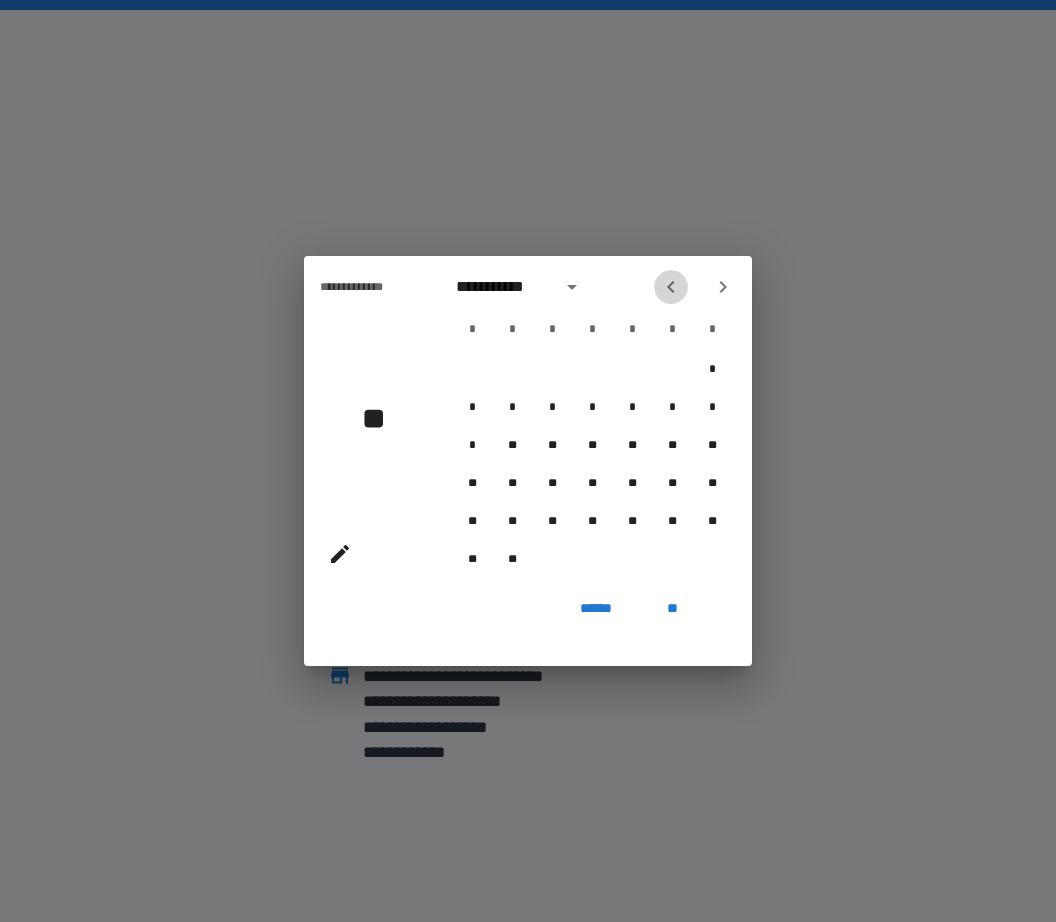 click 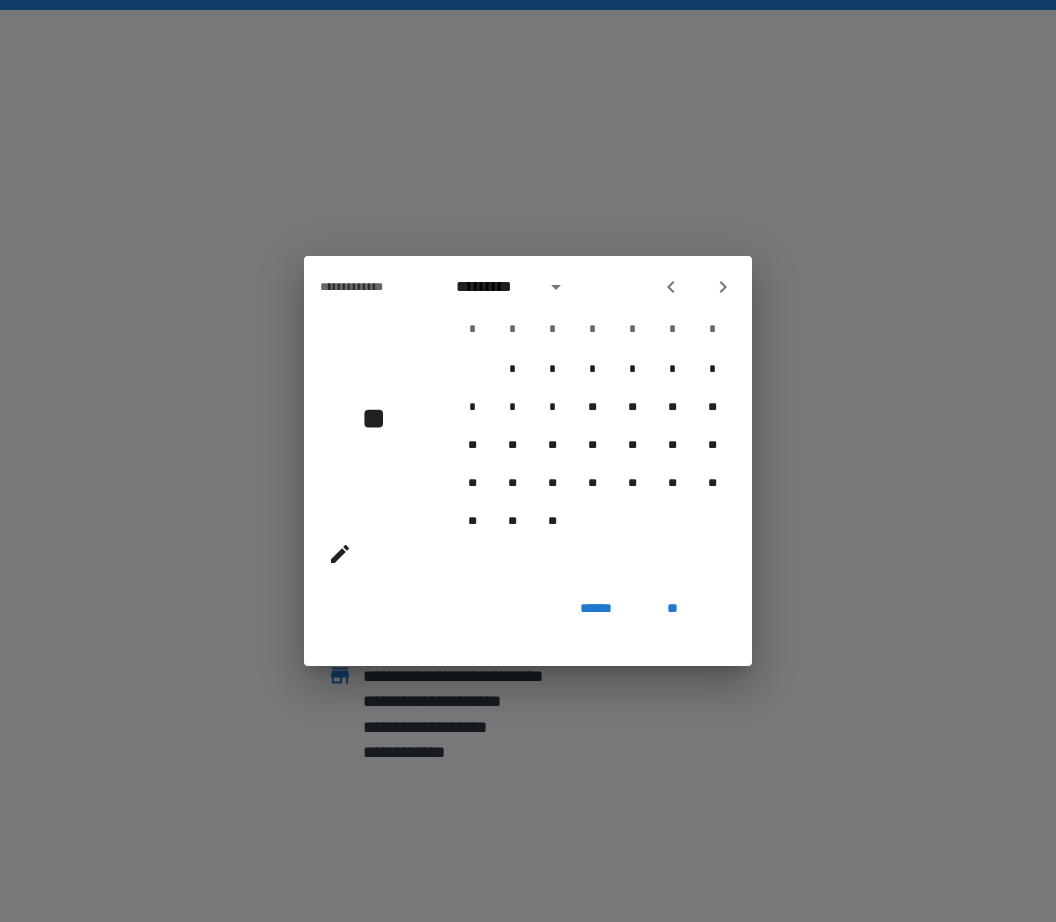 click 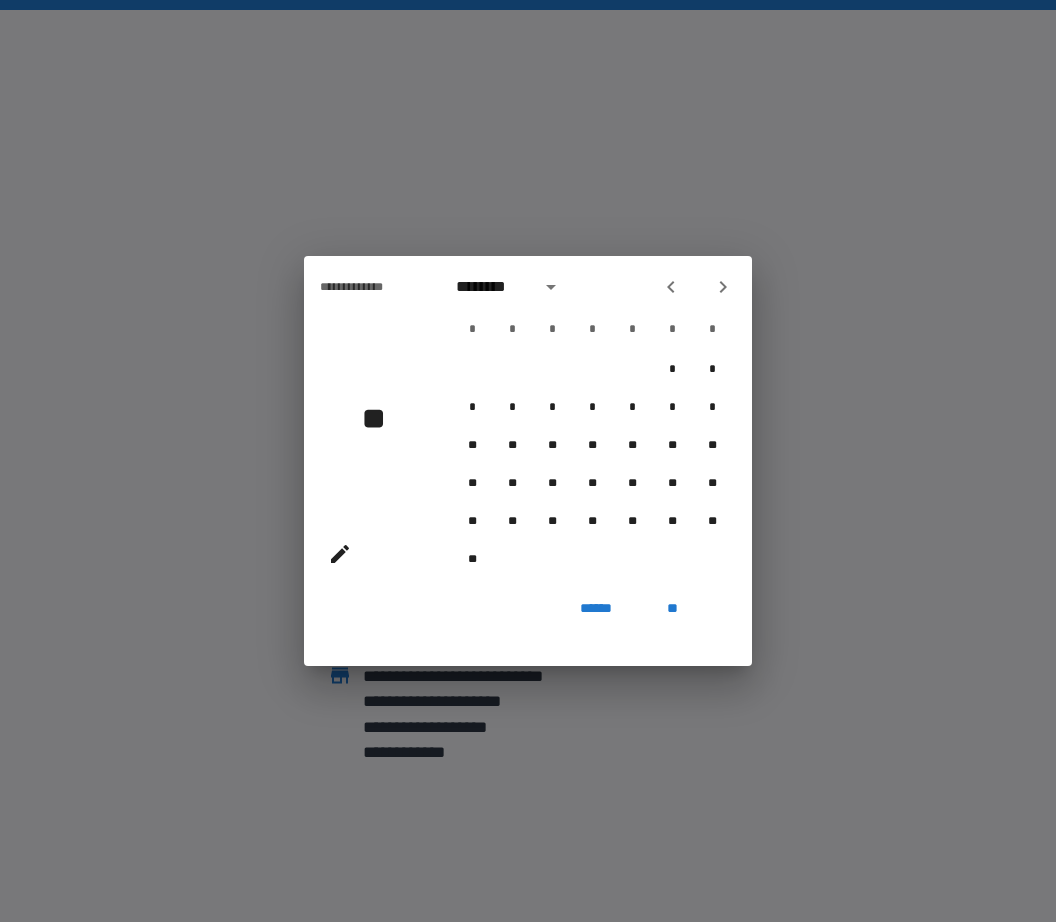 click 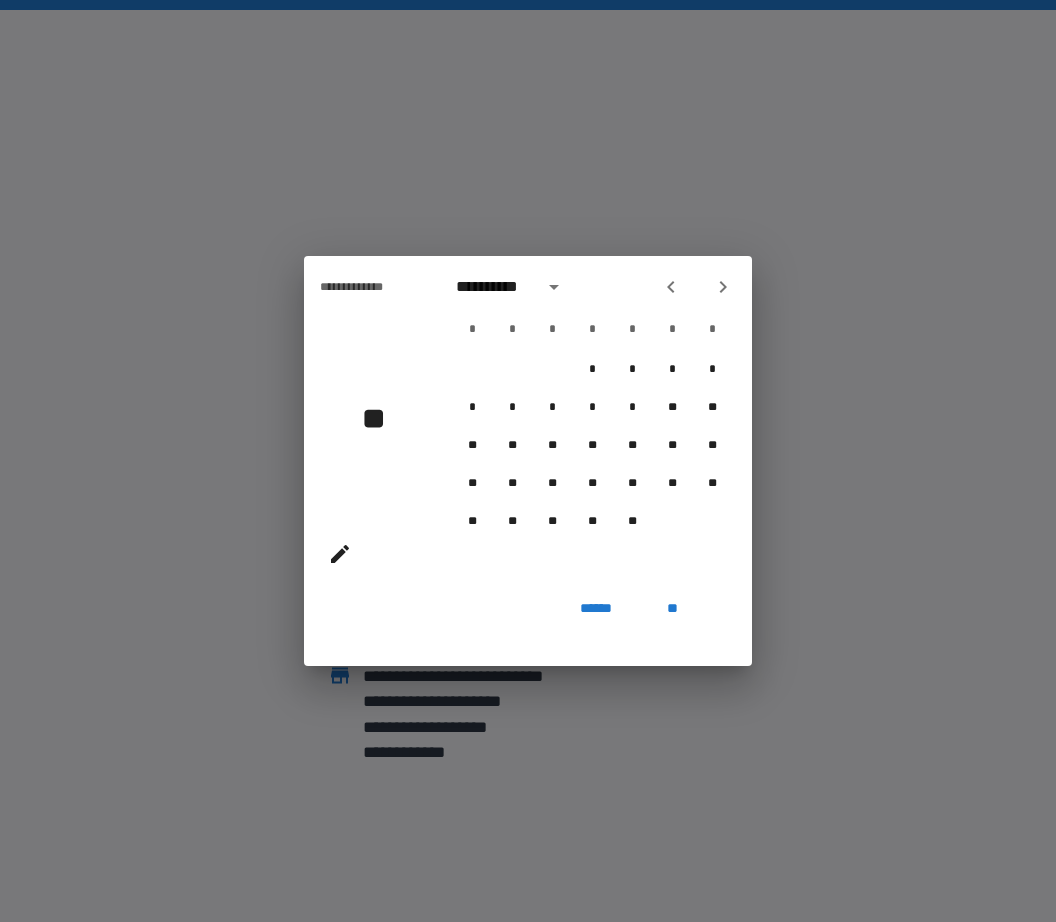 click 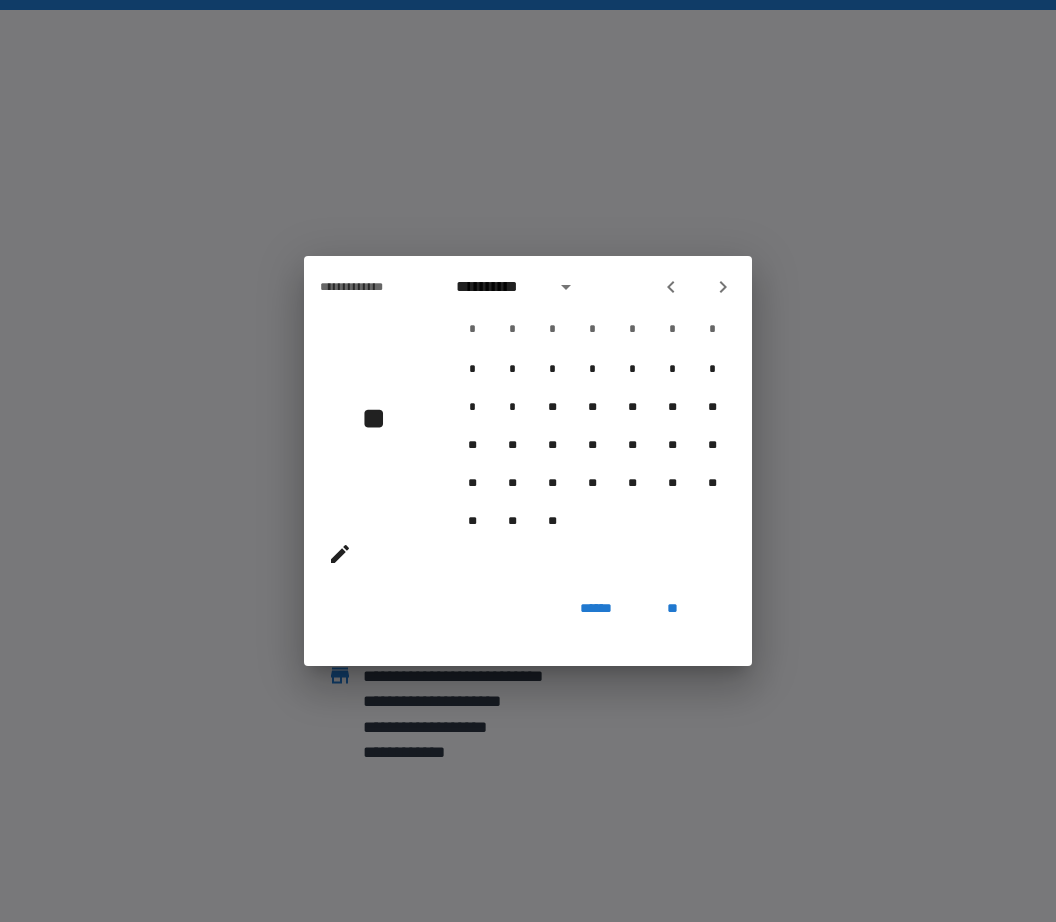 click 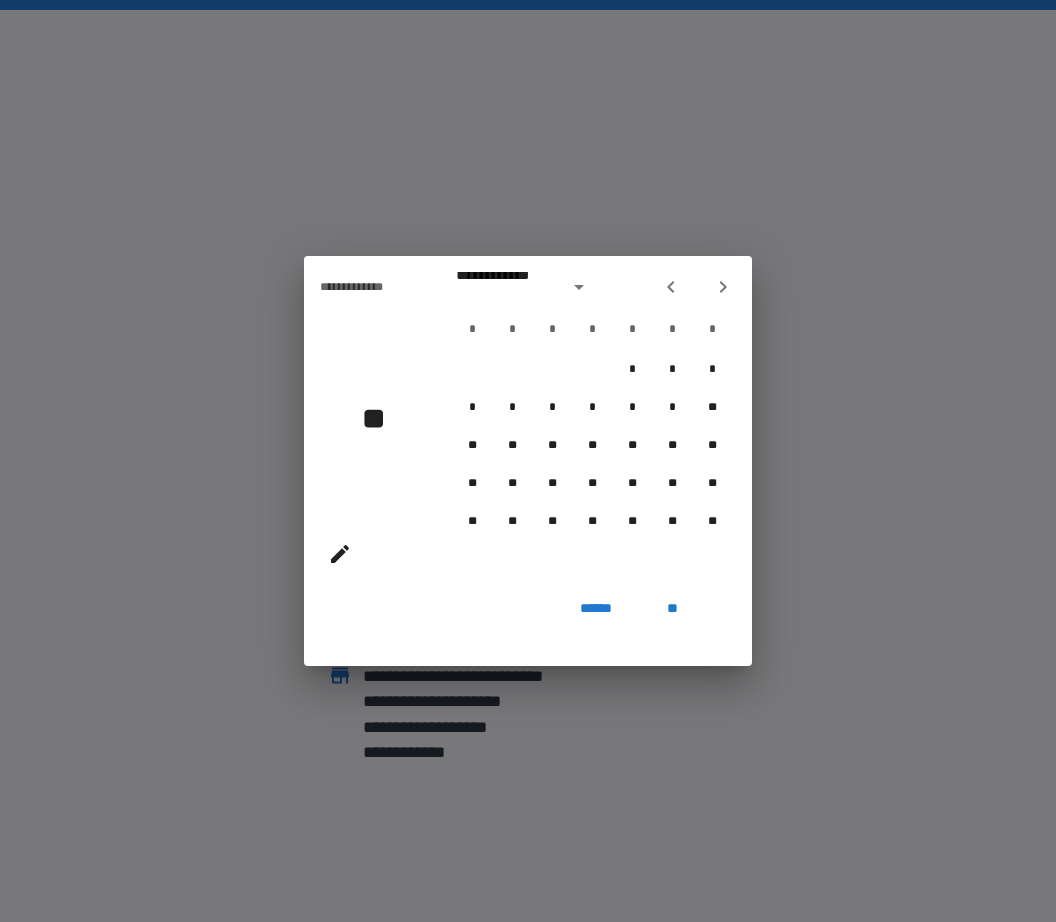 click 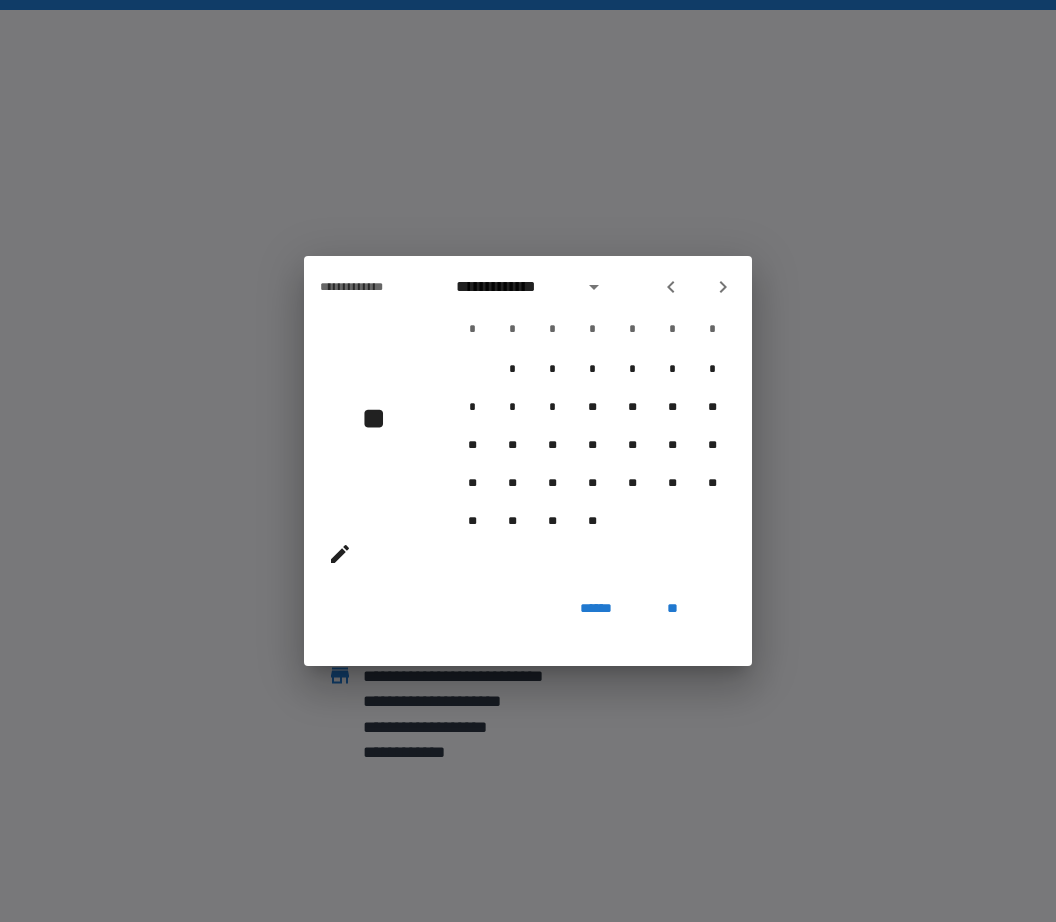 click 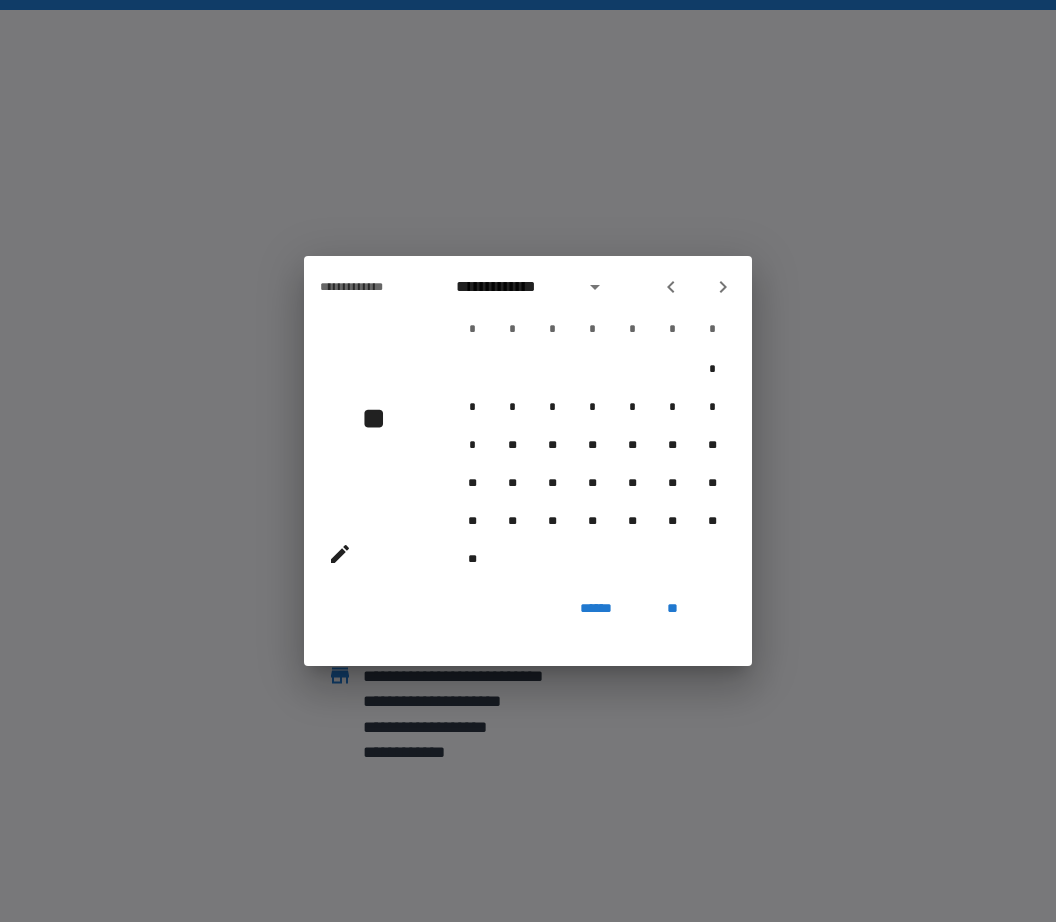 click 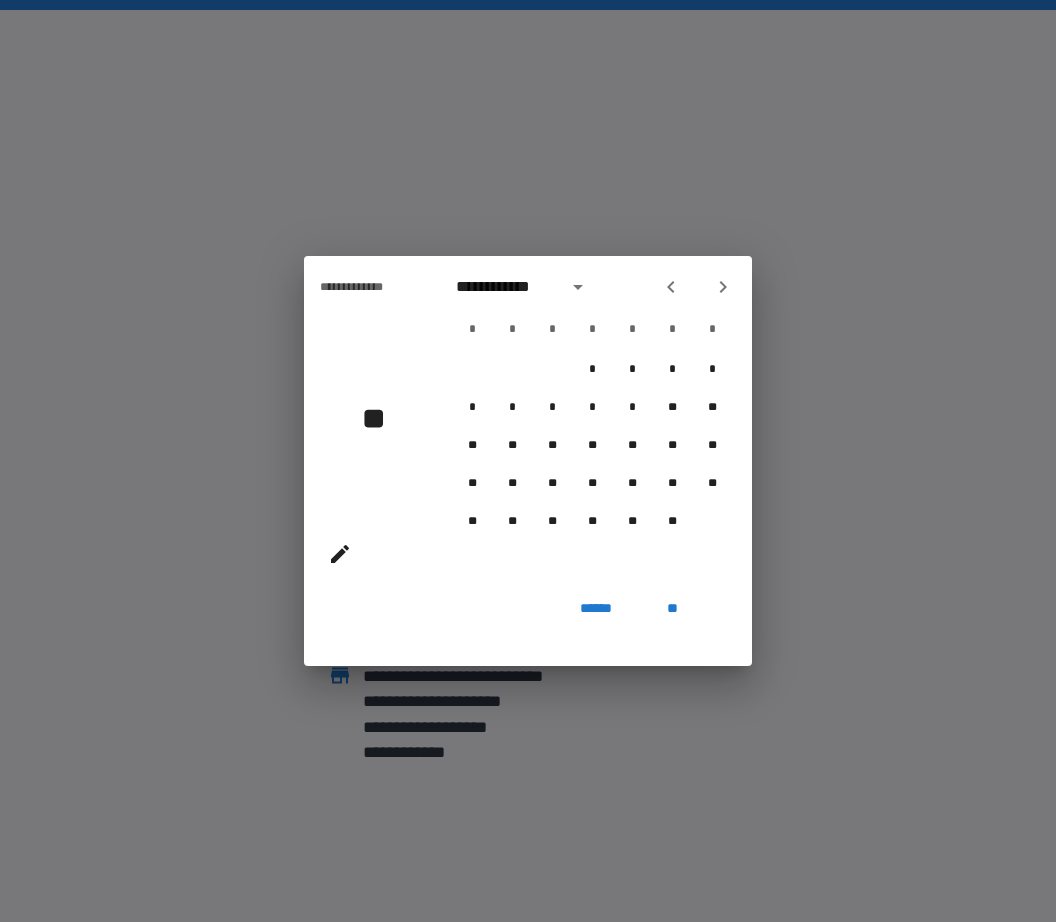 click 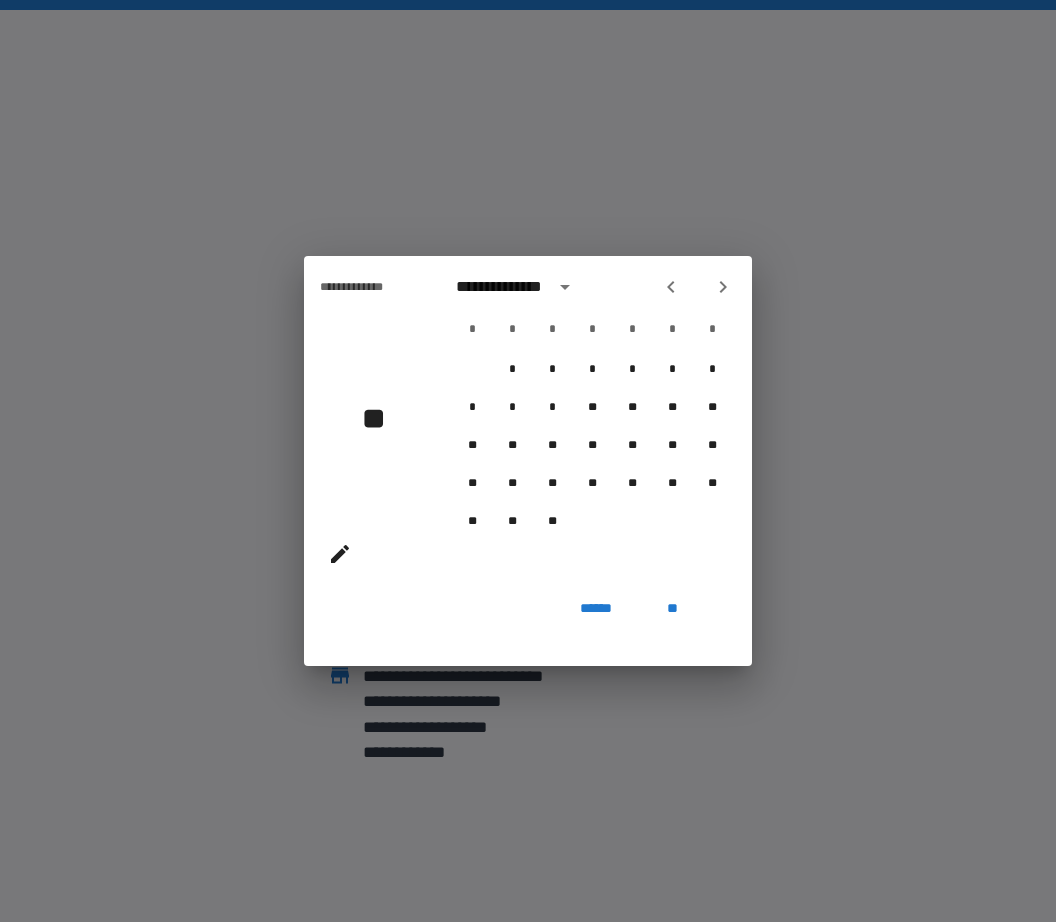 click 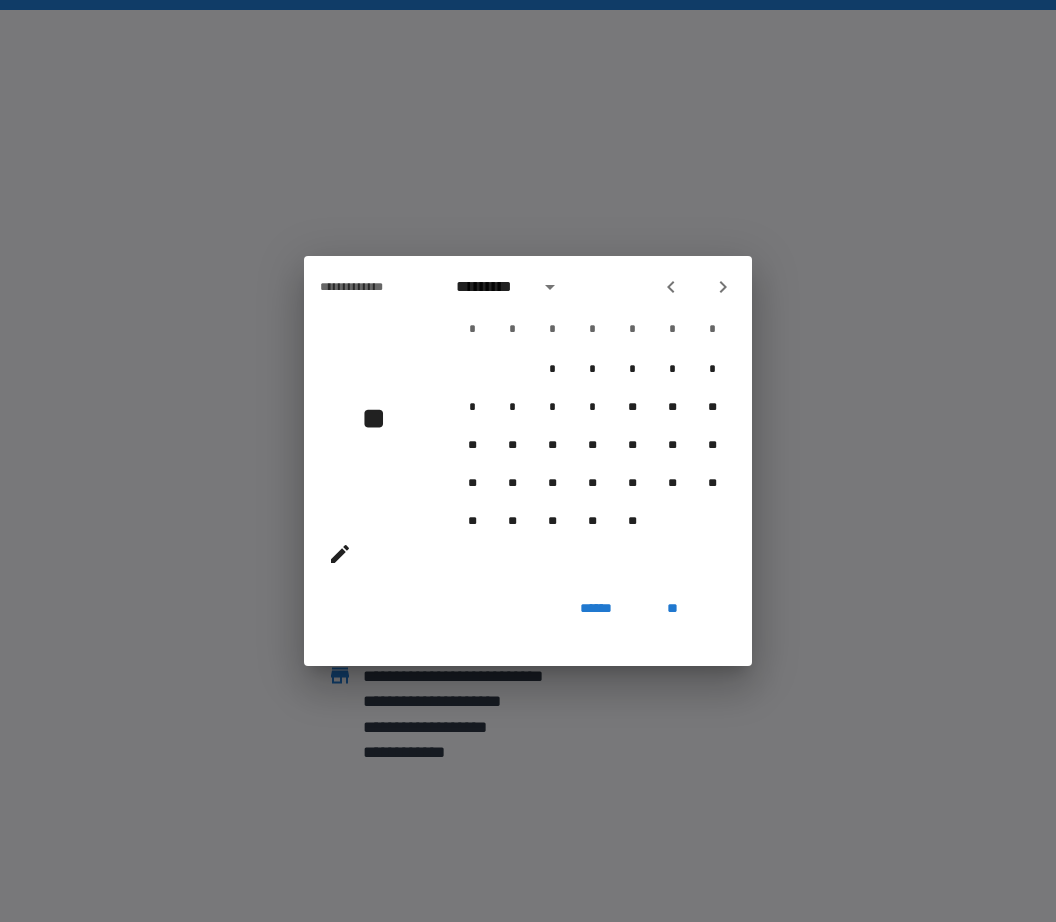 click 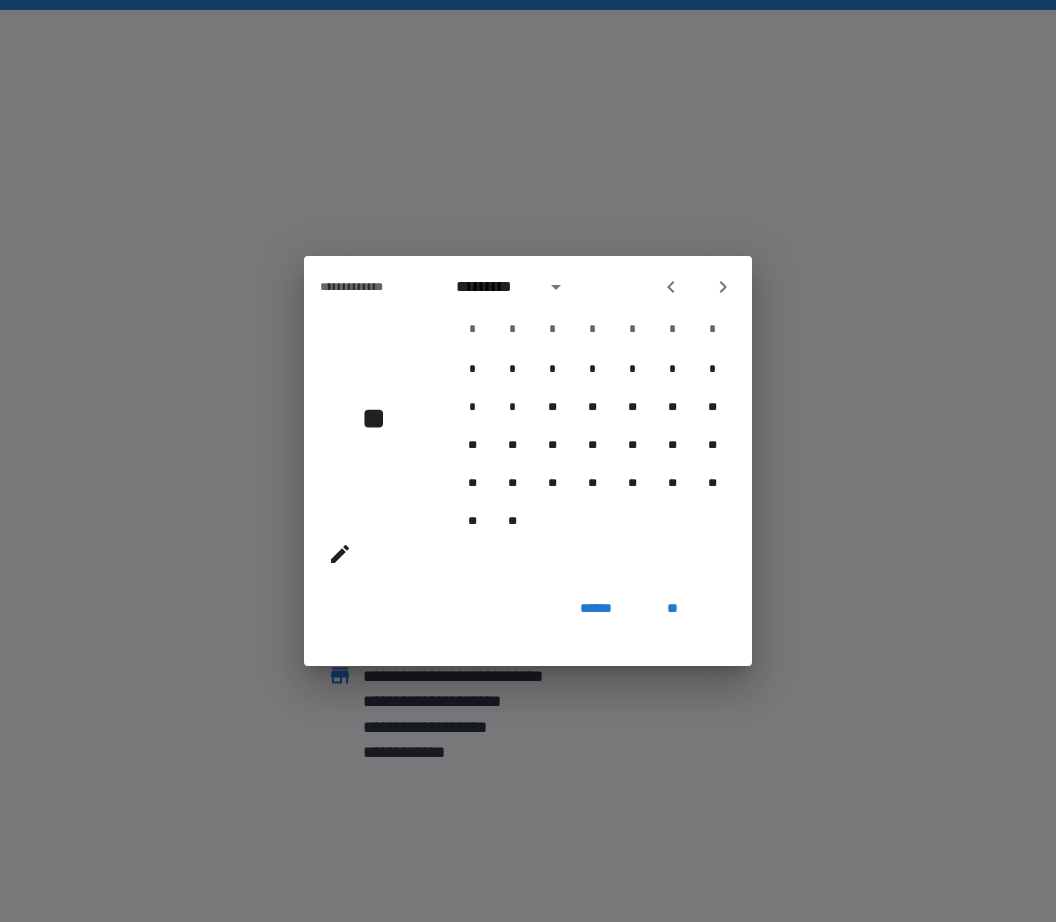 click 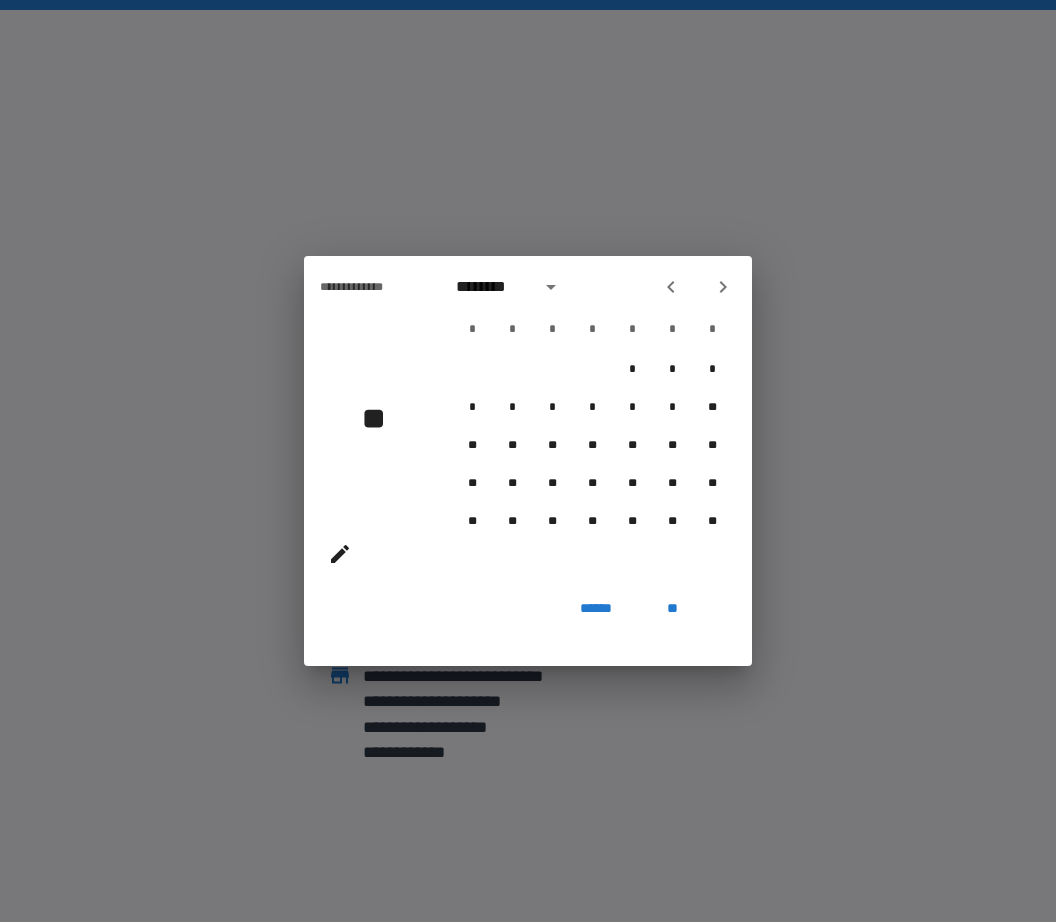 click 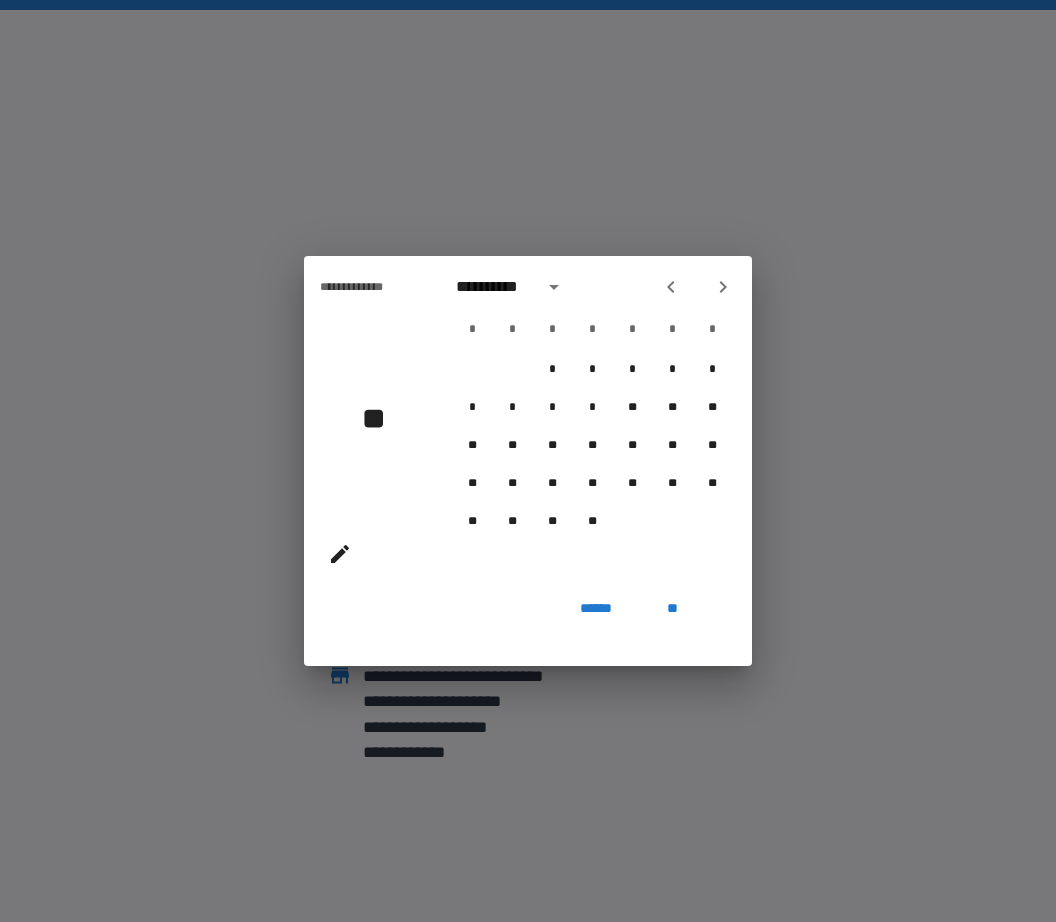 click 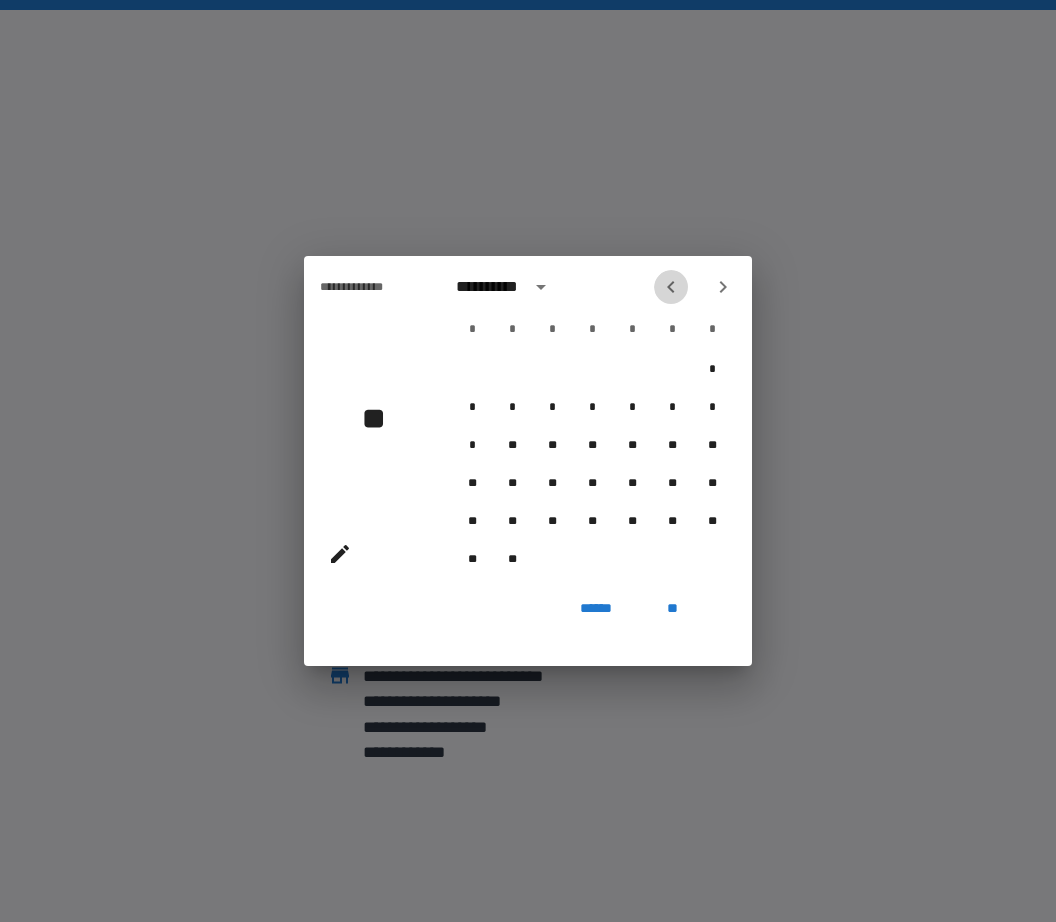 click 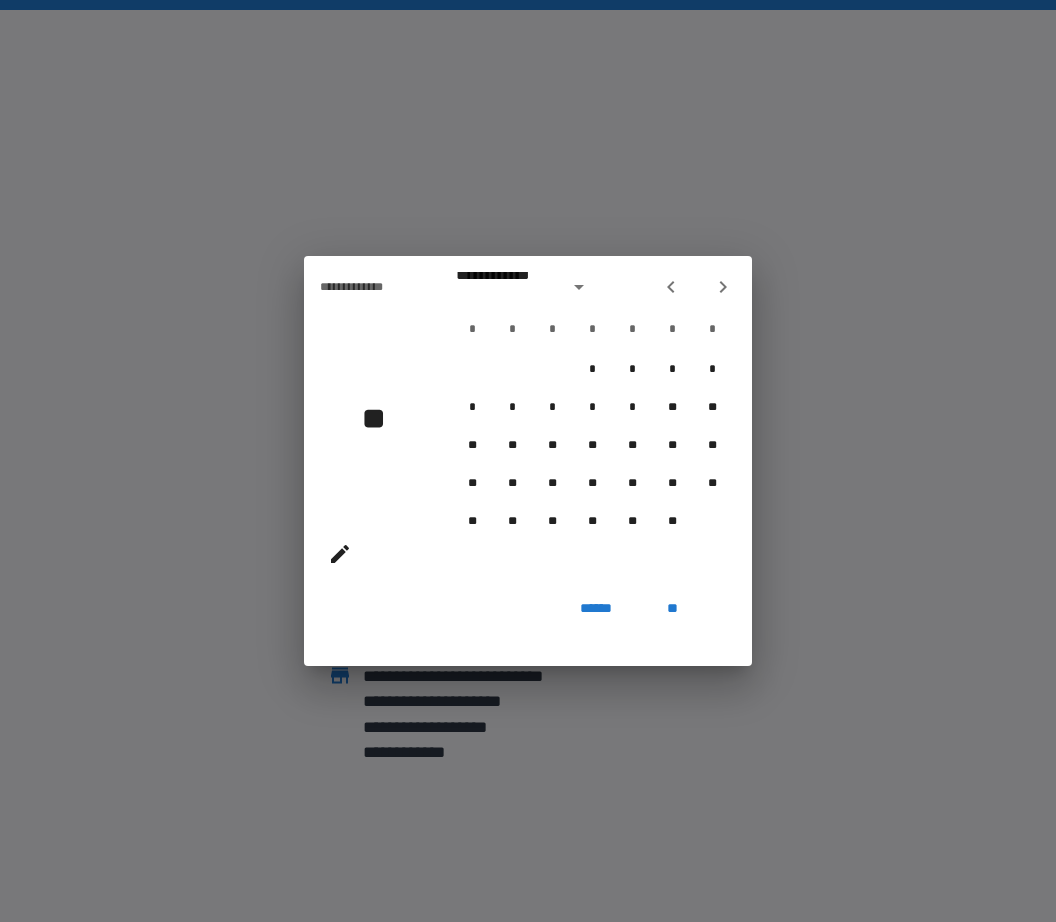 click at bounding box center [671, 287] 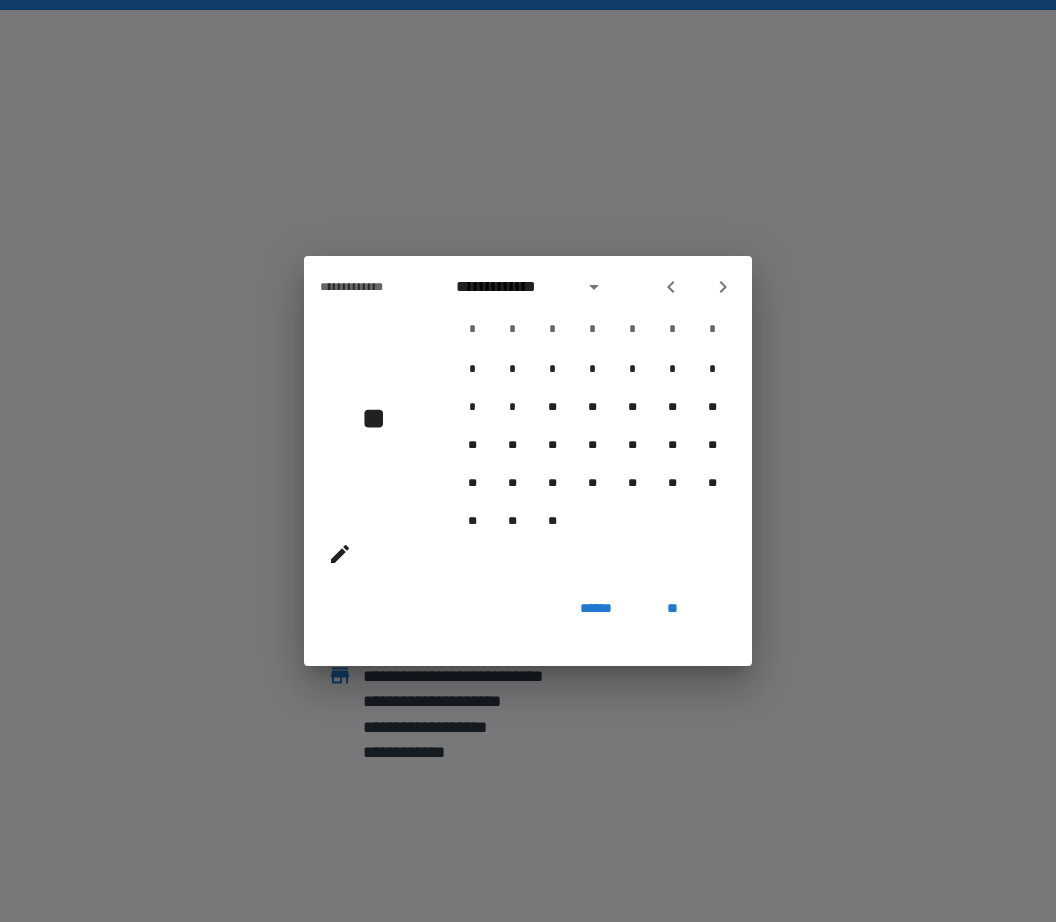 click 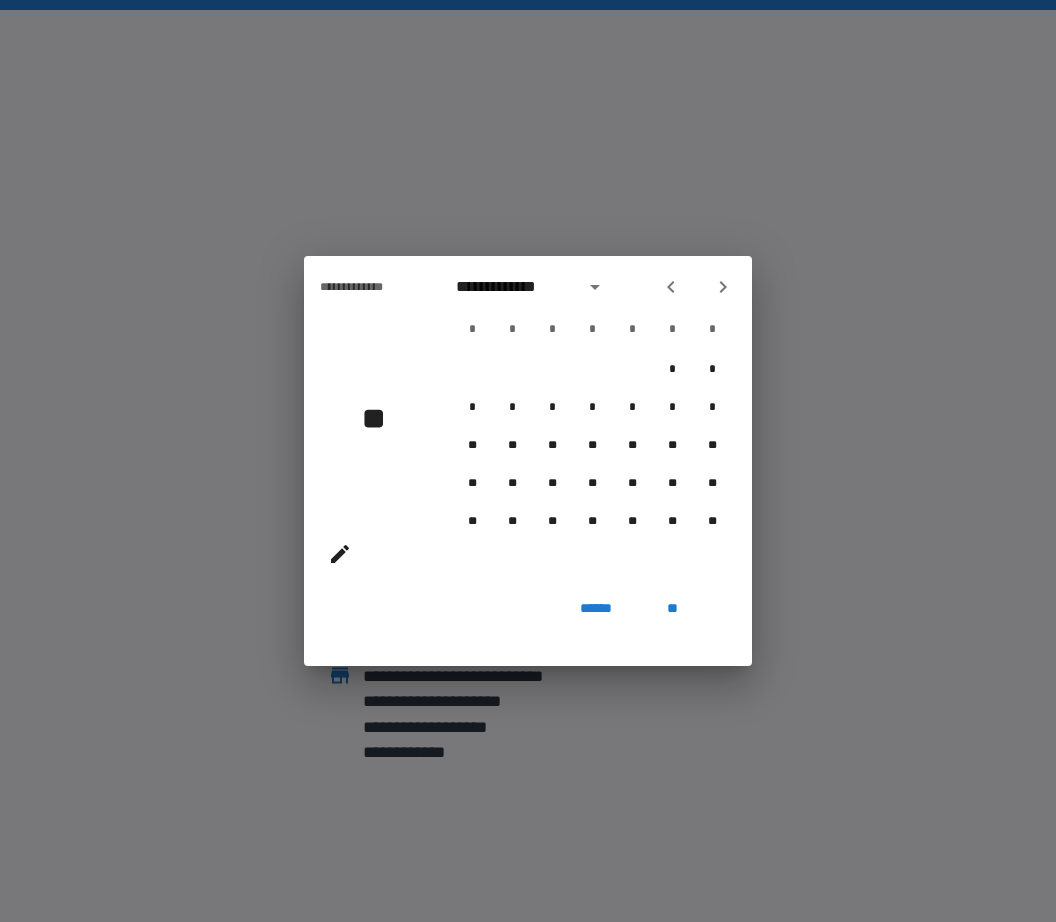 click 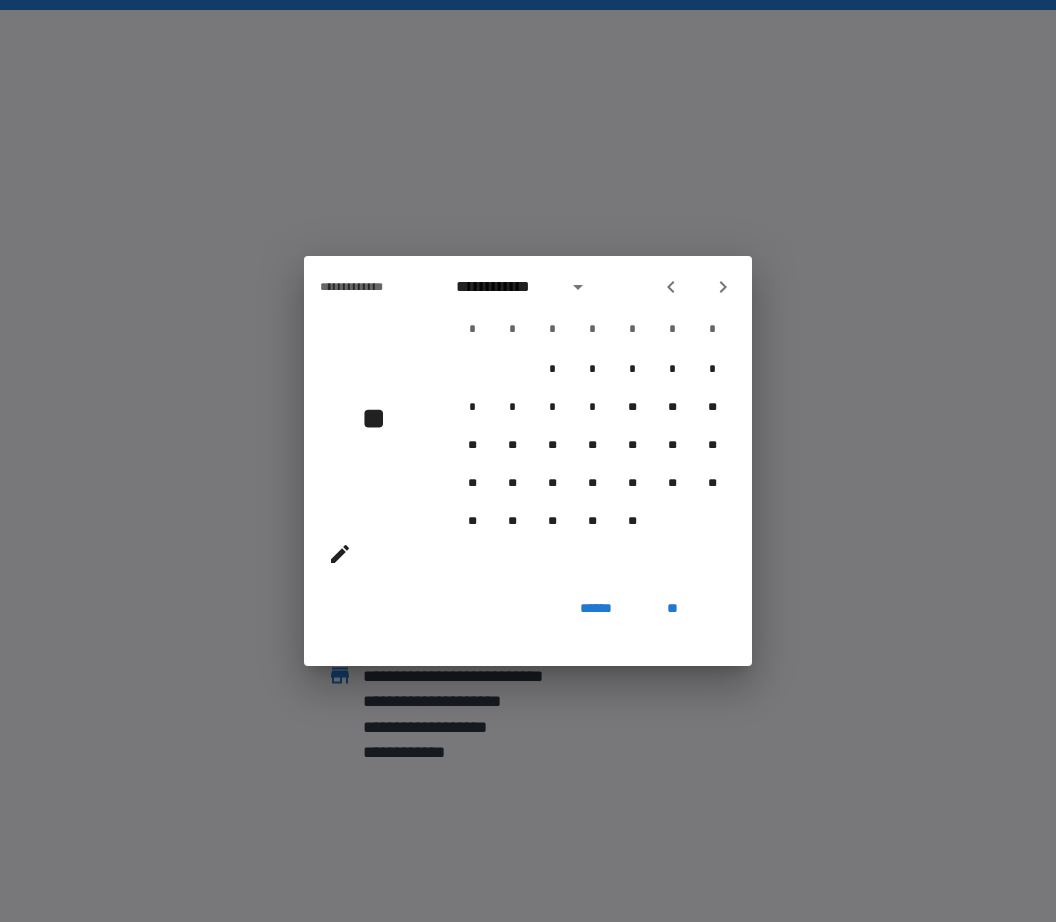 click 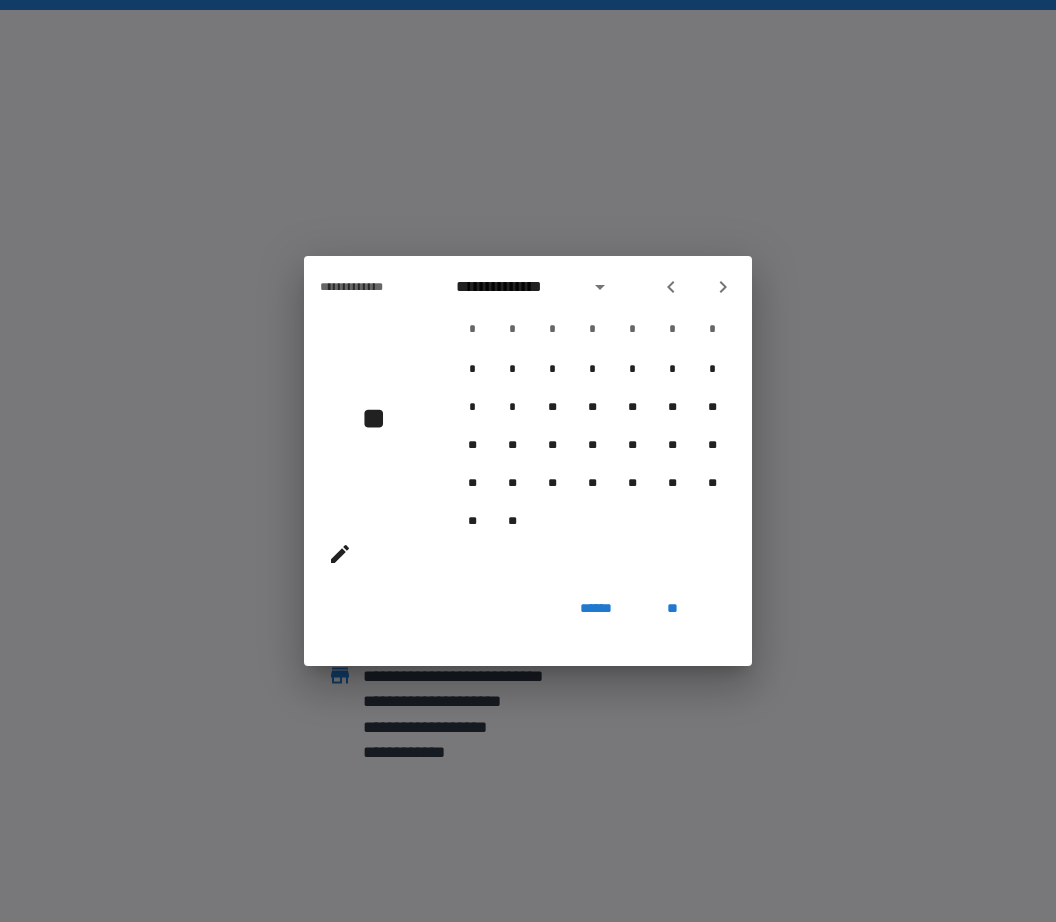 click 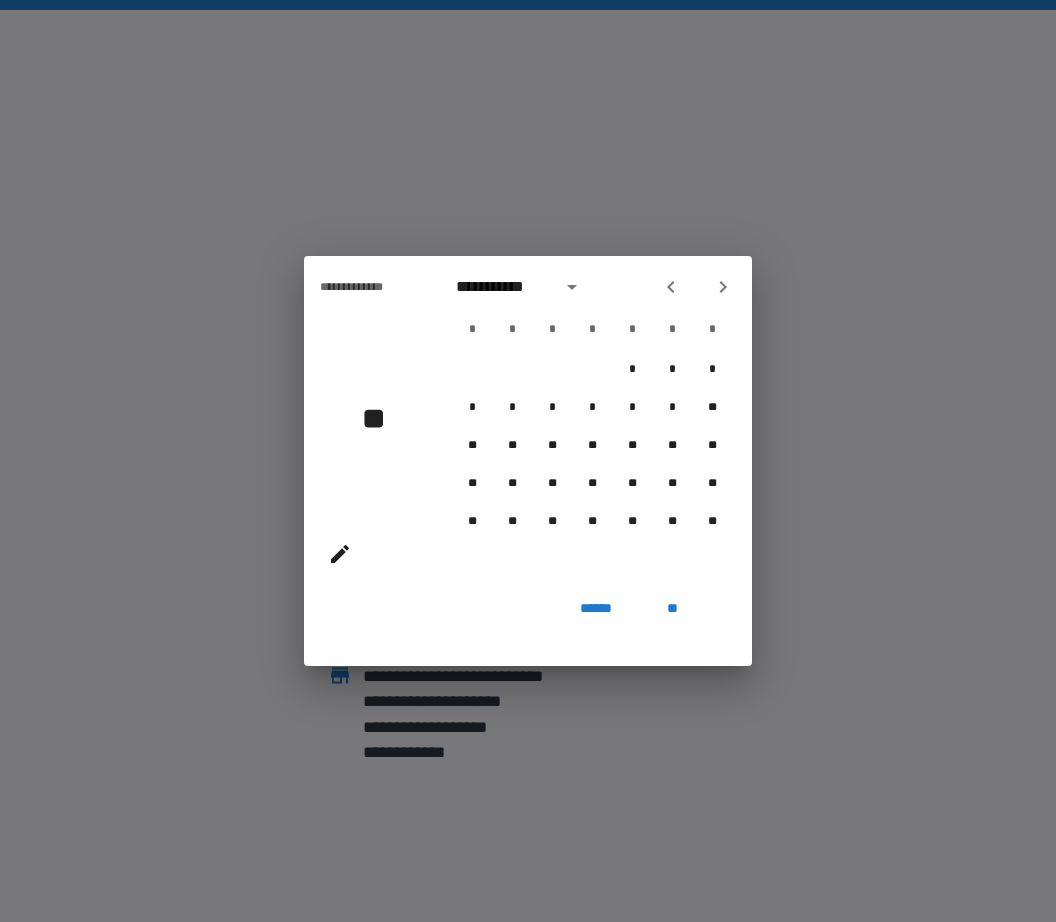 click 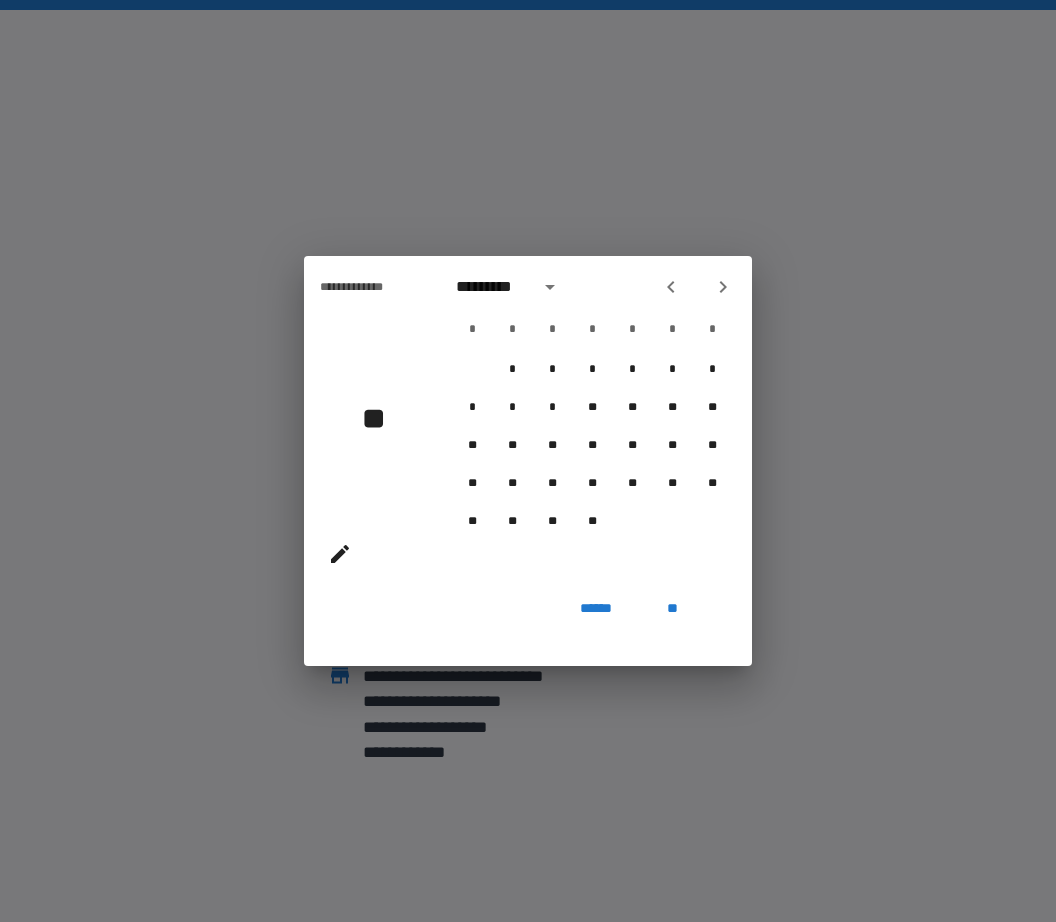 click 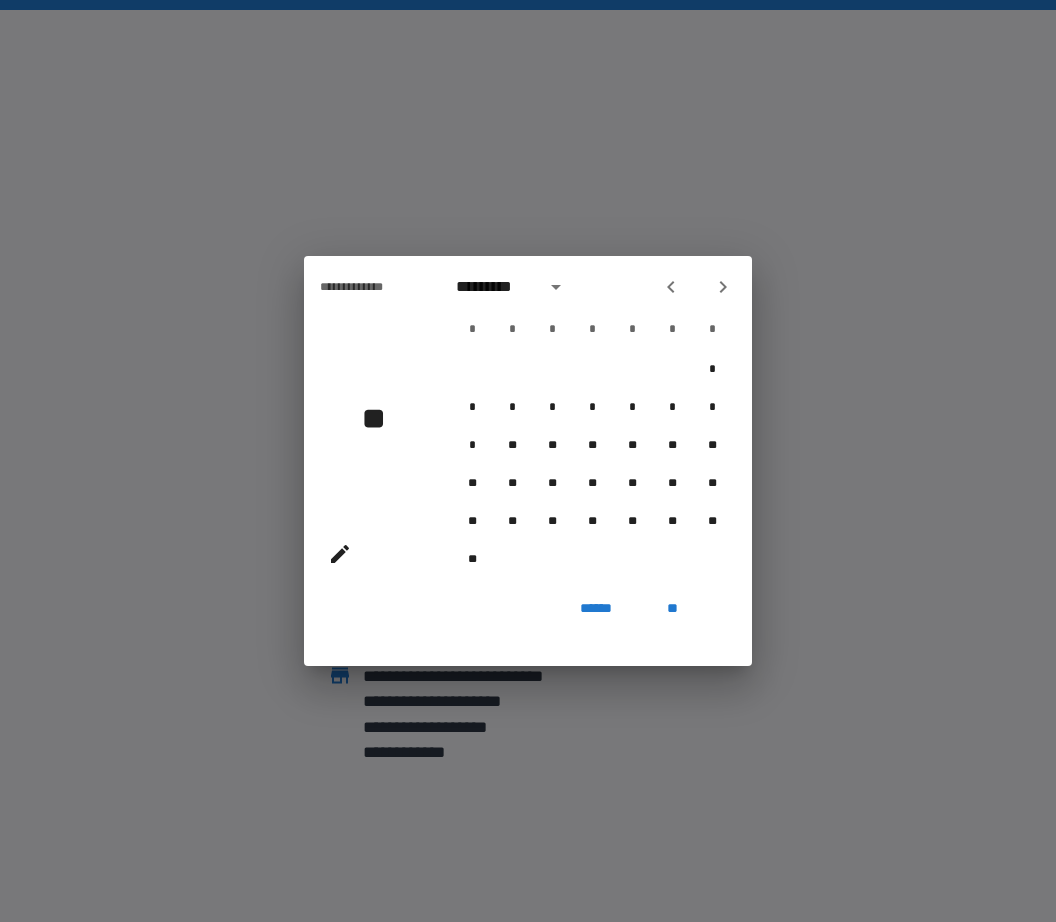 click 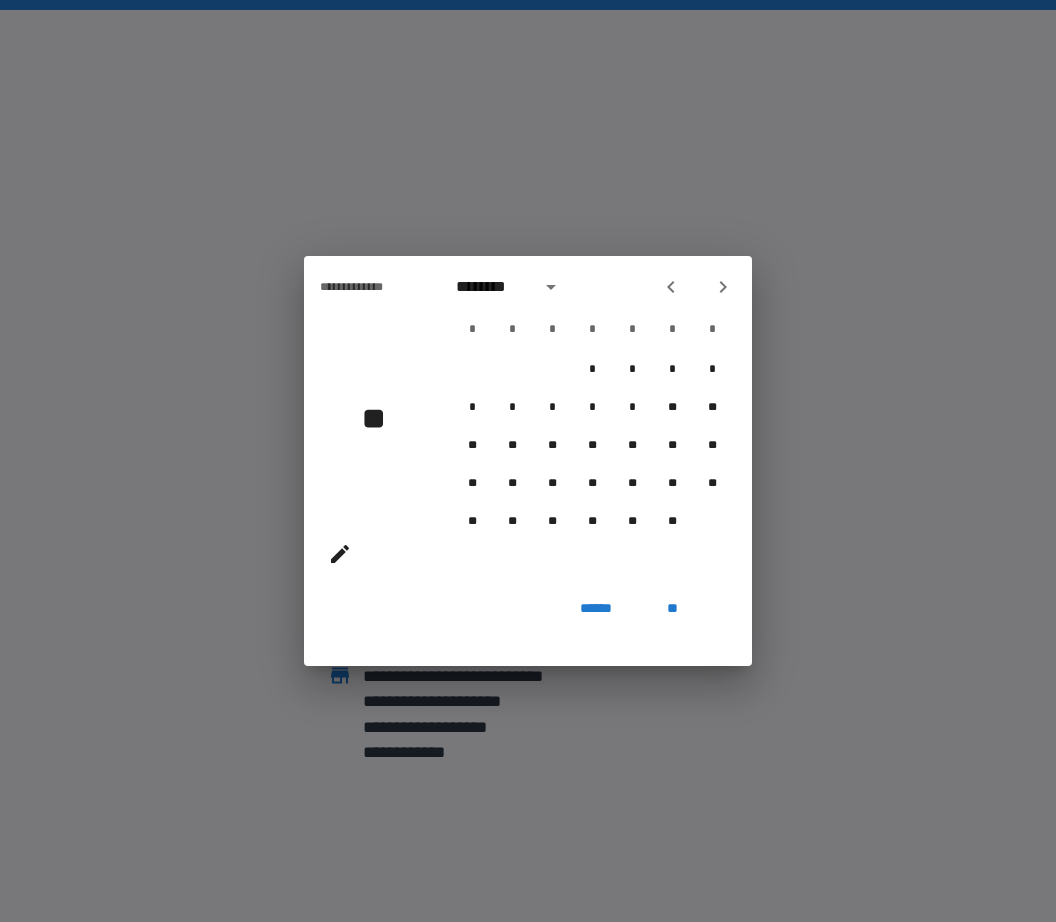 click 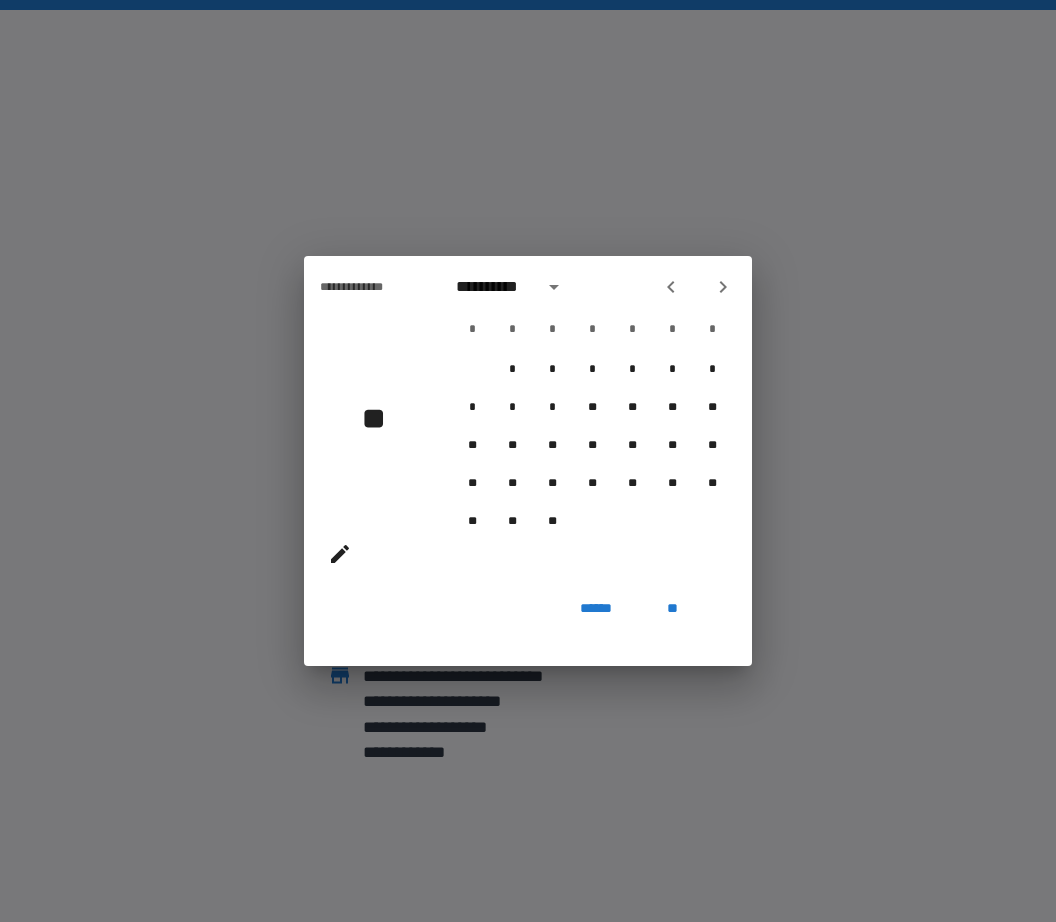 click 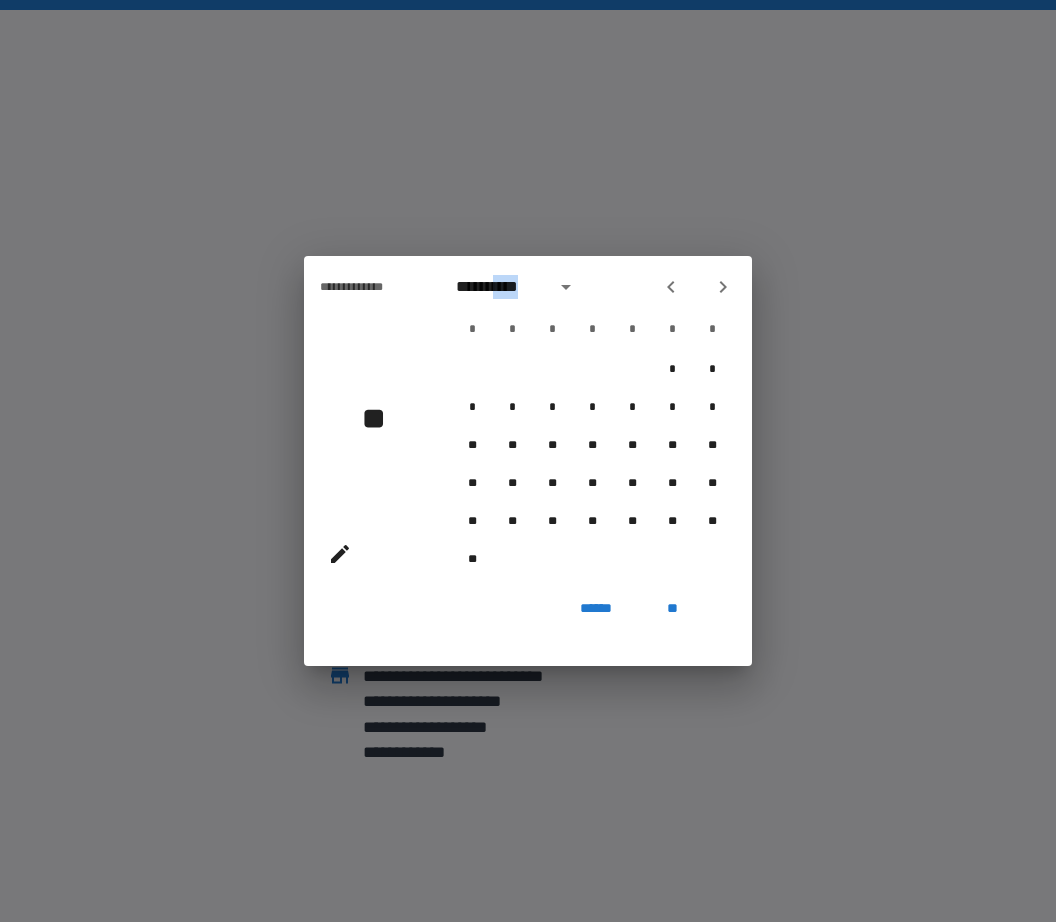click 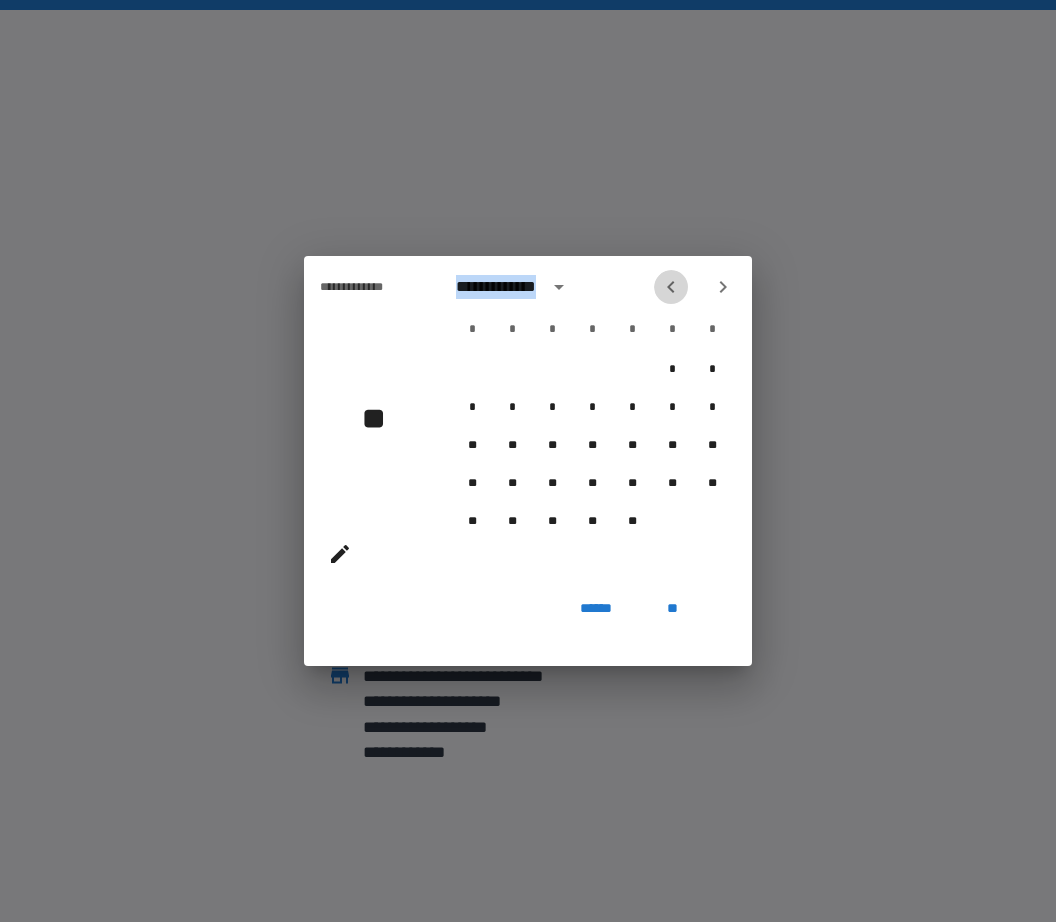 click 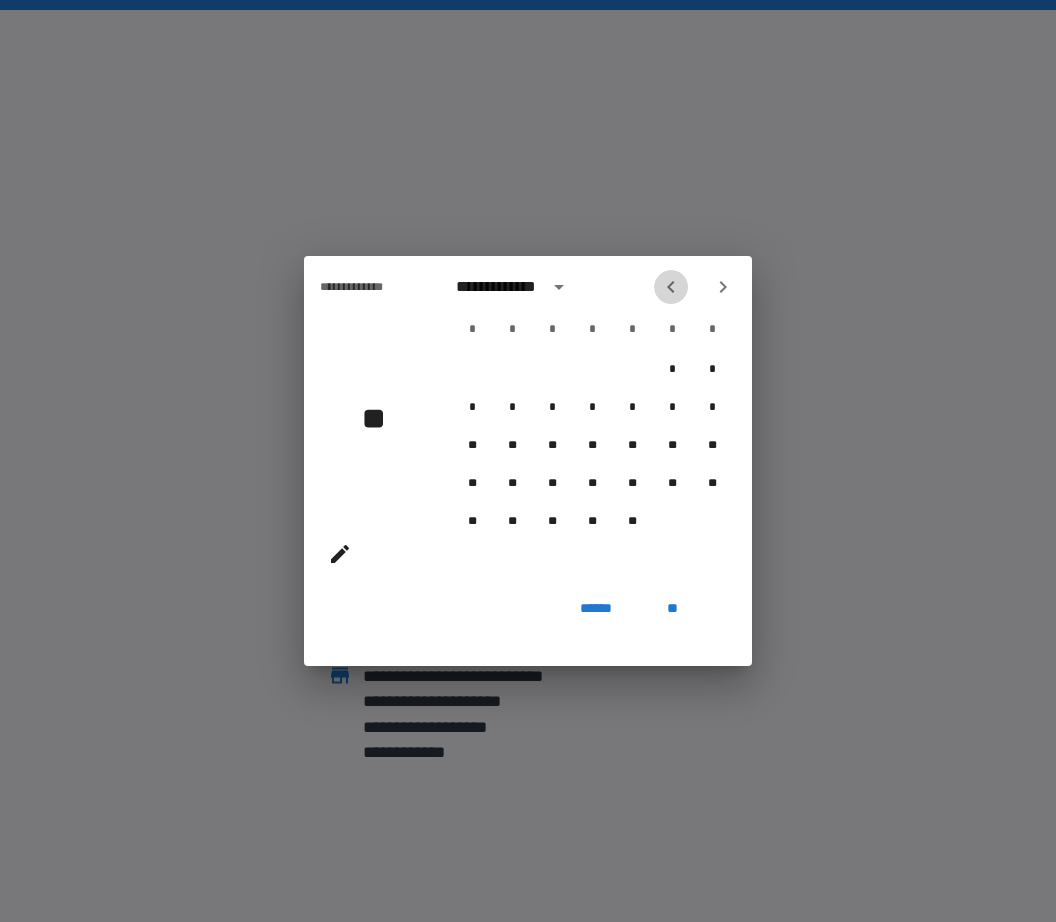 click at bounding box center [671, 287] 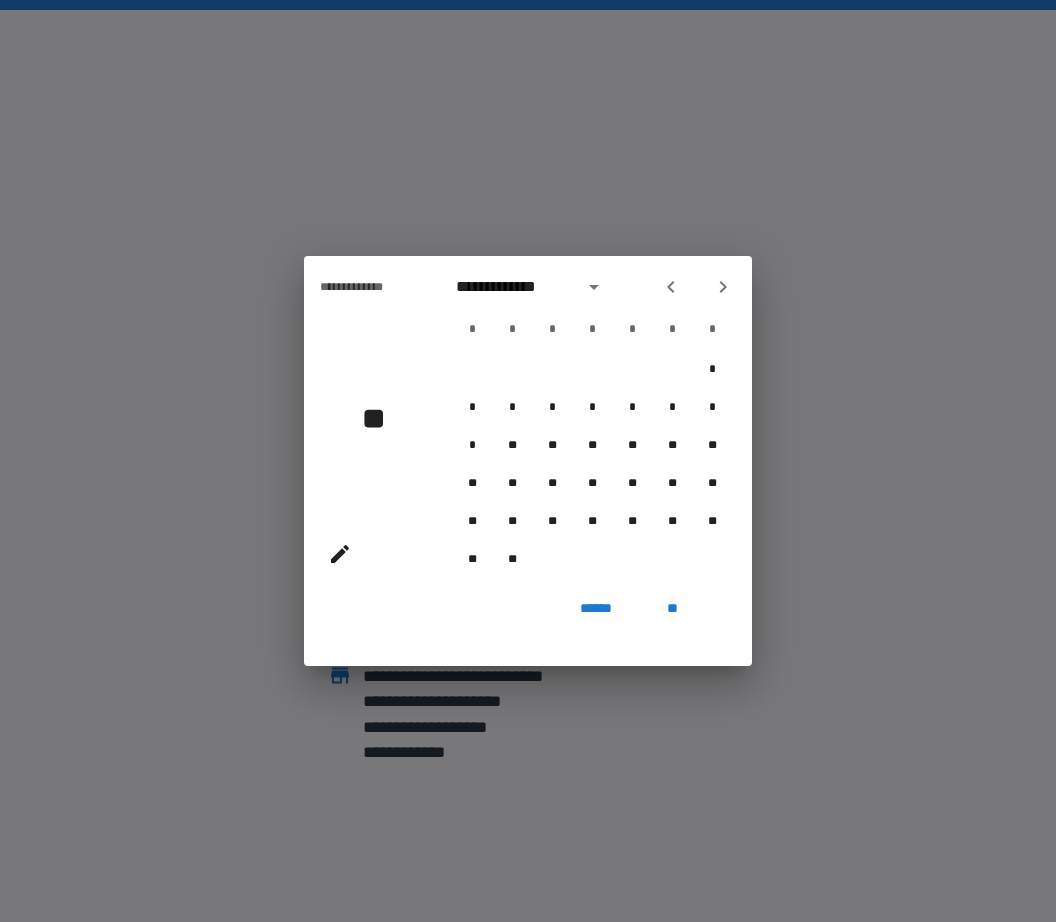 click 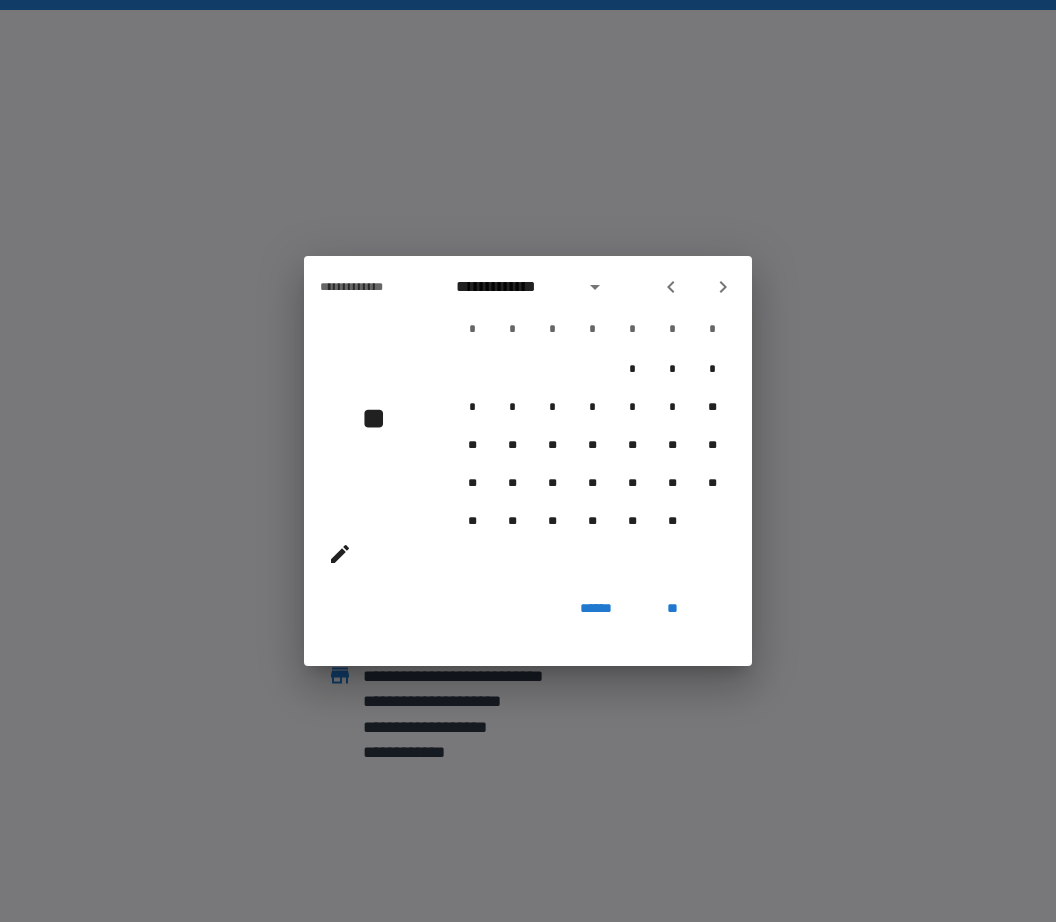 click 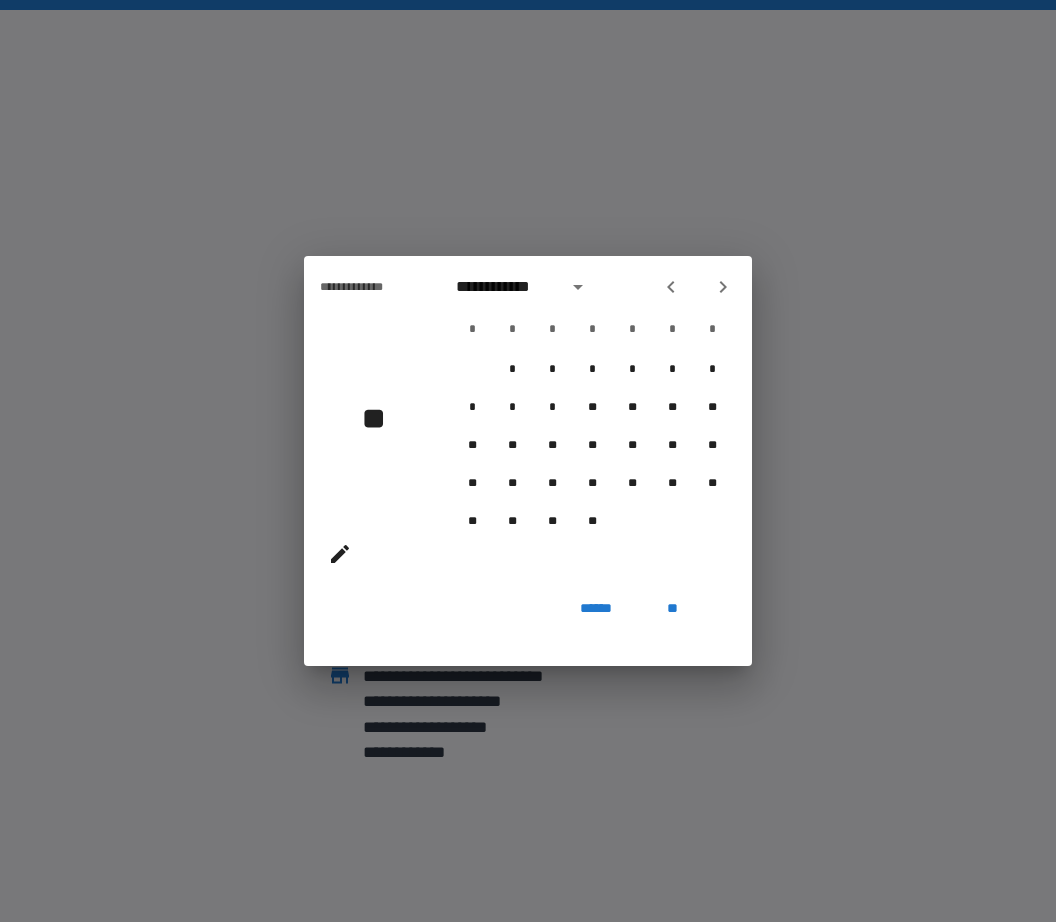 click 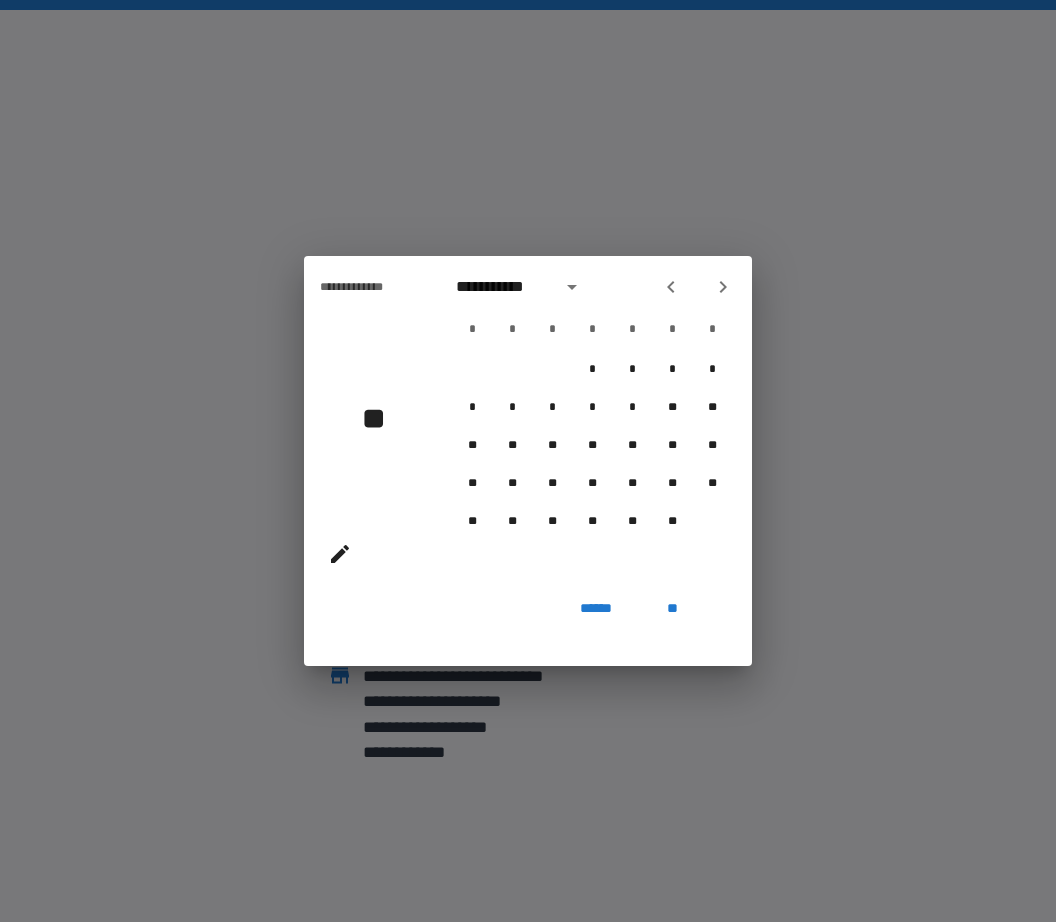 click 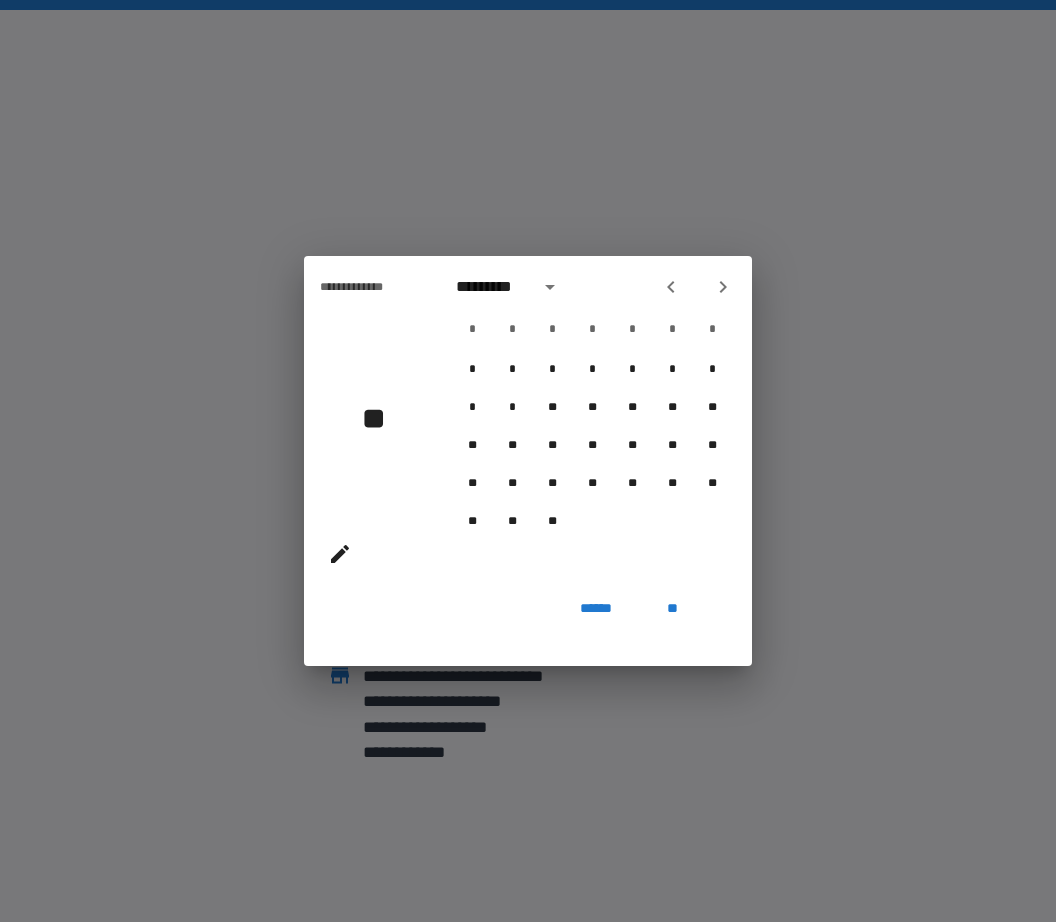 click 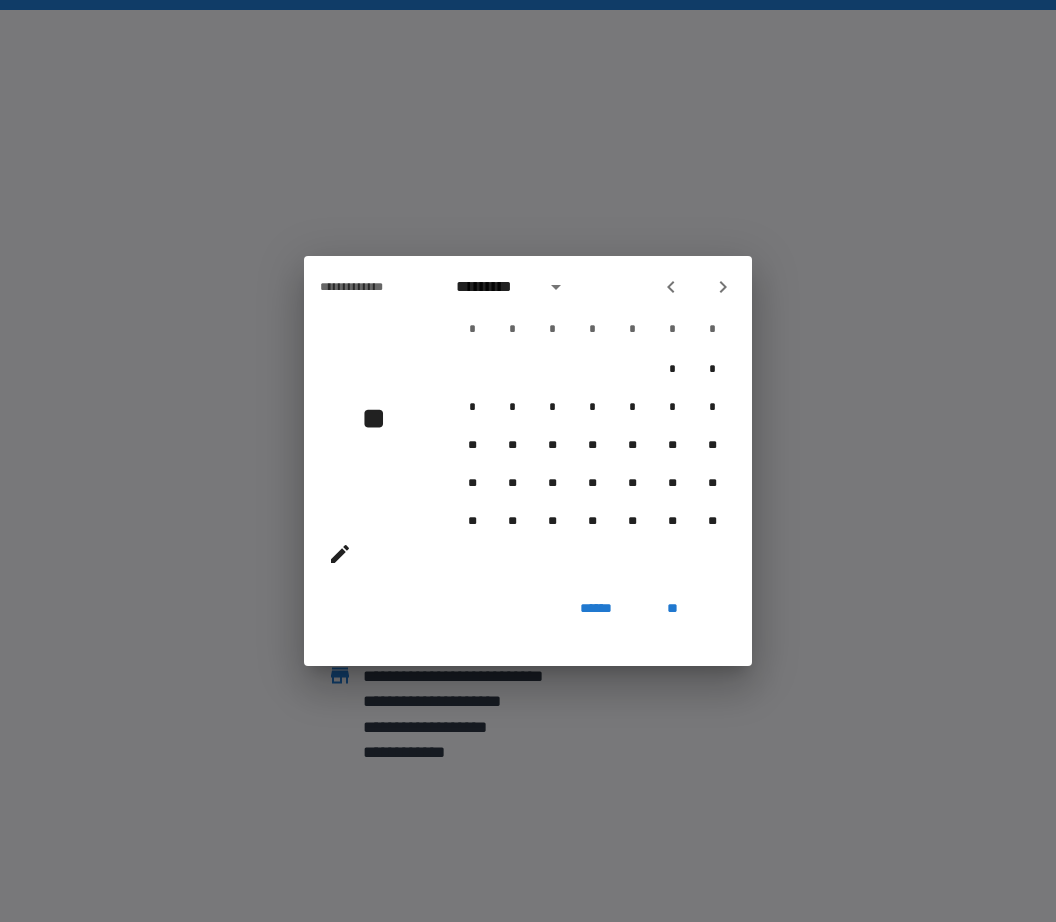 click 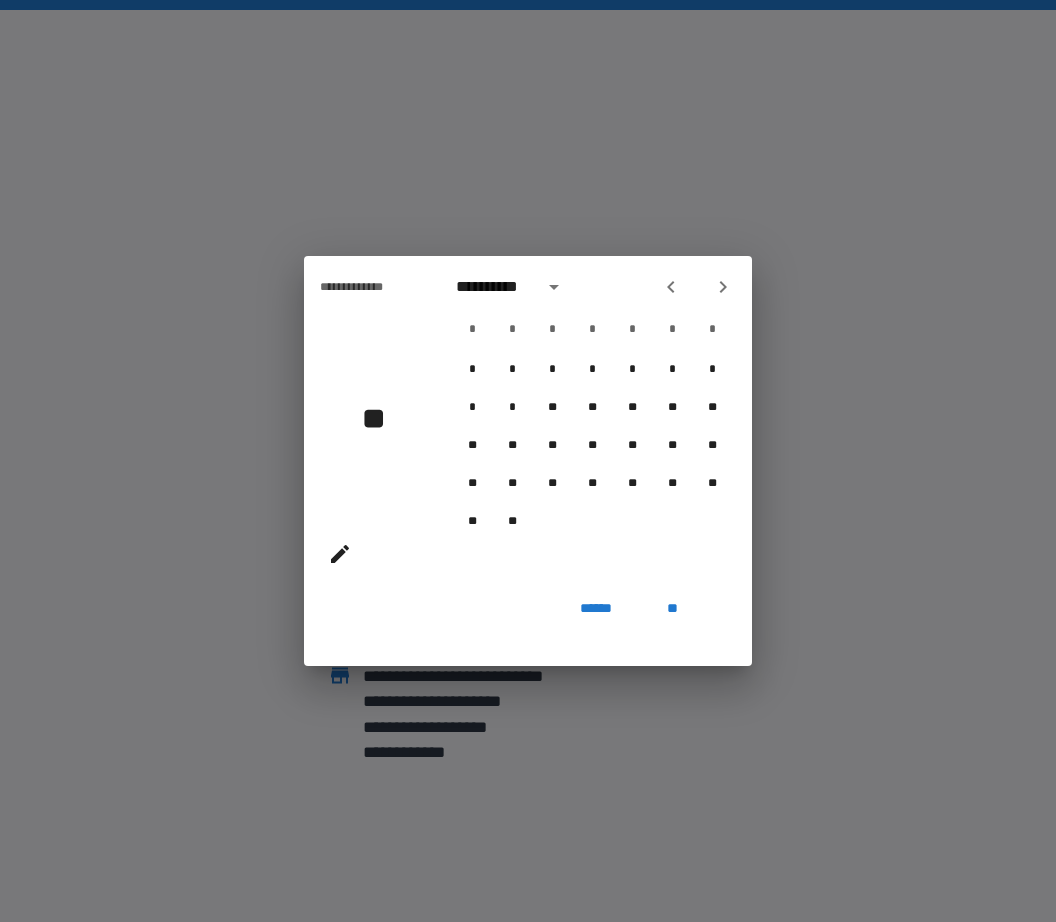 click 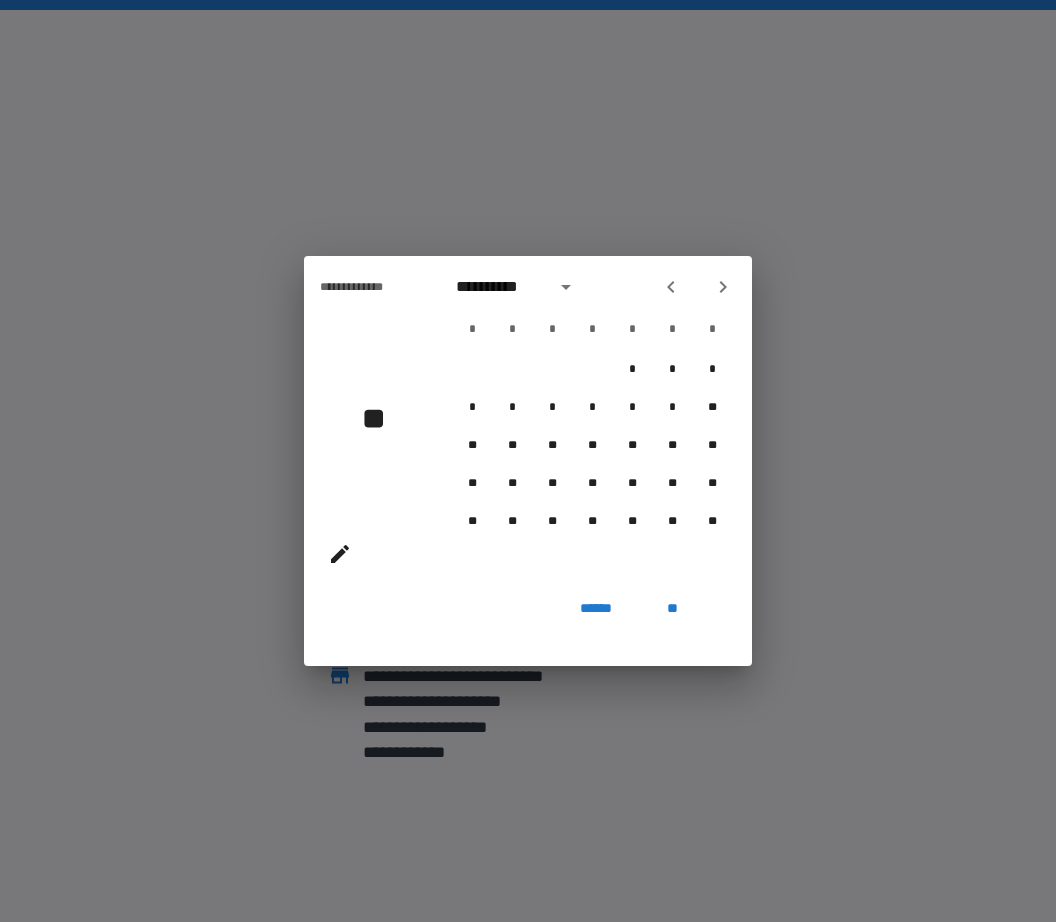 click 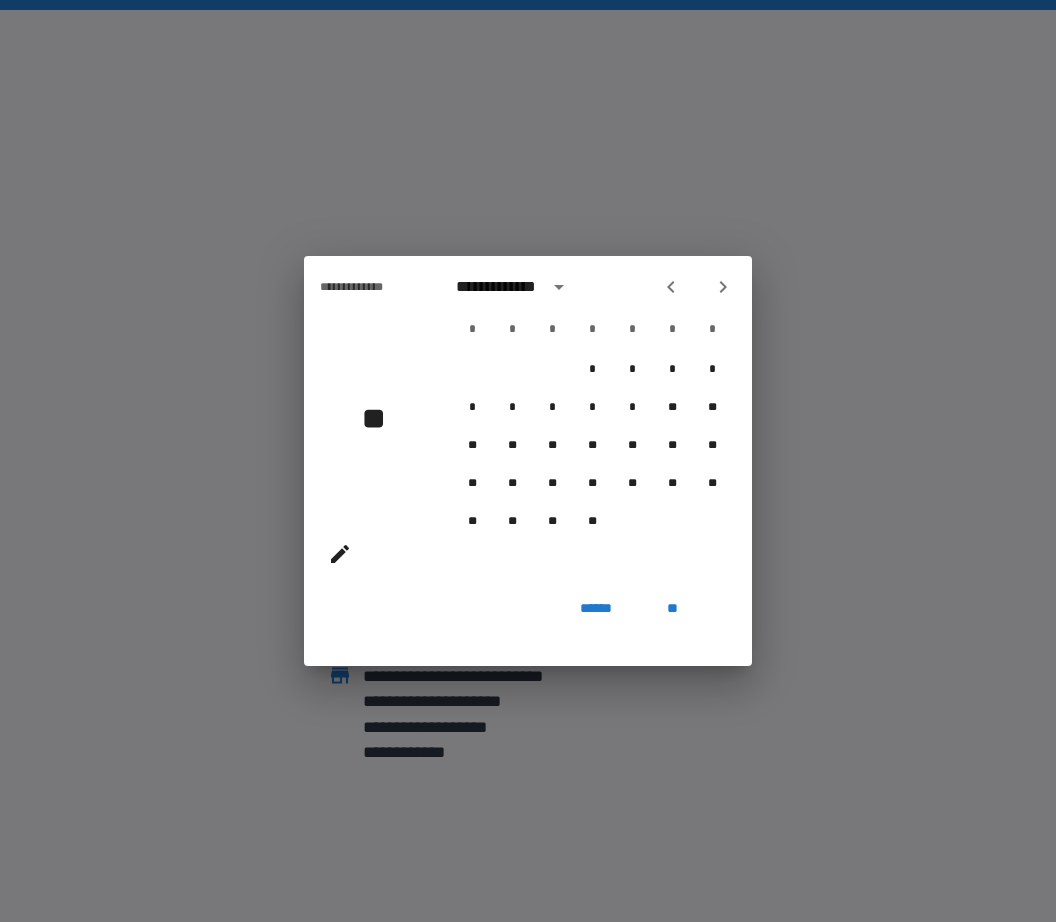 click 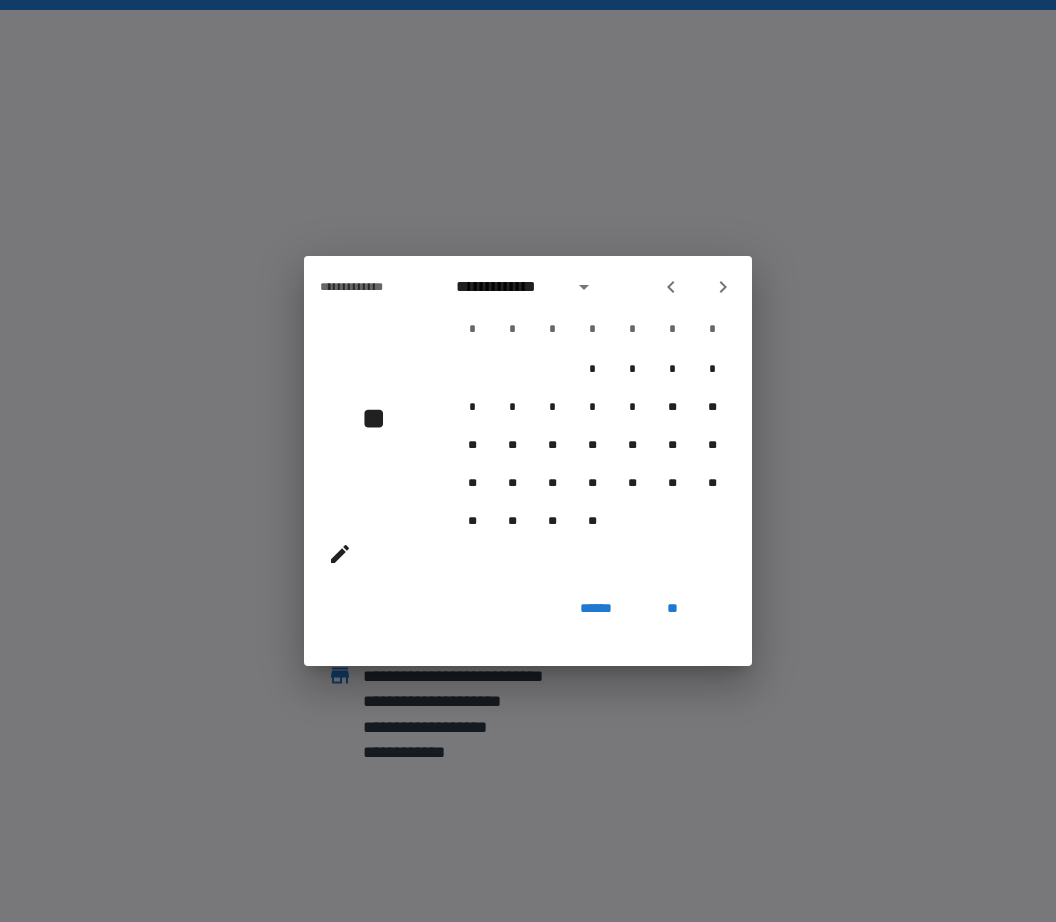 click 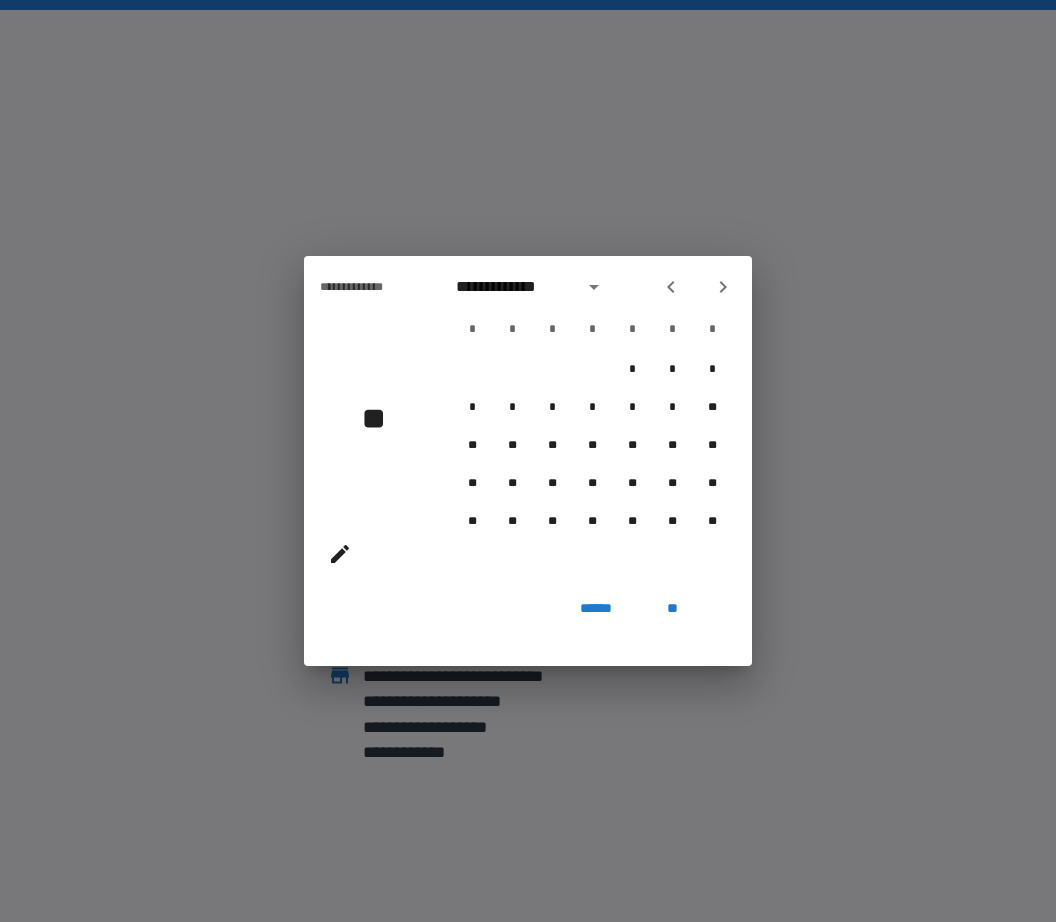 click 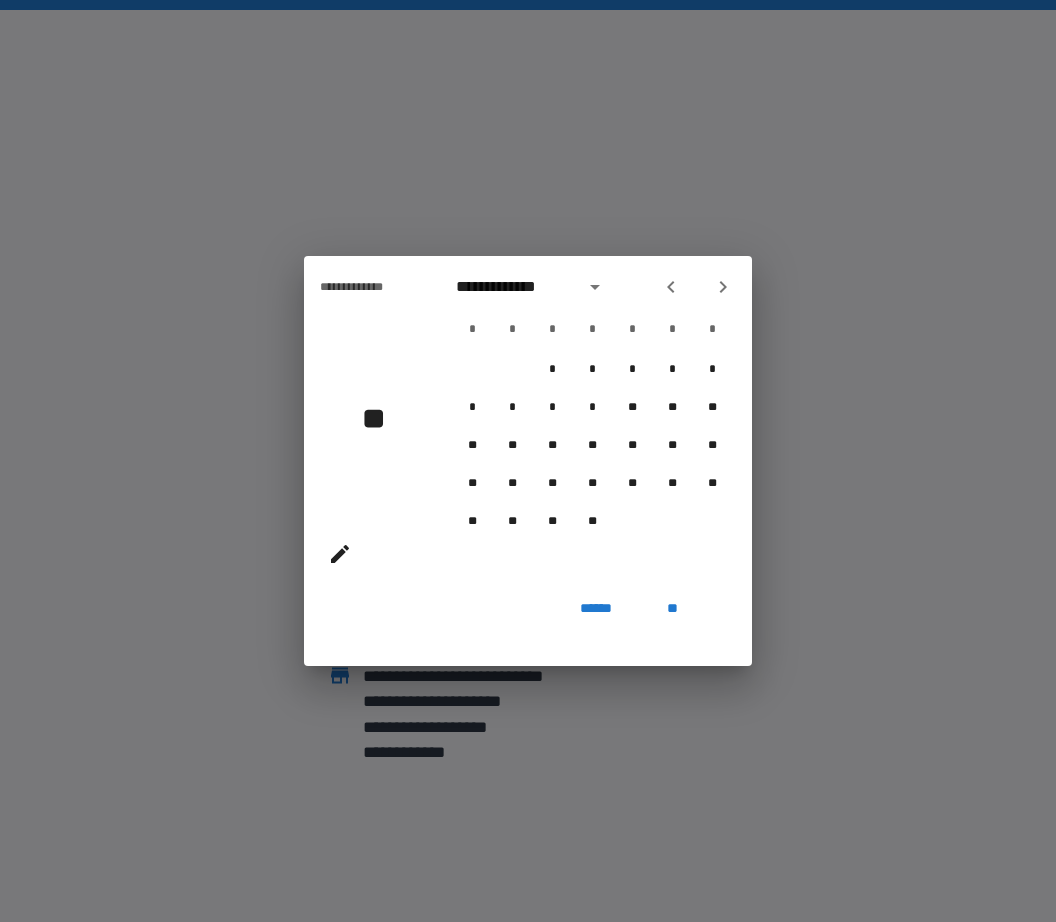 click 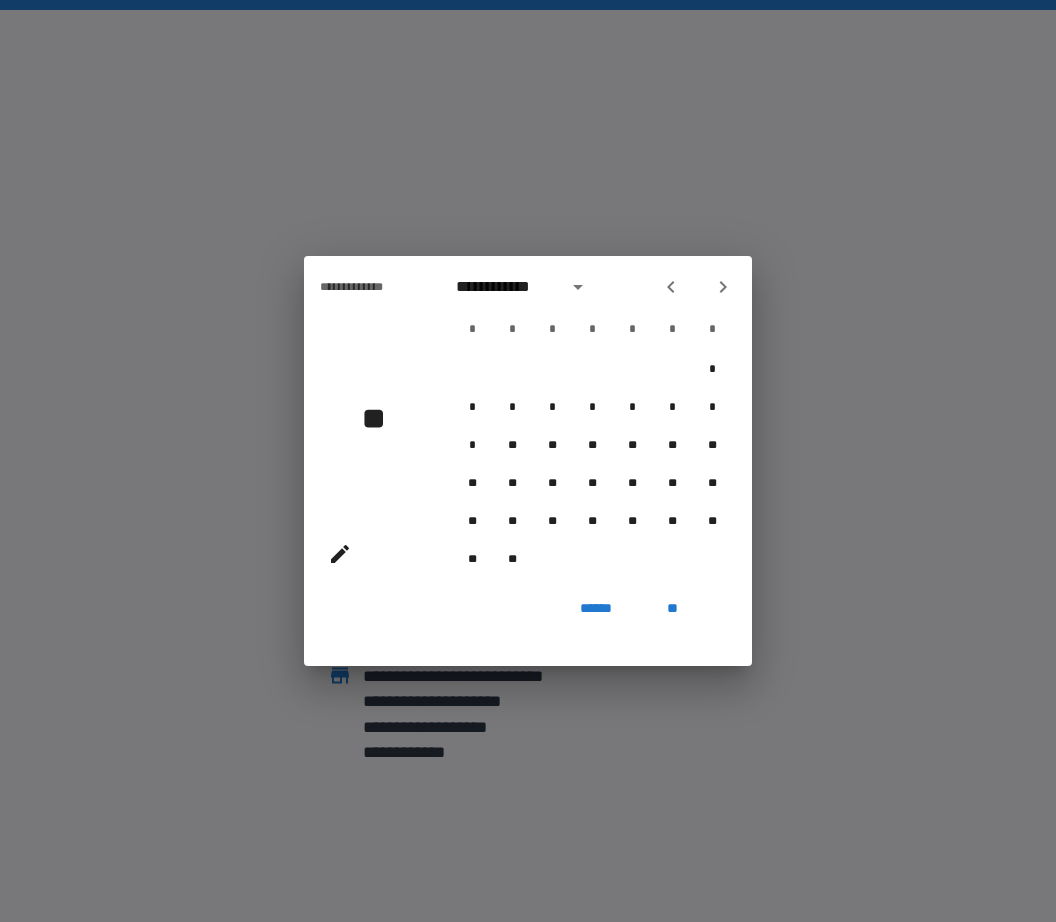 click 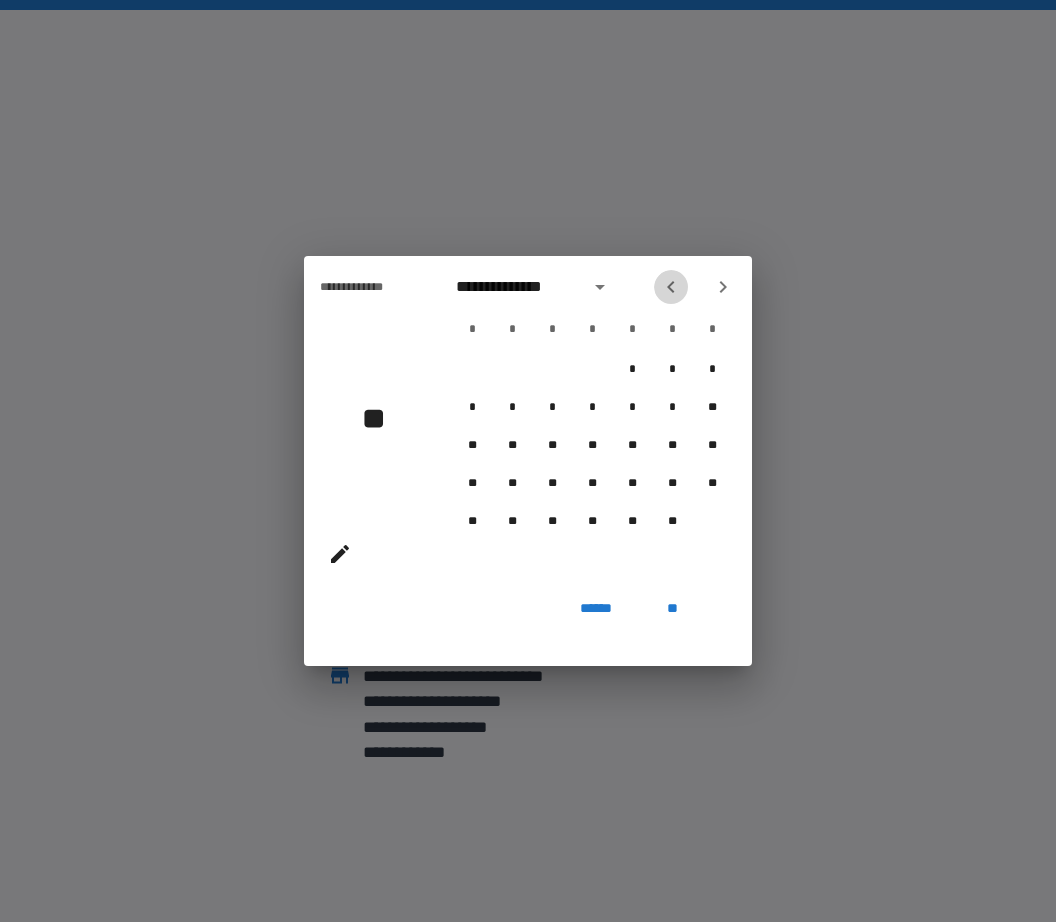 click 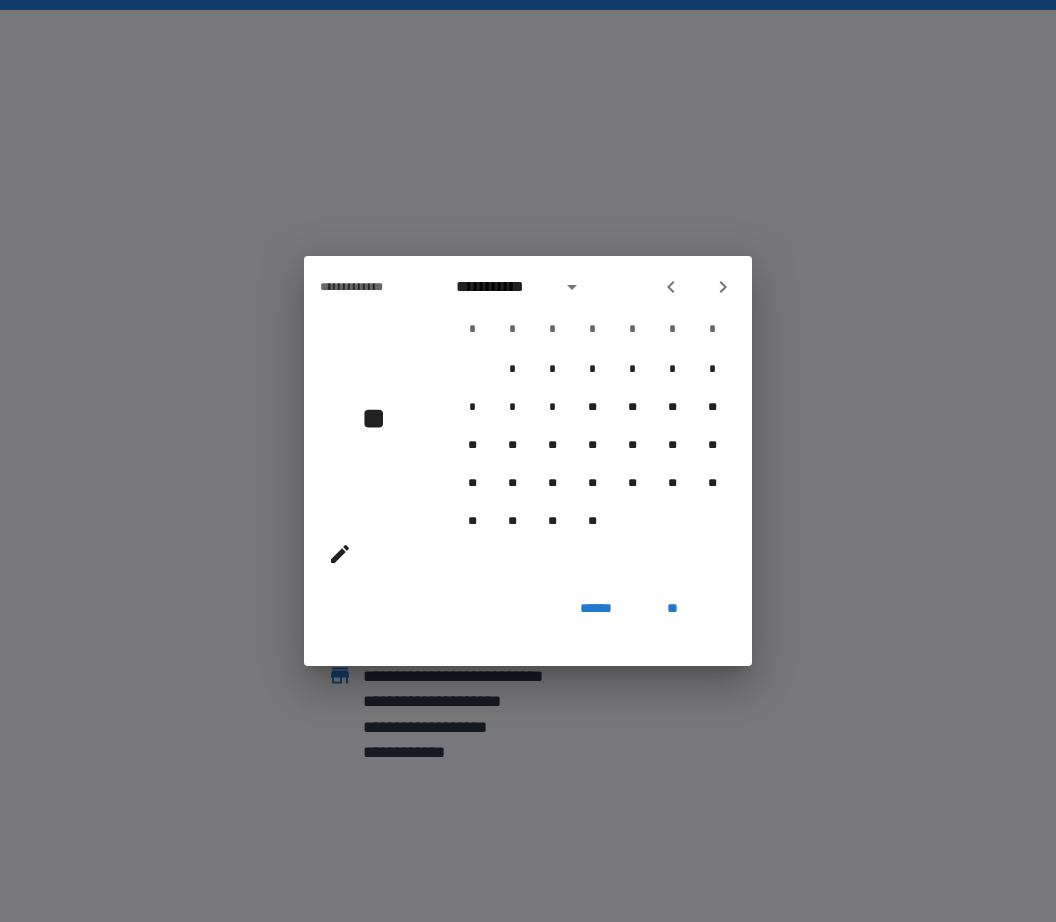 click 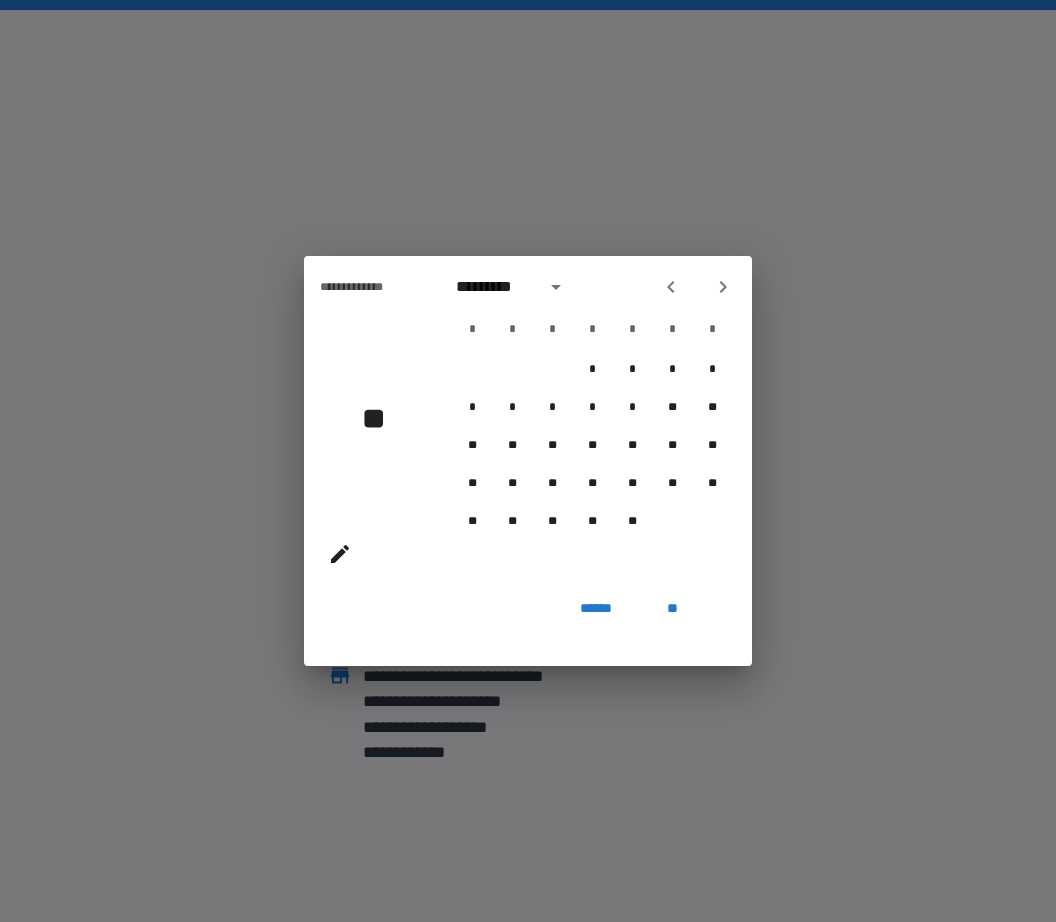 click 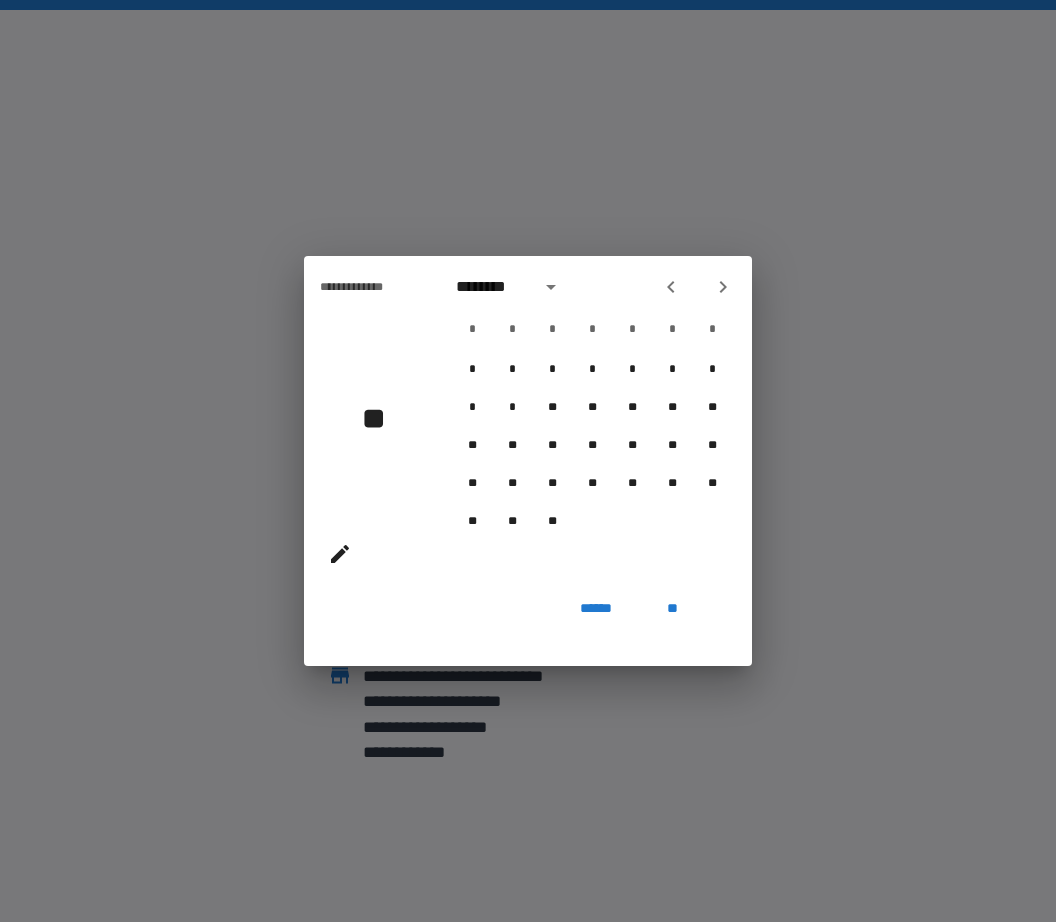 click 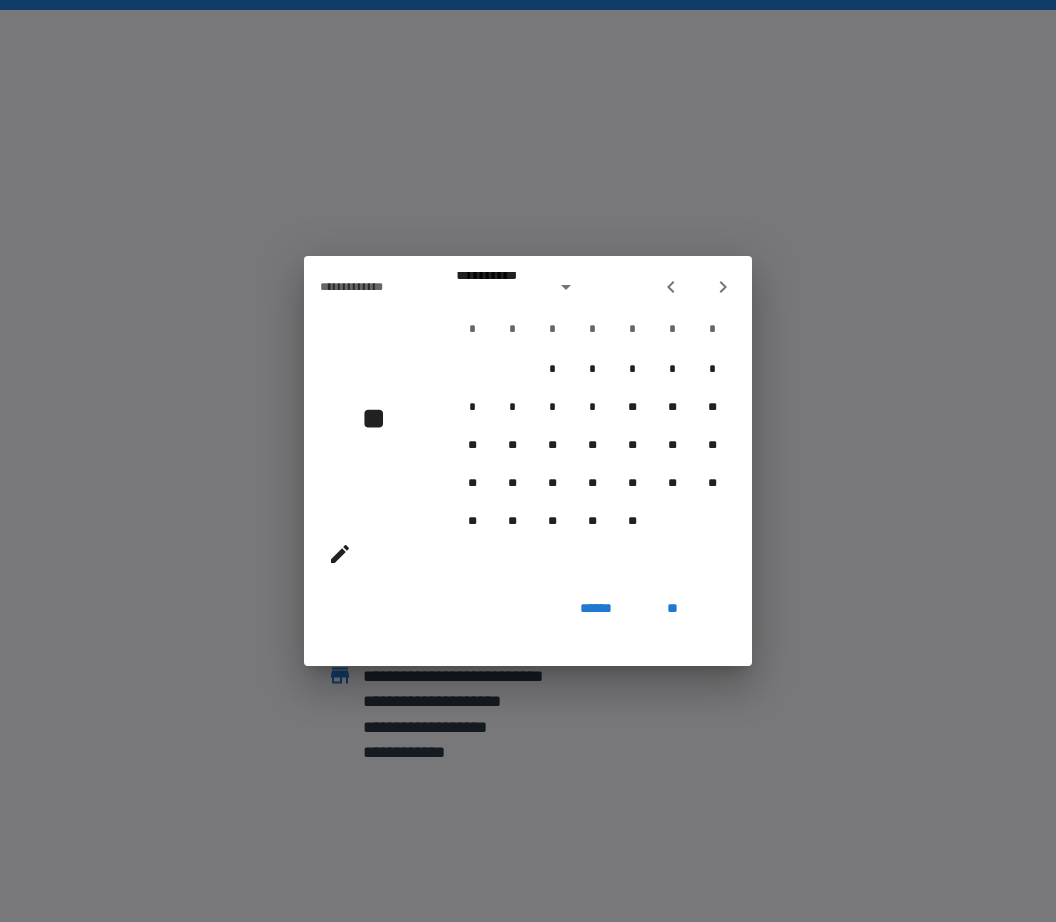 click 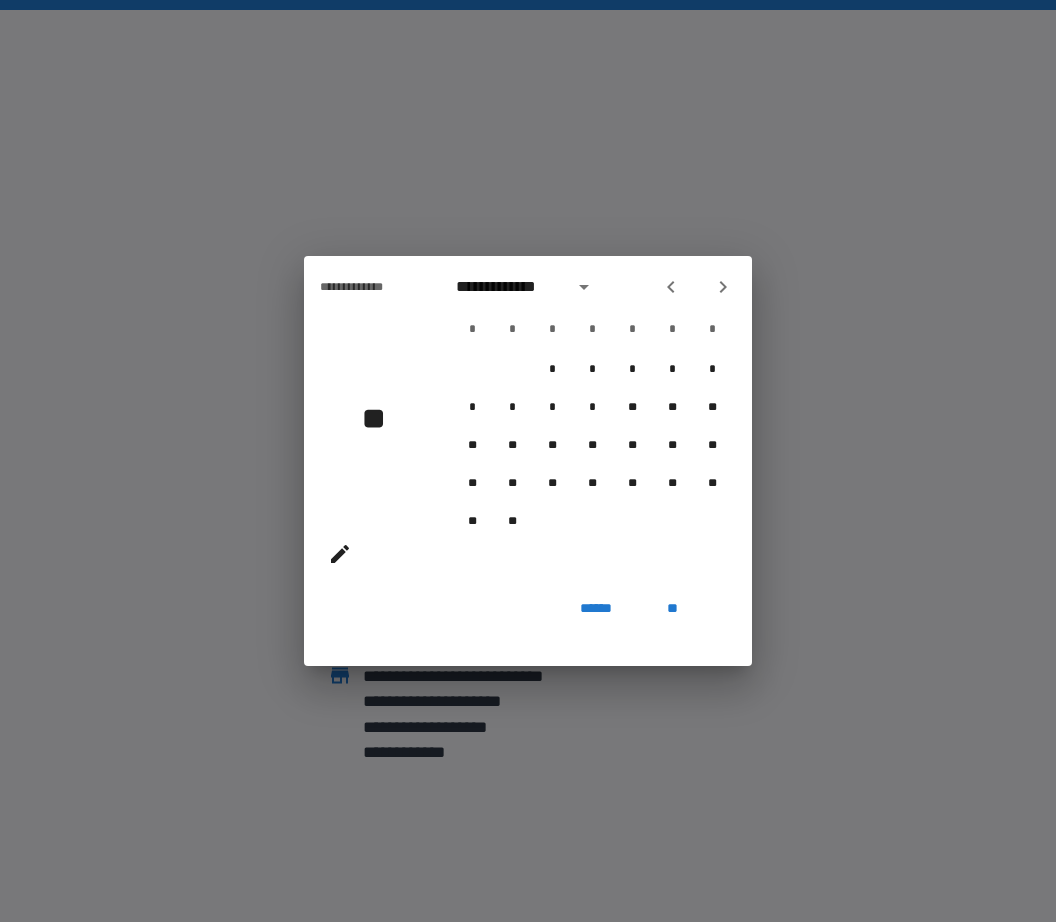 click 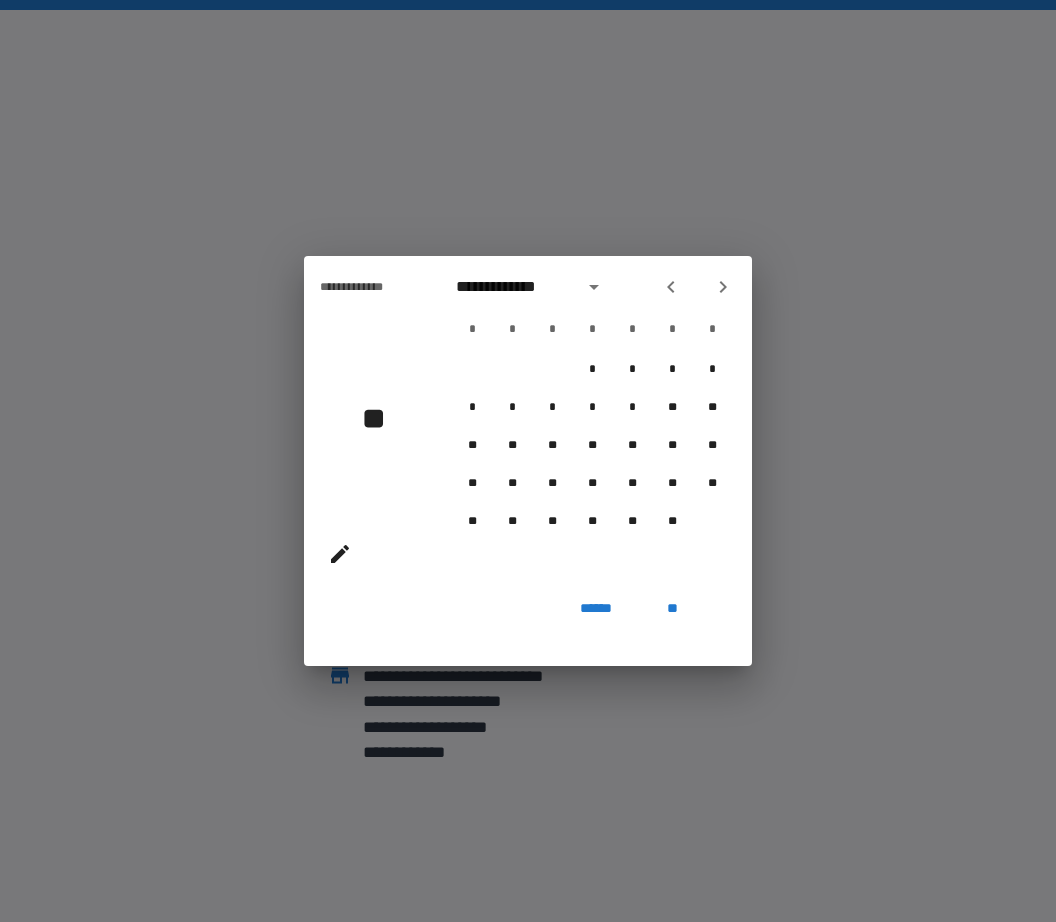 click 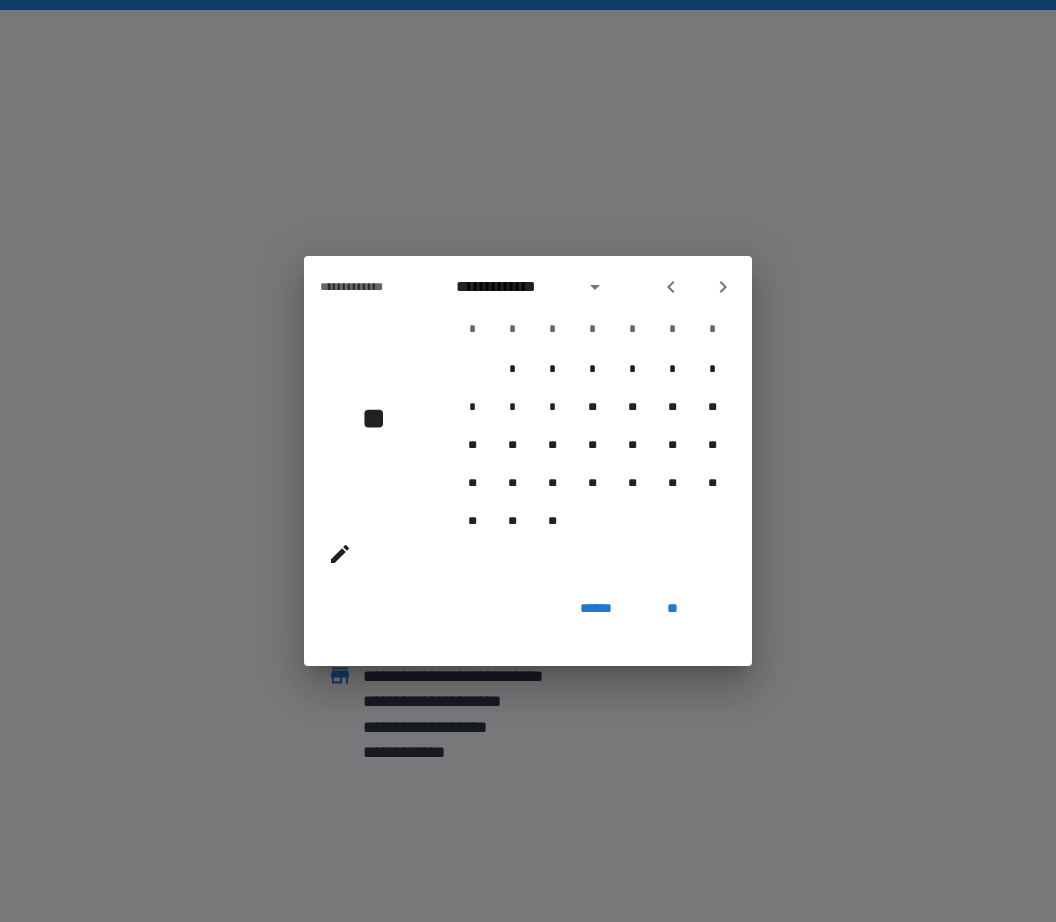 click 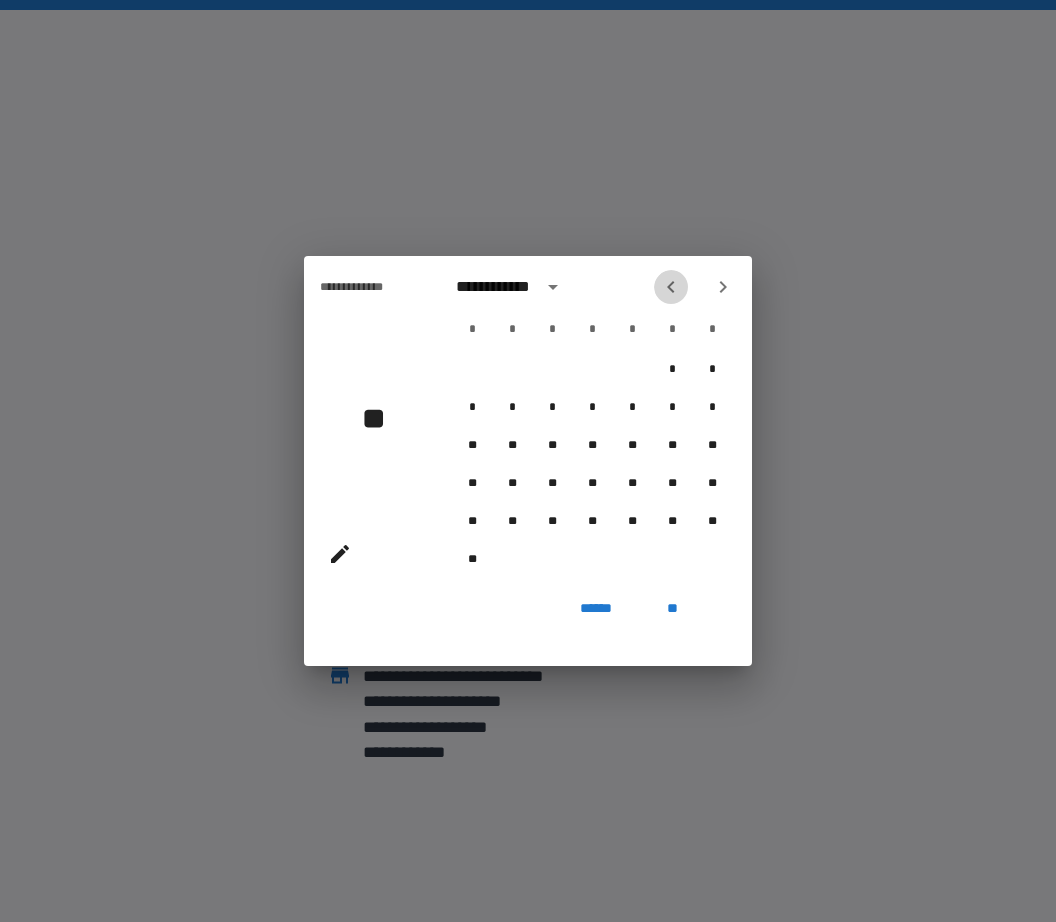 click 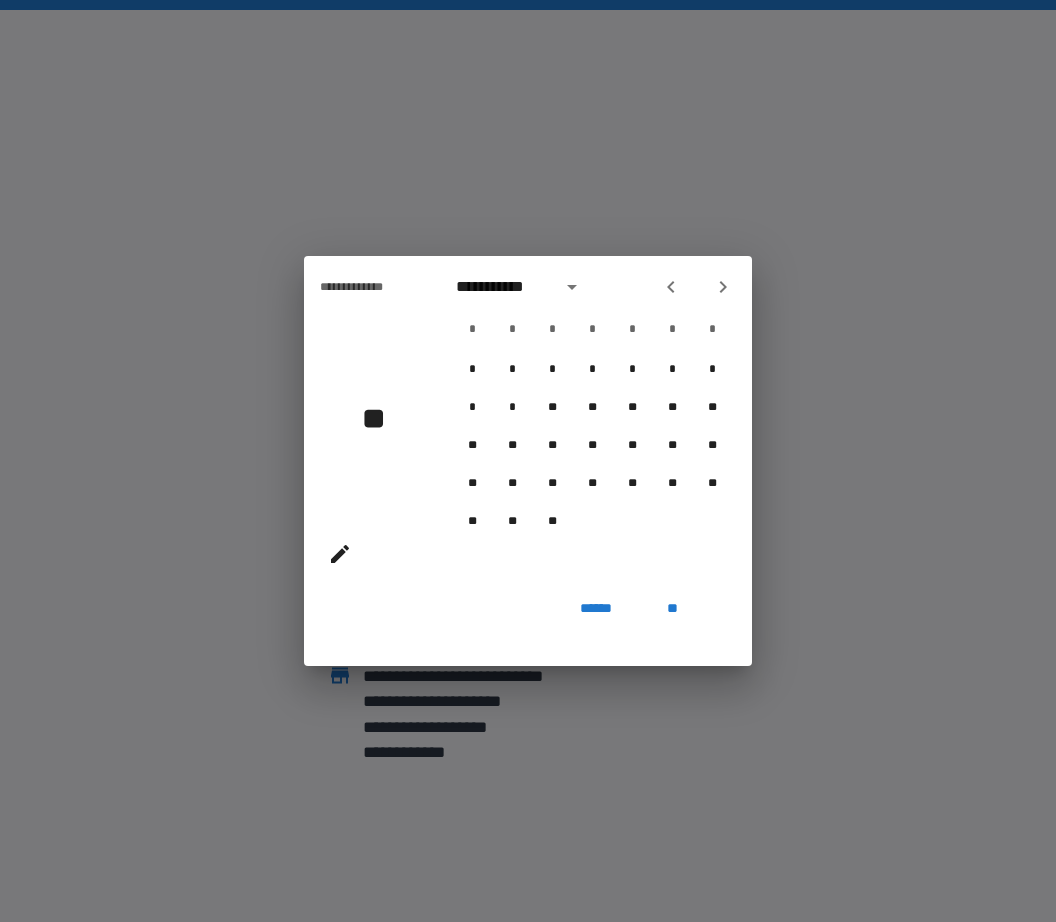click at bounding box center (671, 287) 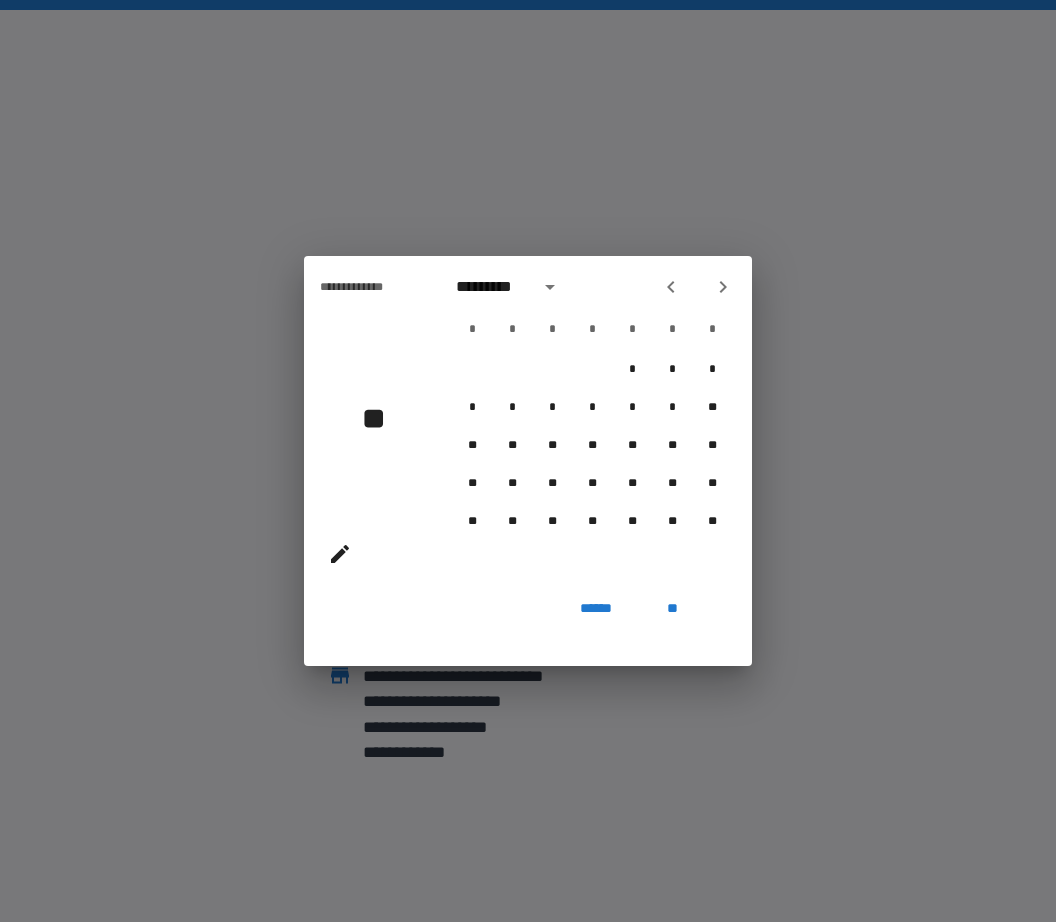 click at bounding box center (671, 287) 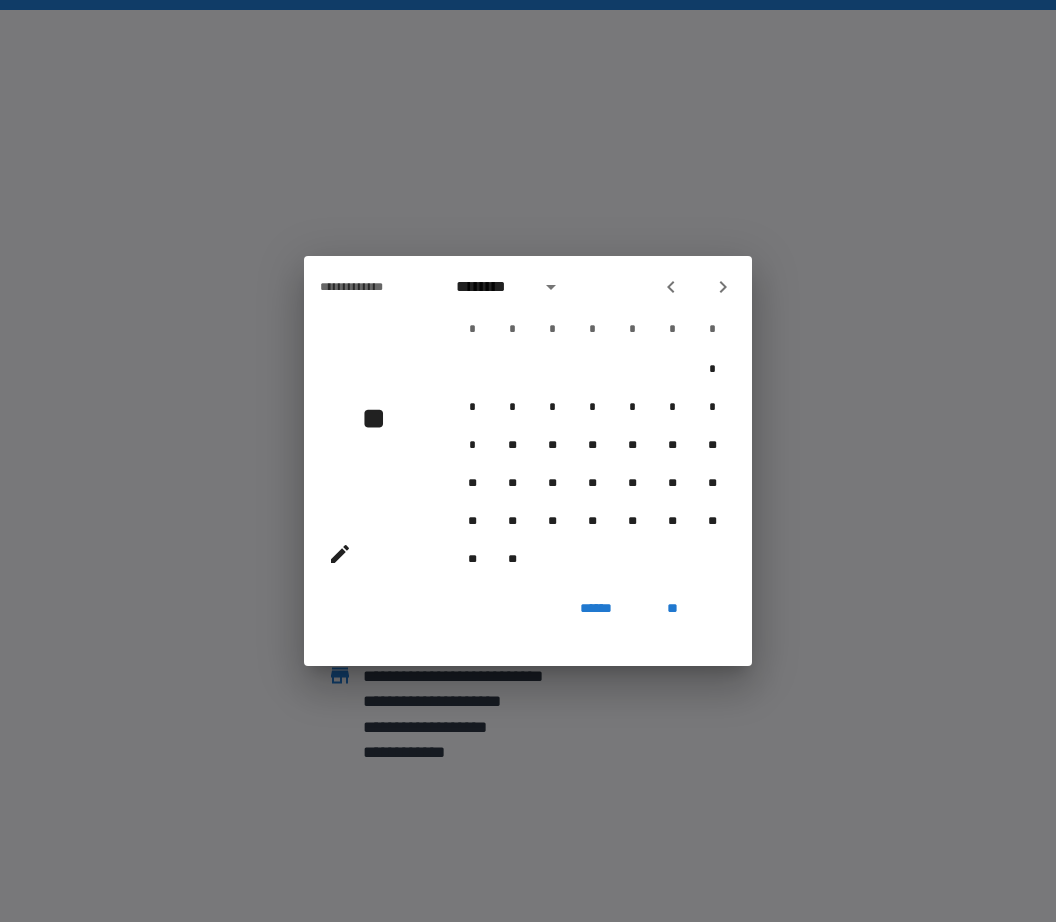 click 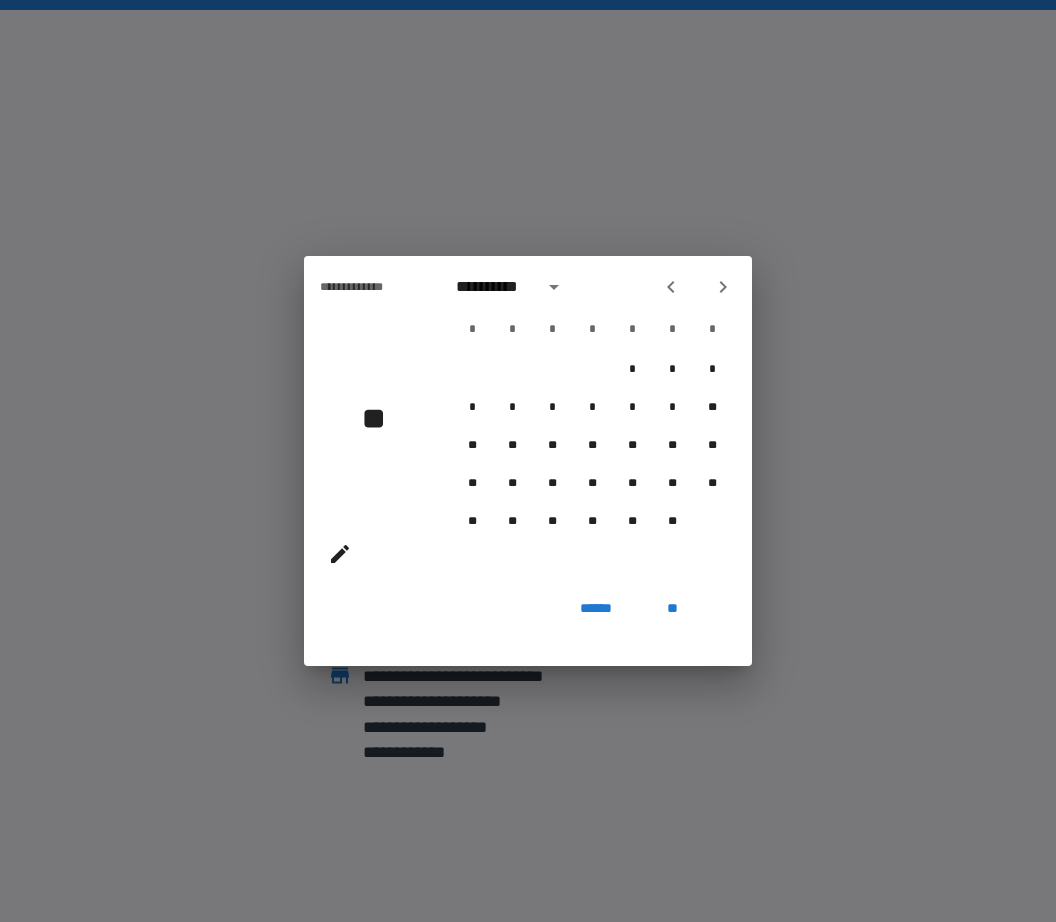 click at bounding box center [697, 287] 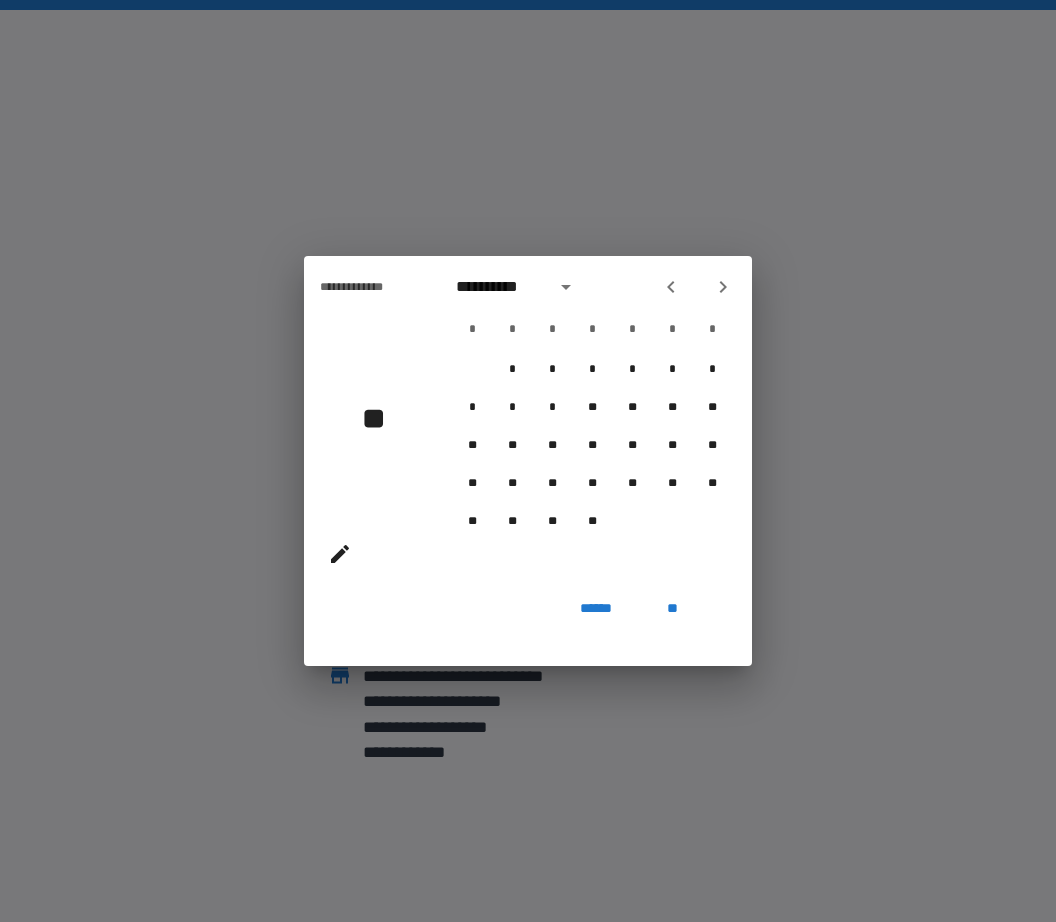 click 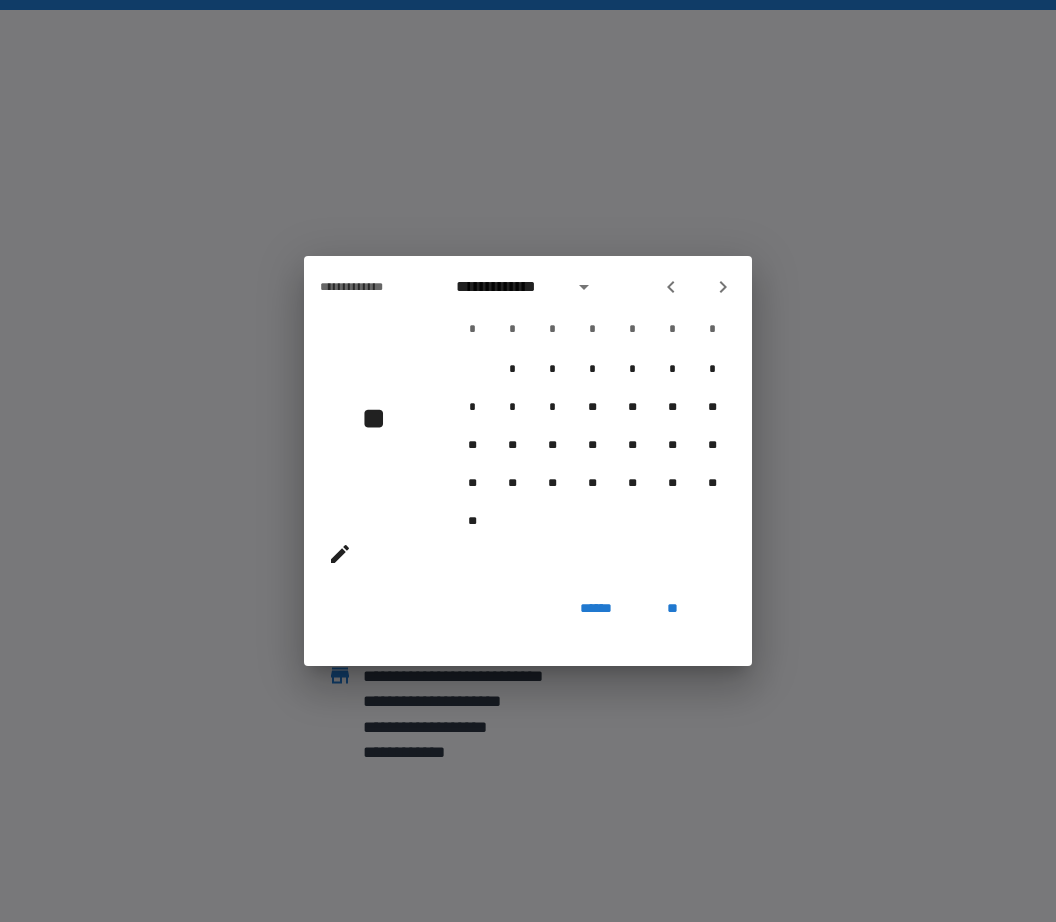 click 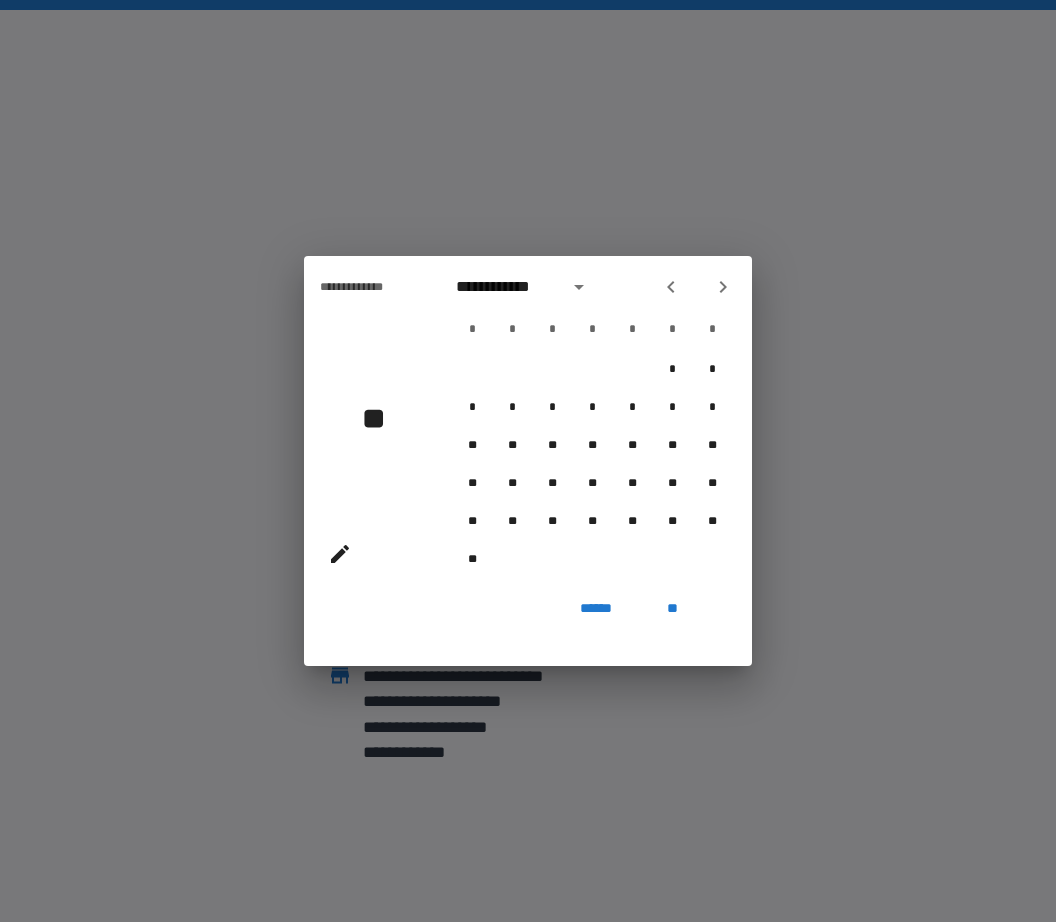 click 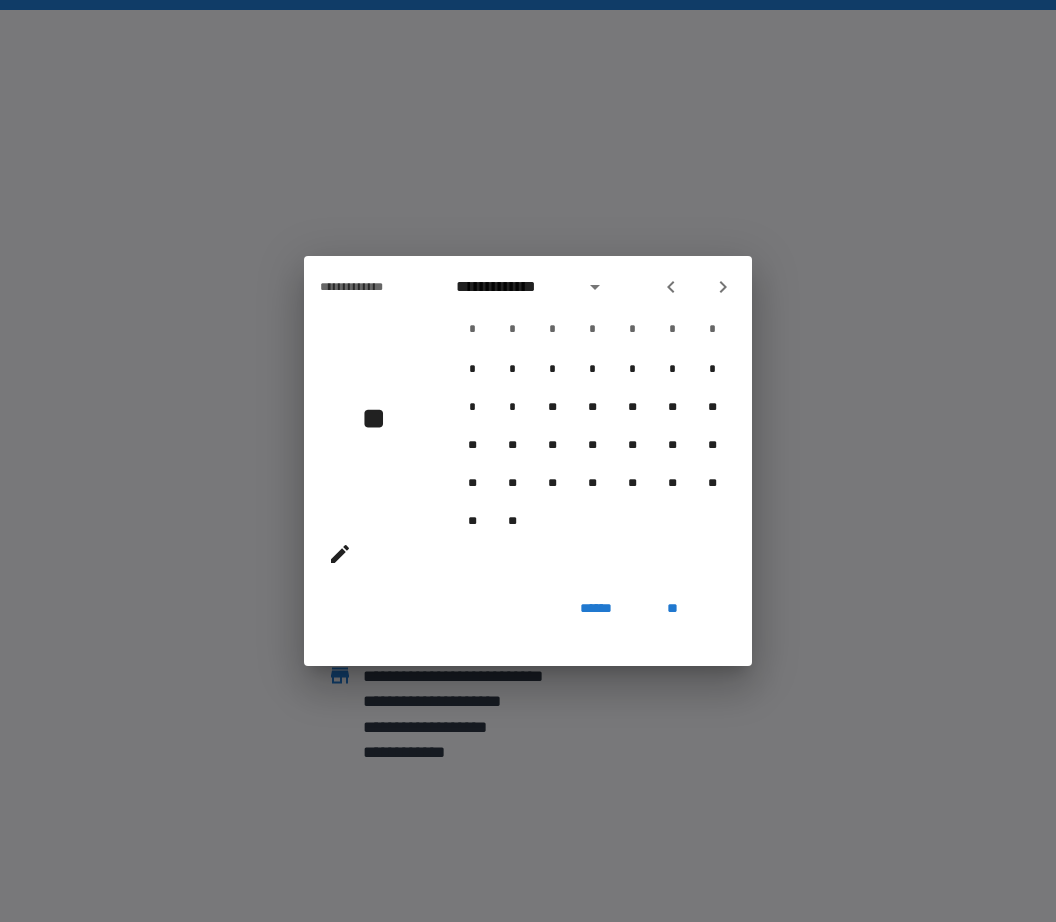 click 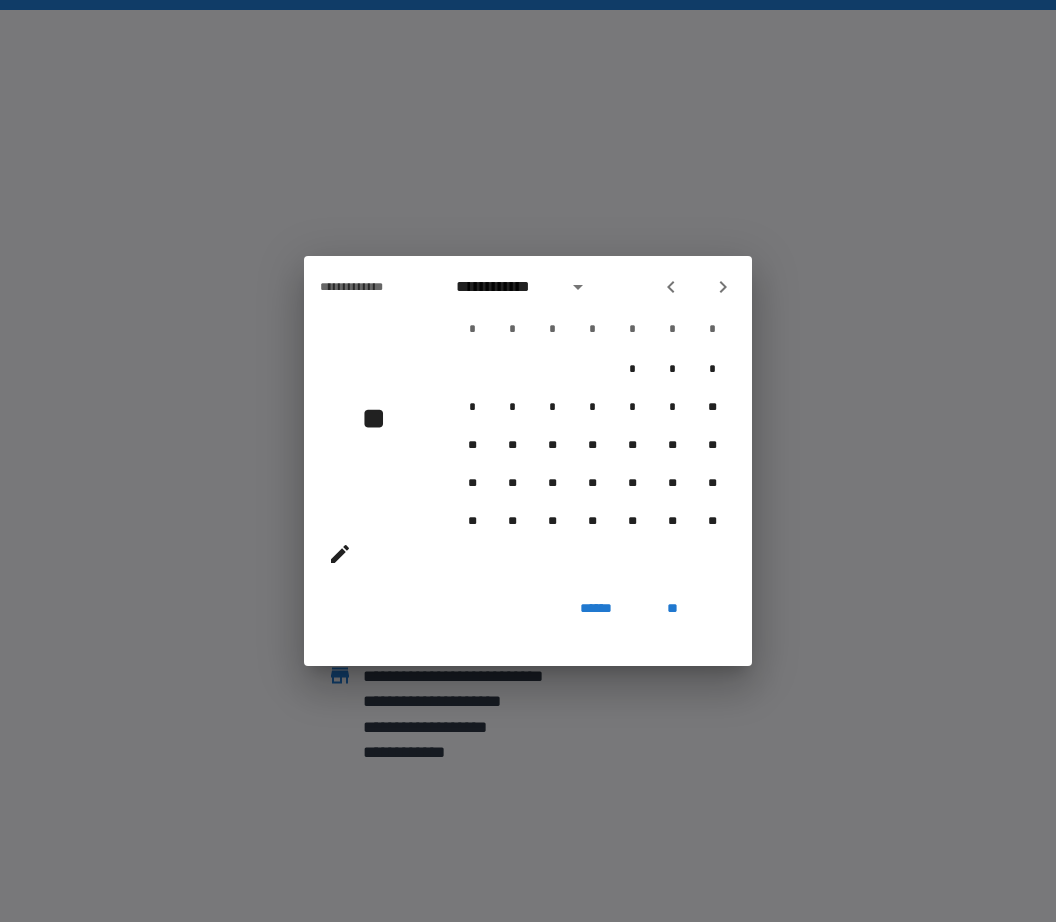 click at bounding box center (671, 287) 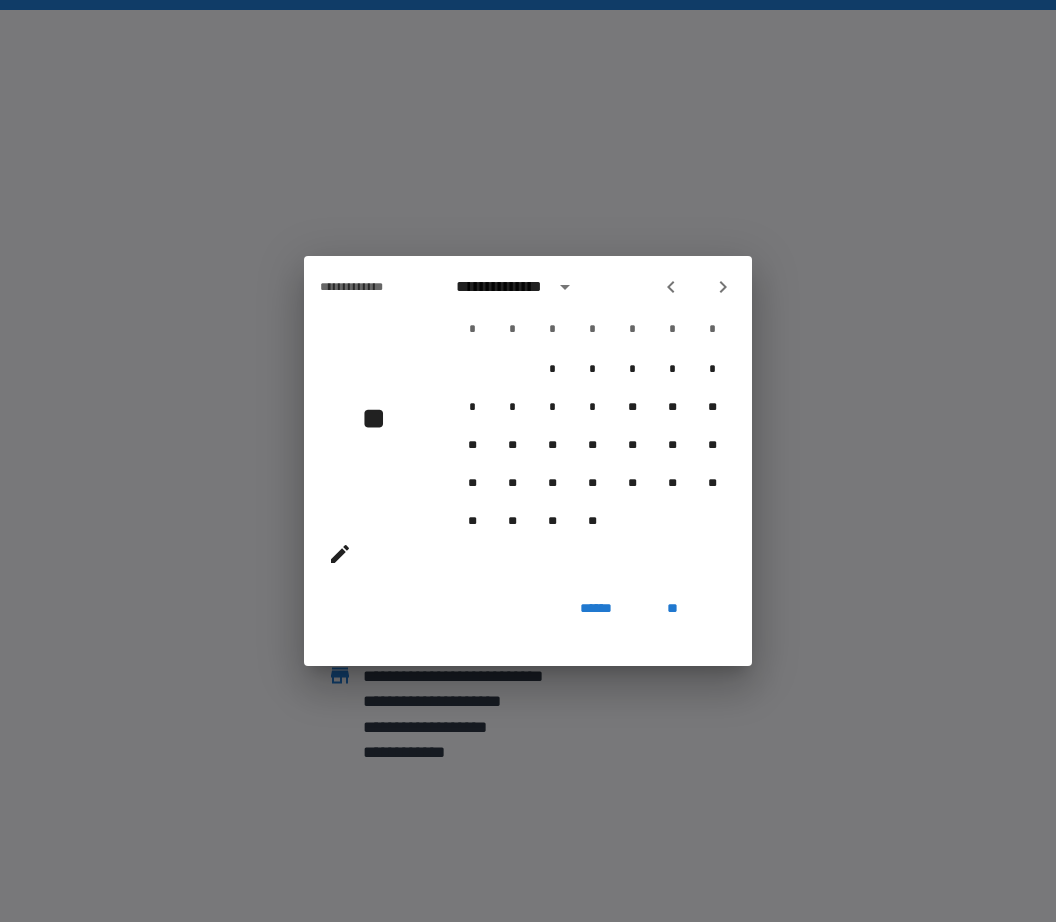 click at bounding box center [671, 287] 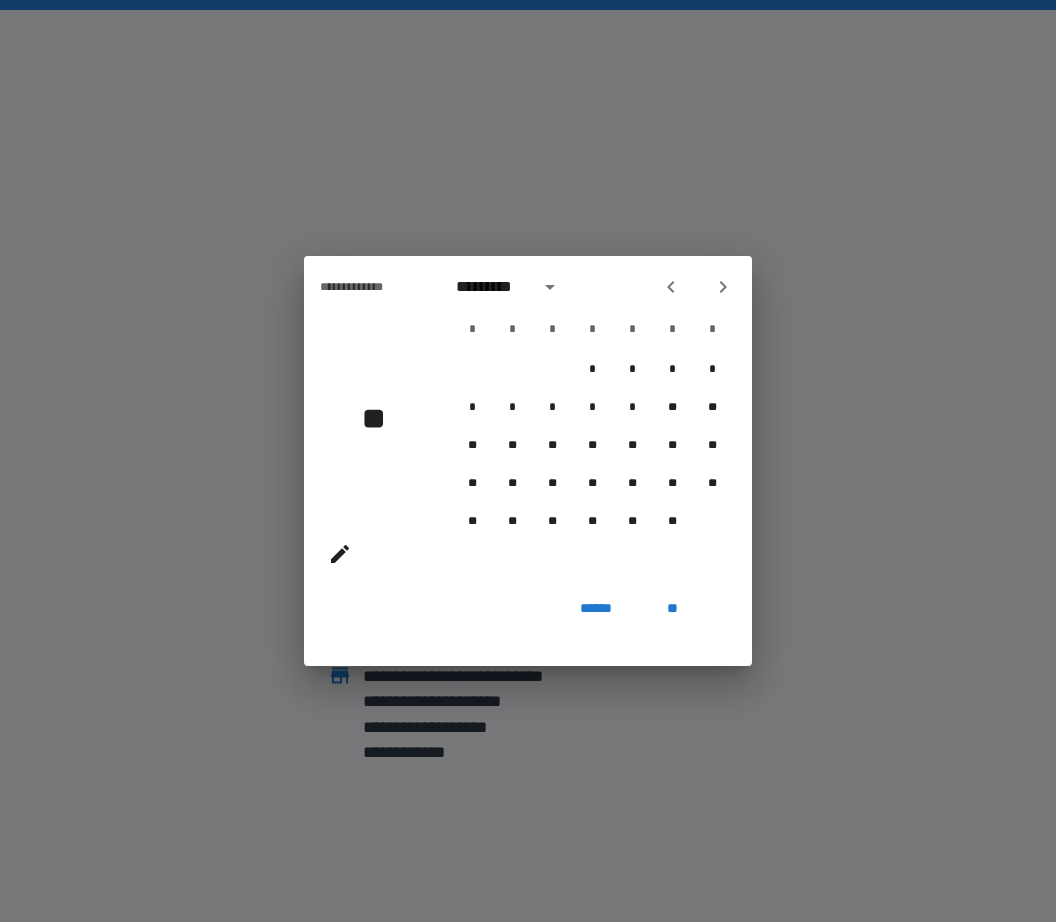 click 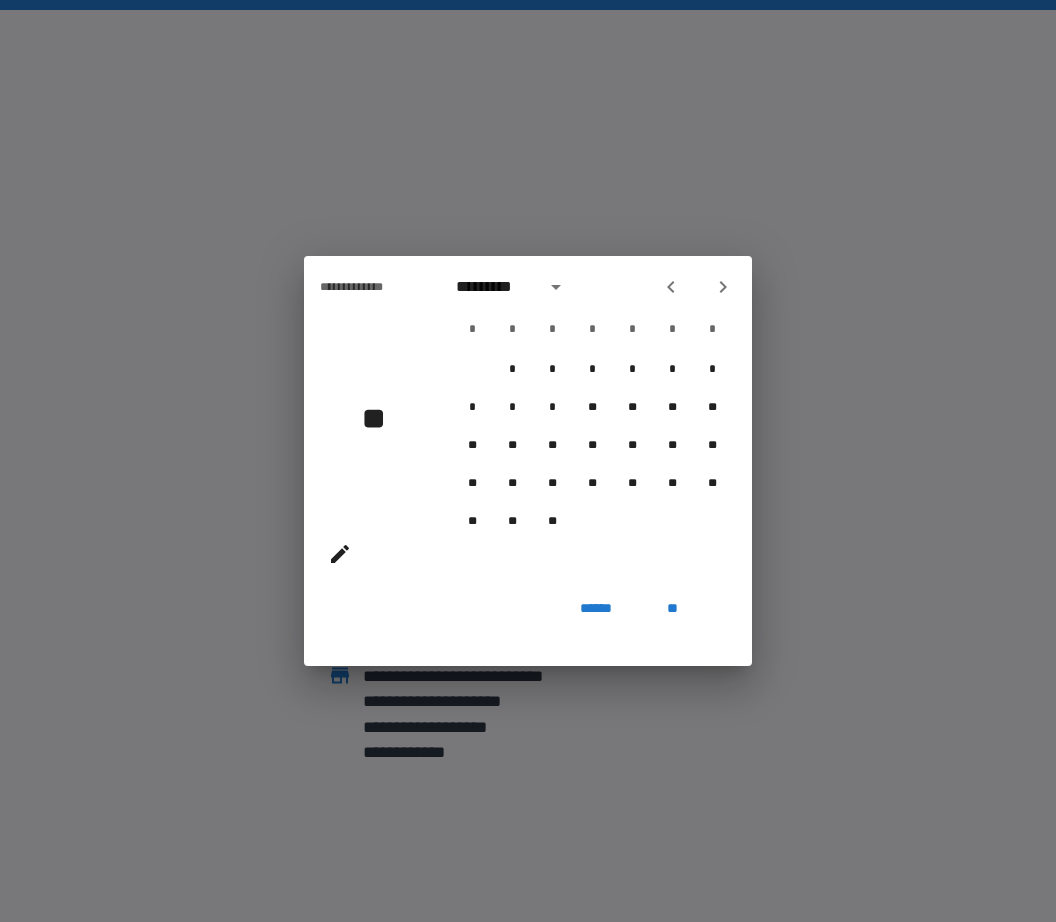 click at bounding box center (697, 287) 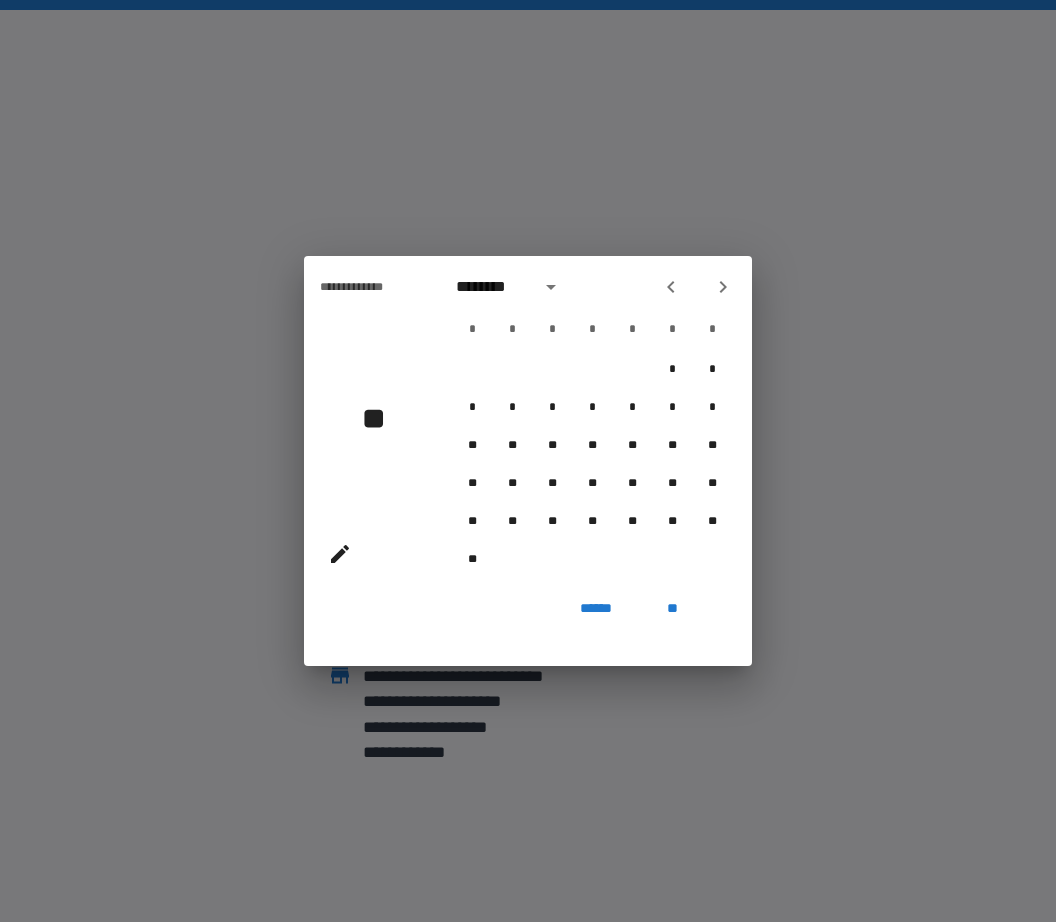 click 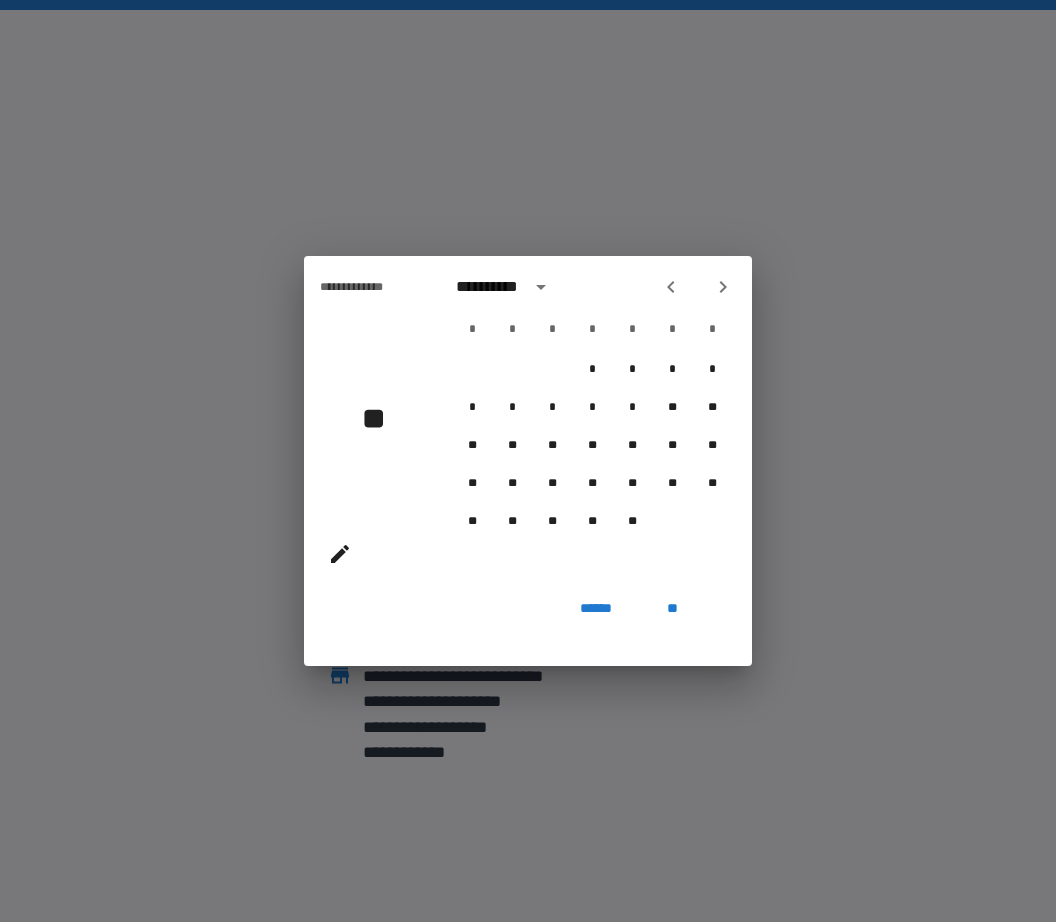 click 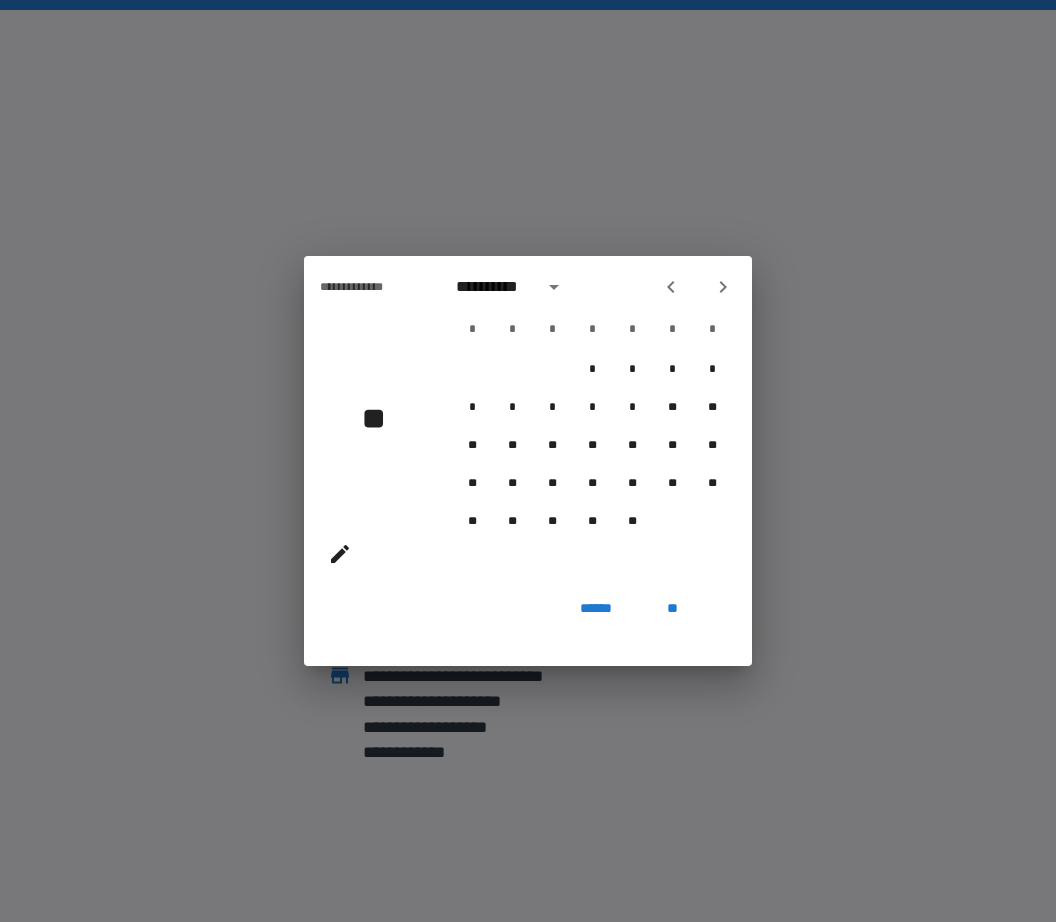 click 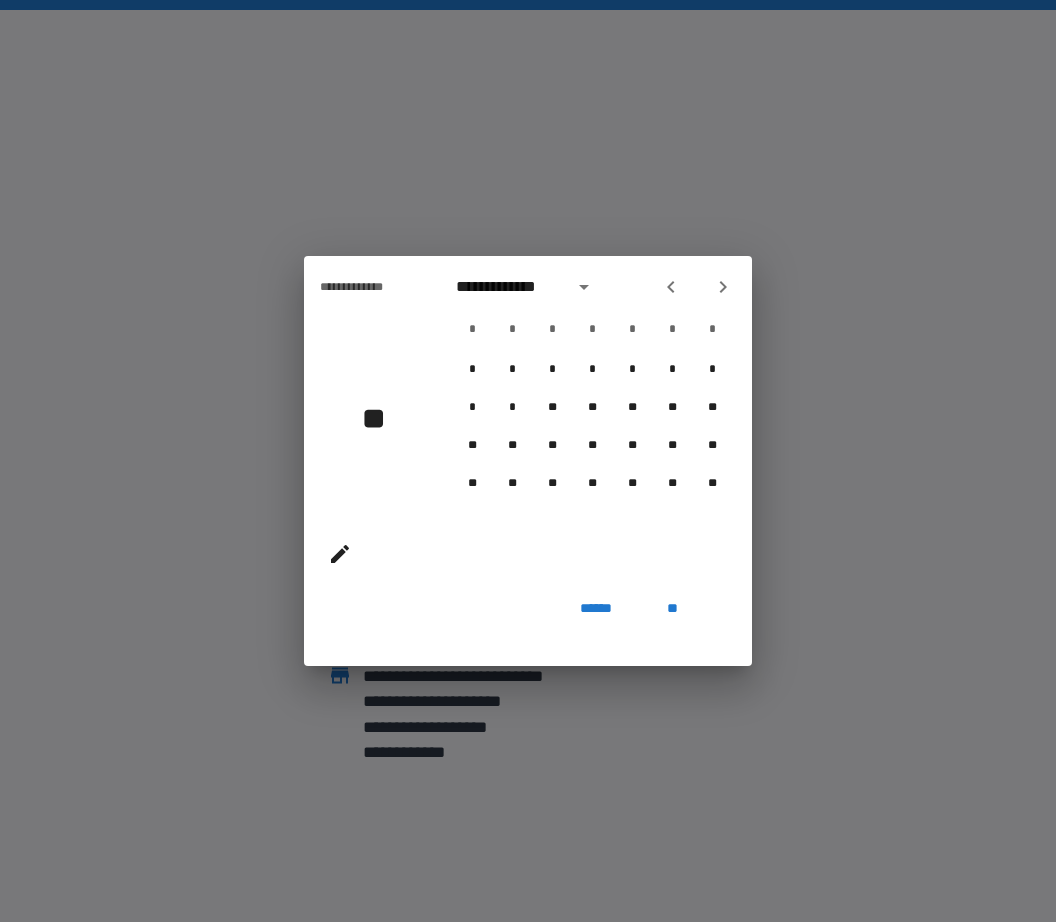 click 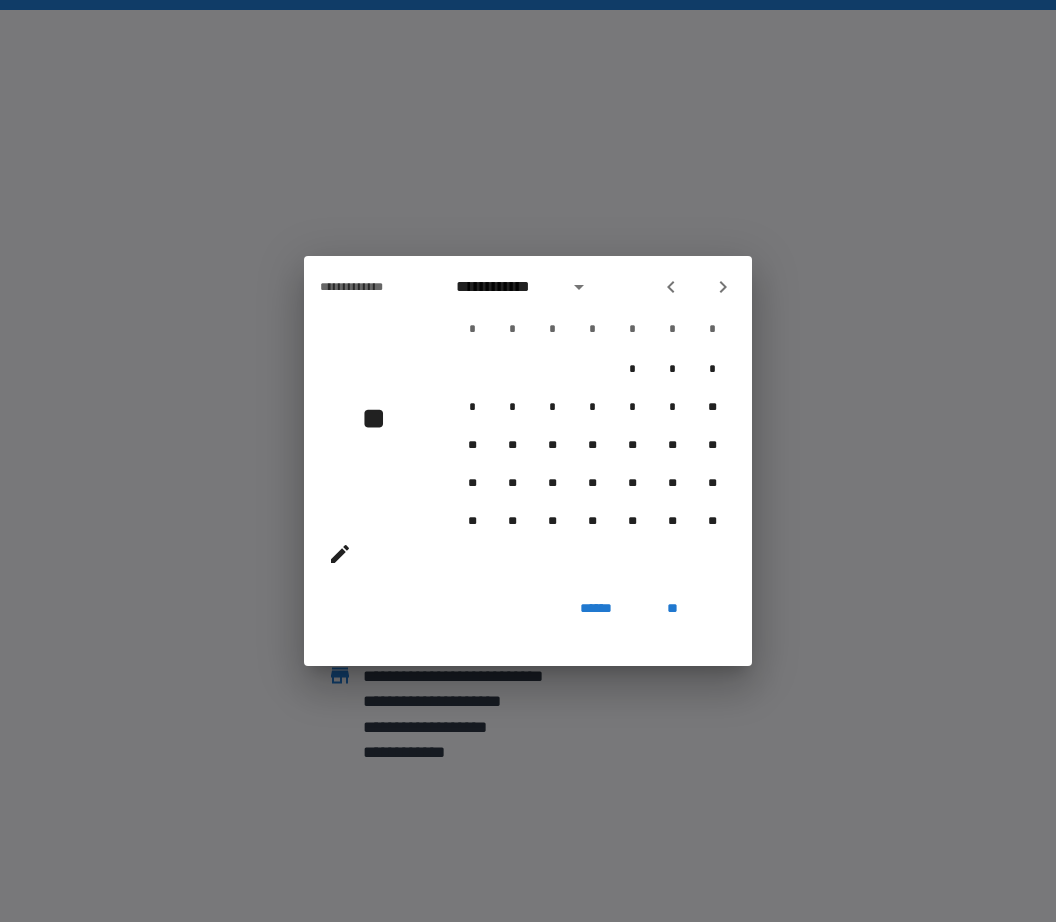 click 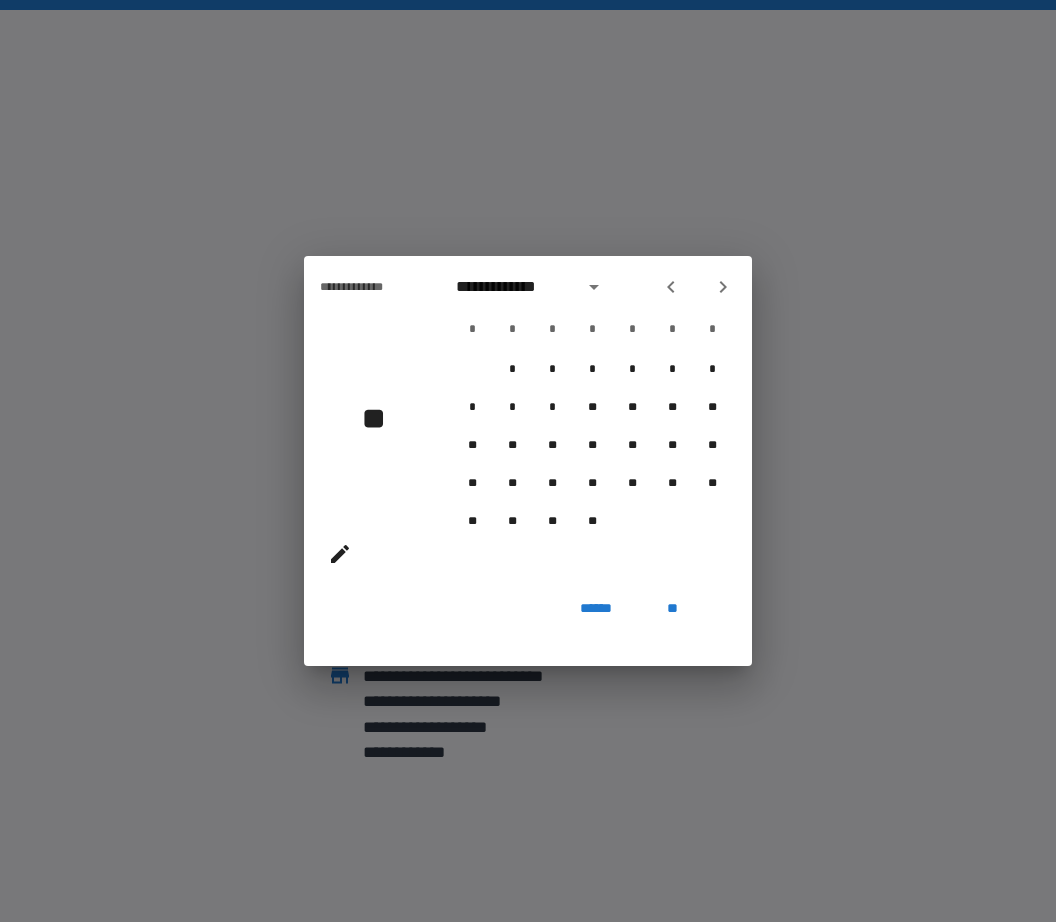 click 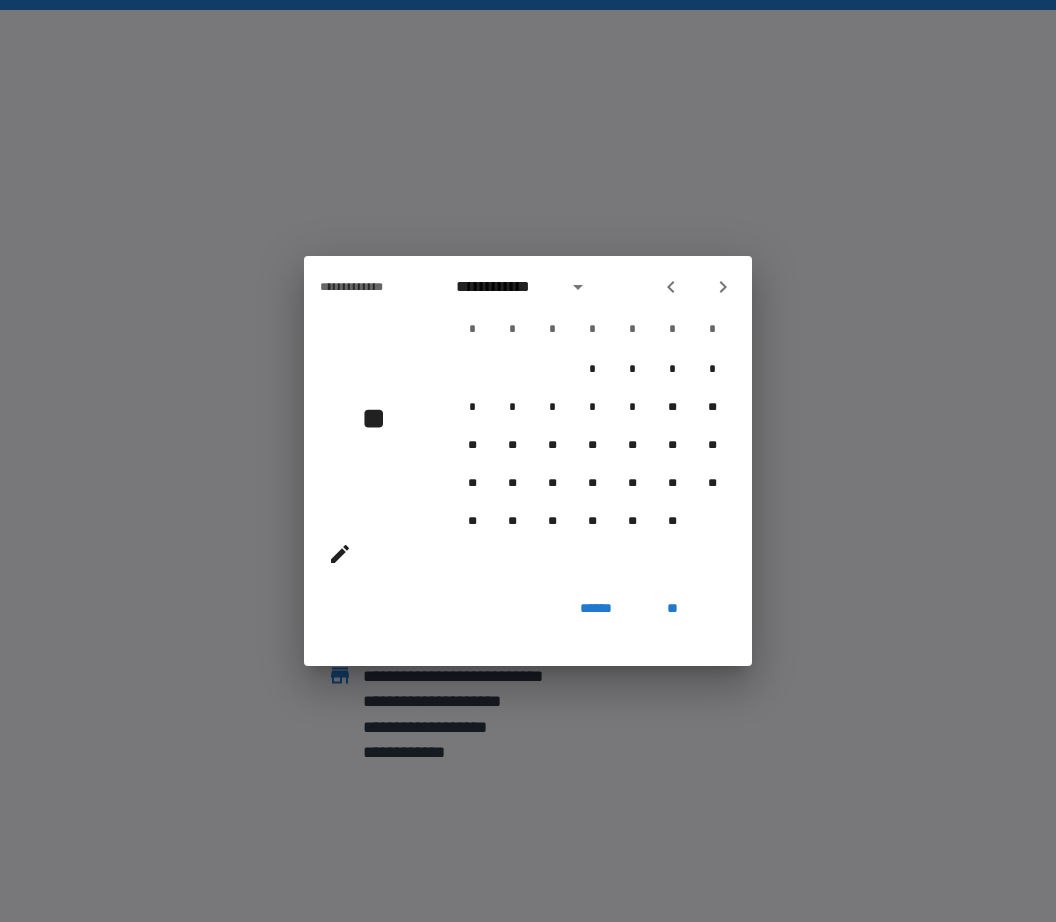 click 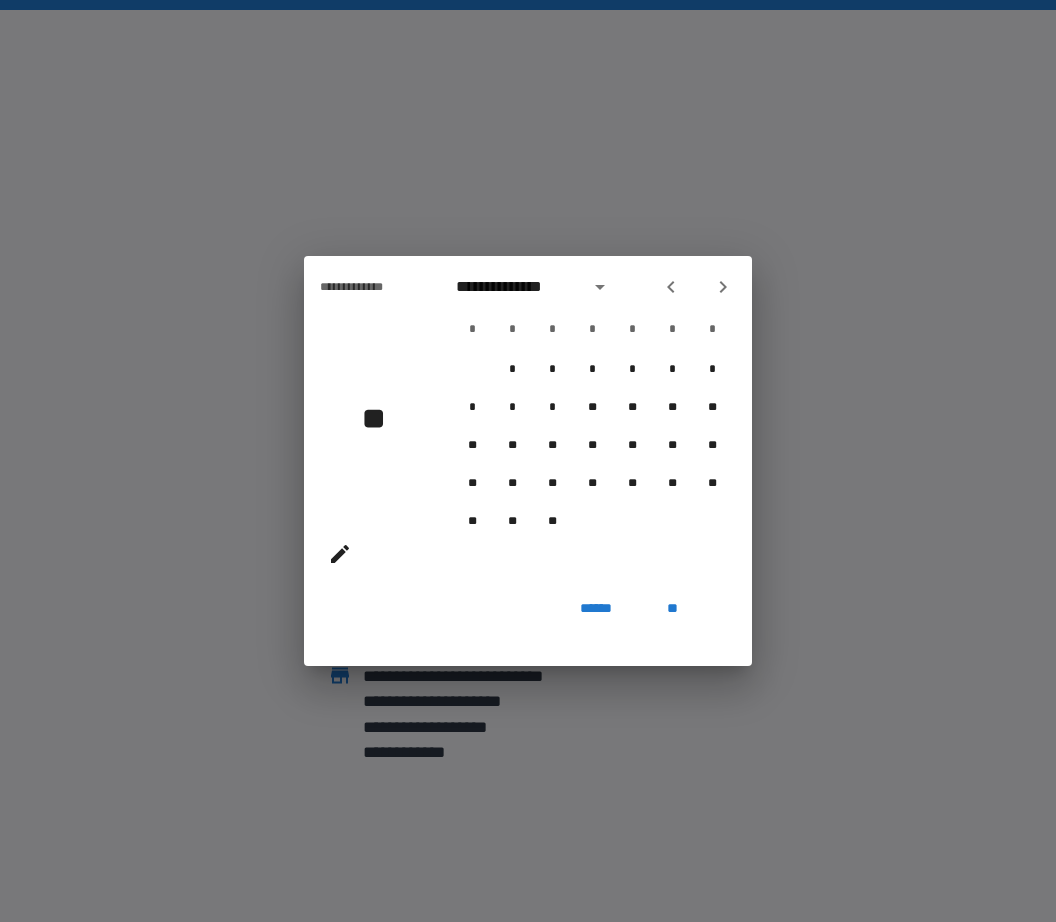 click 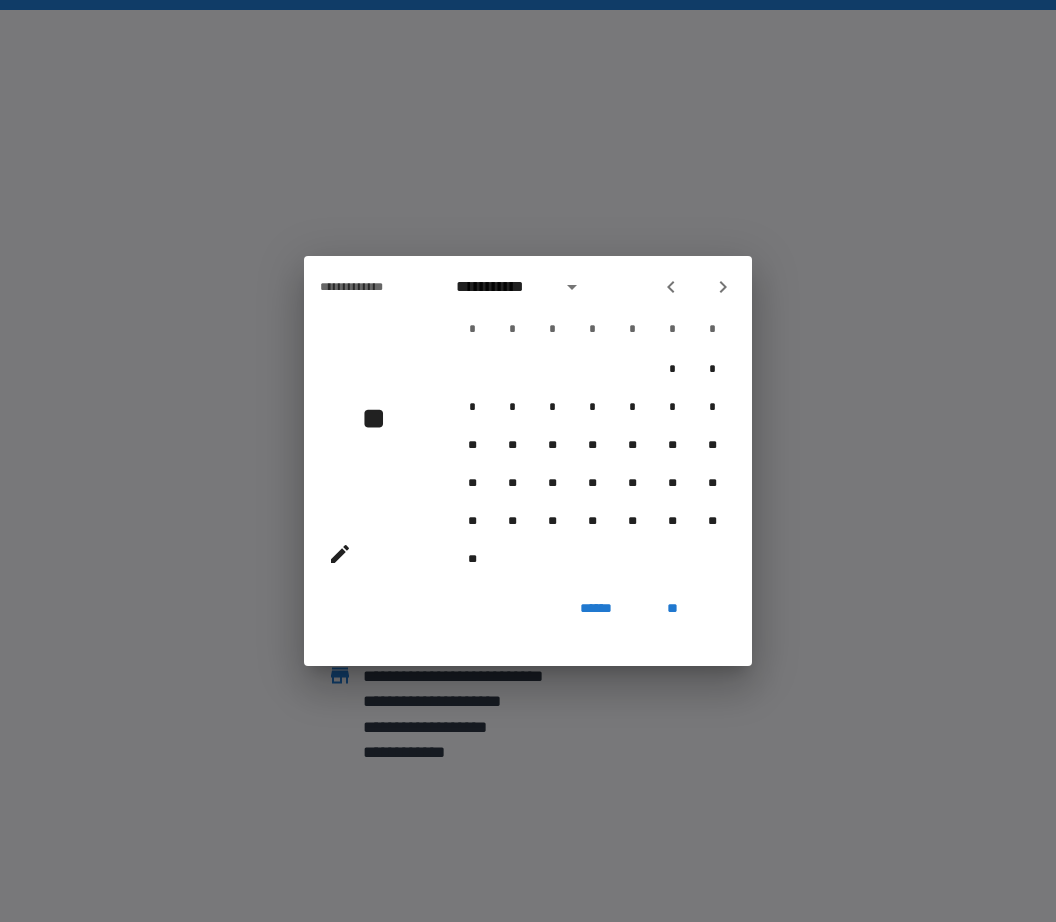 click 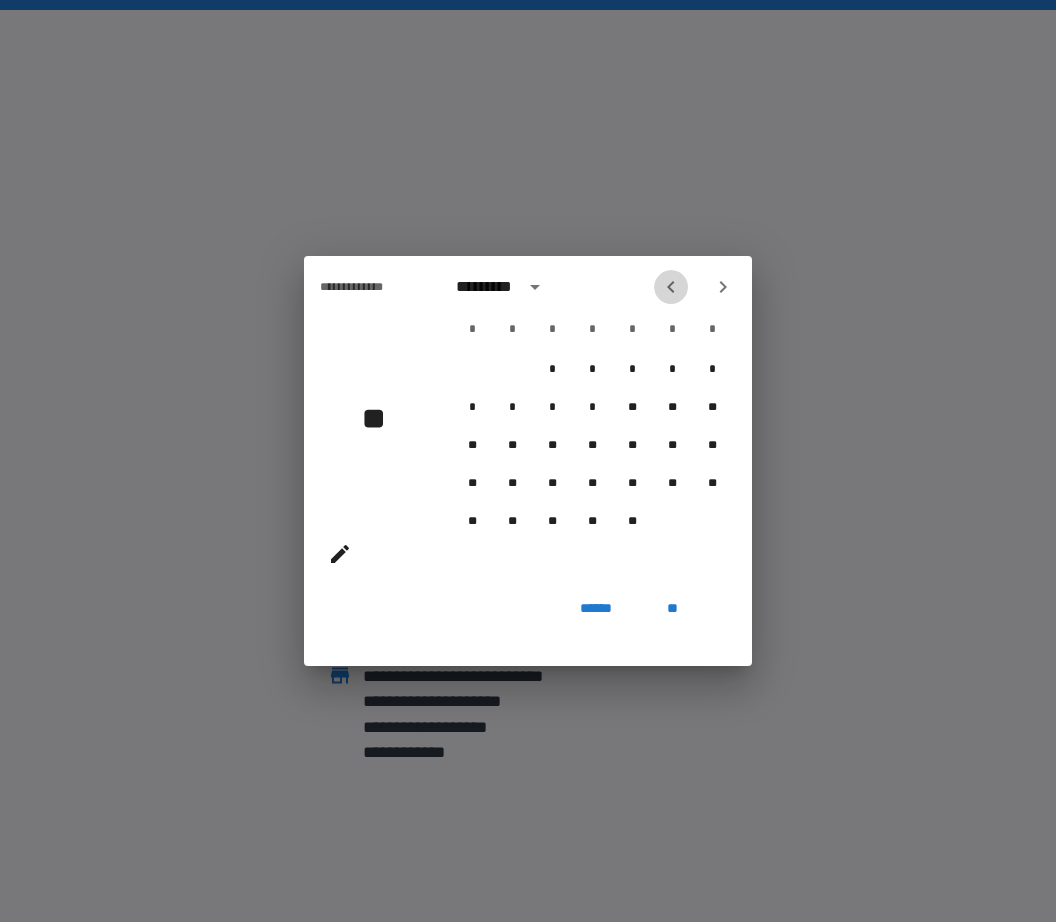 click 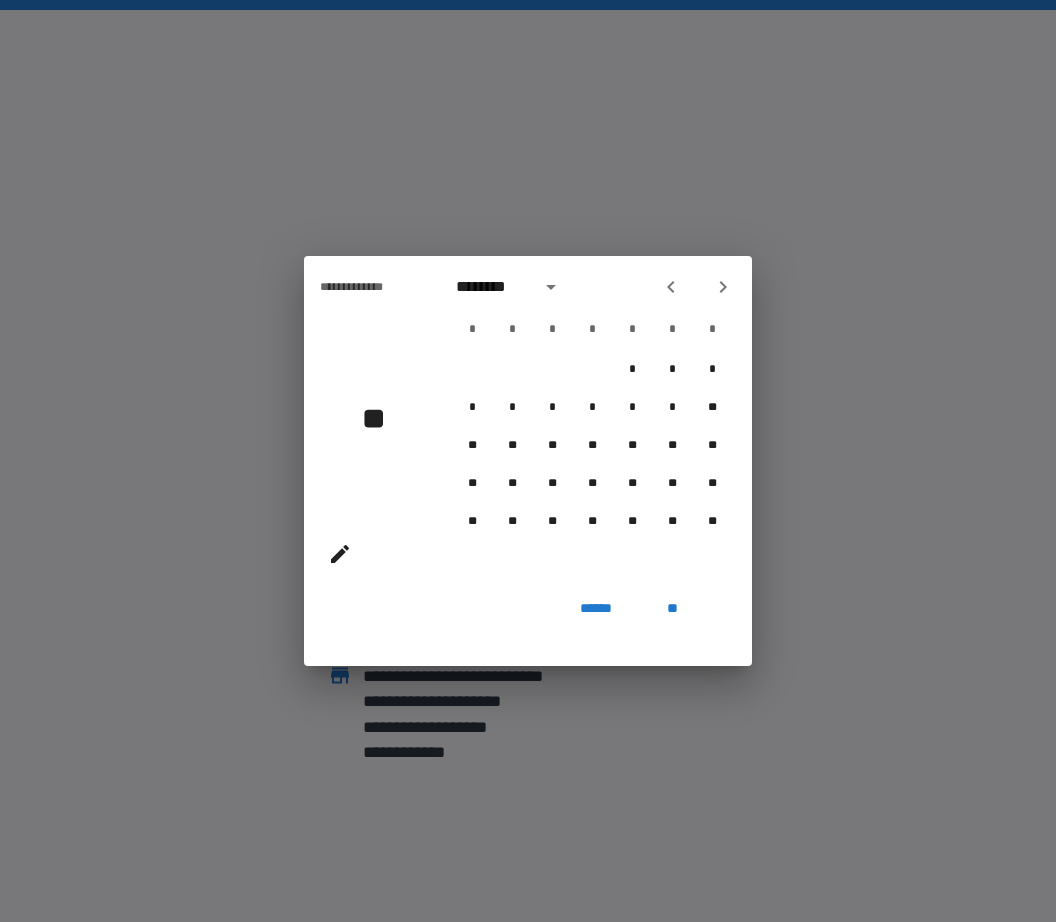 click 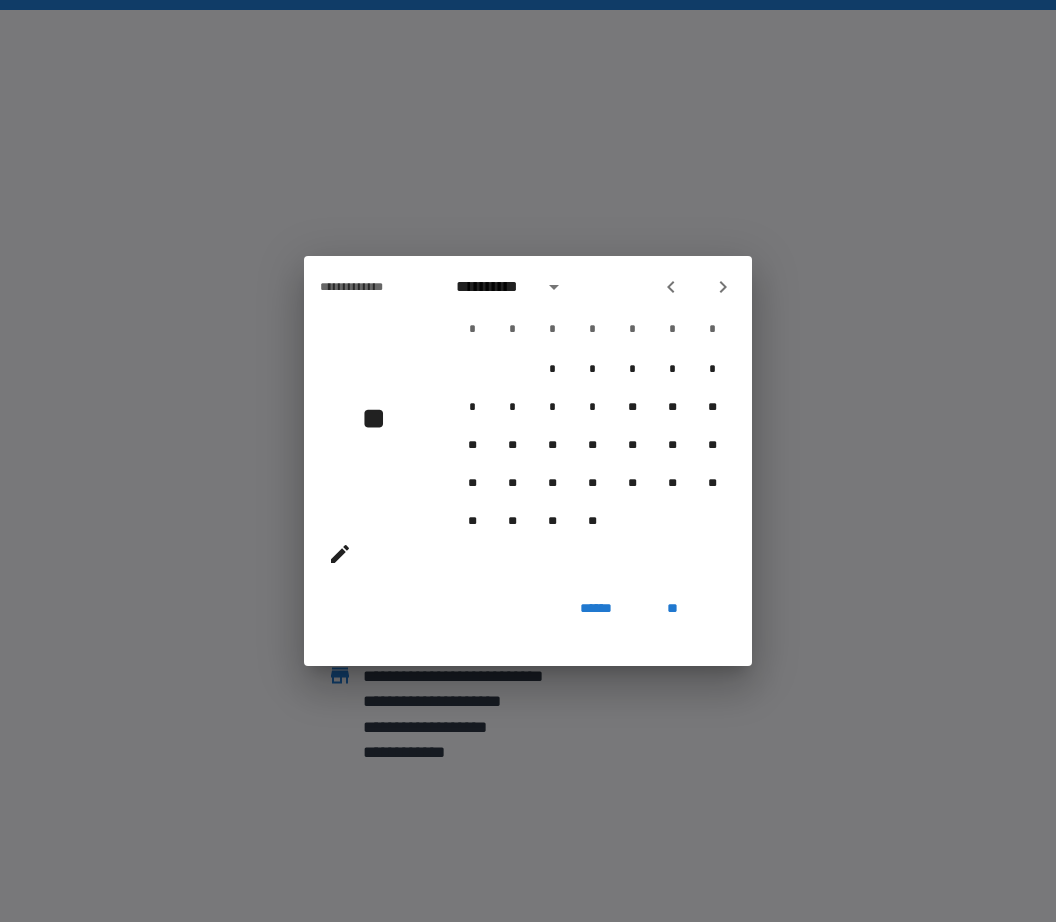 click 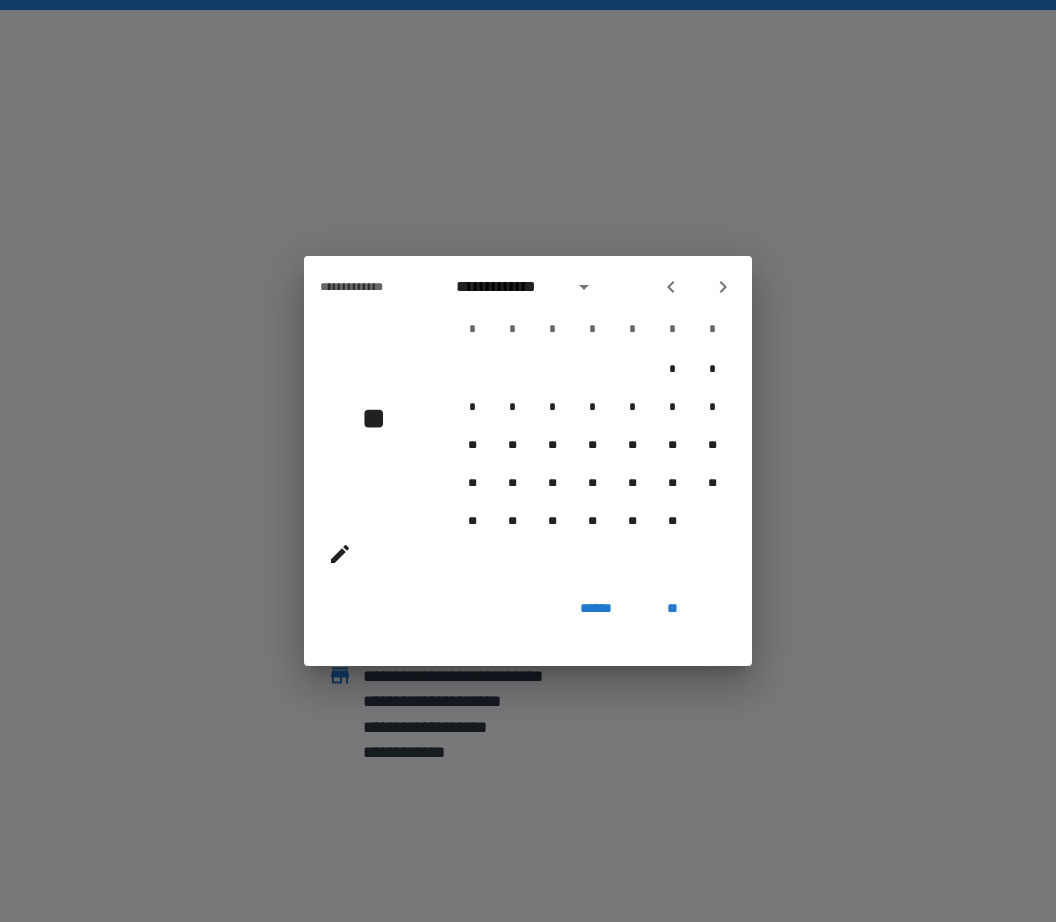 click 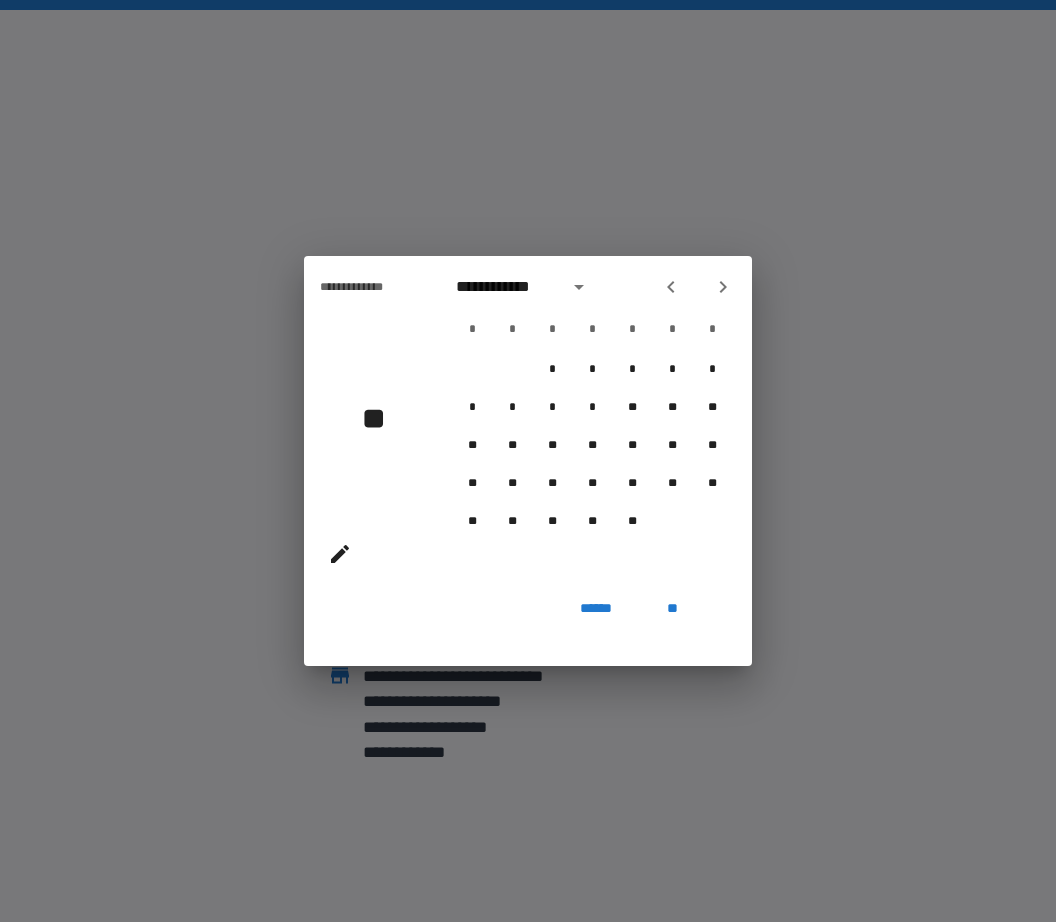 click 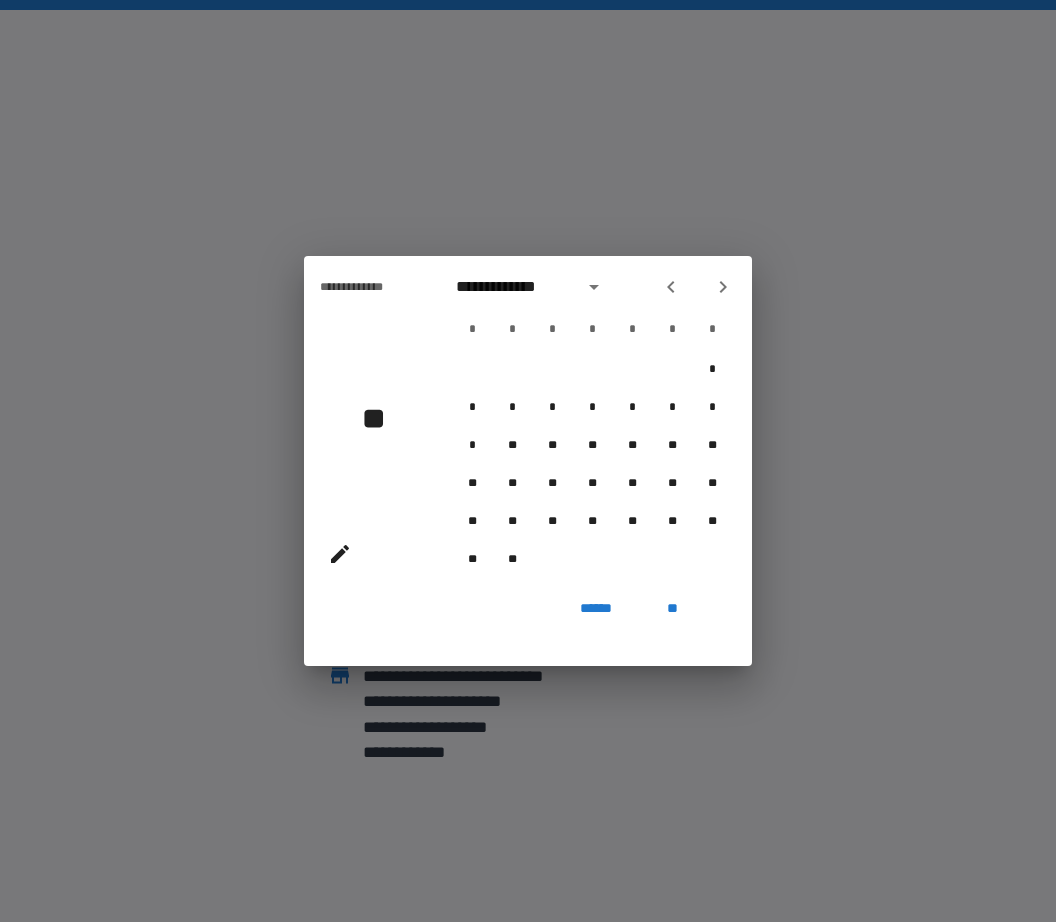 click 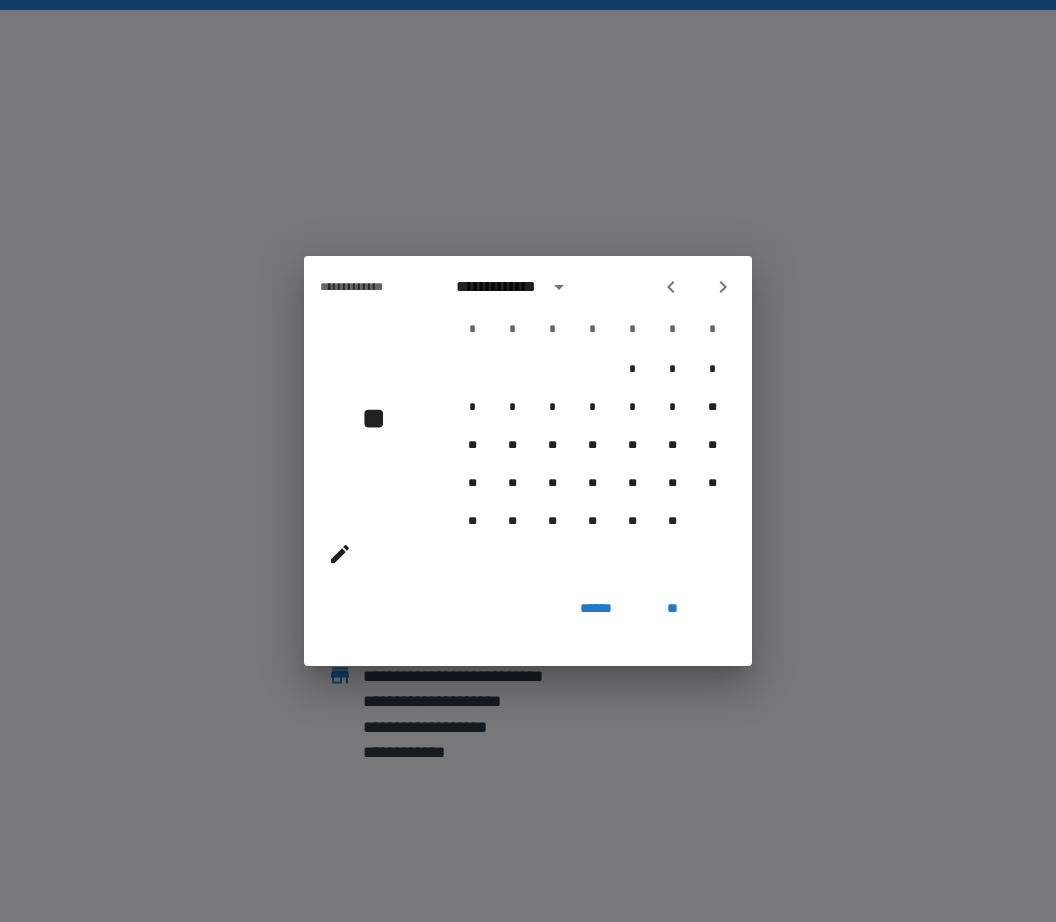 click 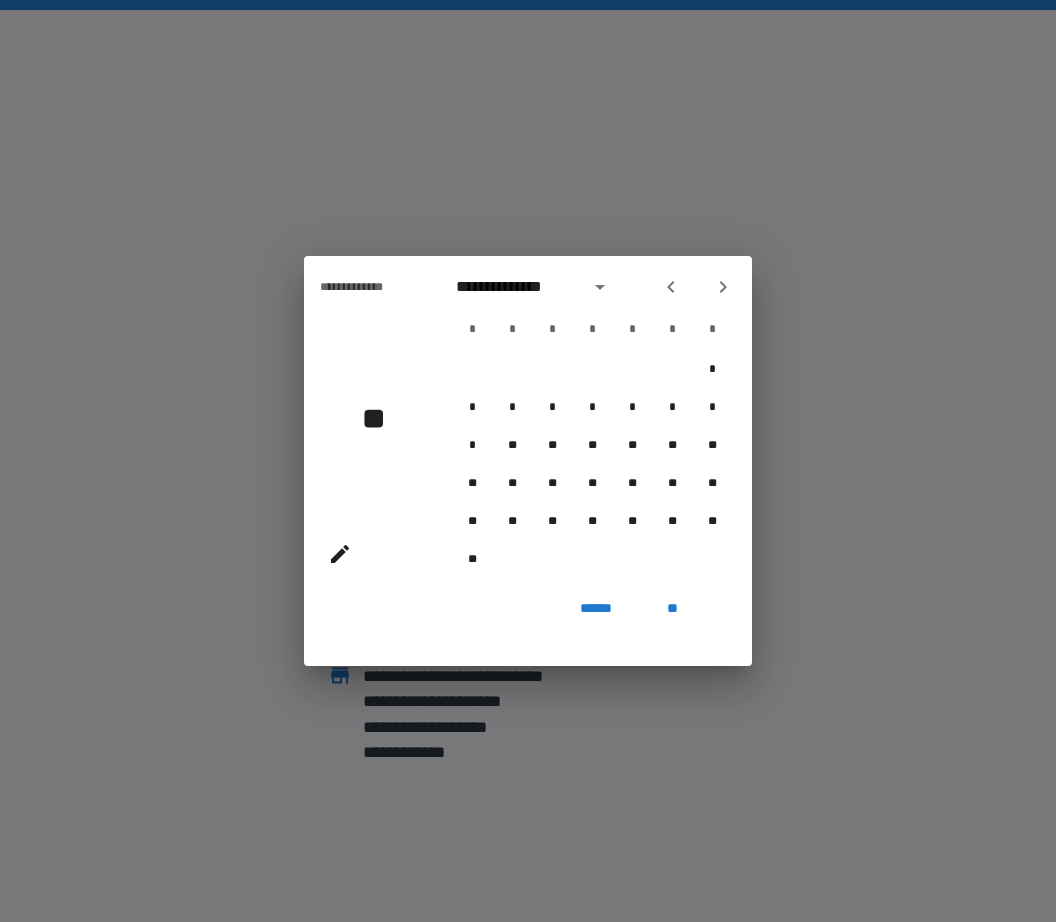 click at bounding box center [671, 287] 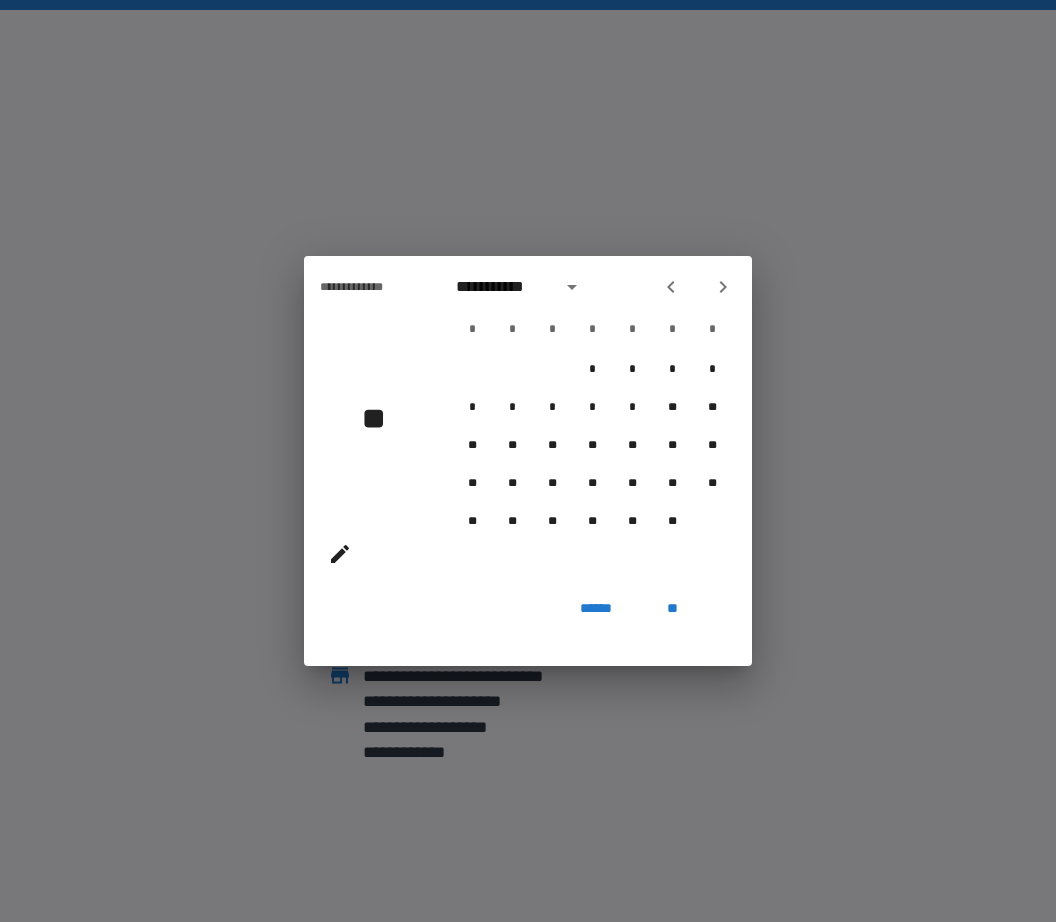 click 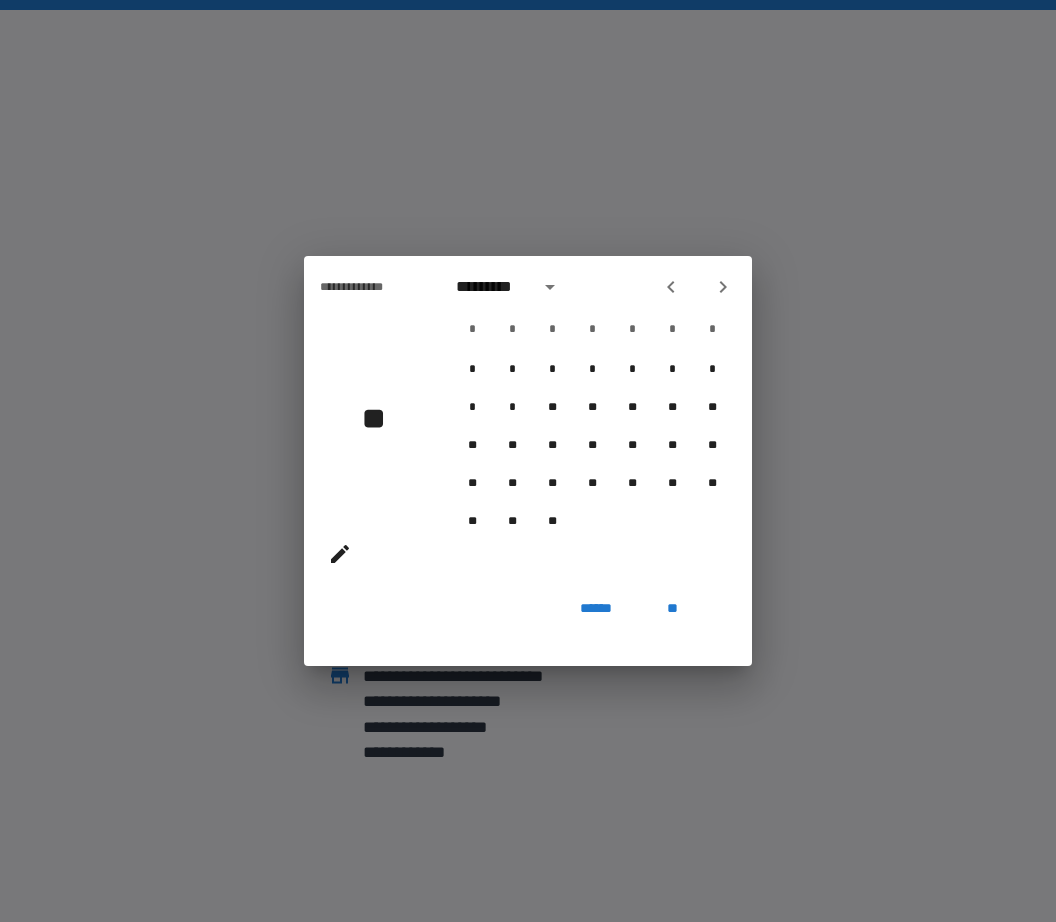click 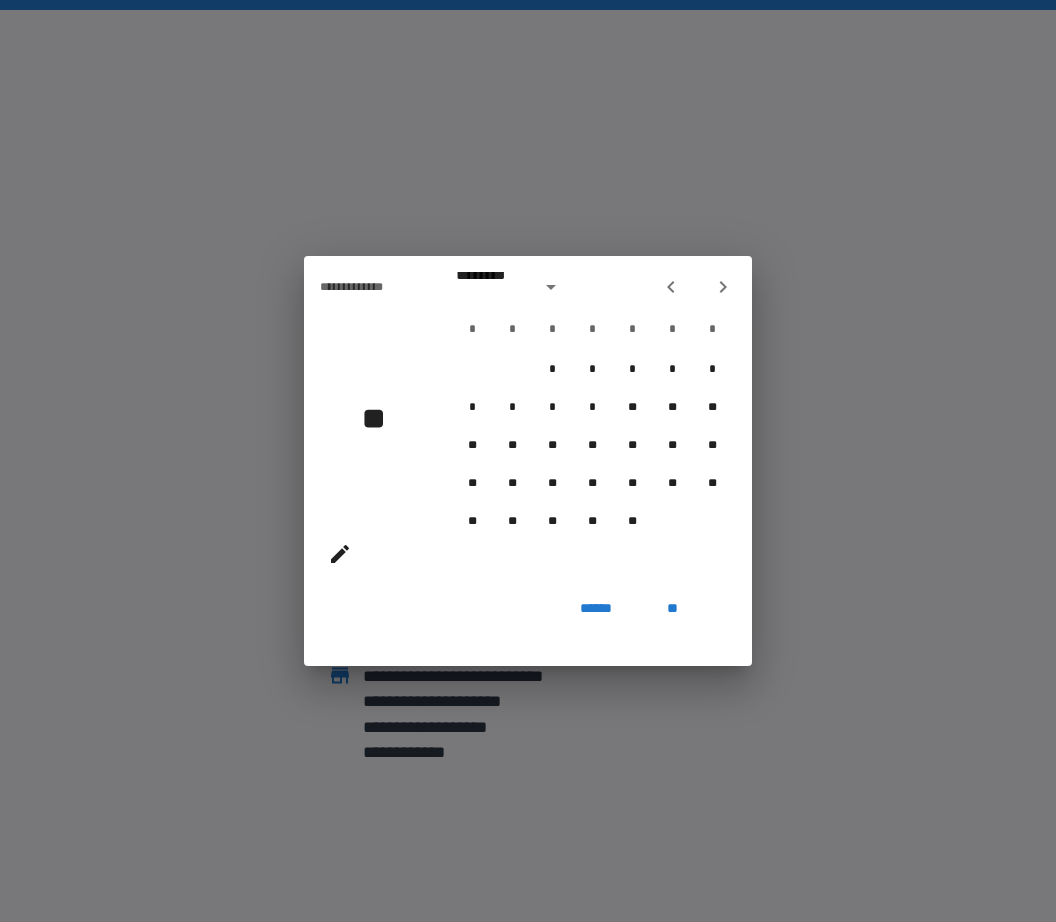 click at bounding box center [671, 287] 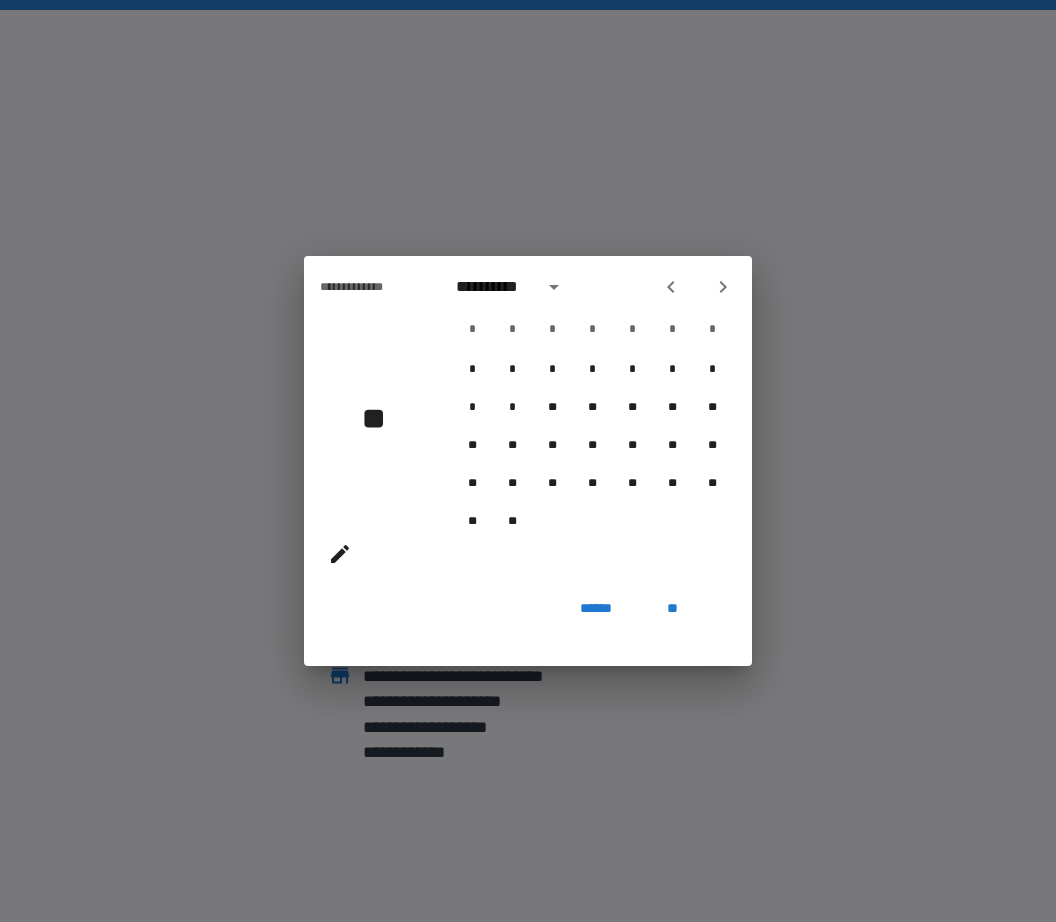 click 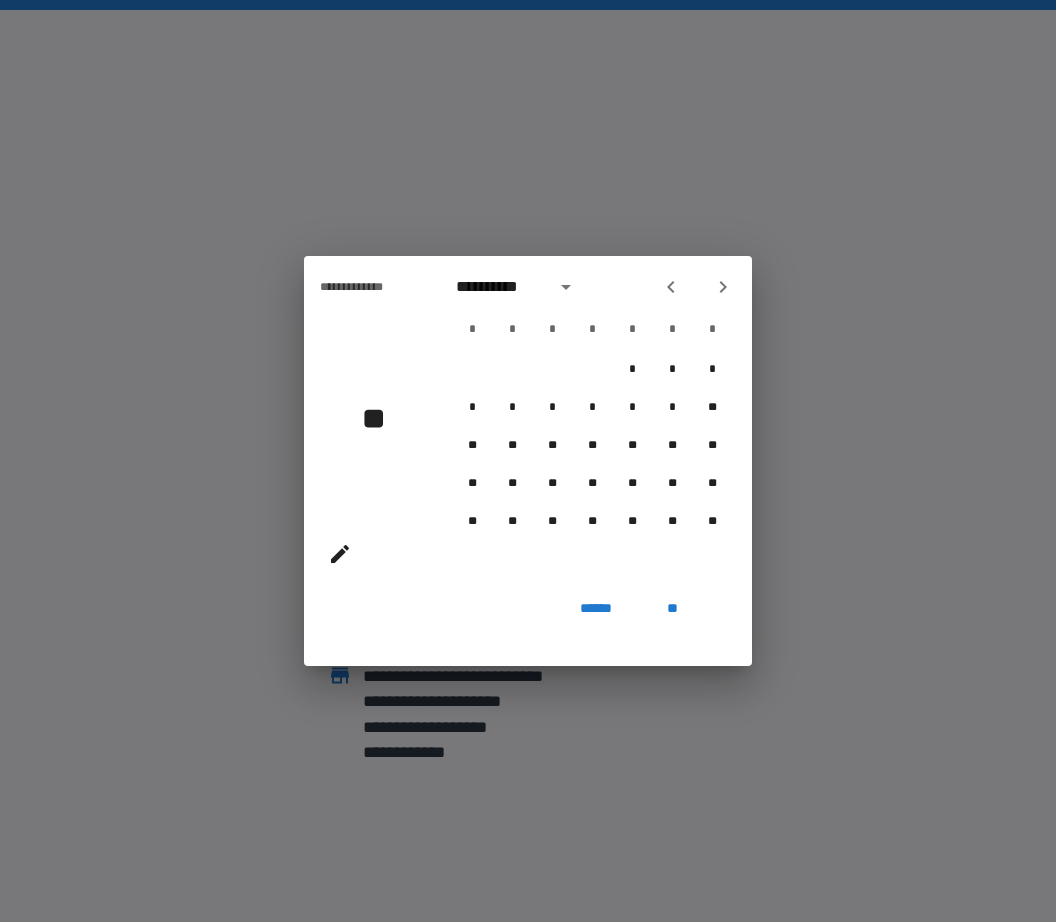 click 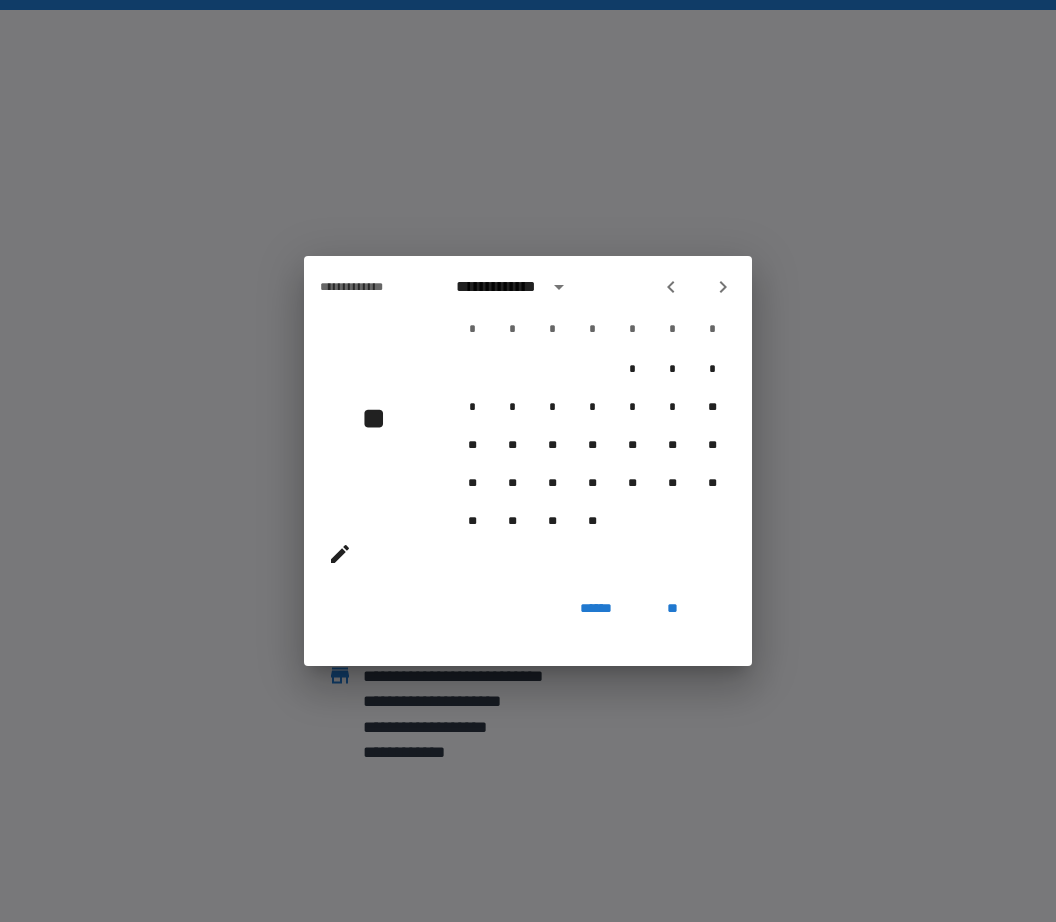 click 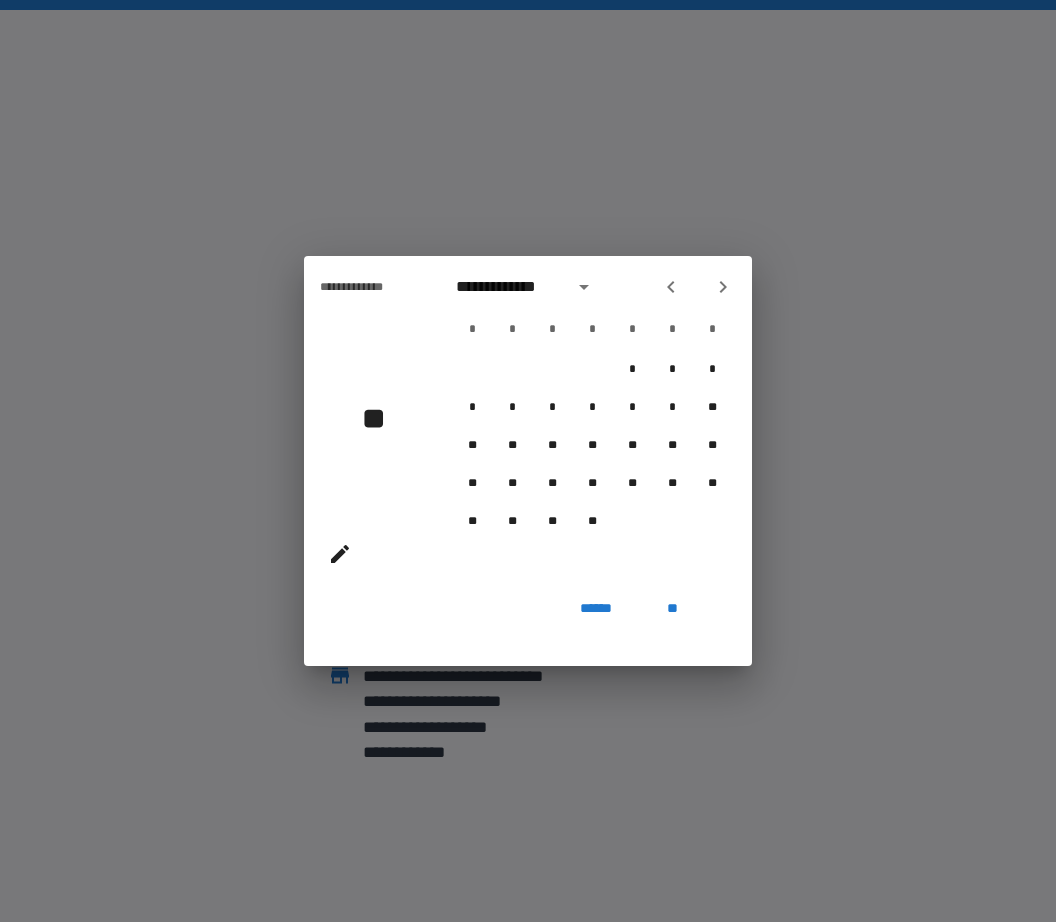 click 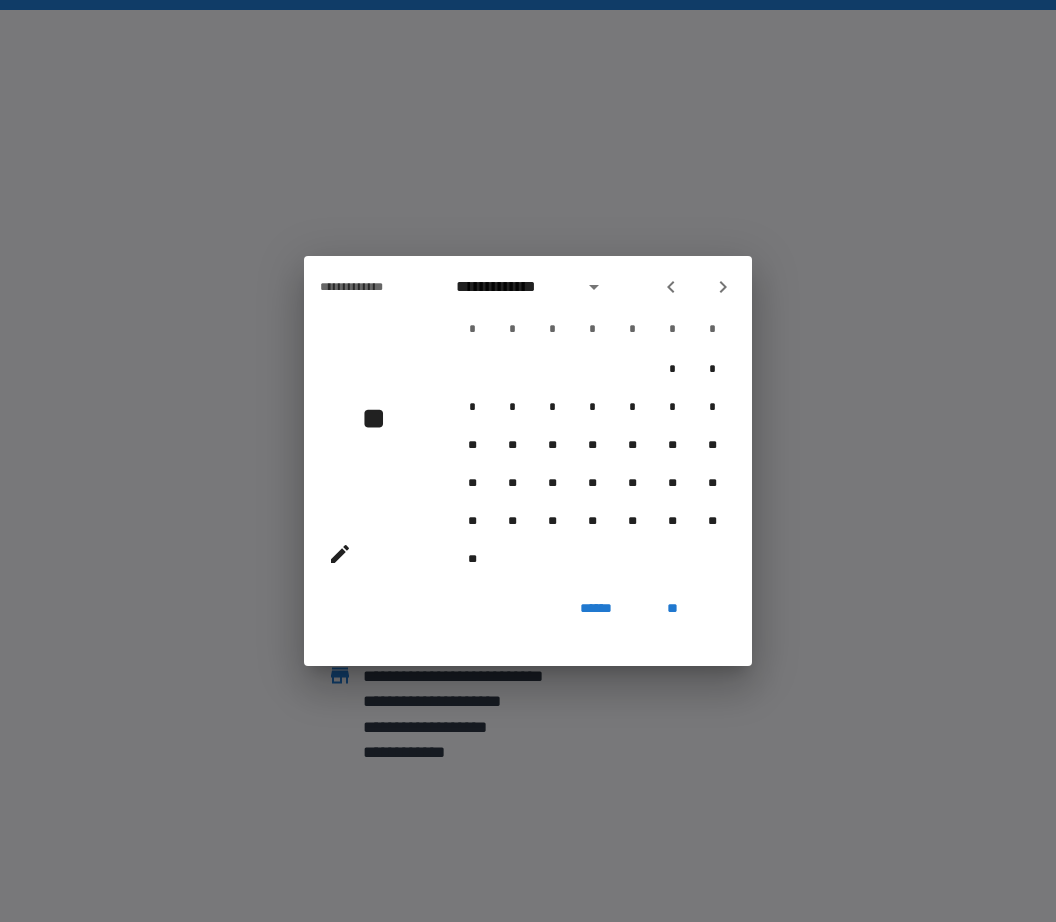 click 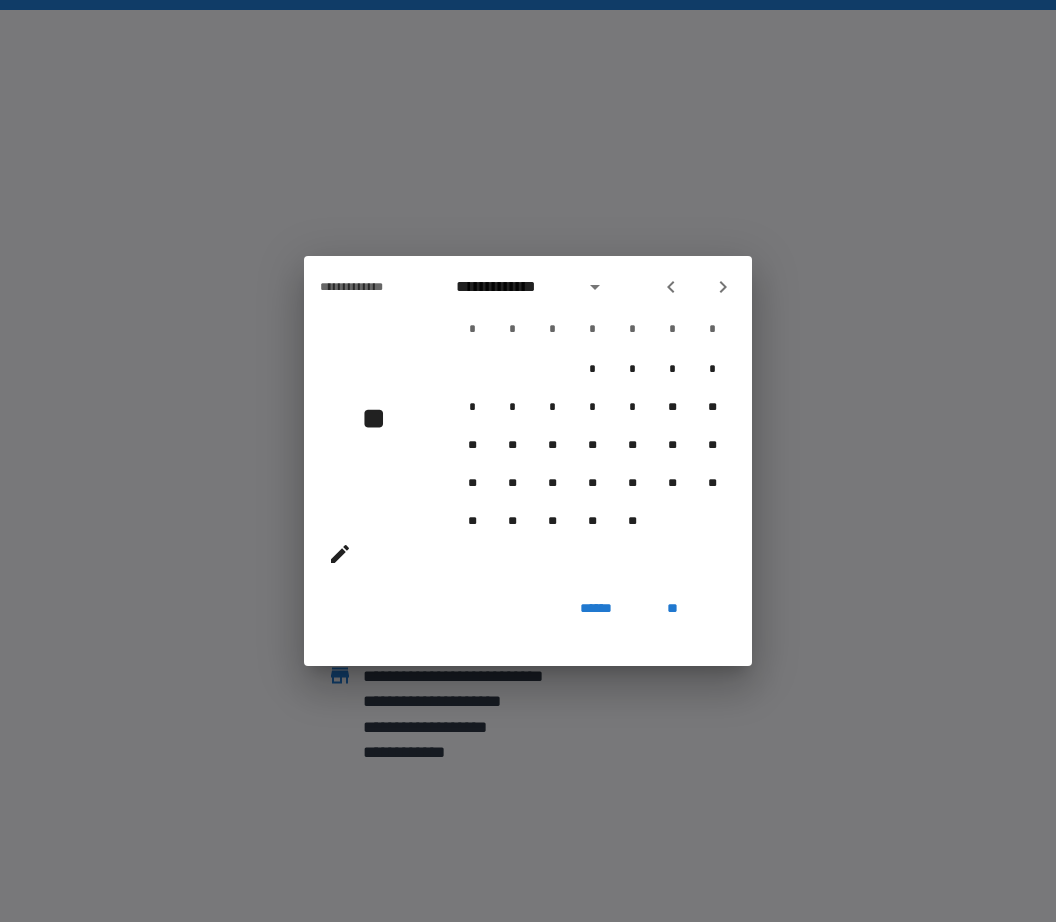 click 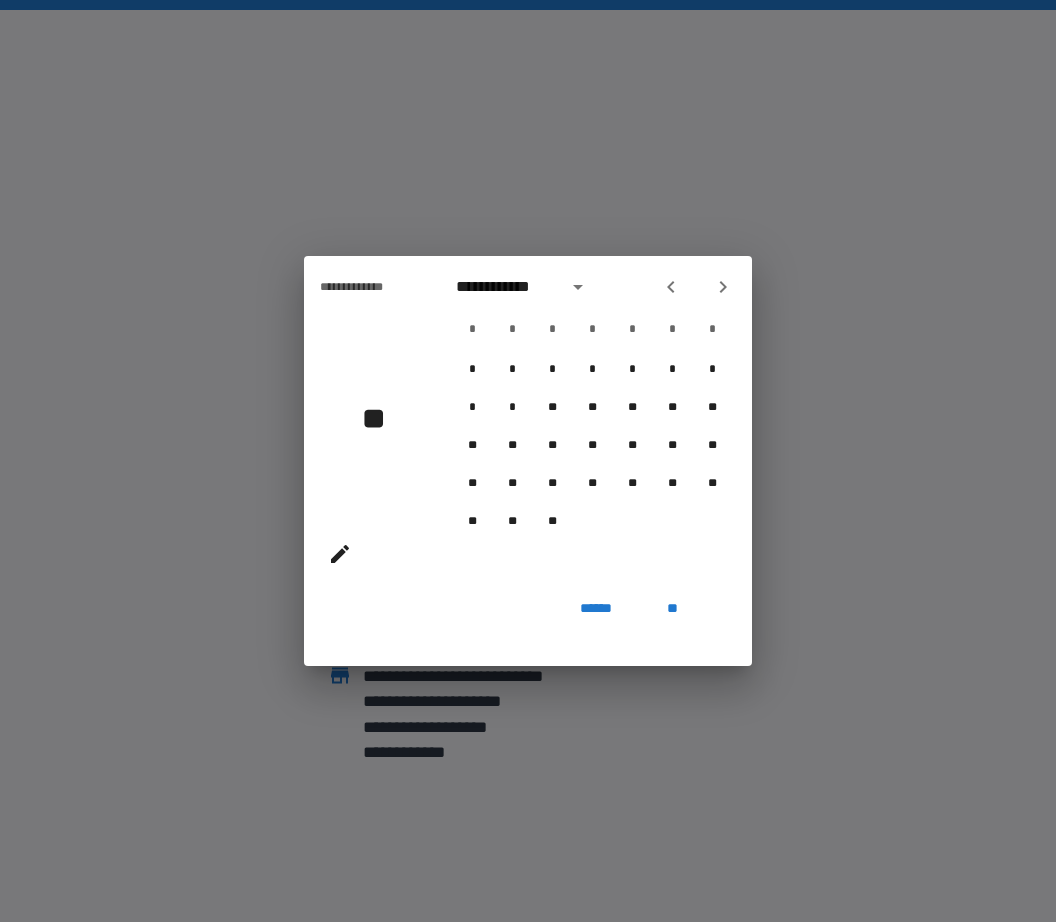 click at bounding box center (671, 287) 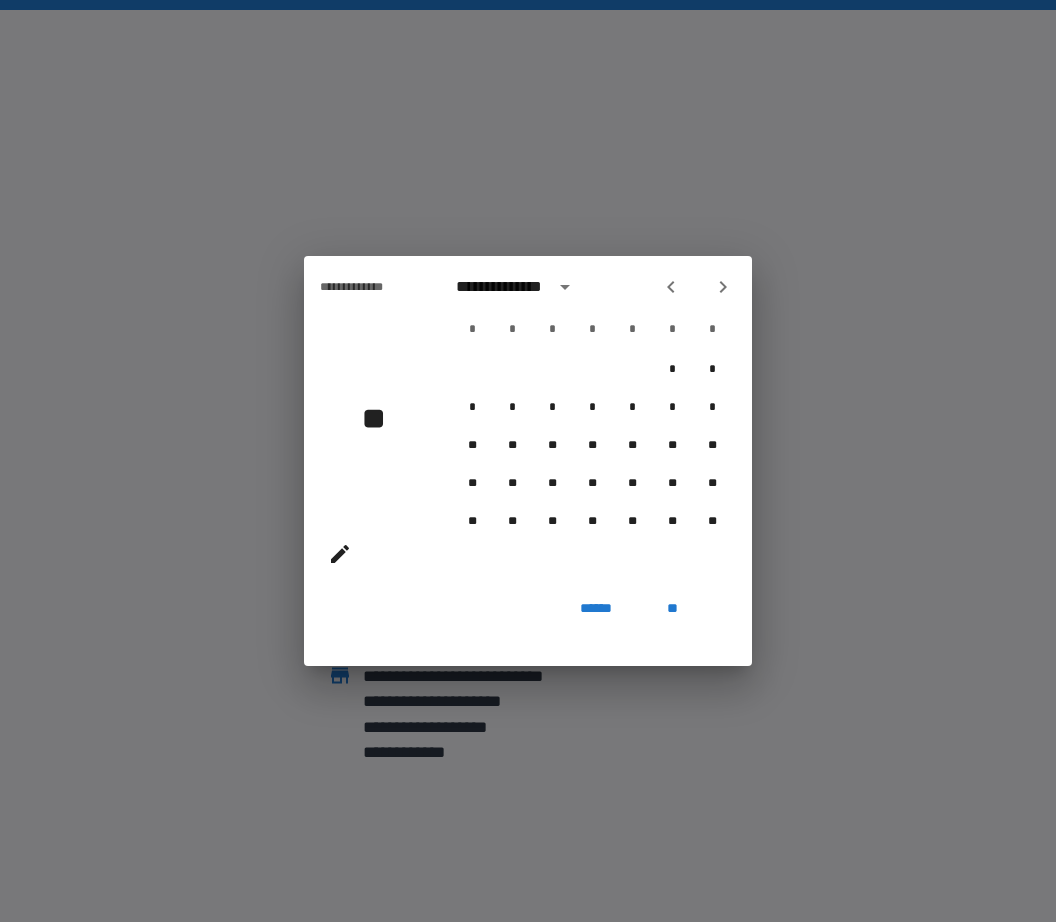 click at bounding box center (697, 287) 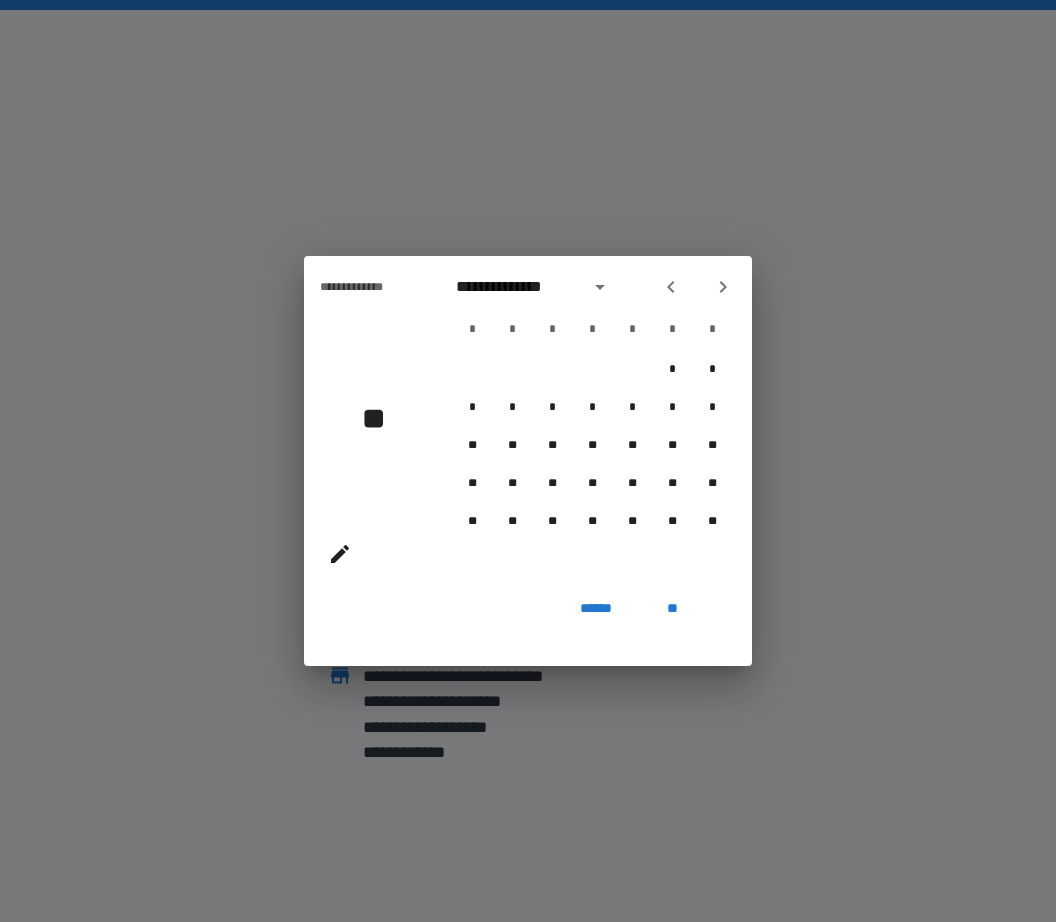 click 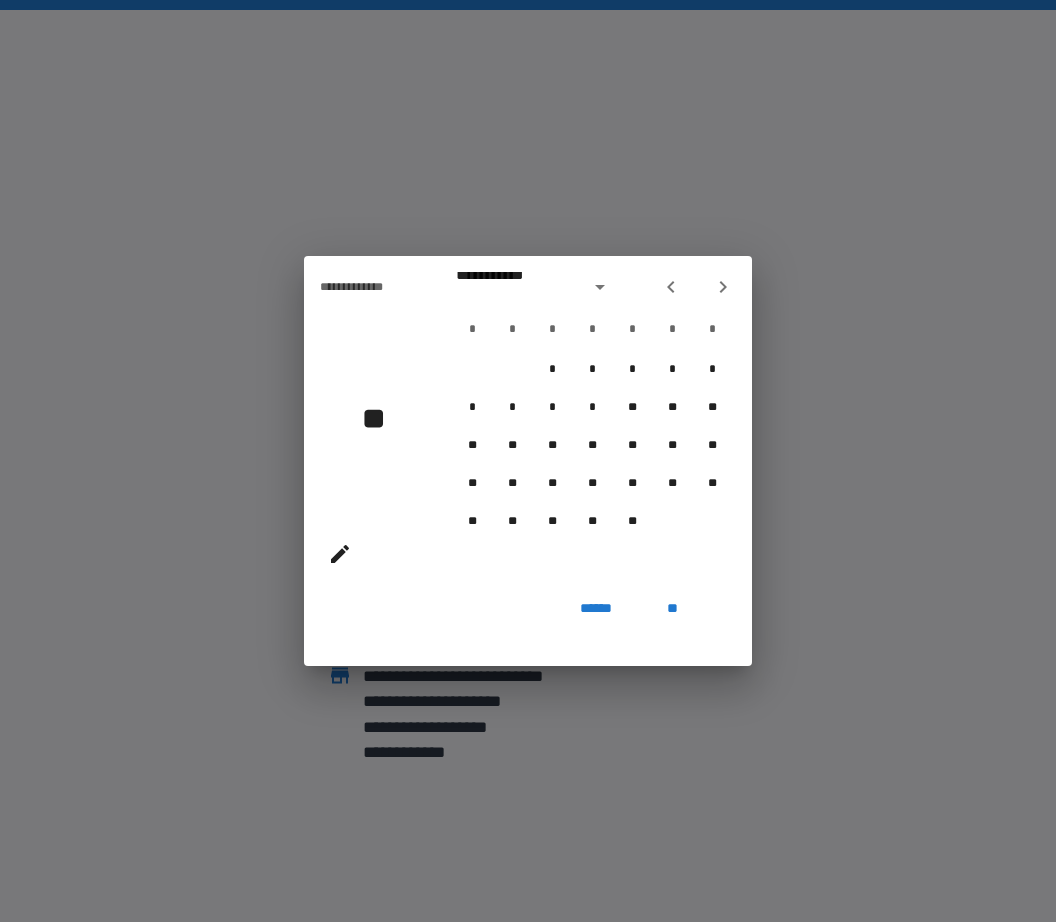 click 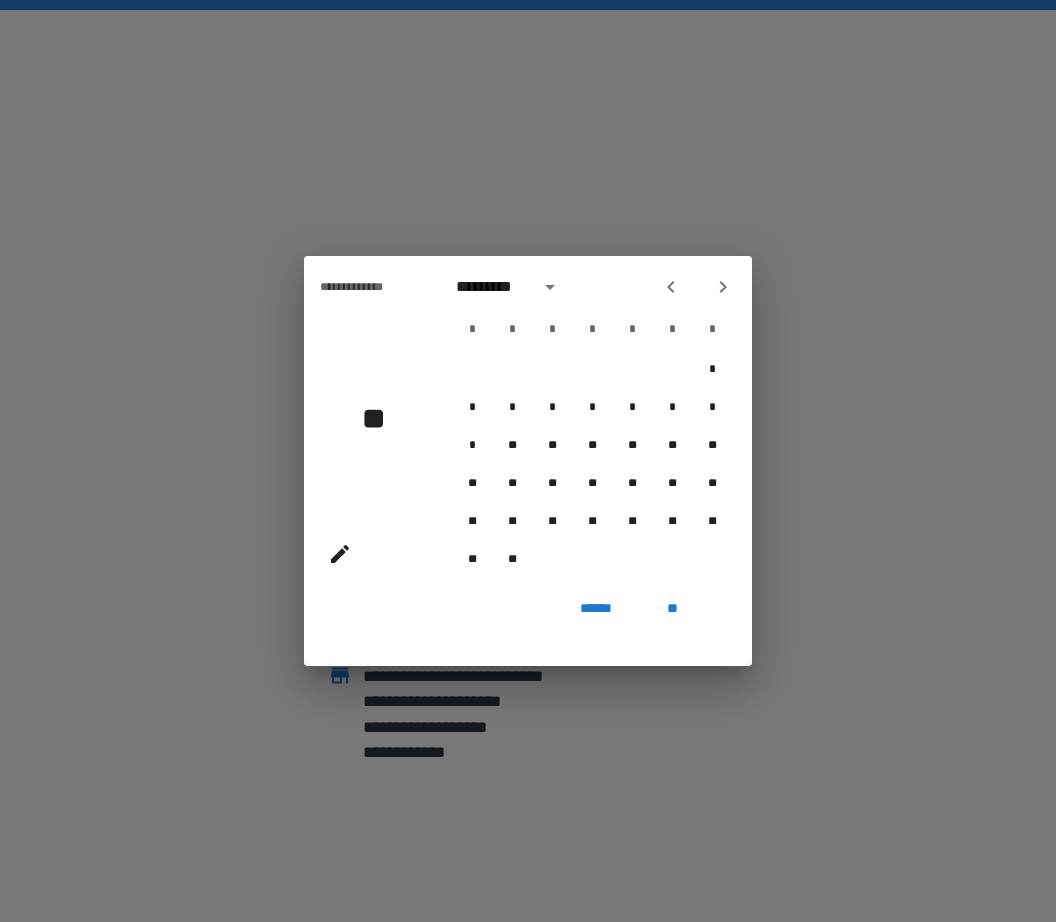 click 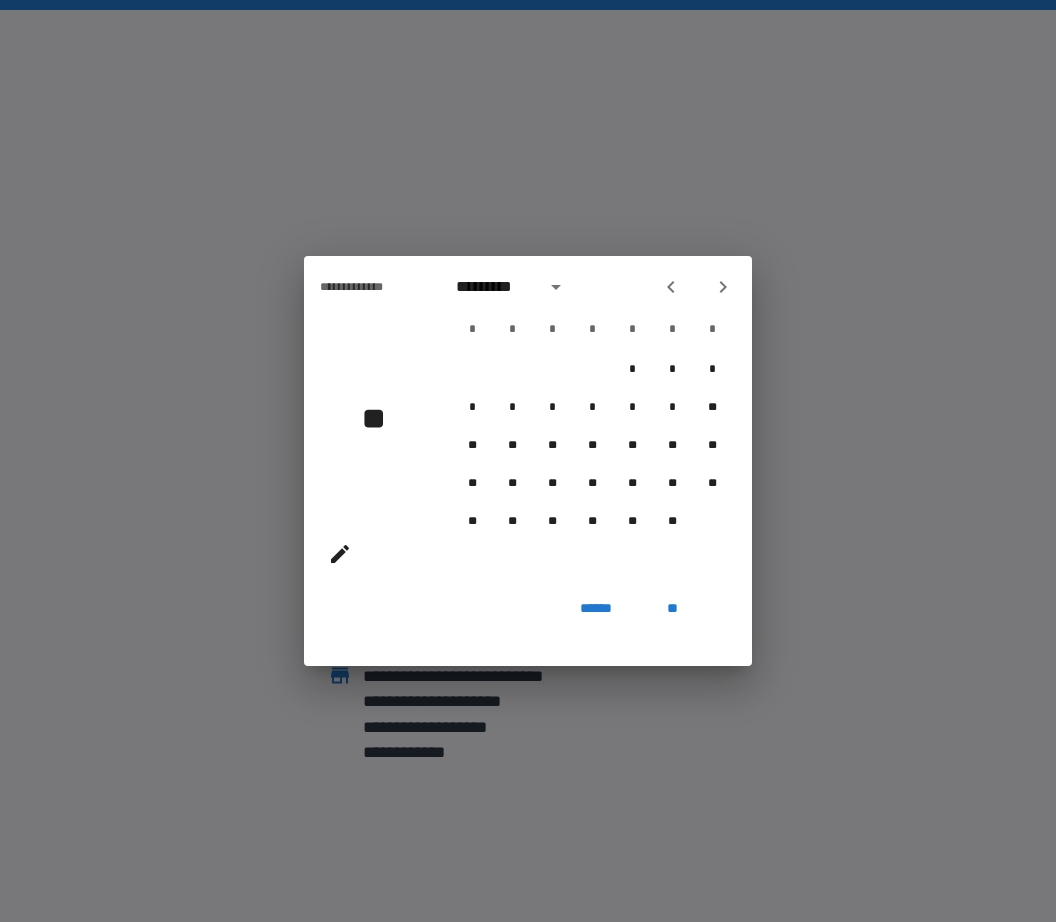 click 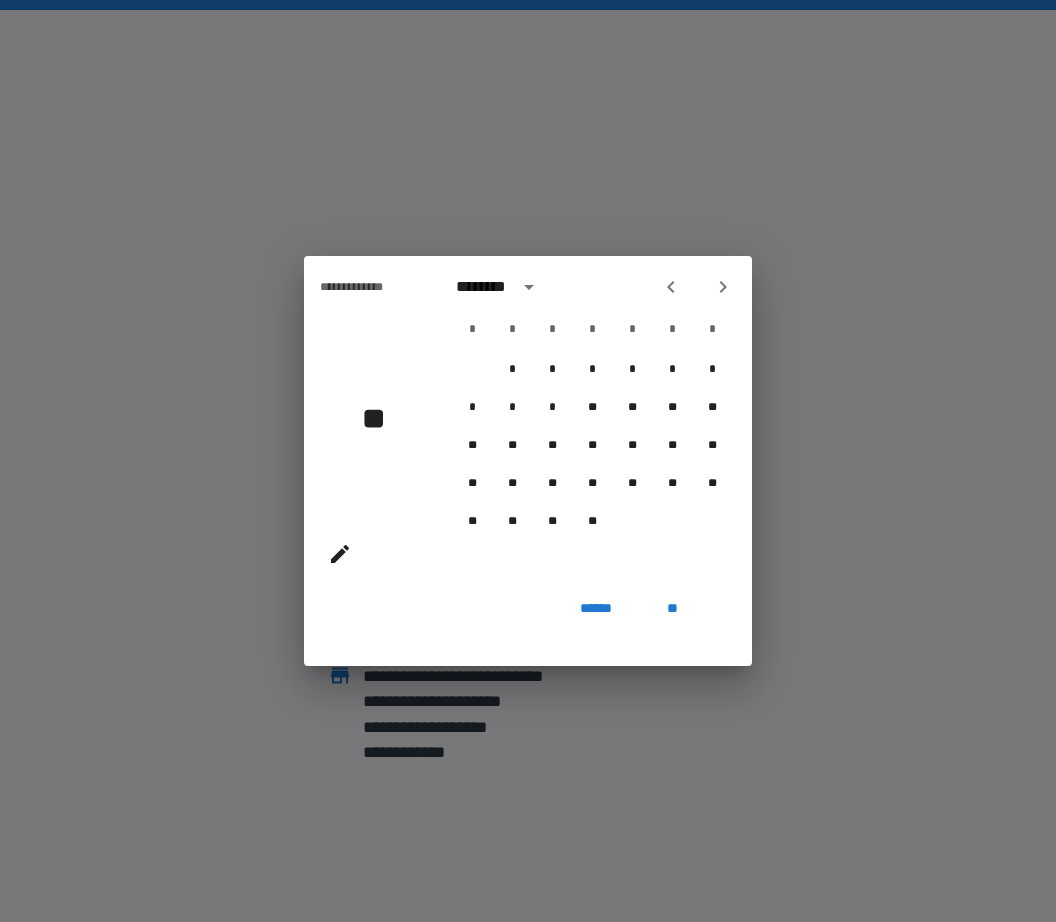 click 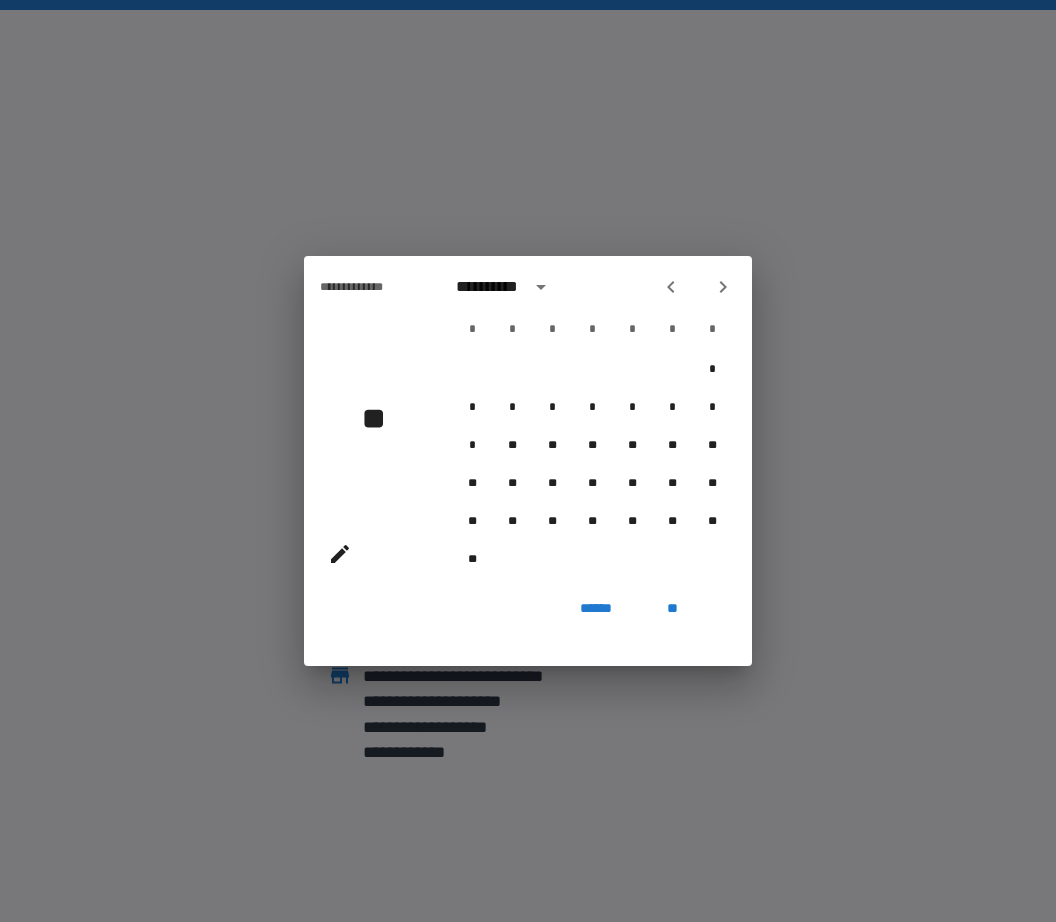click 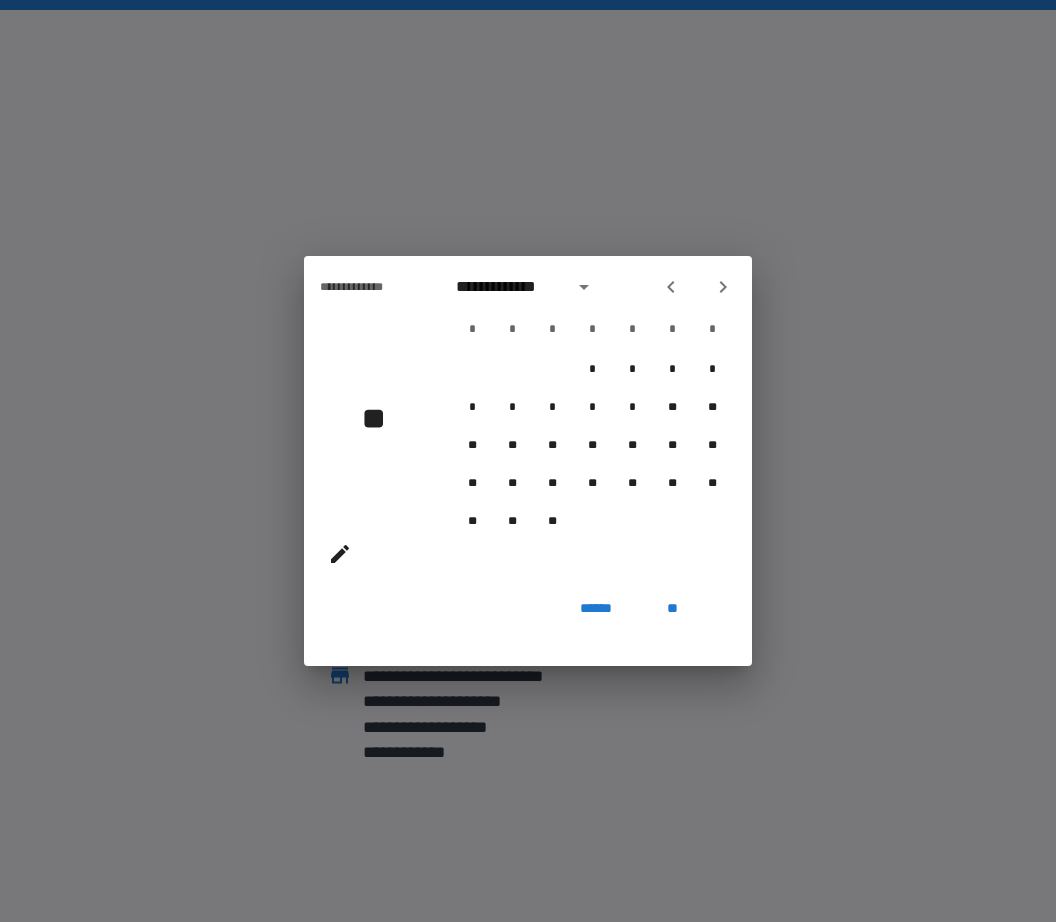click 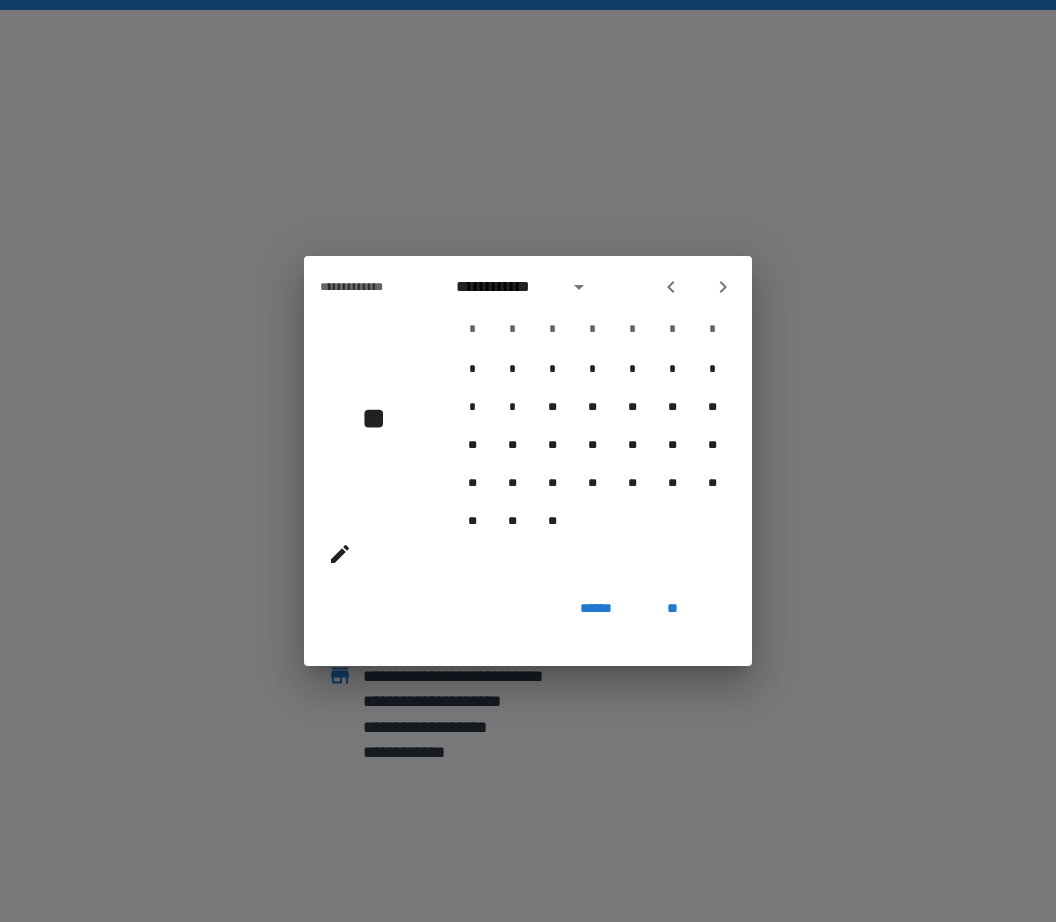 click 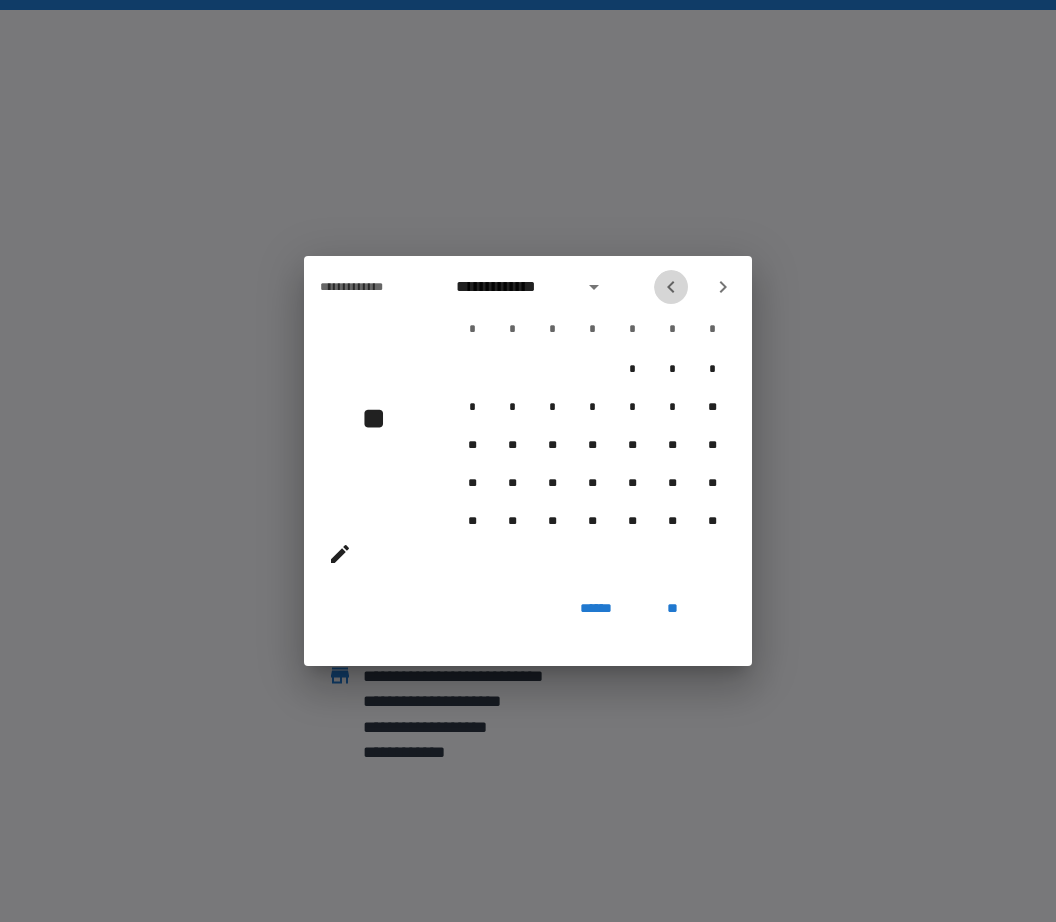 click 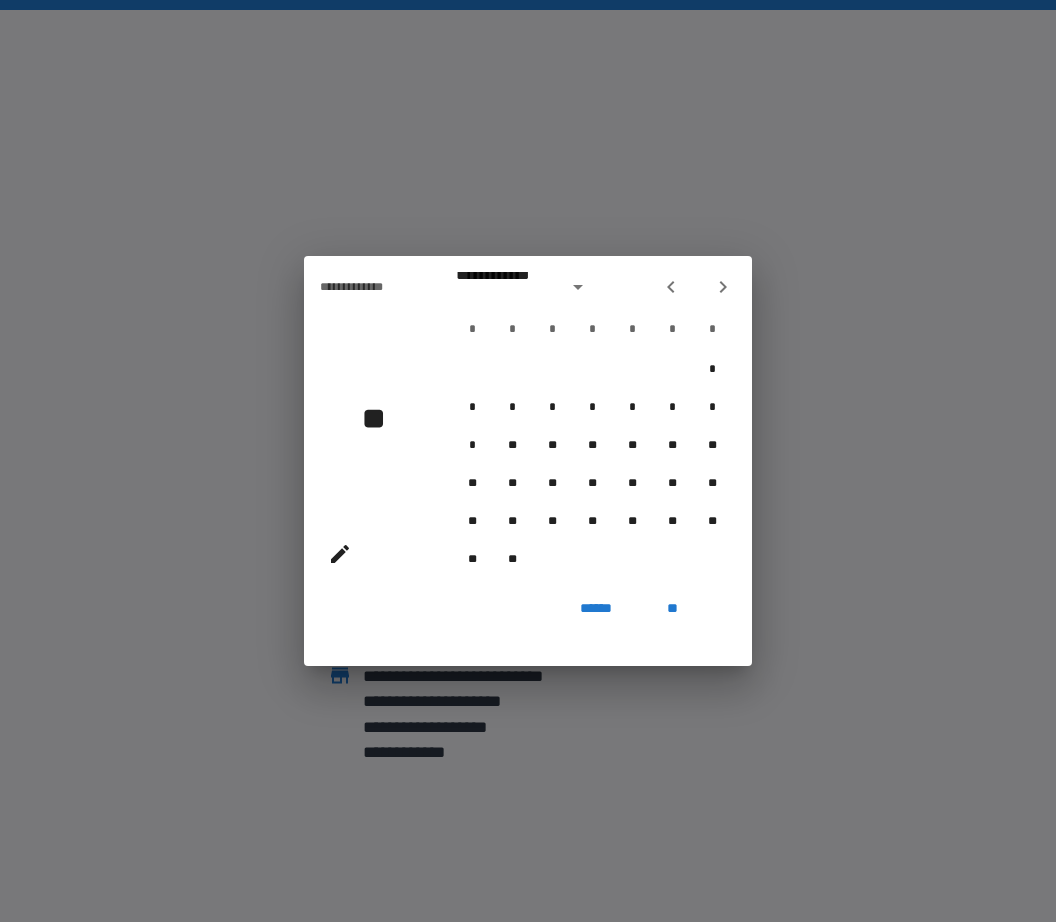 click 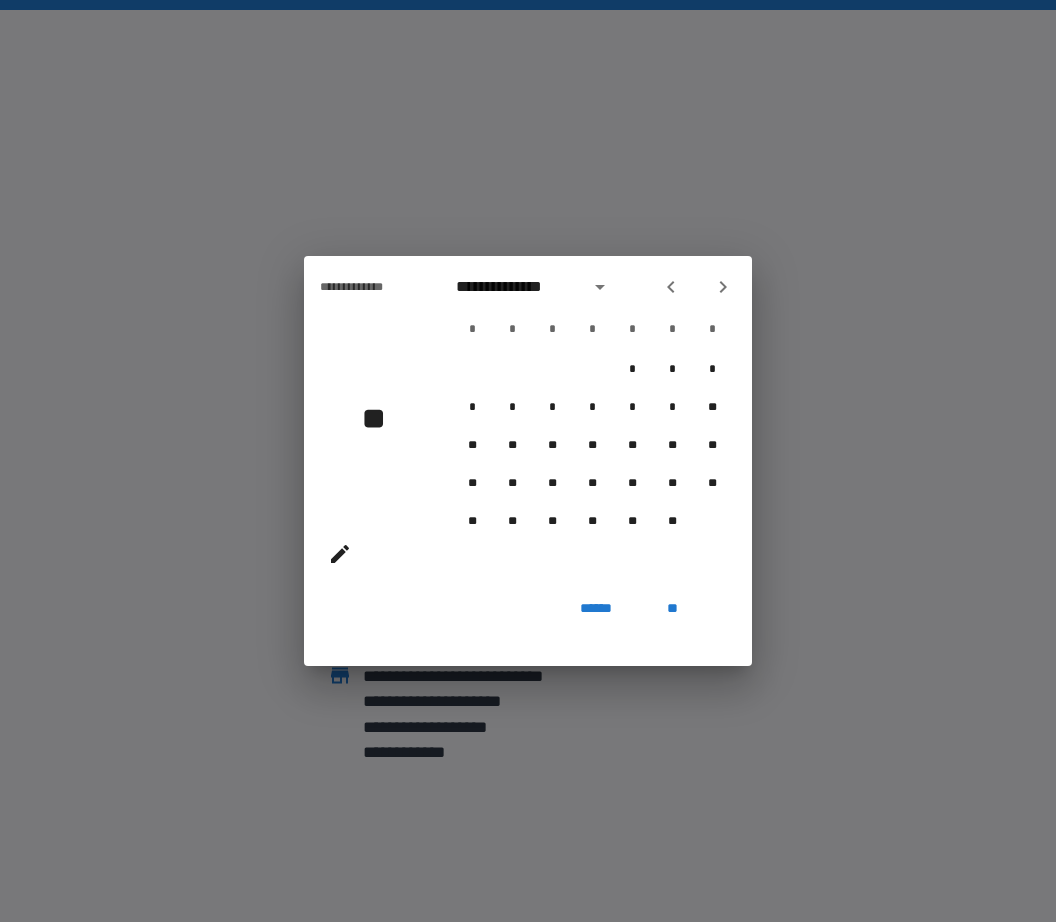 click 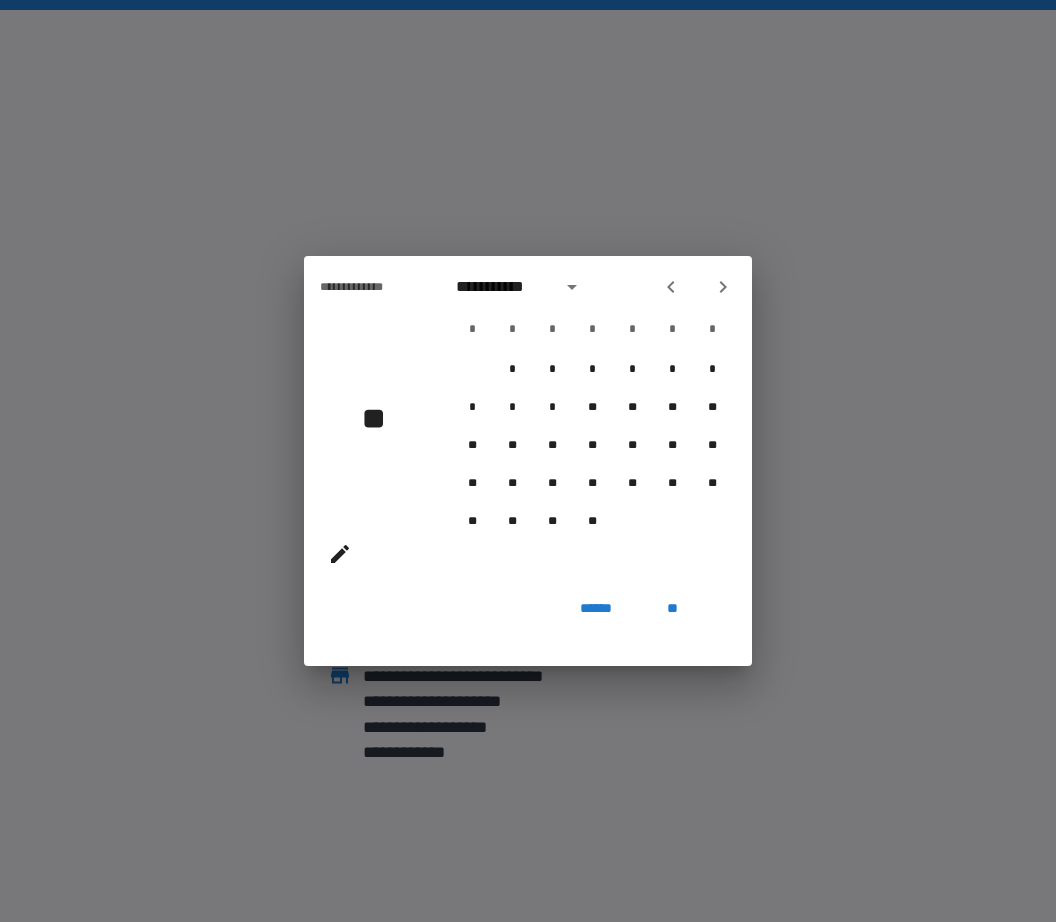 click 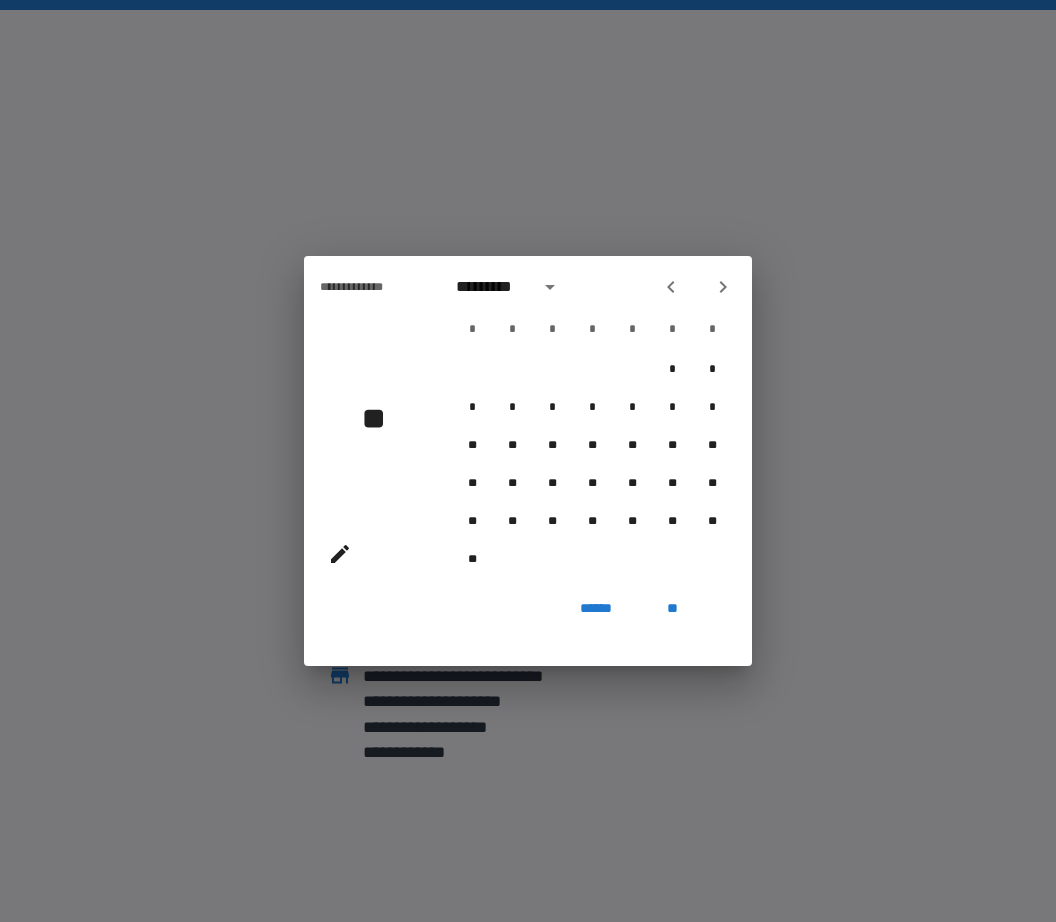 click 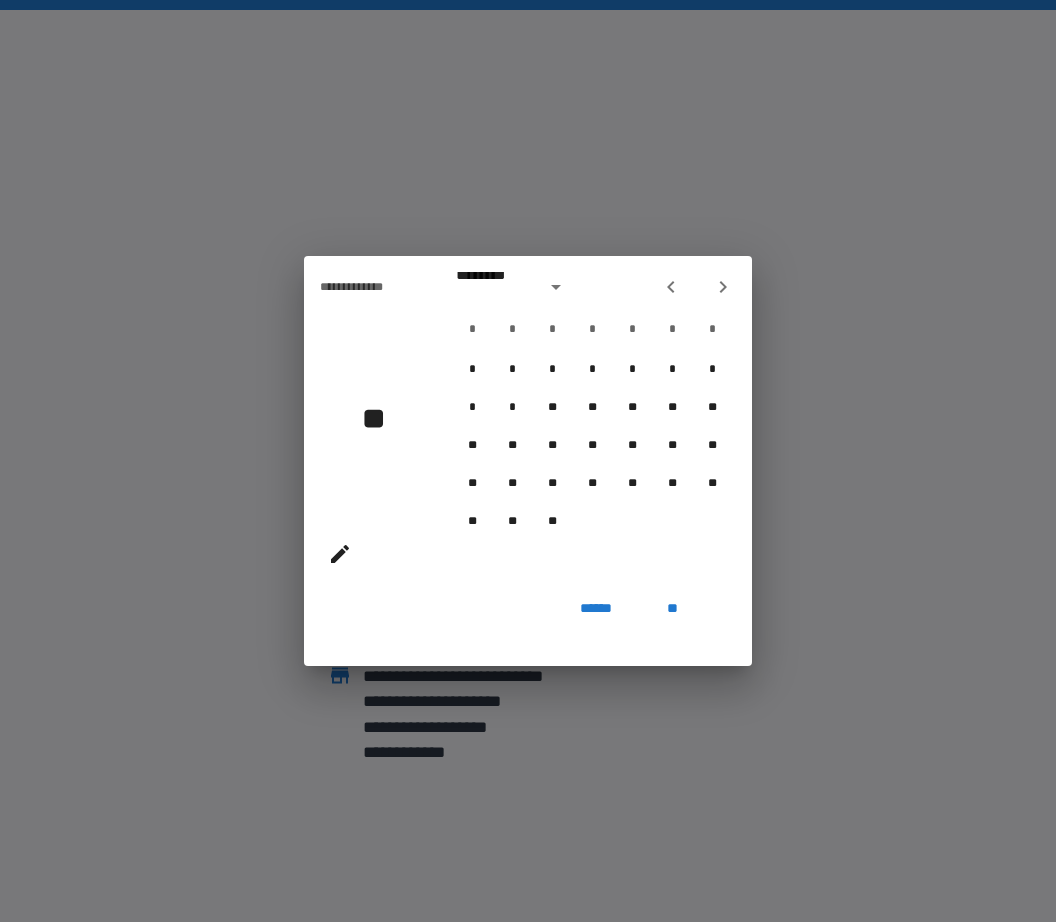 click 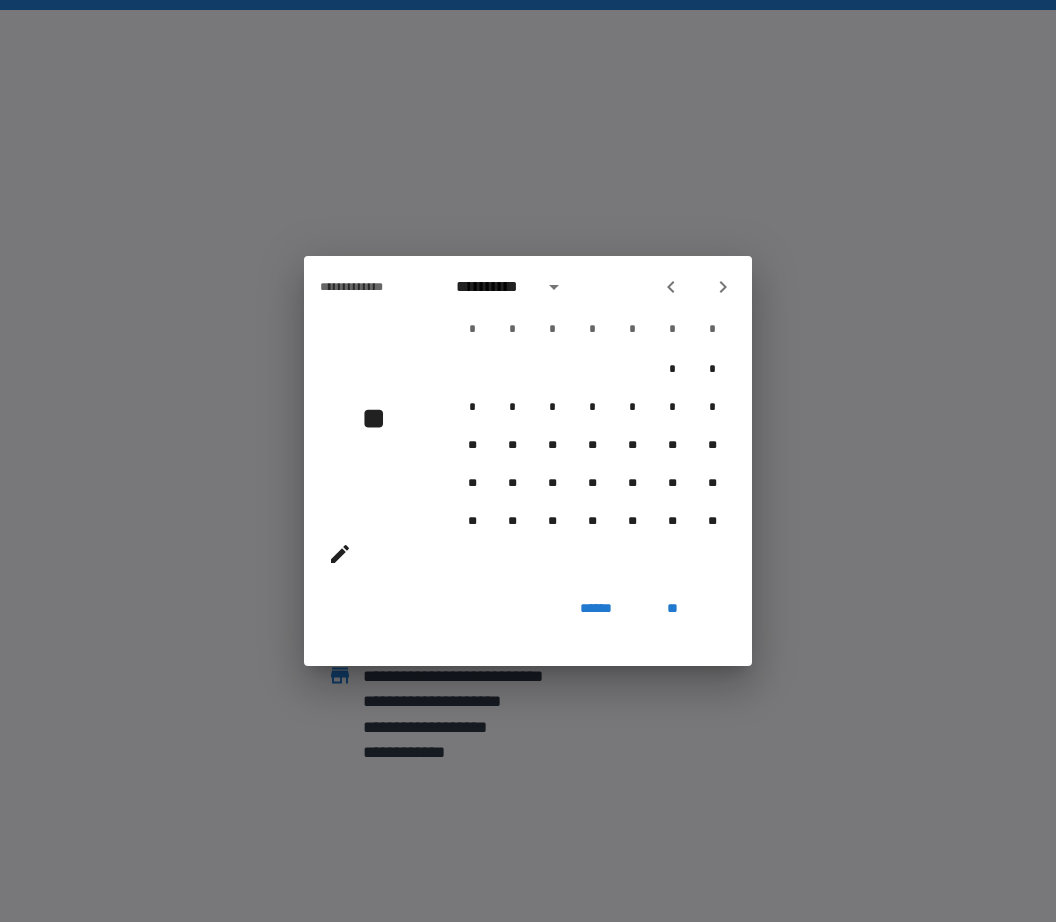 click 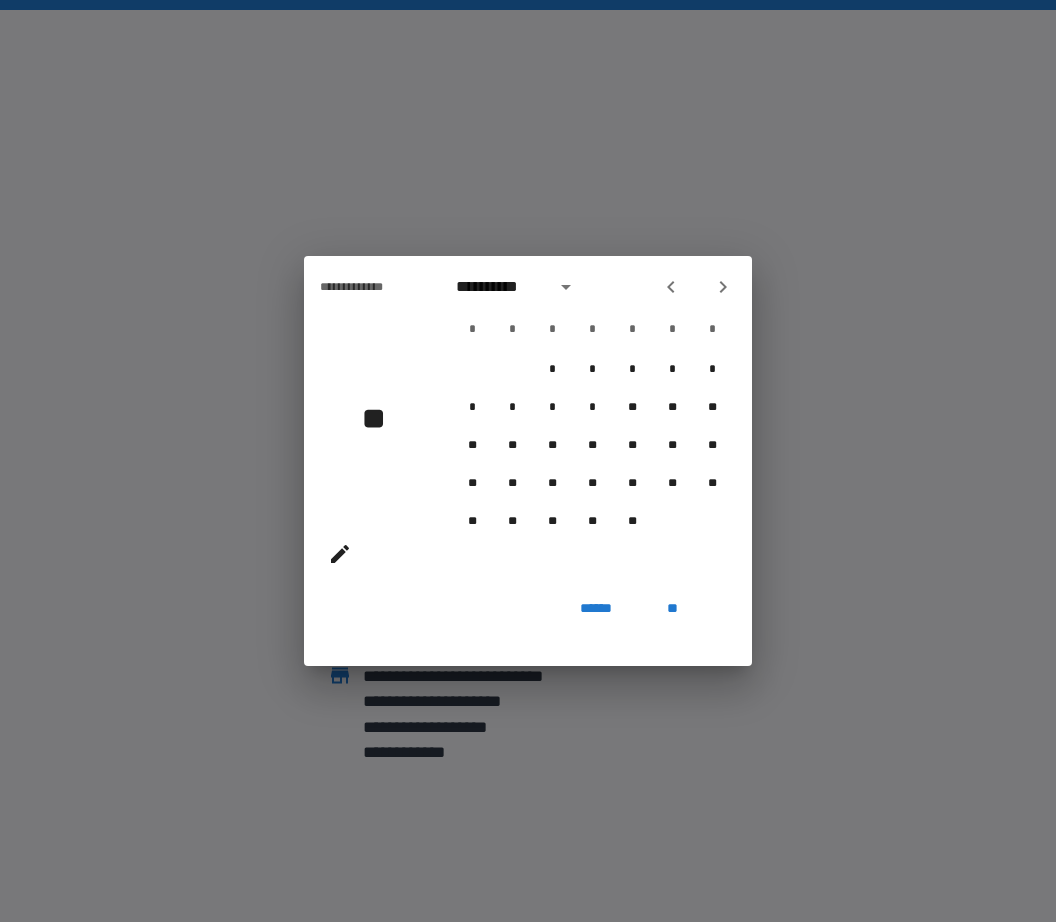 click 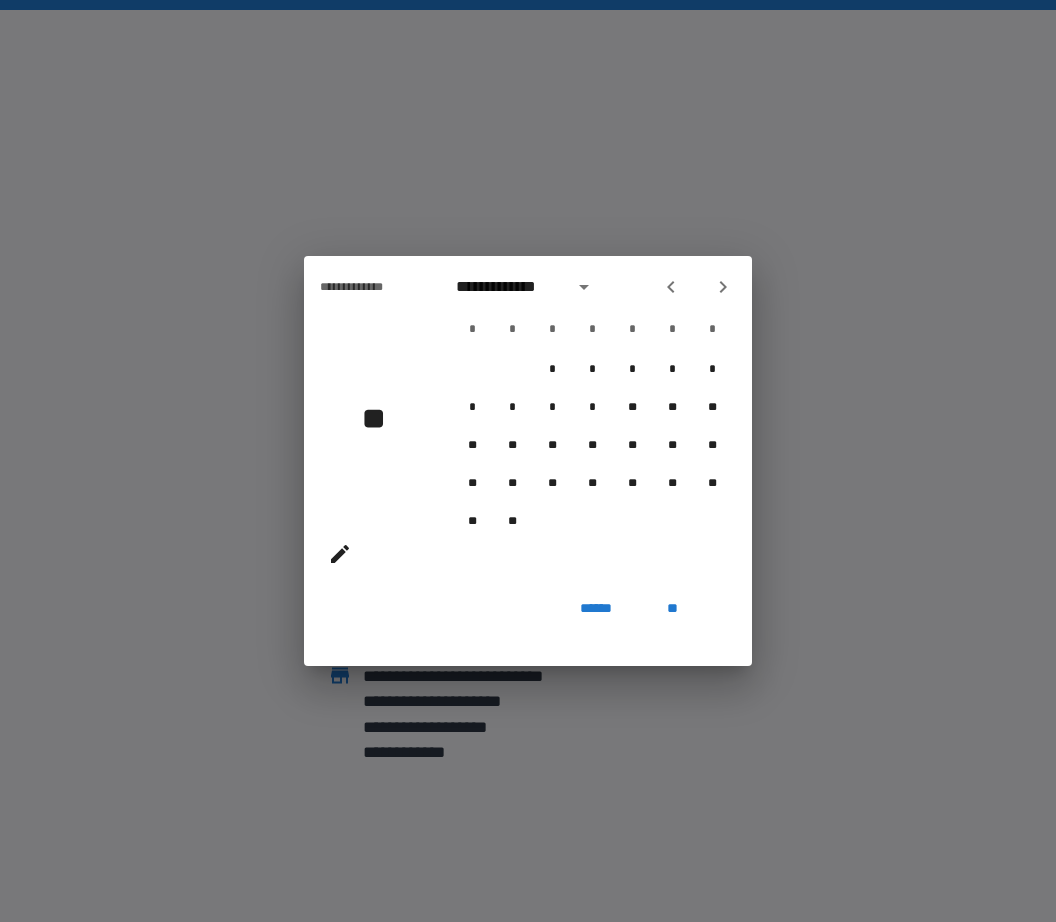 click 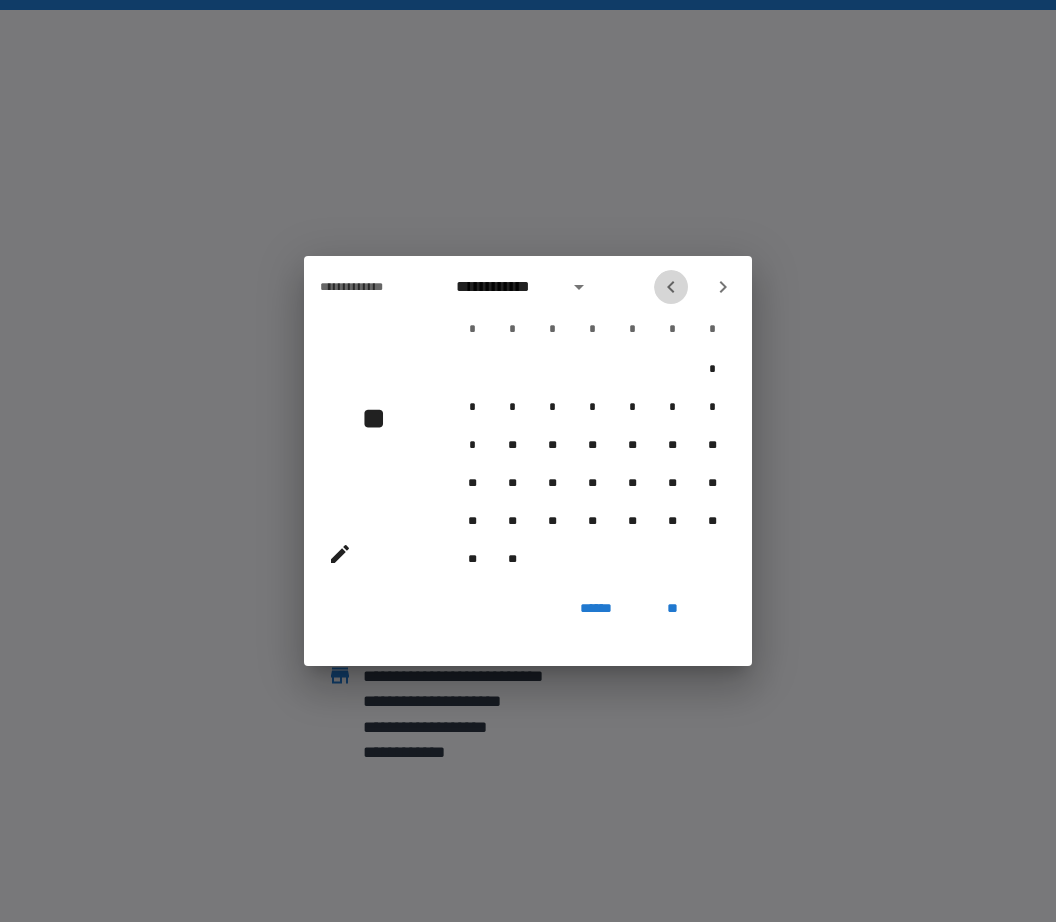 click 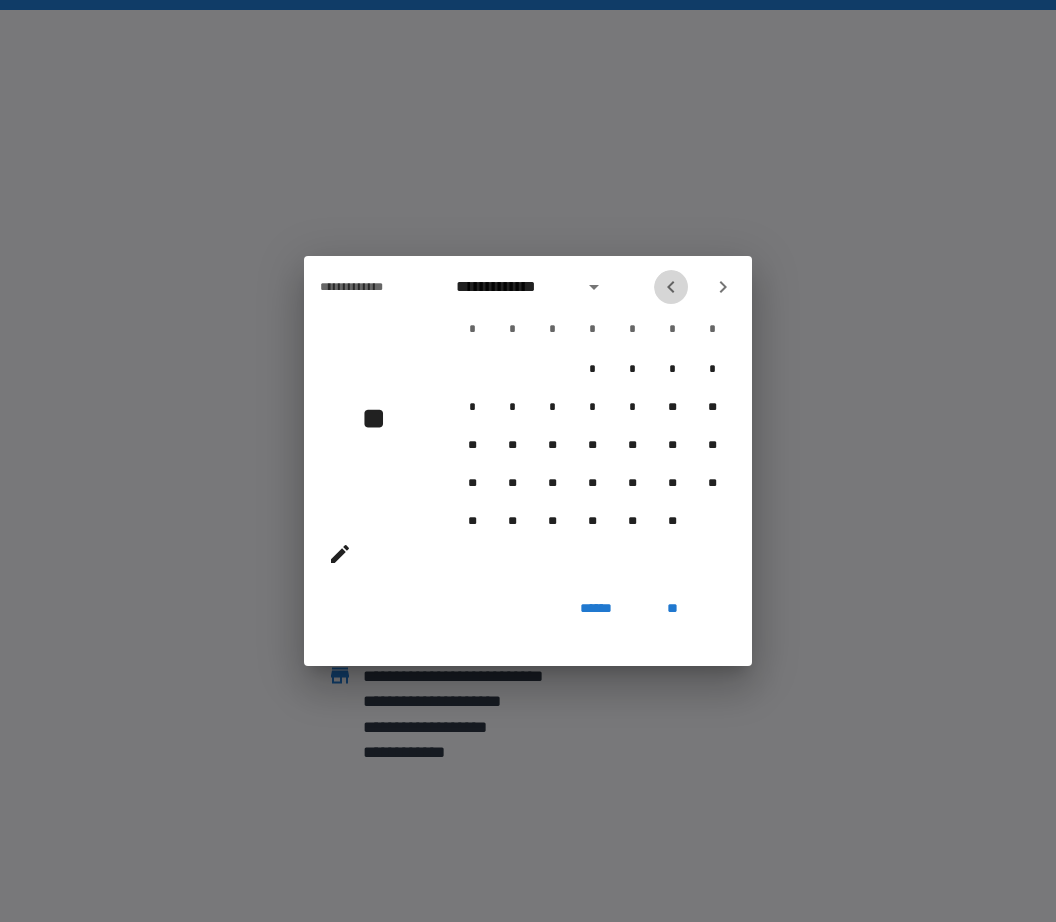 click 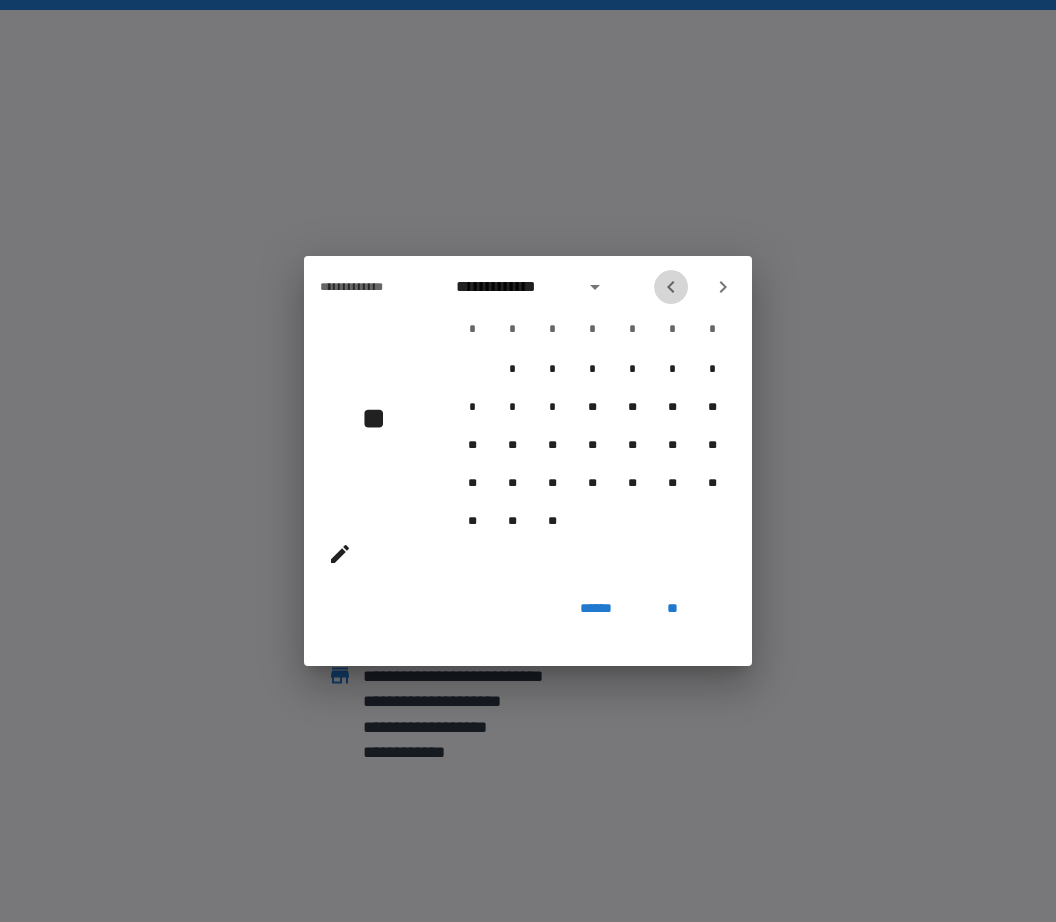 click 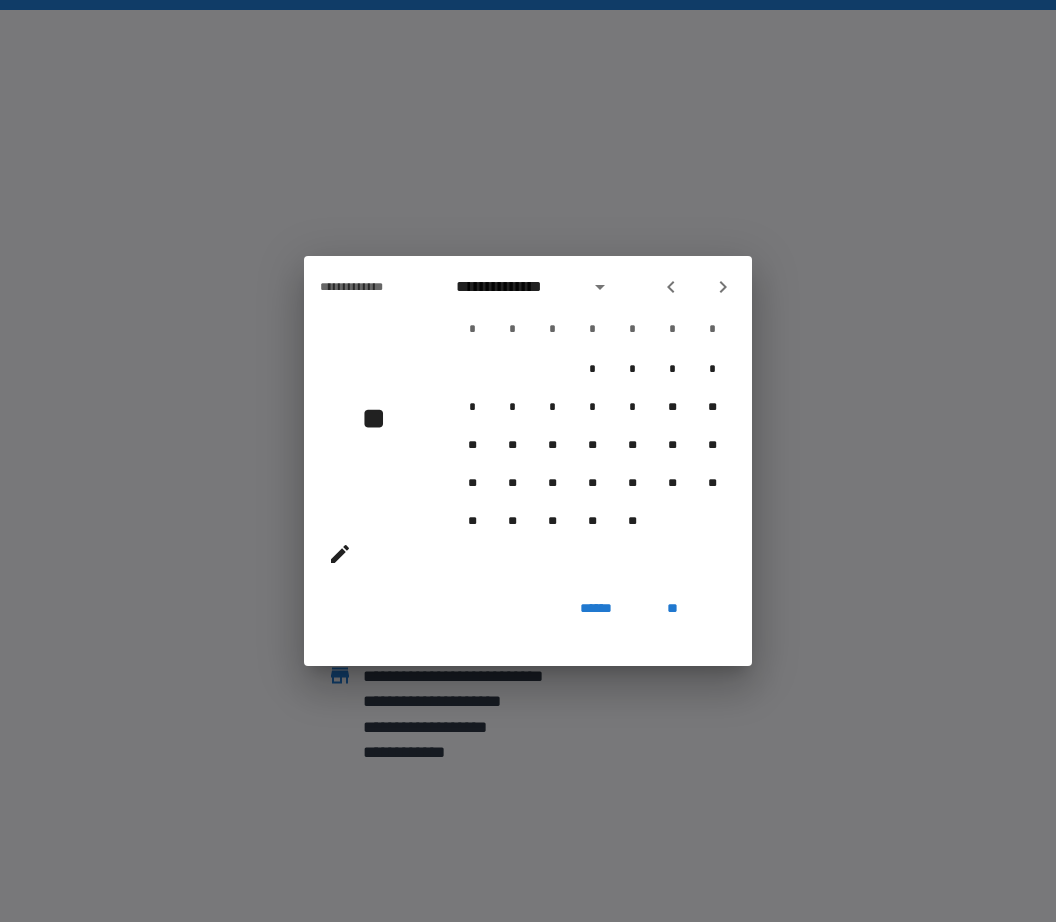 click 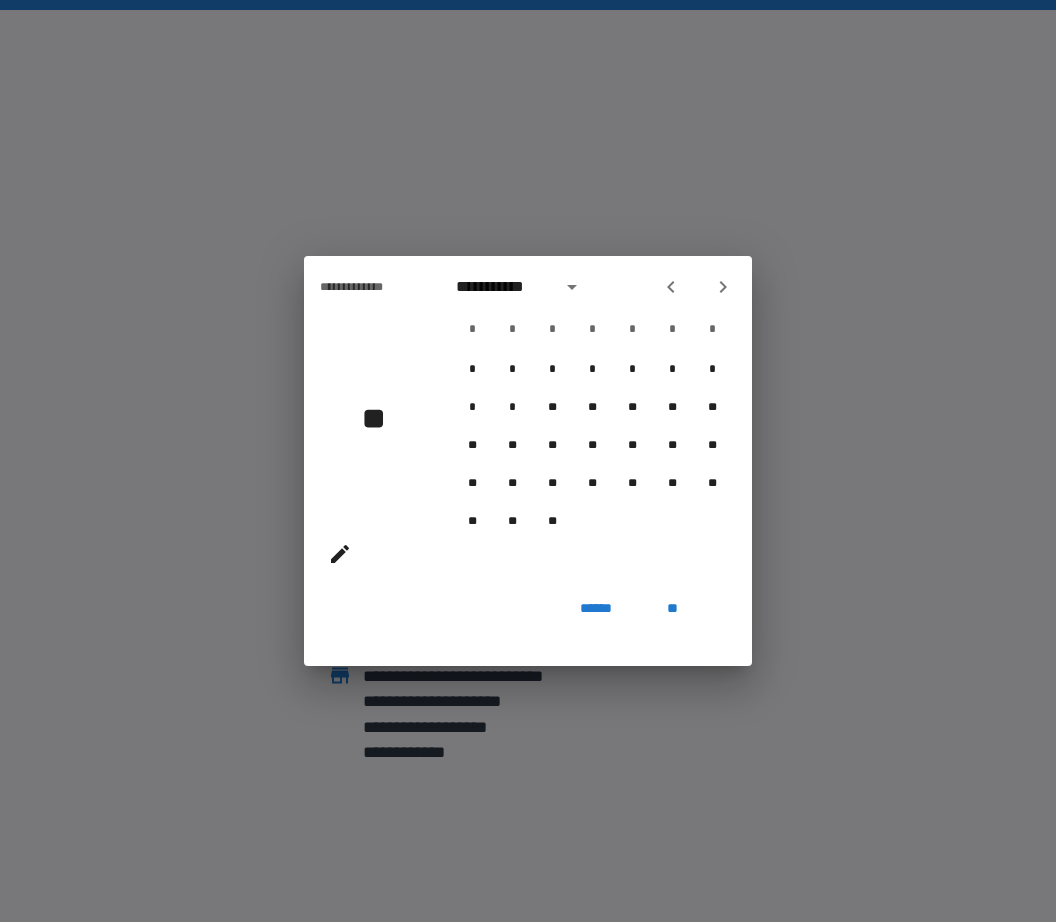 click 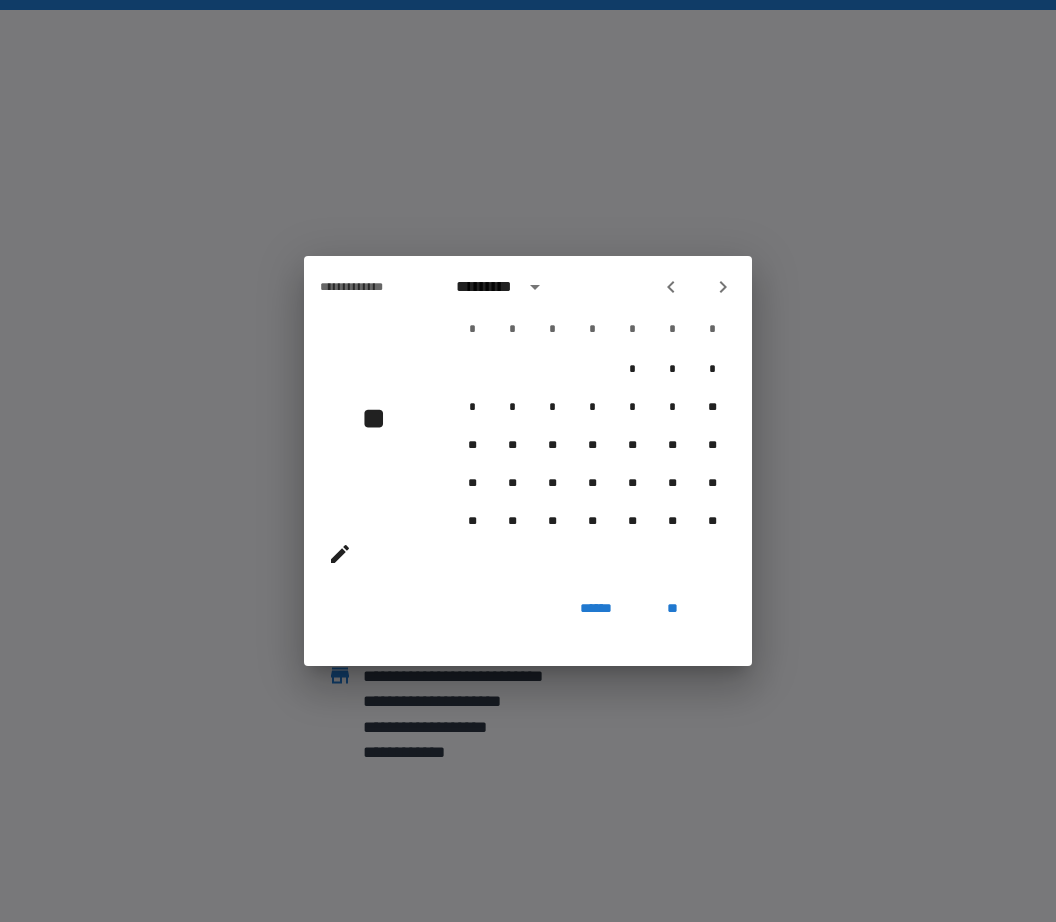 click 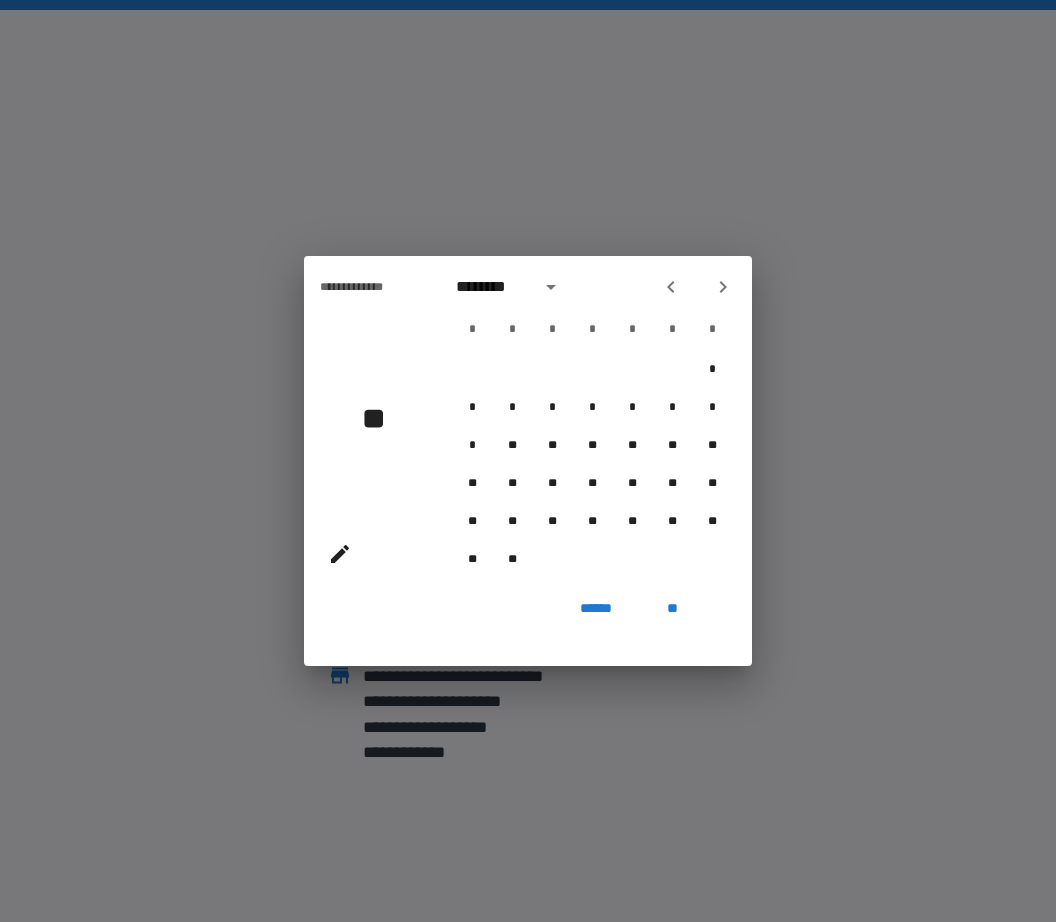 click on "******" at bounding box center [596, 608] 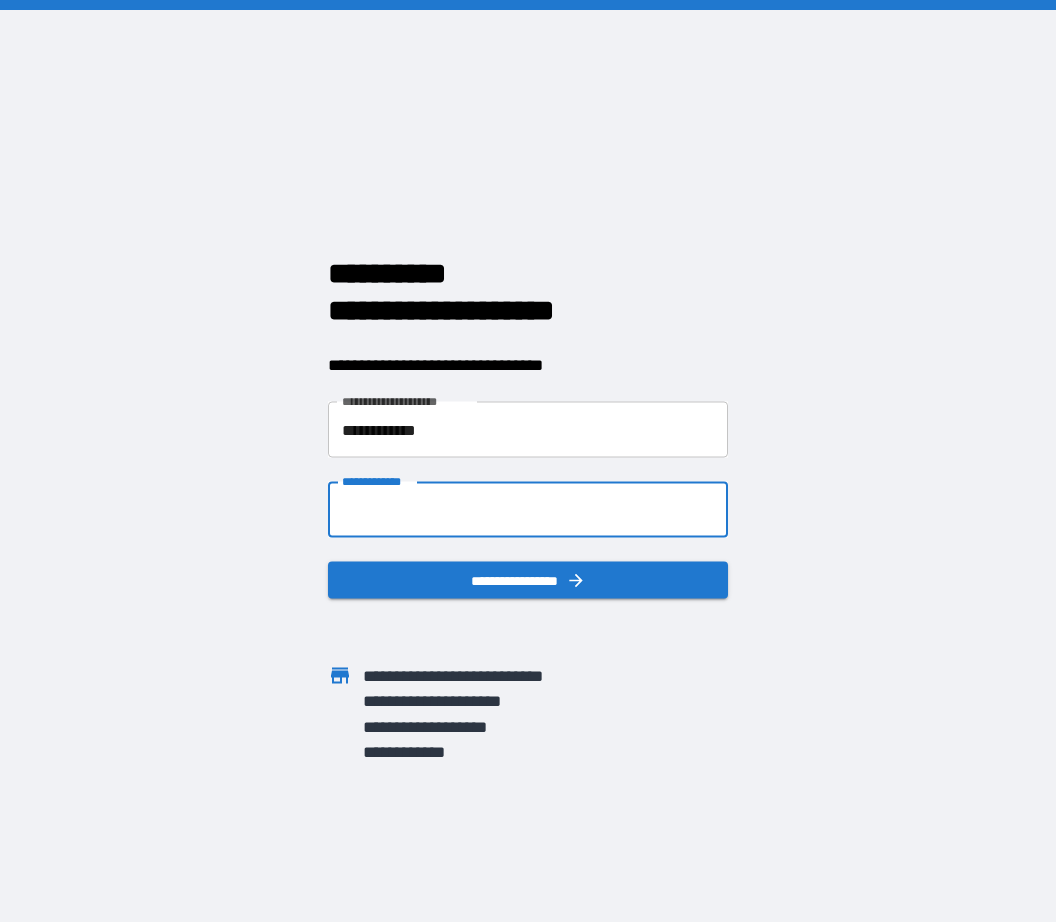click on "**********" at bounding box center (528, 510) 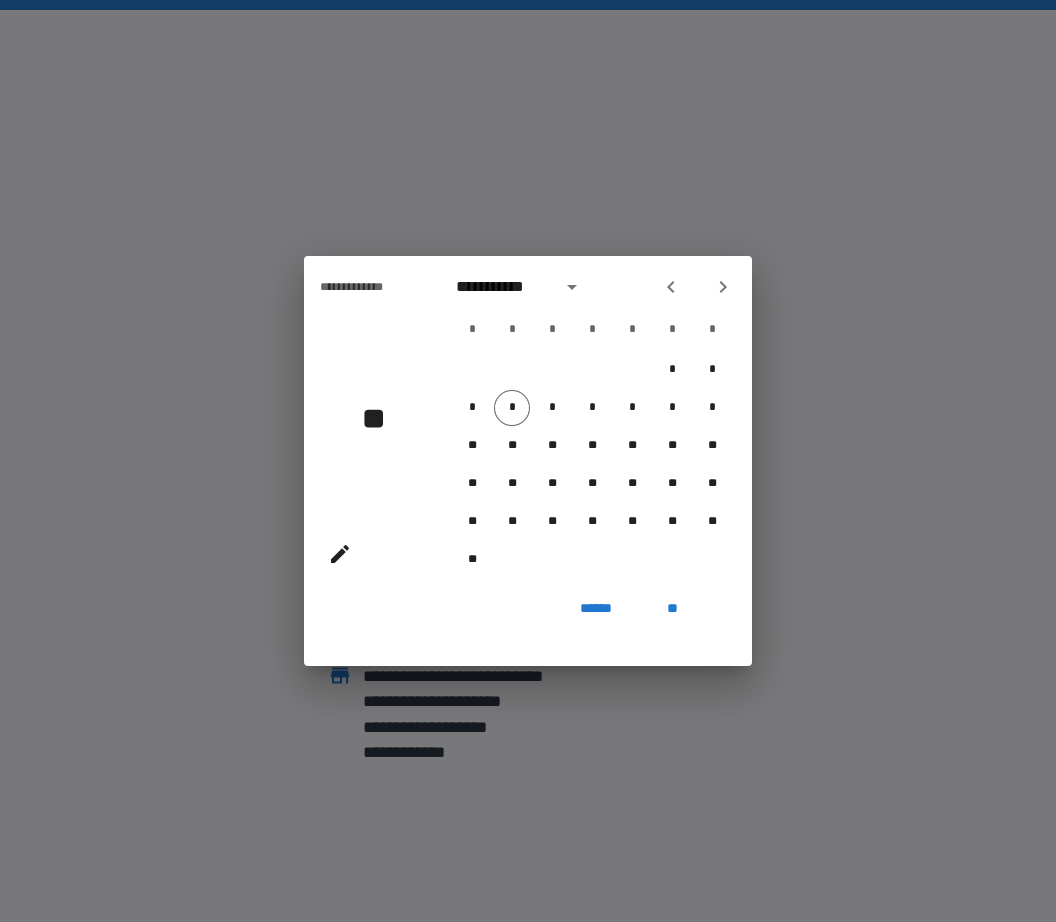 click 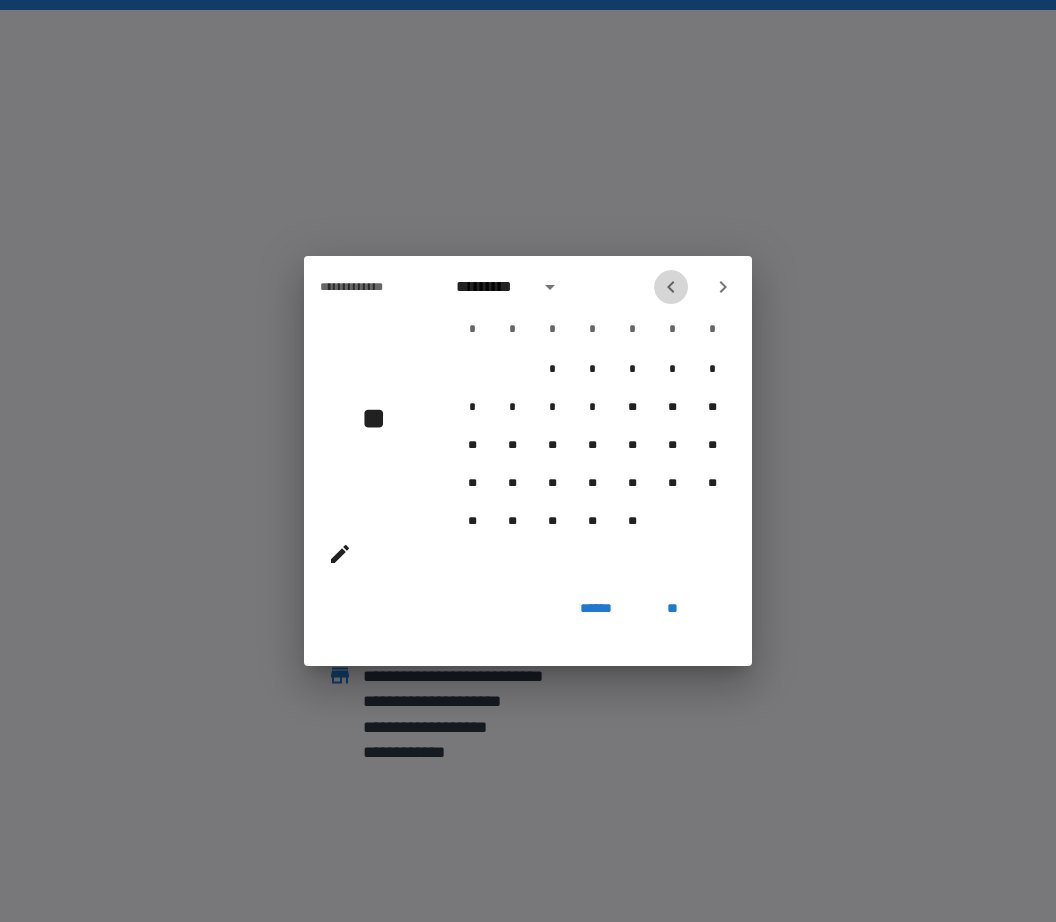 click 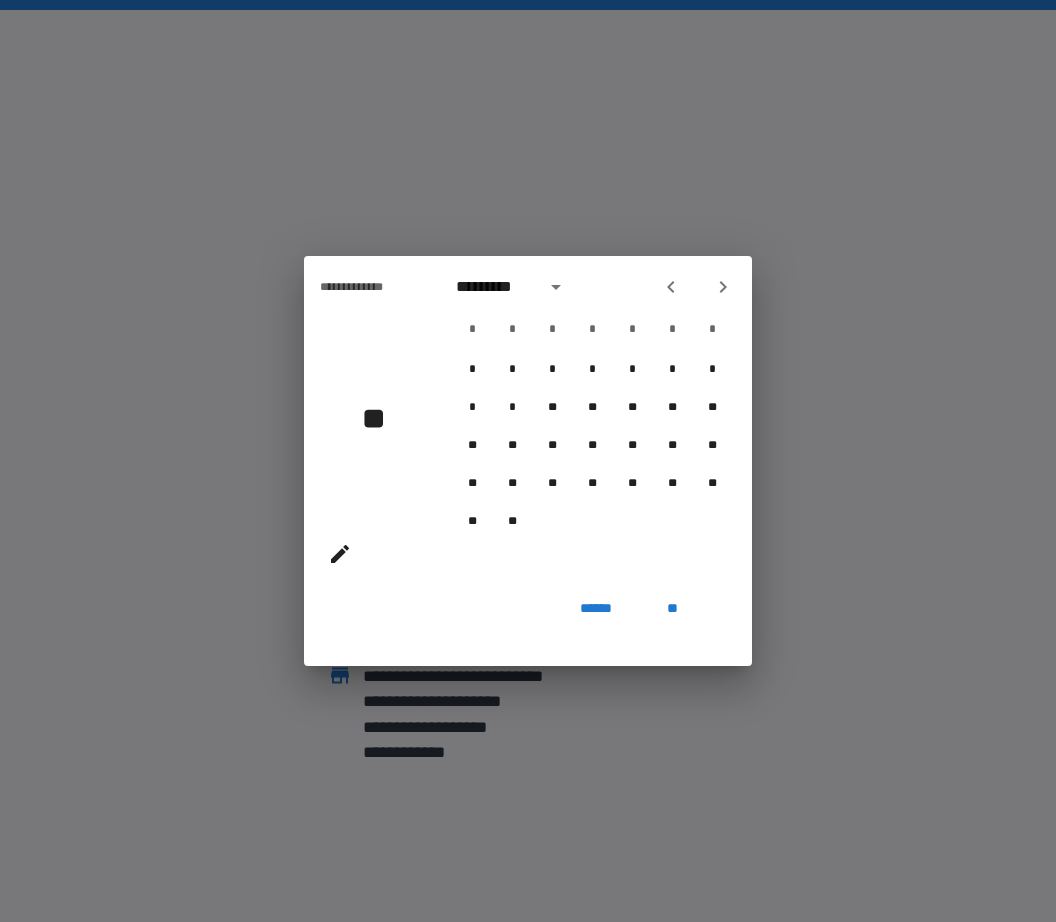 click 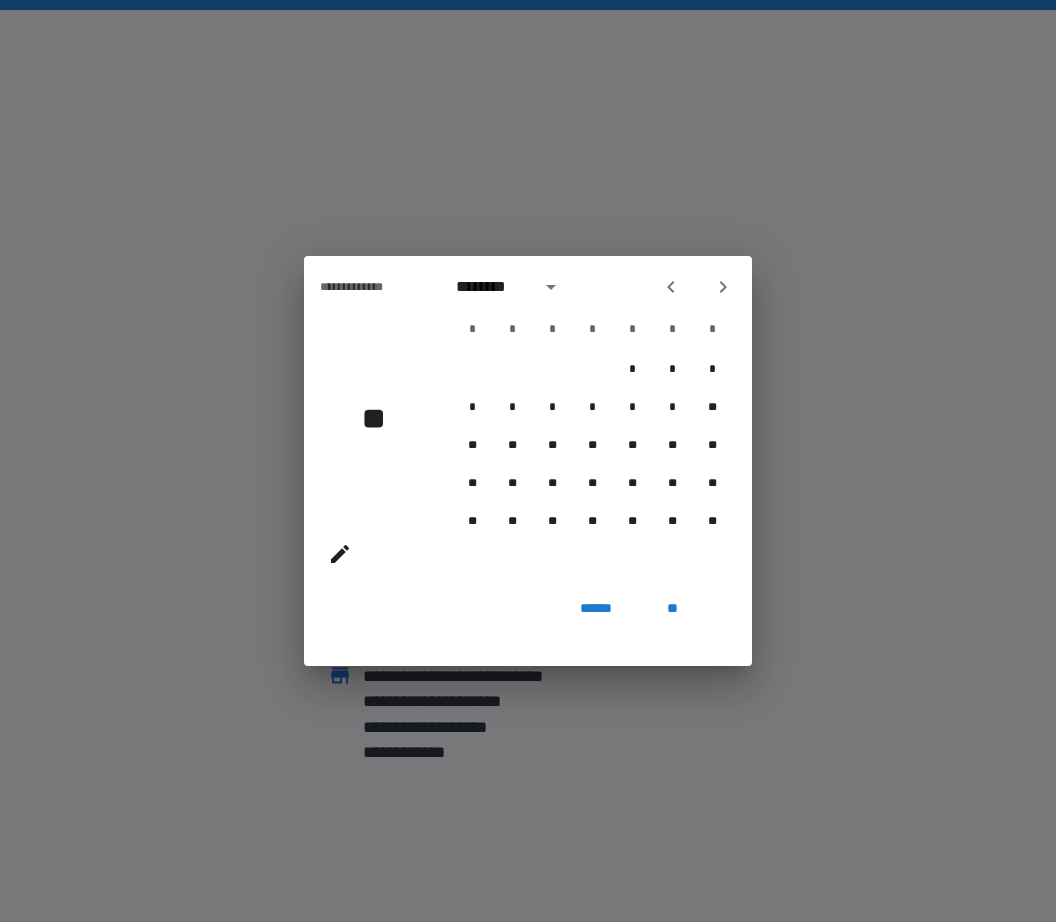 click 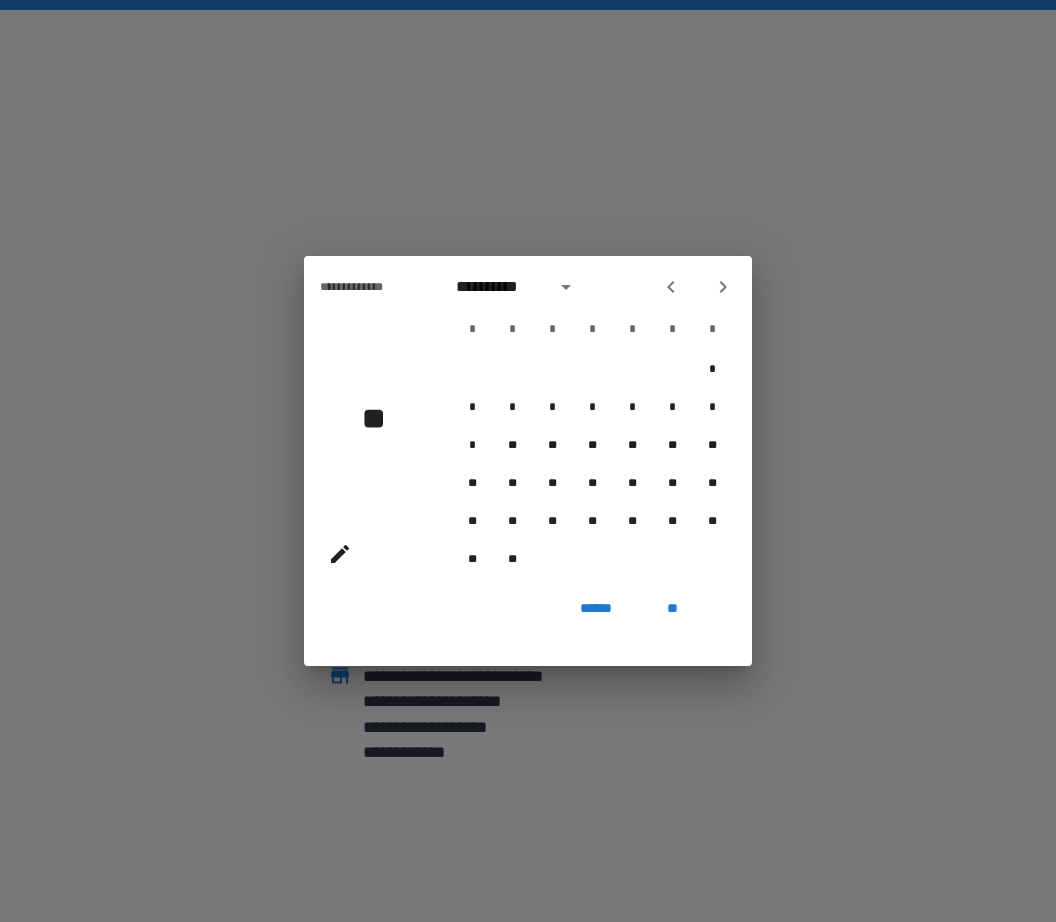 click 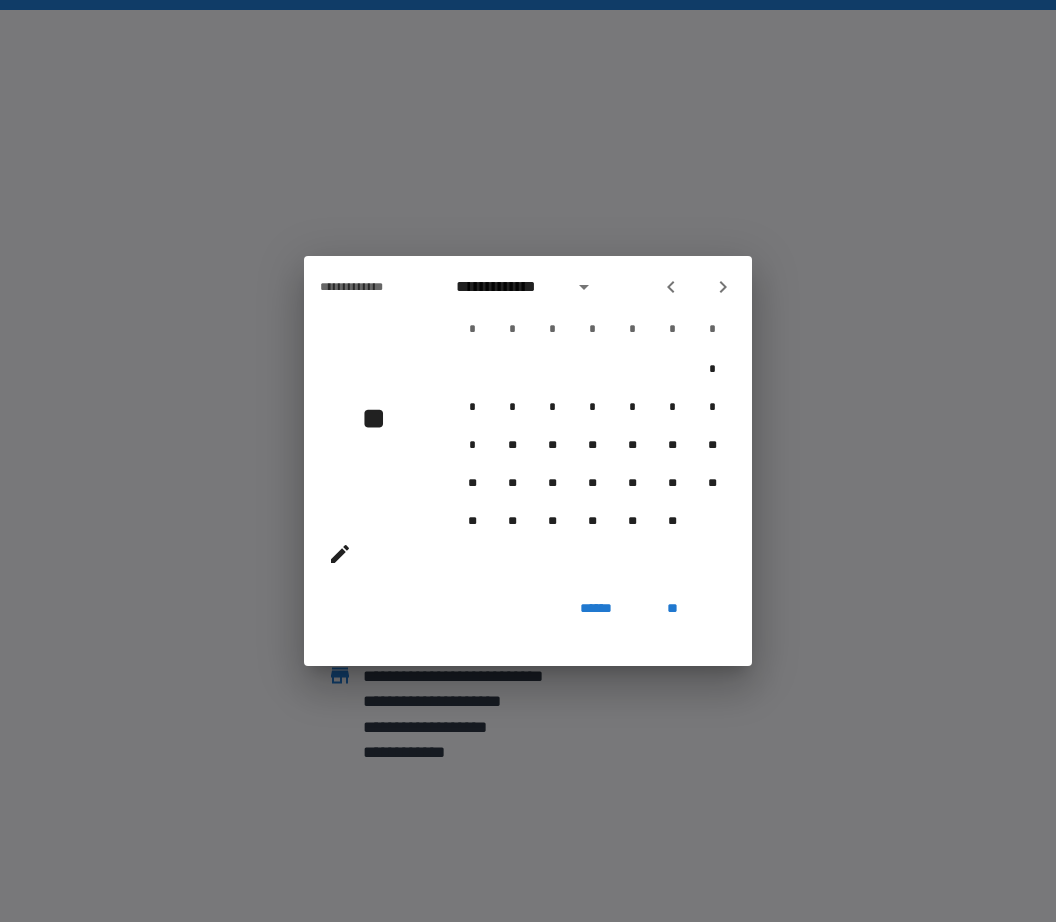 click 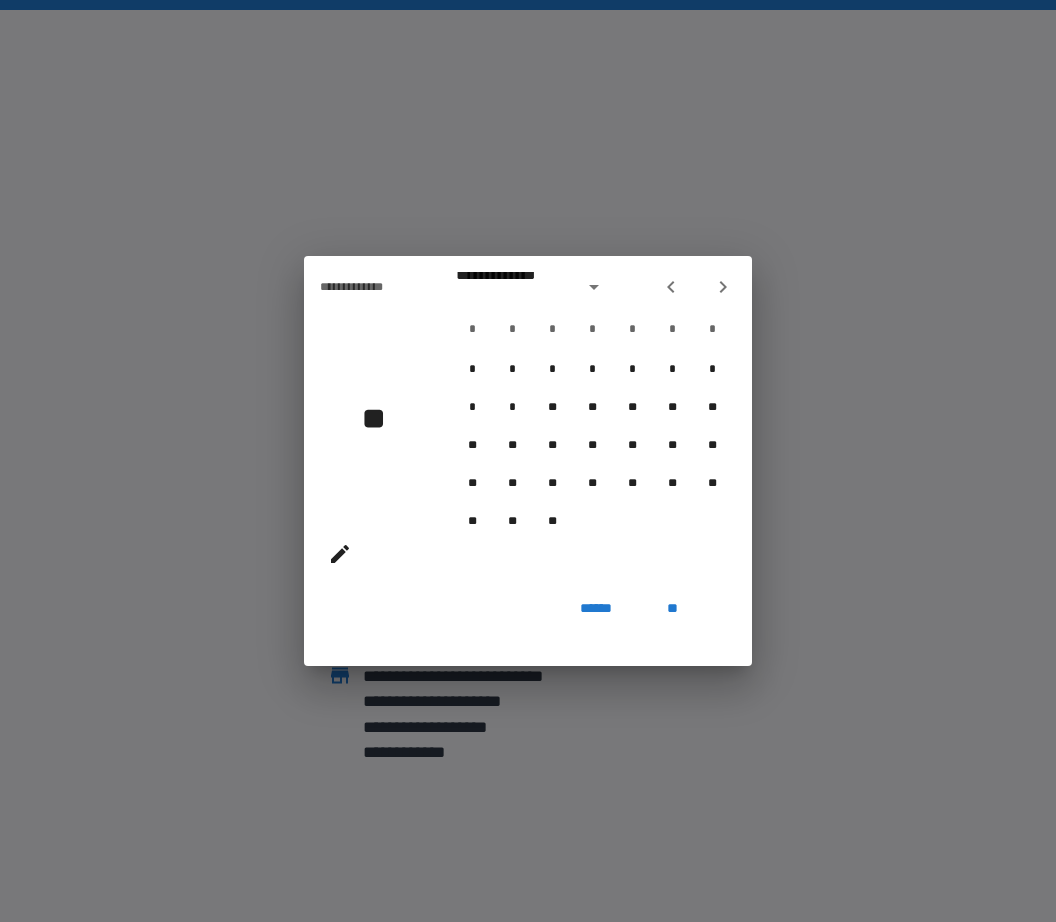 click 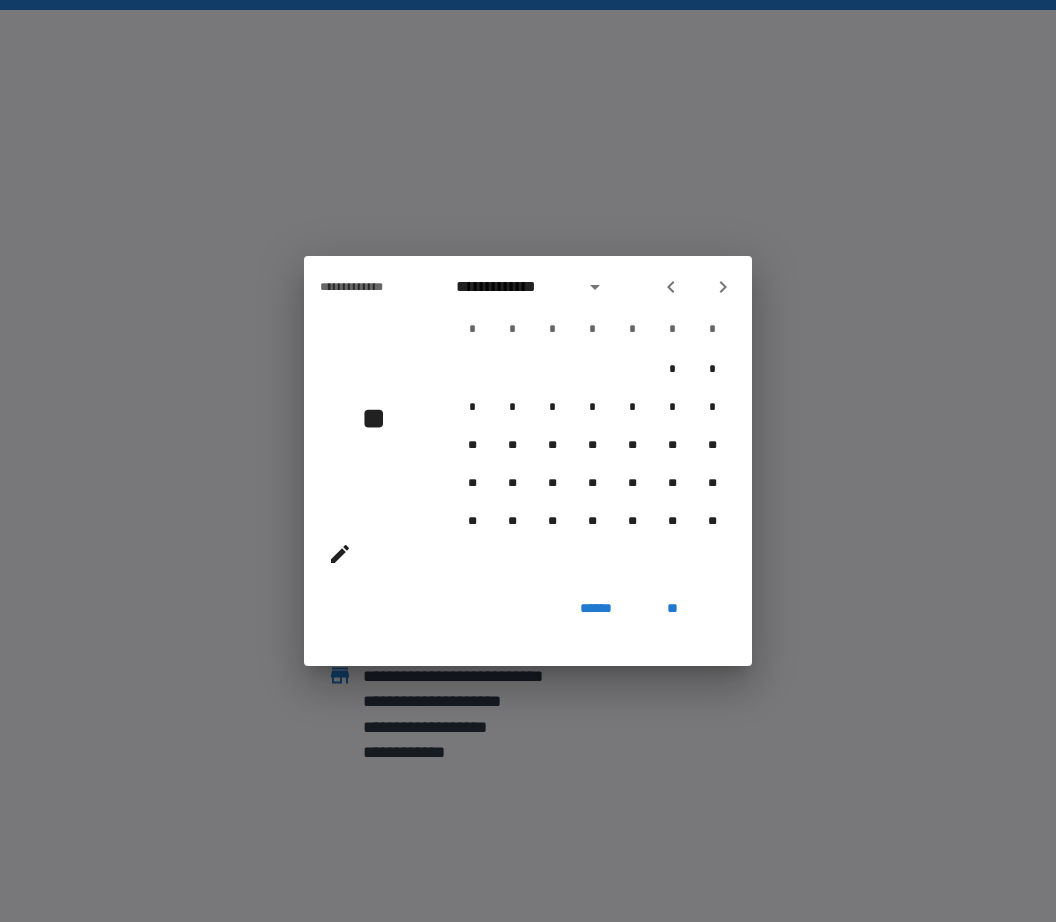 click on "**" at bounding box center [672, 608] 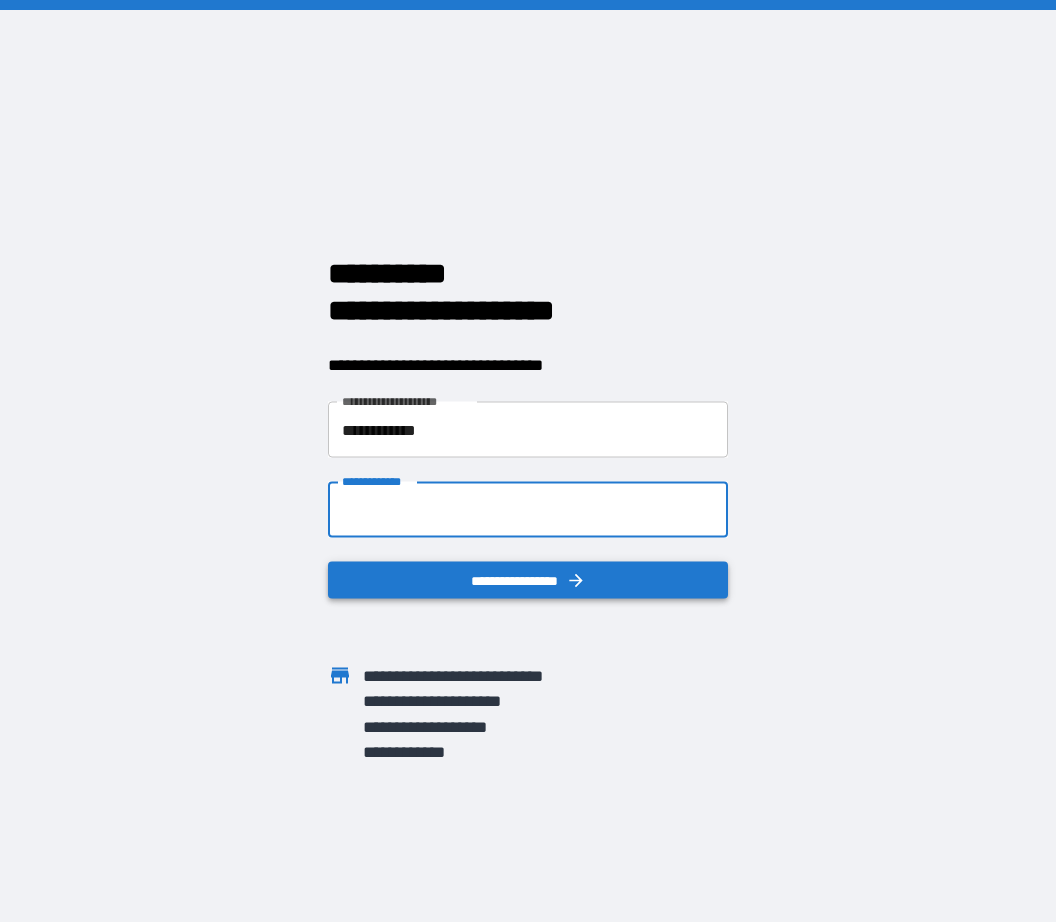 click on "**********" at bounding box center (528, 580) 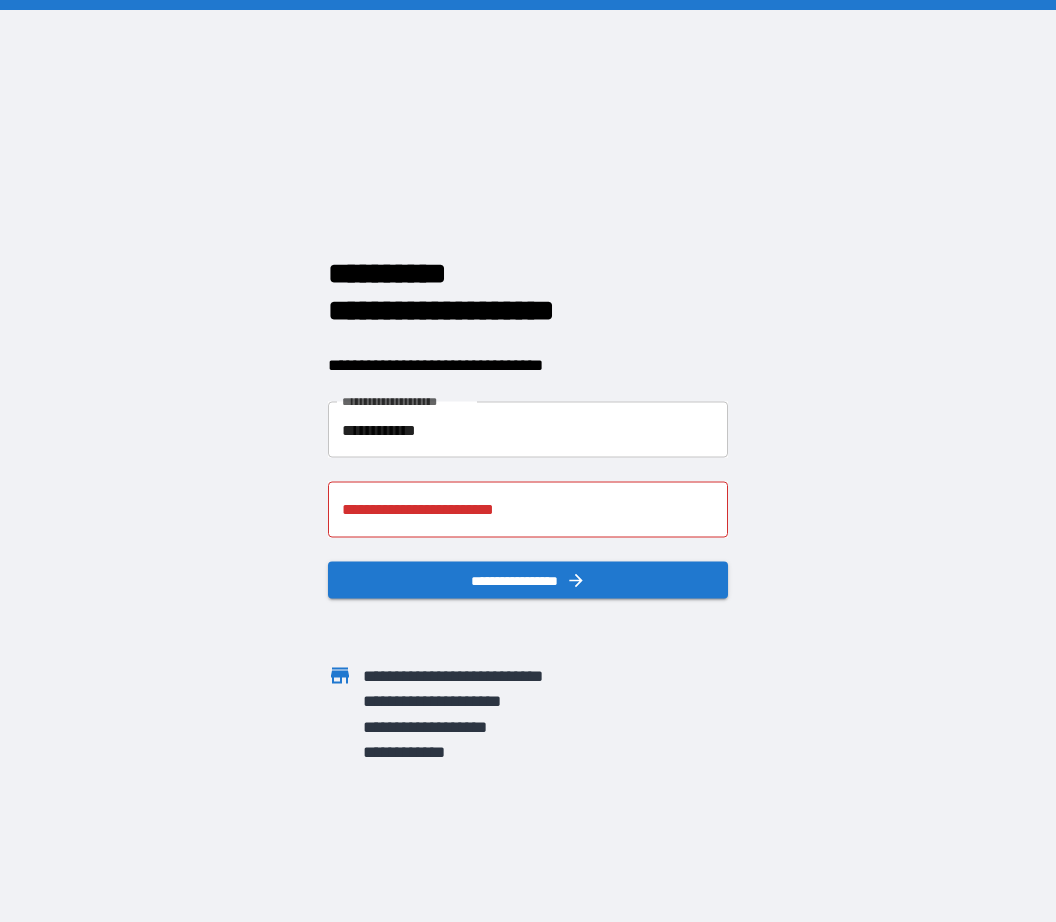 click on "**********" at bounding box center (528, 510) 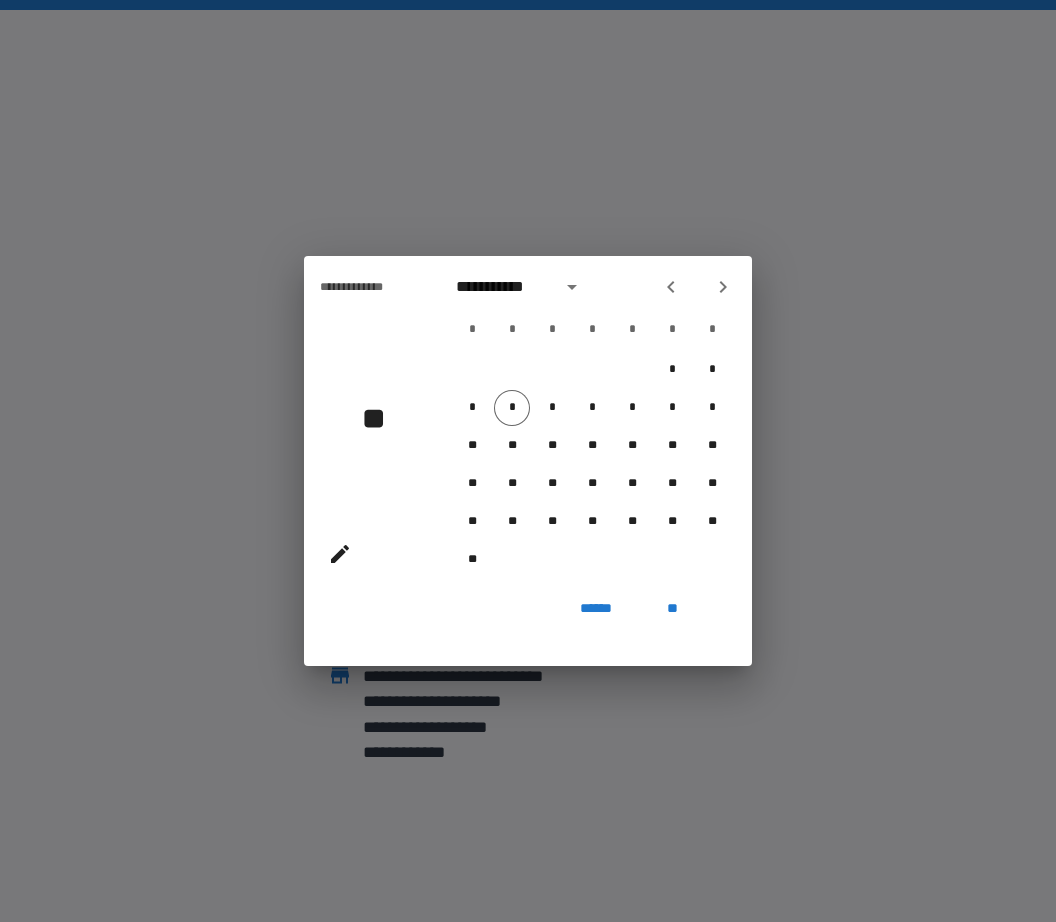 click 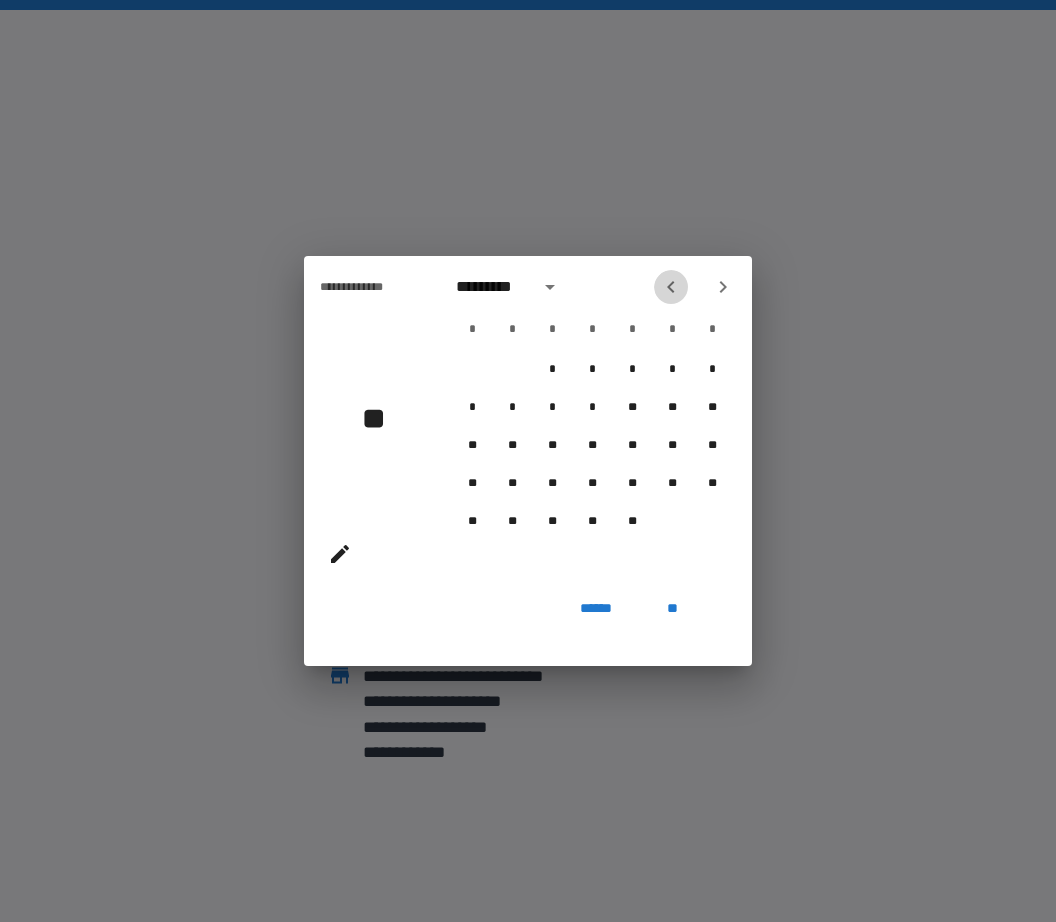click 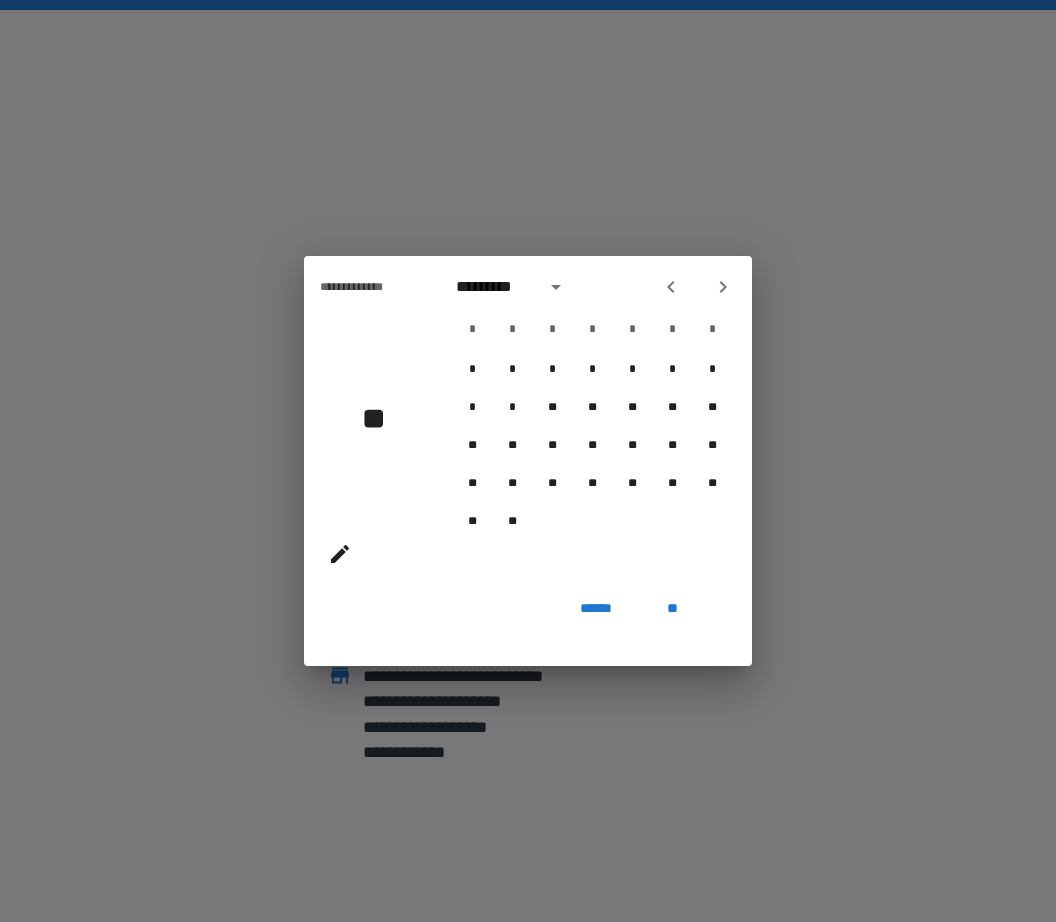 click at bounding box center [671, 287] 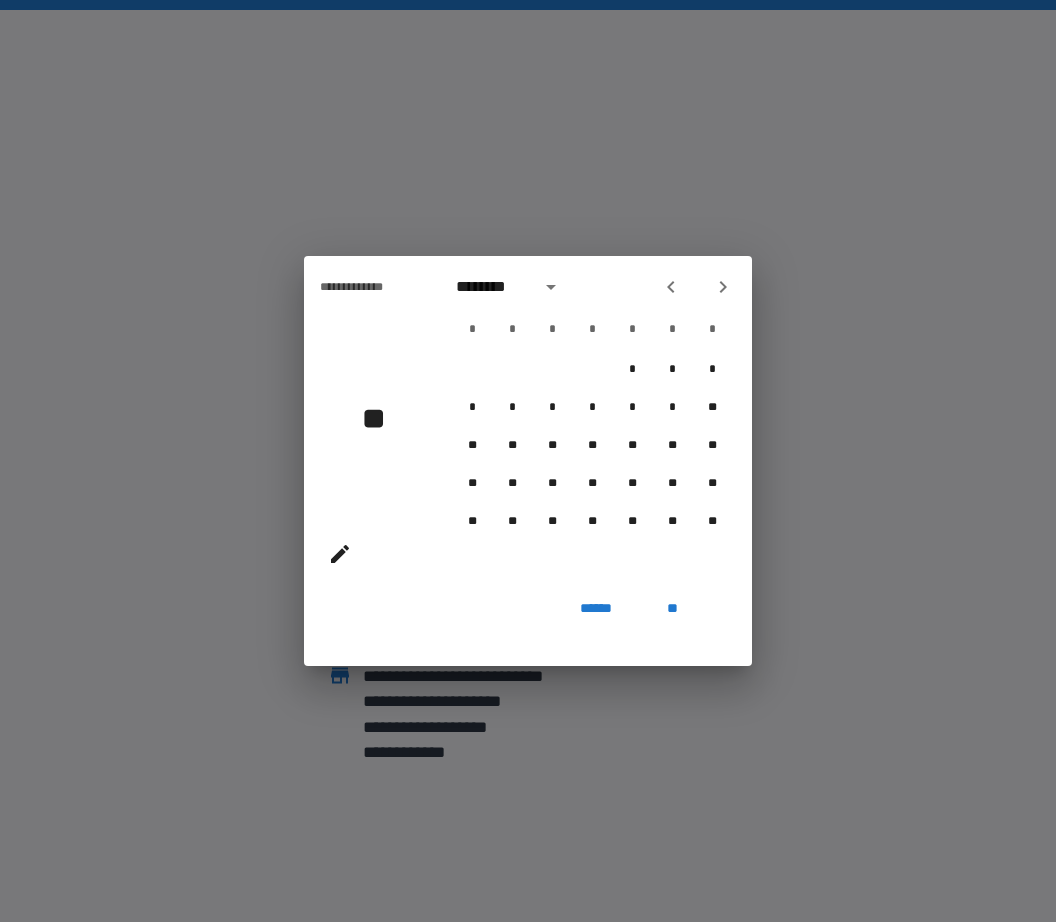 click 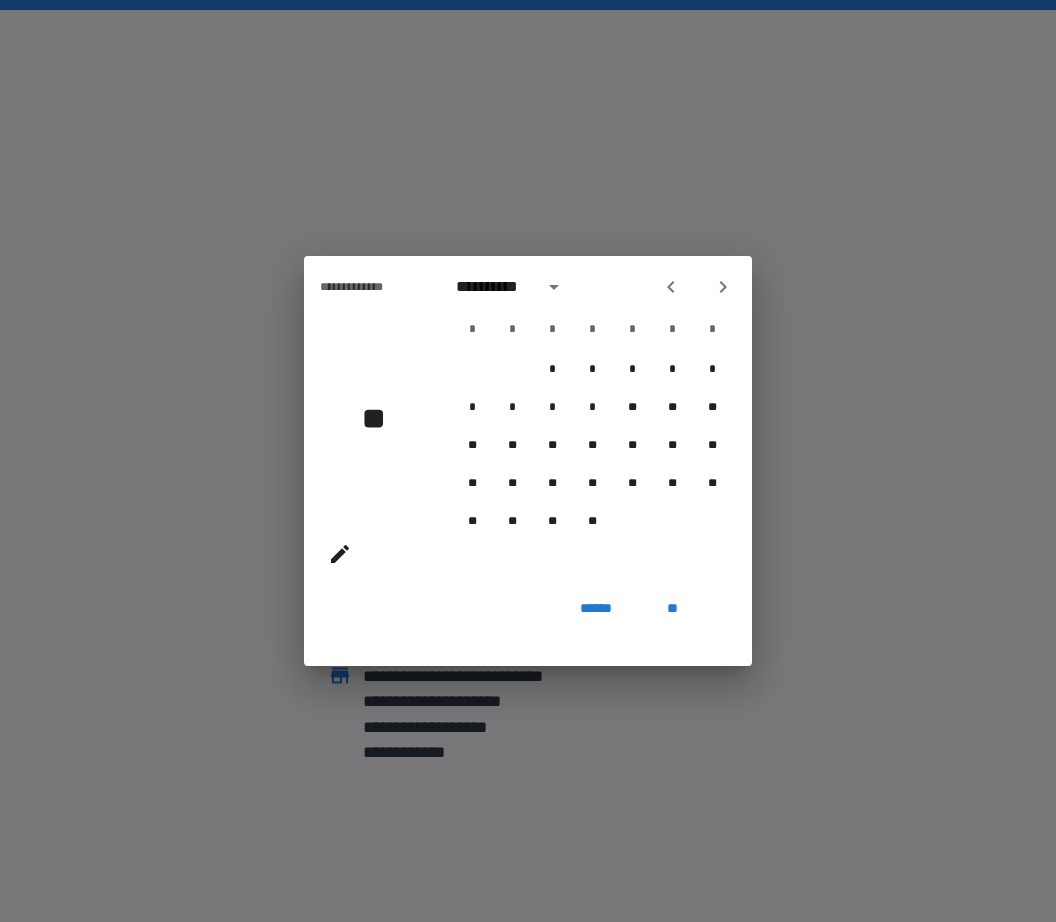 click 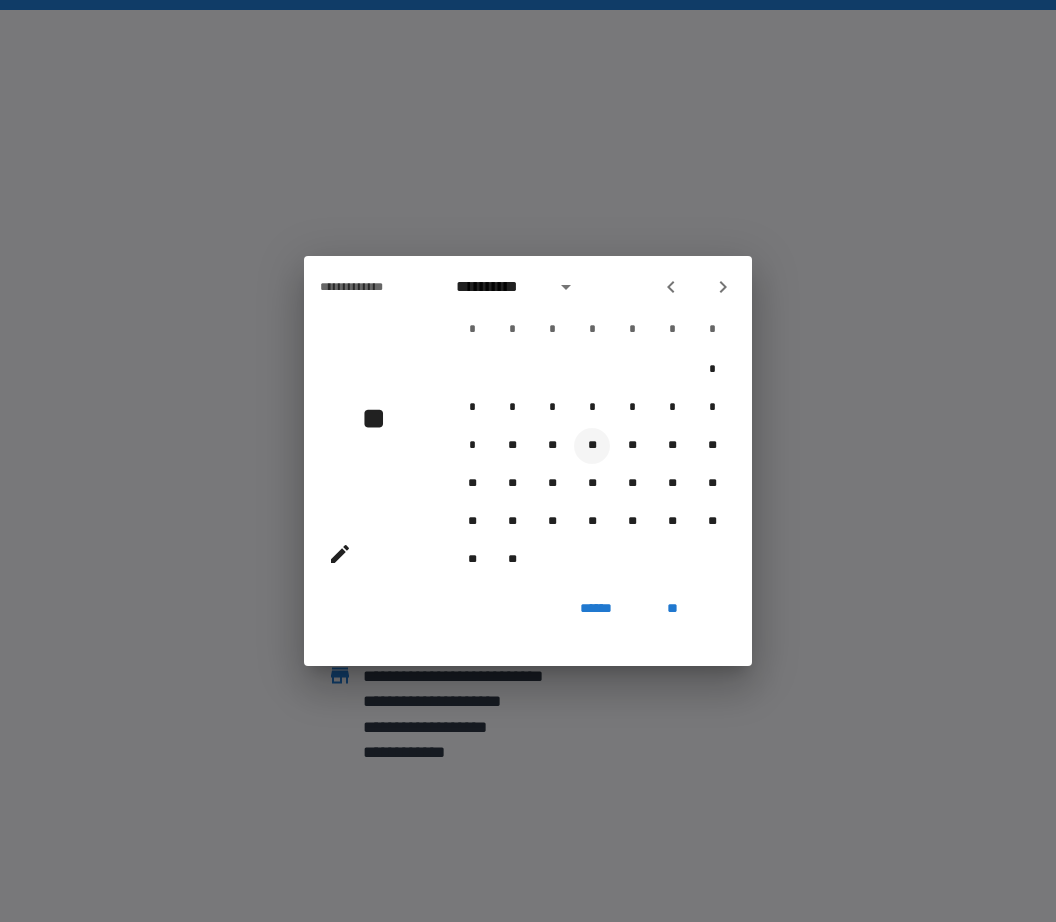 click on "**" at bounding box center (592, 446) 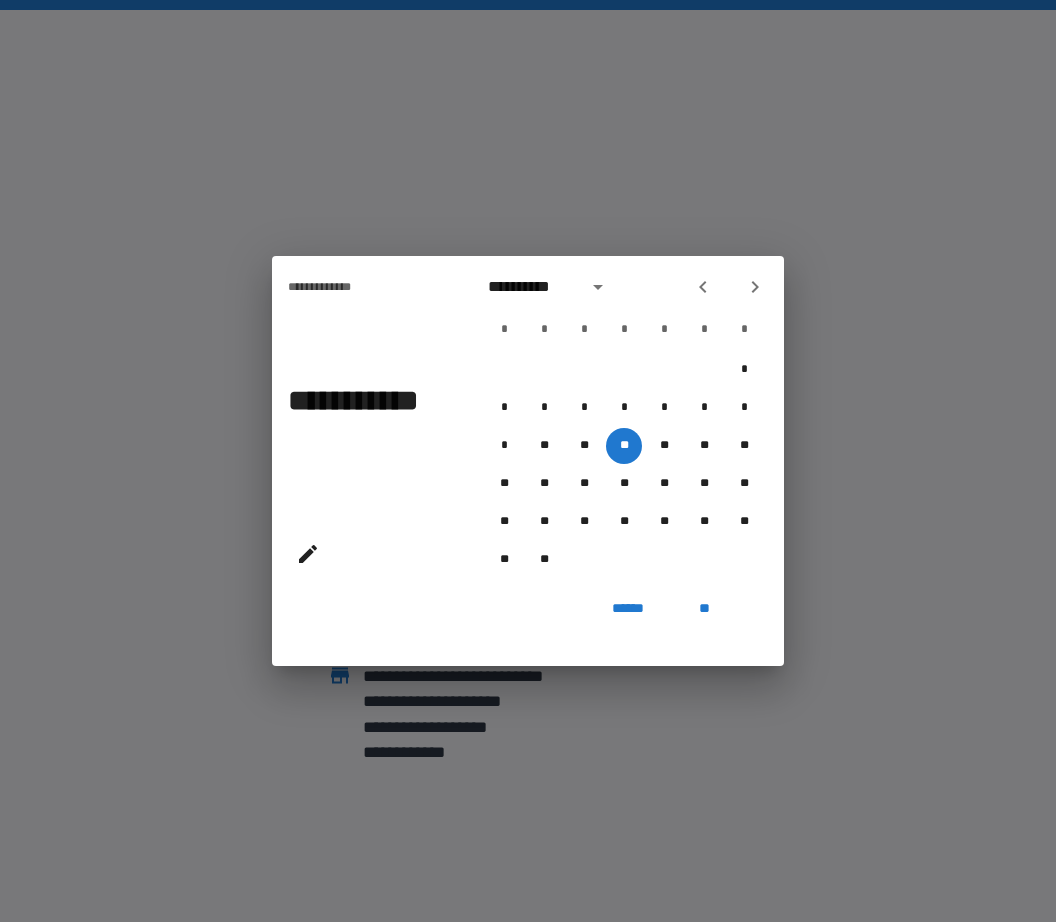 click on "**" at bounding box center (704, 608) 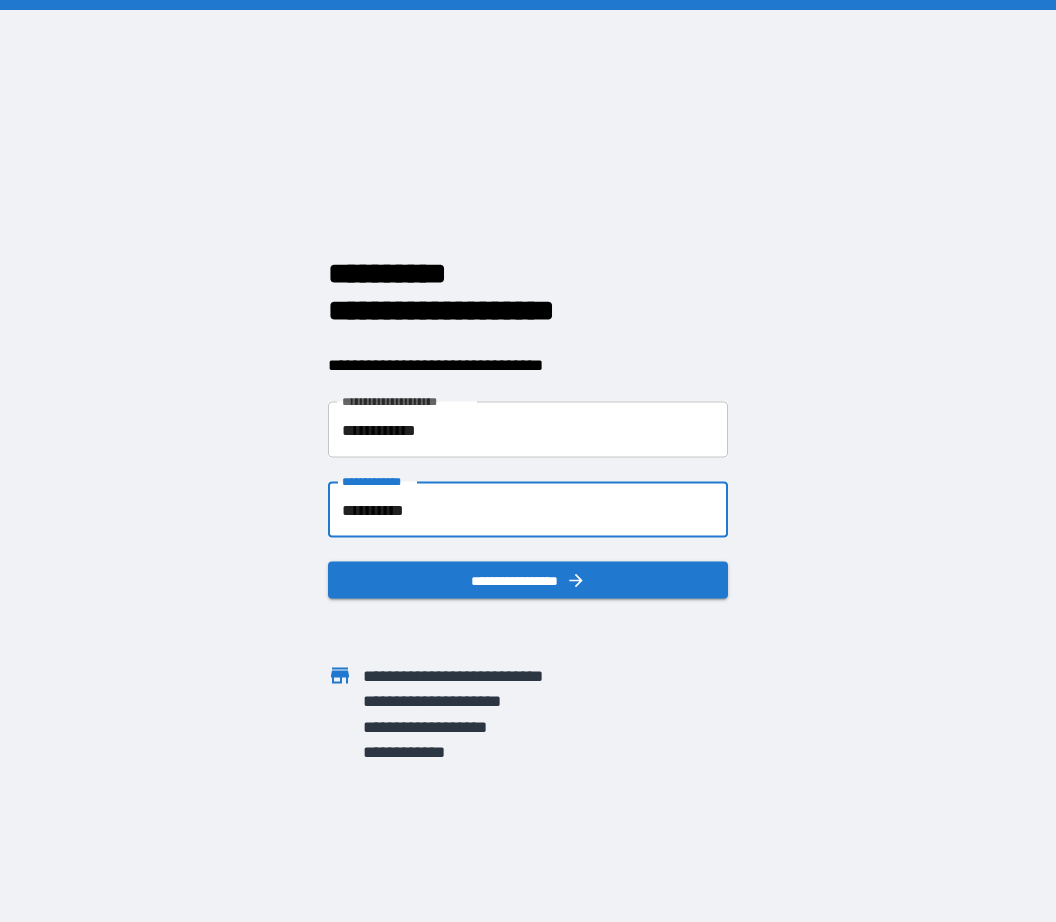 click on "**********" at bounding box center [528, 510] 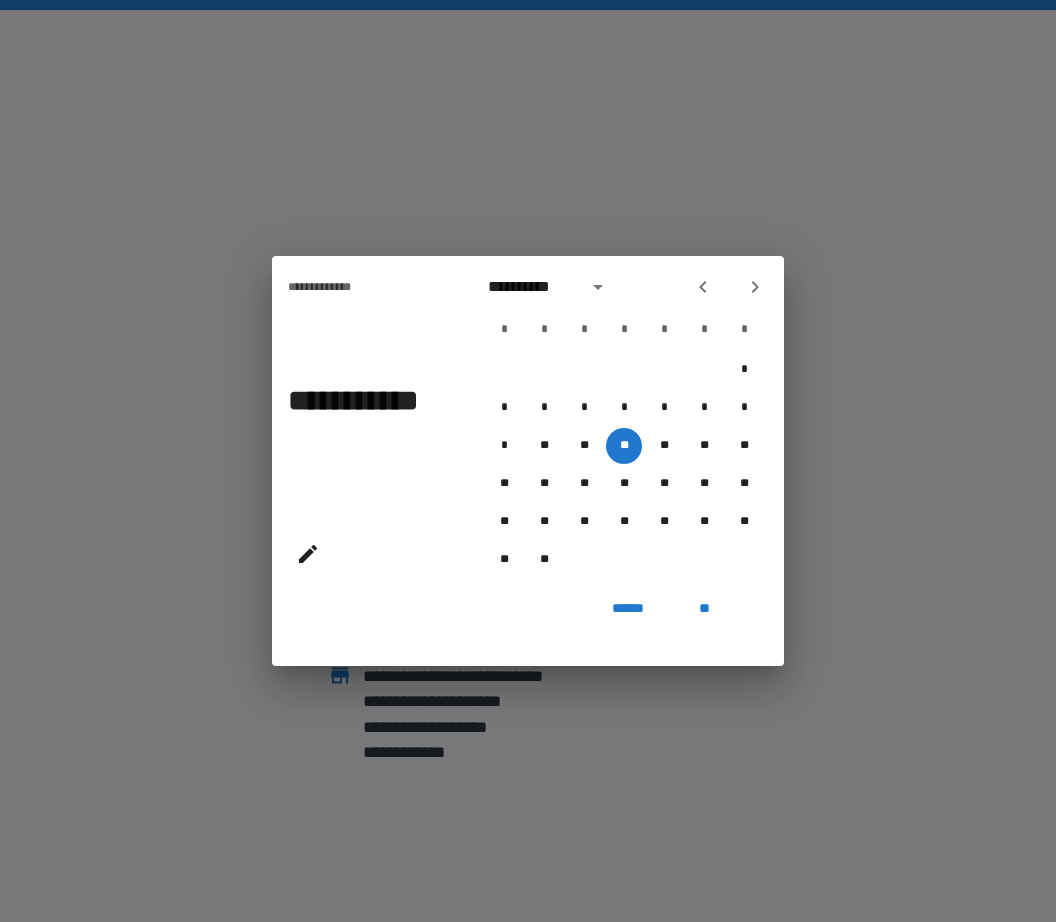 click on "**" at bounding box center (704, 608) 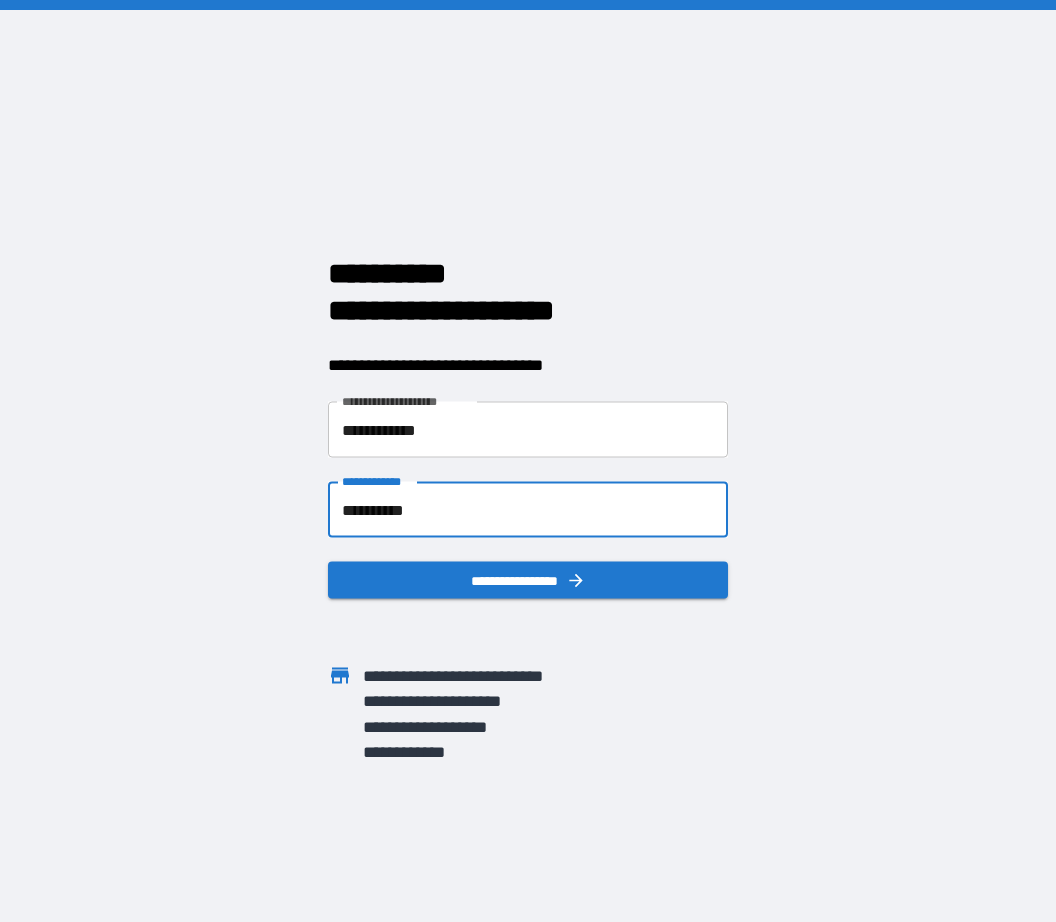 click on "**********" at bounding box center (528, 510) 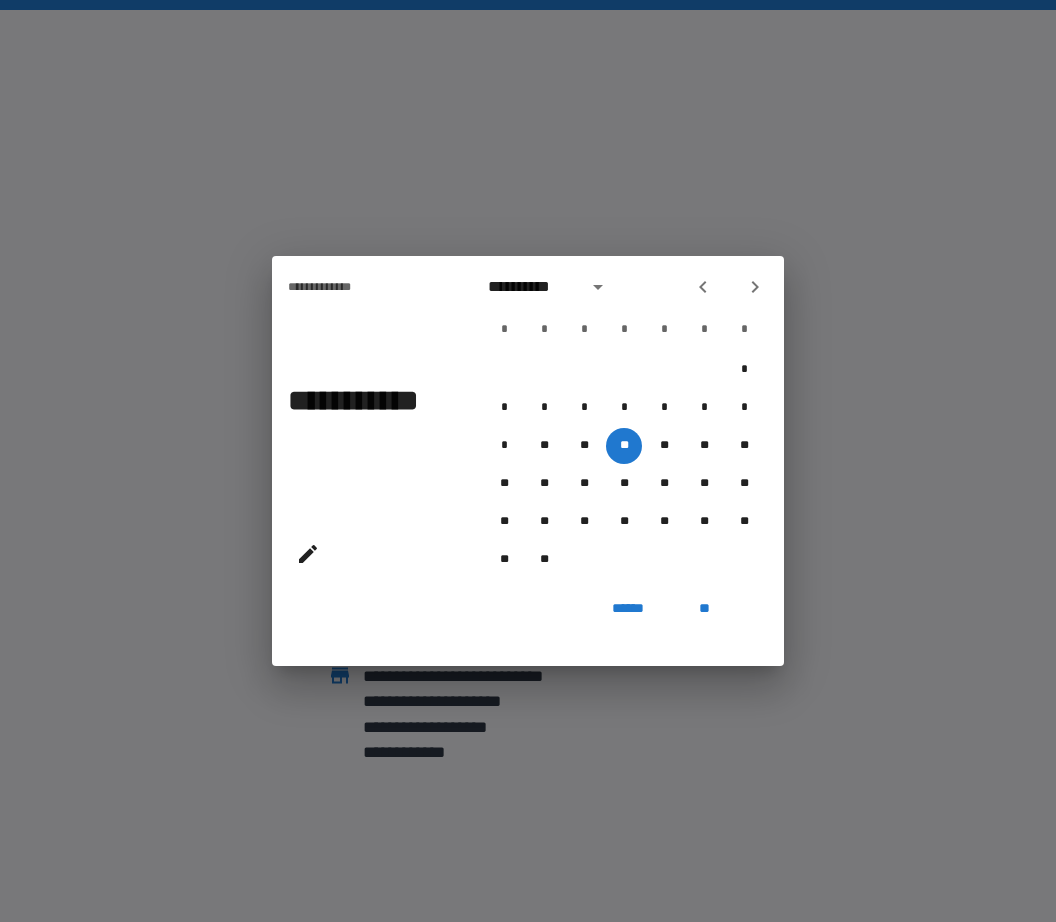 click 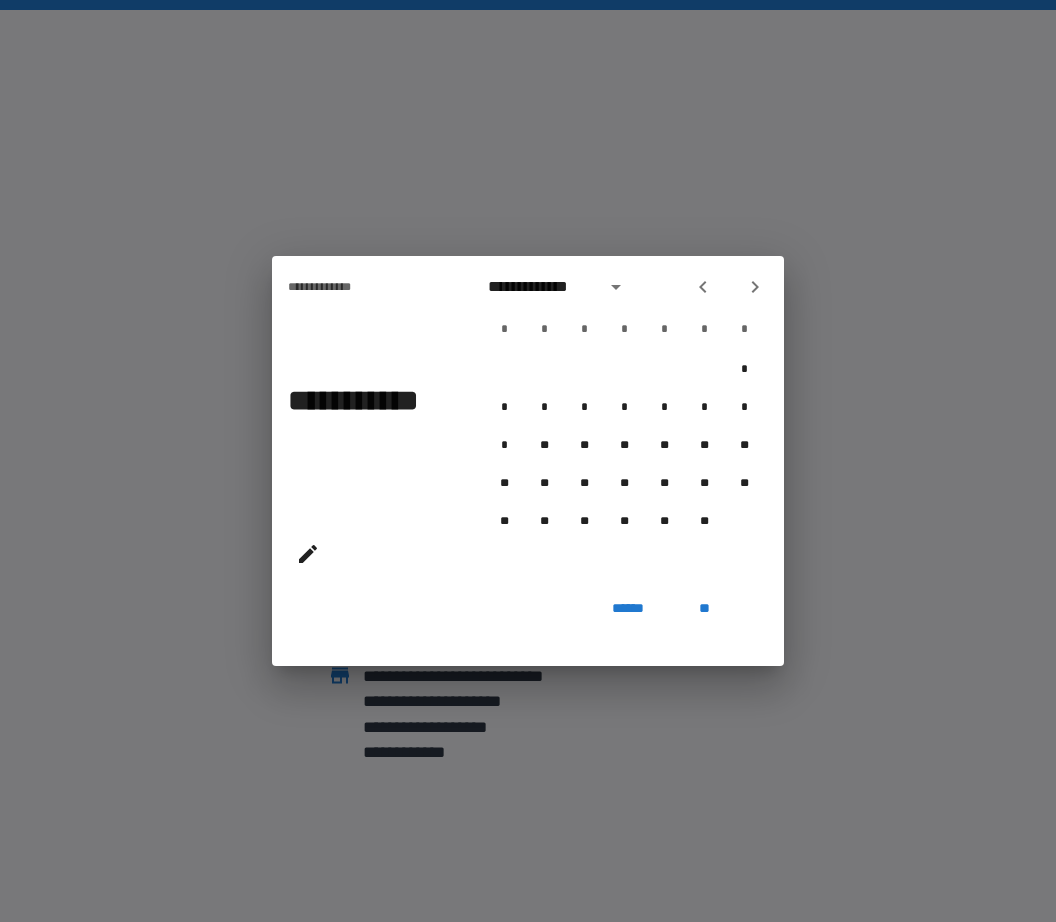 click 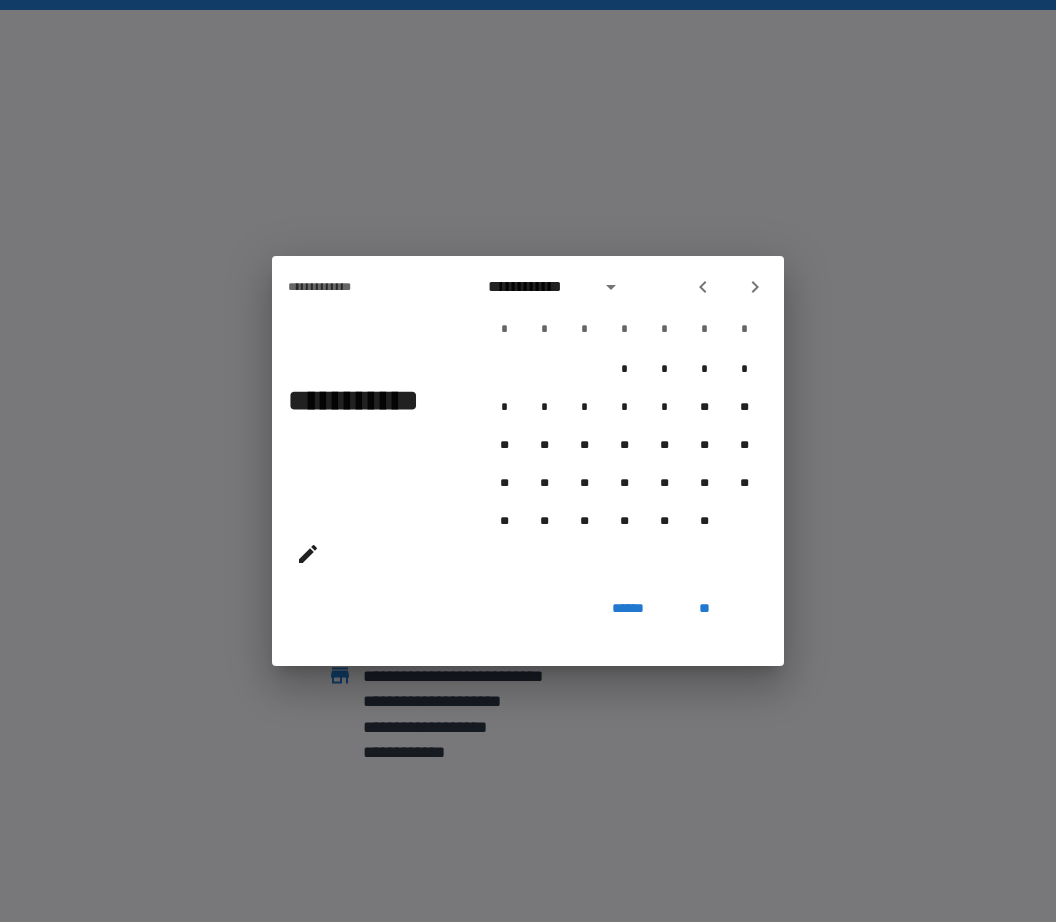 click 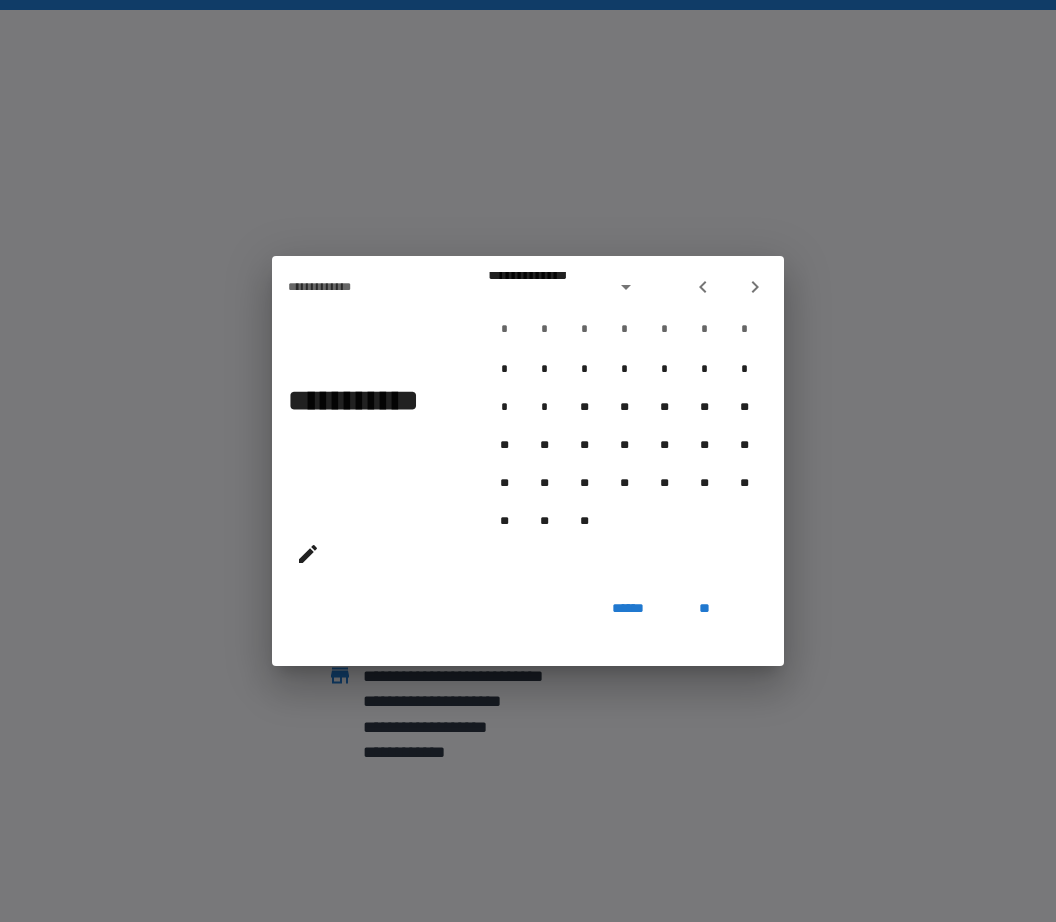 click 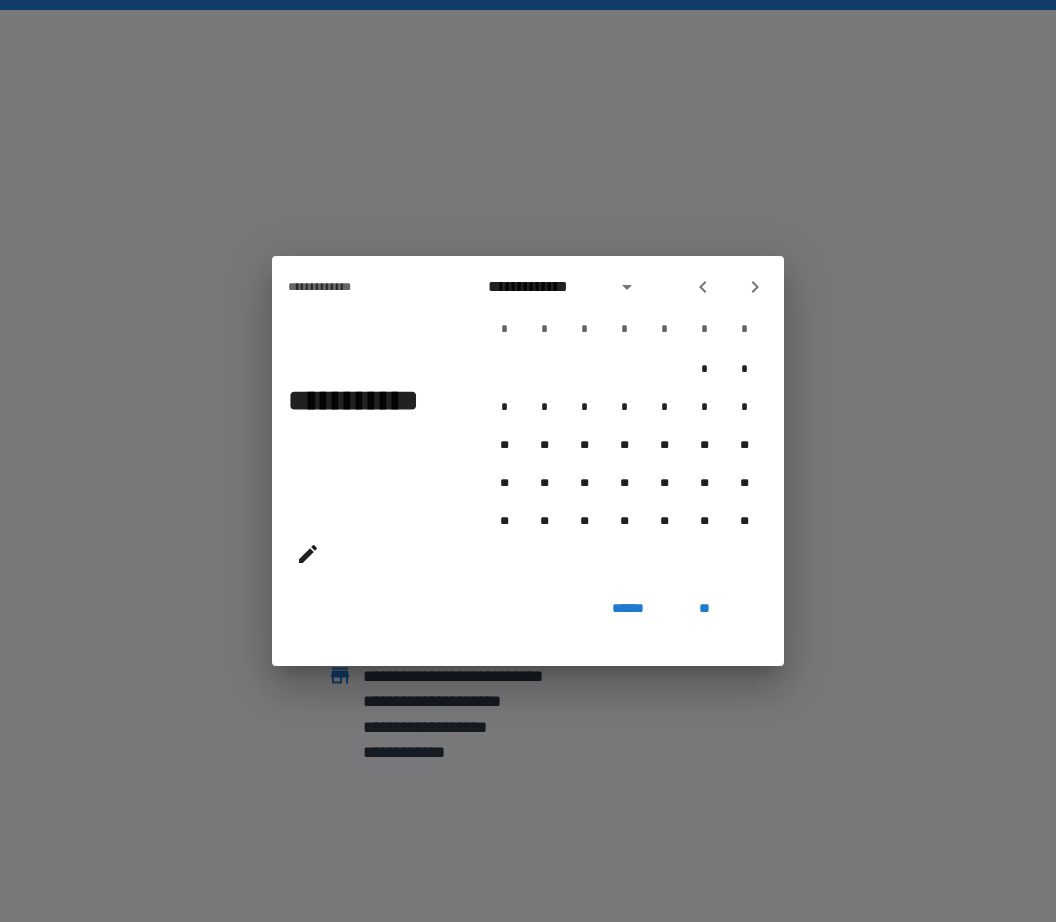 click 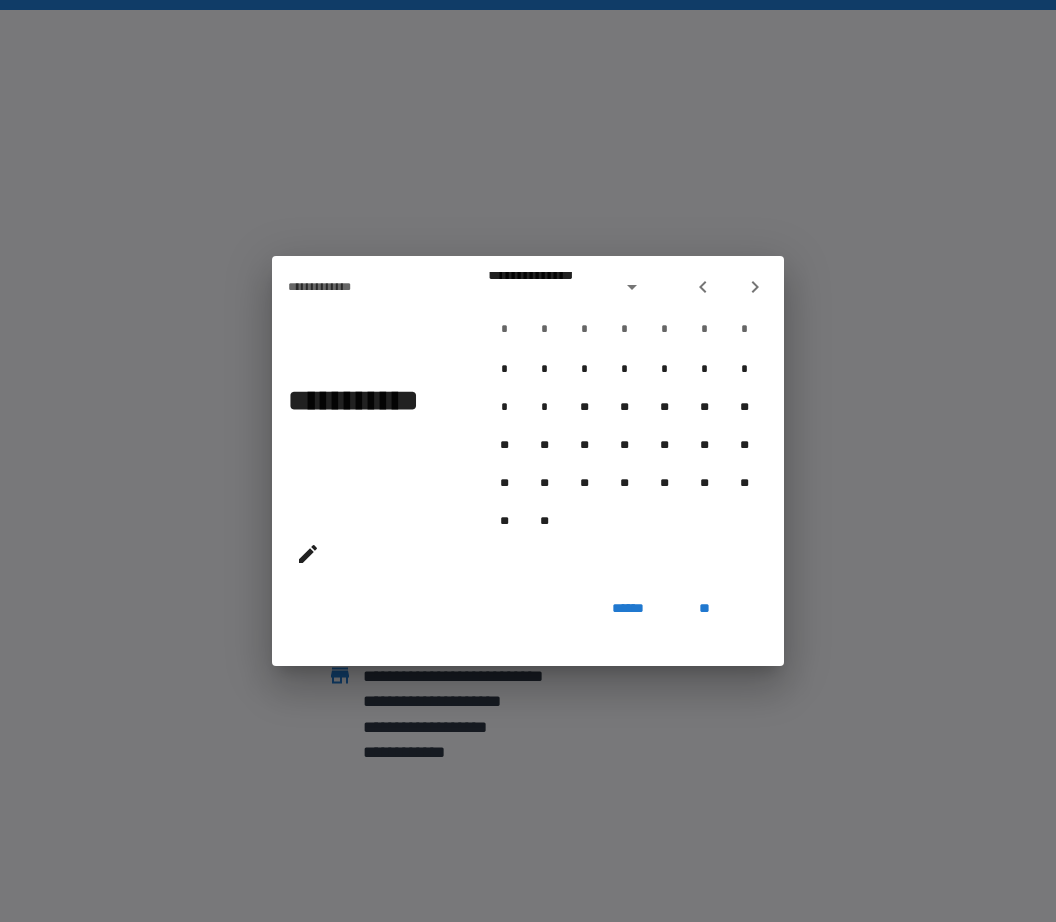 click 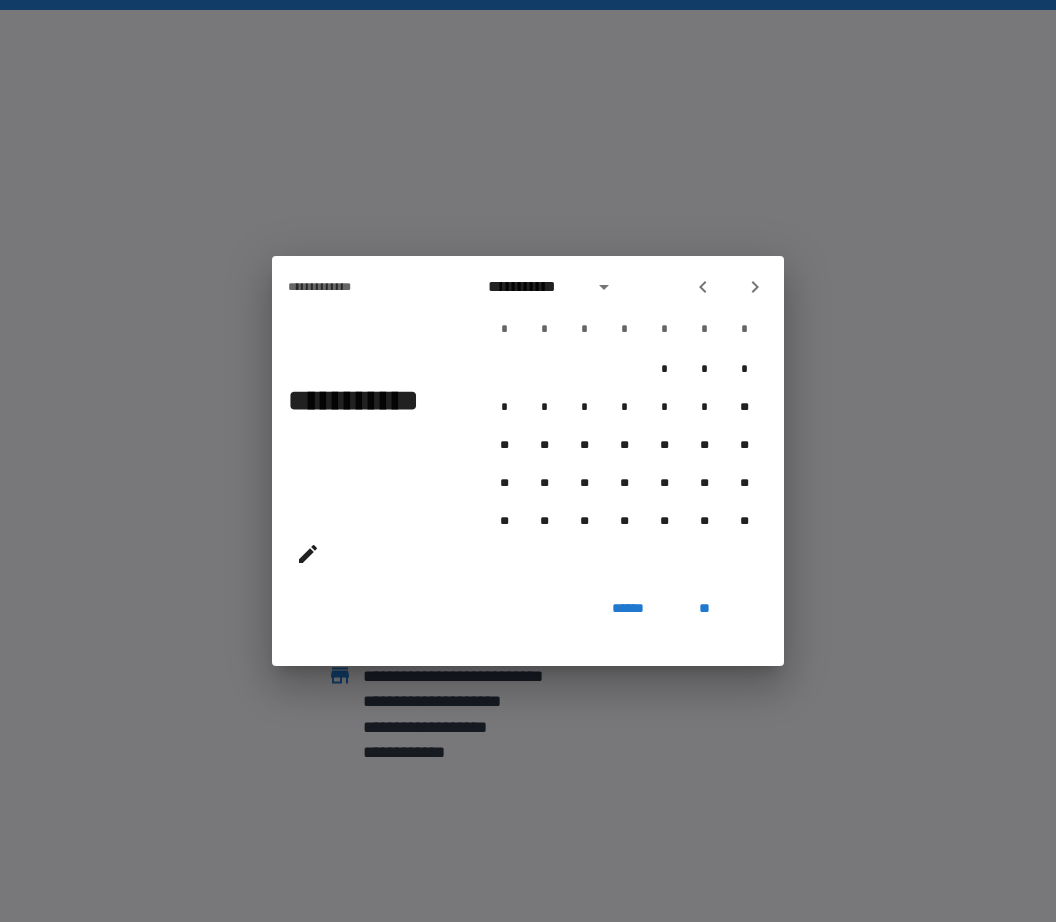 click 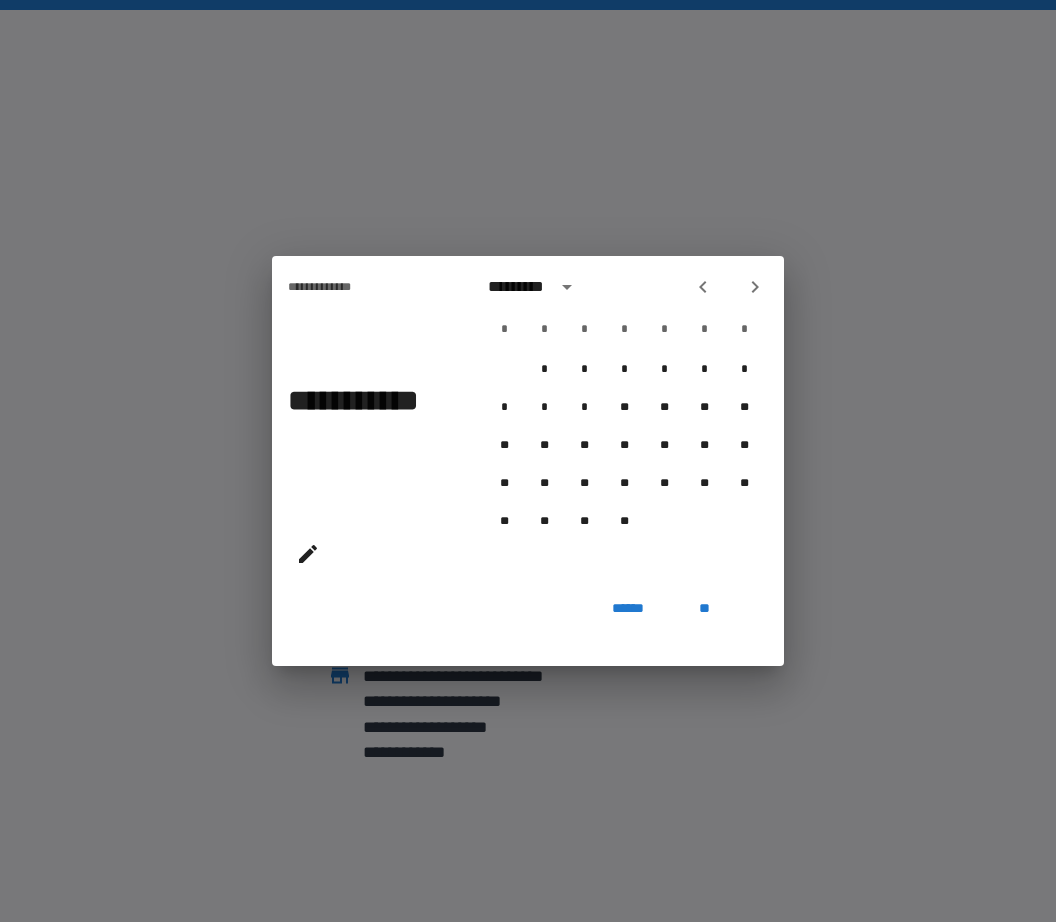 click 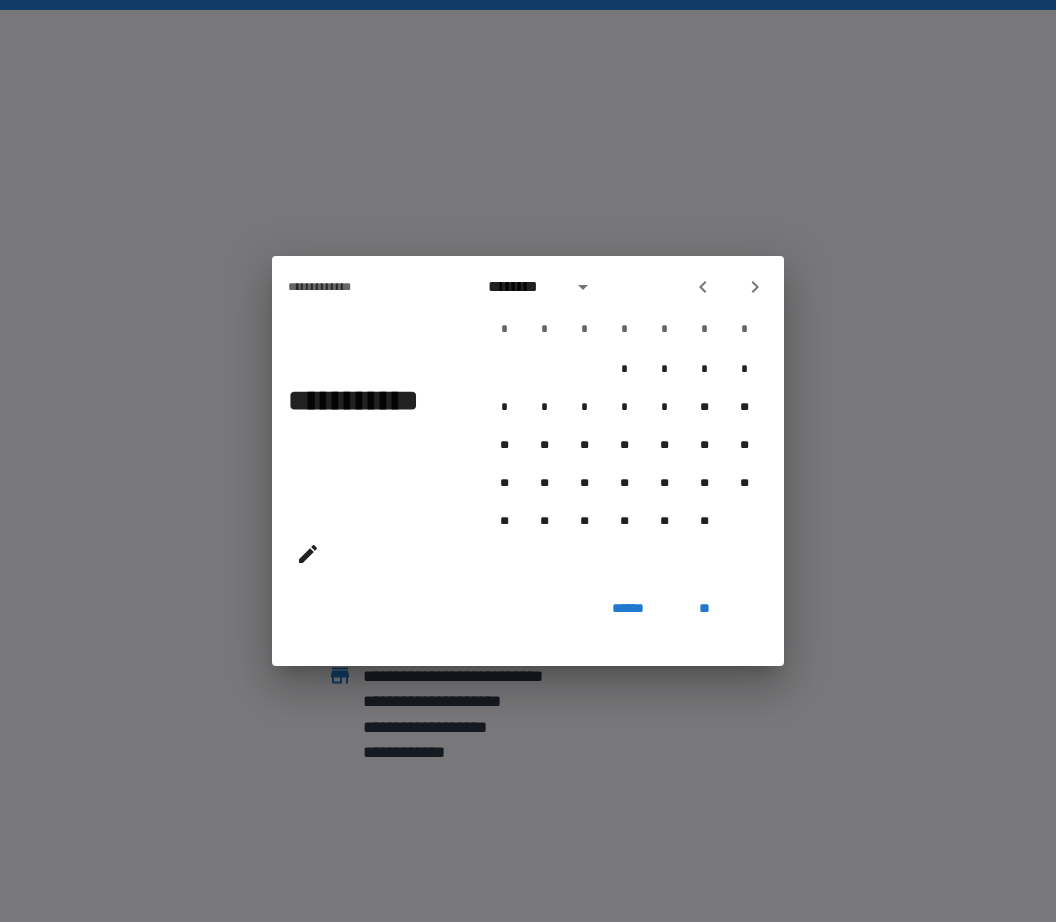 click at bounding box center [703, 287] 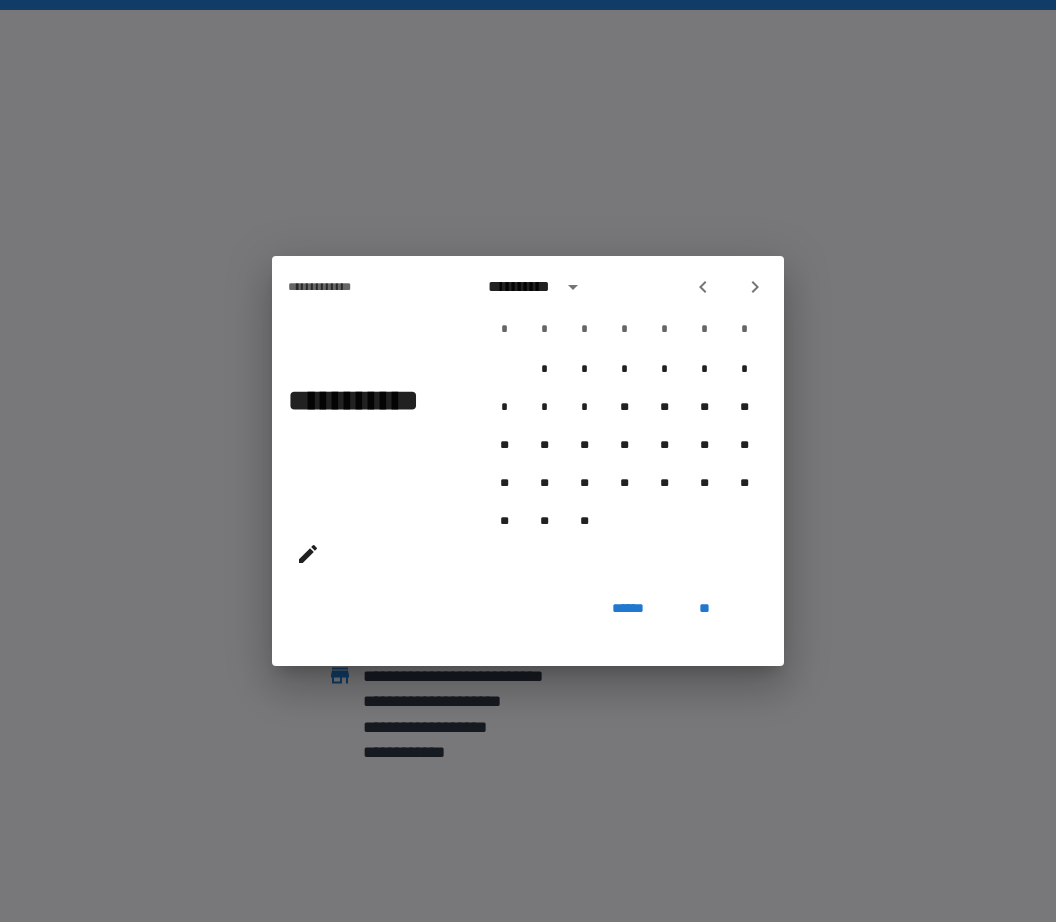 click at bounding box center [703, 287] 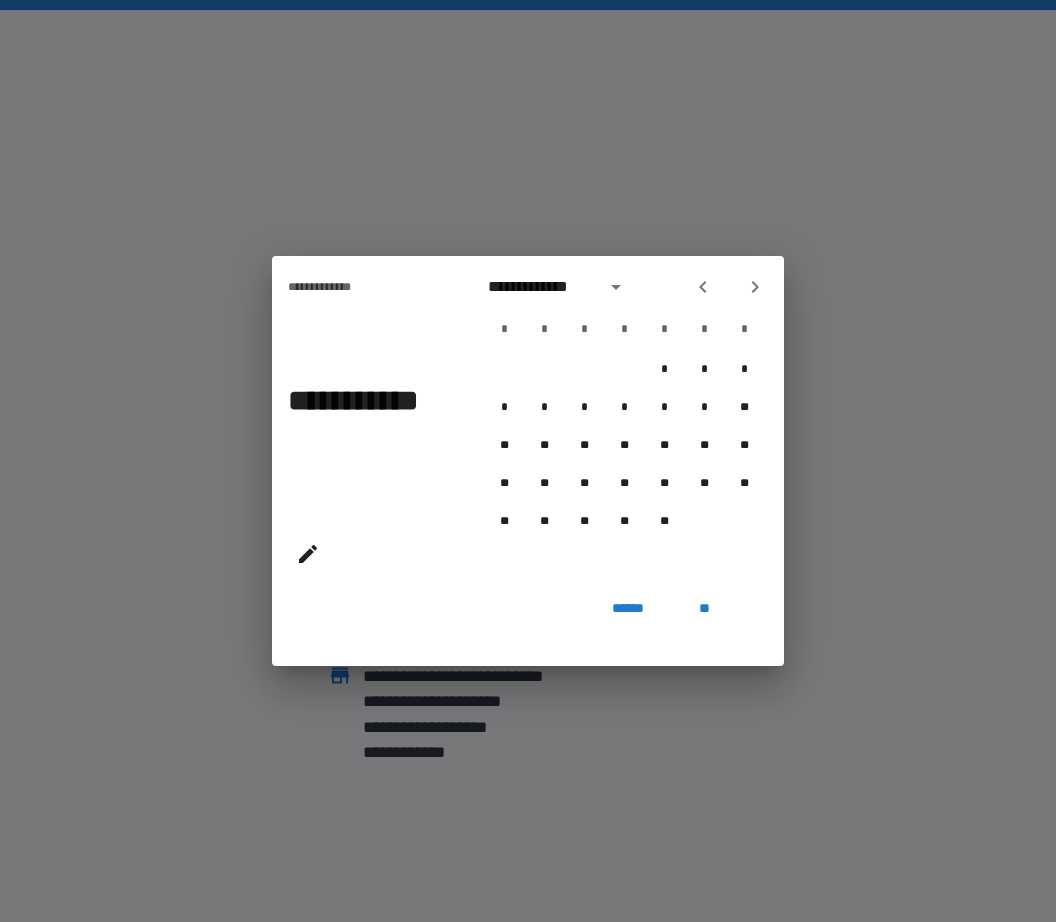 click 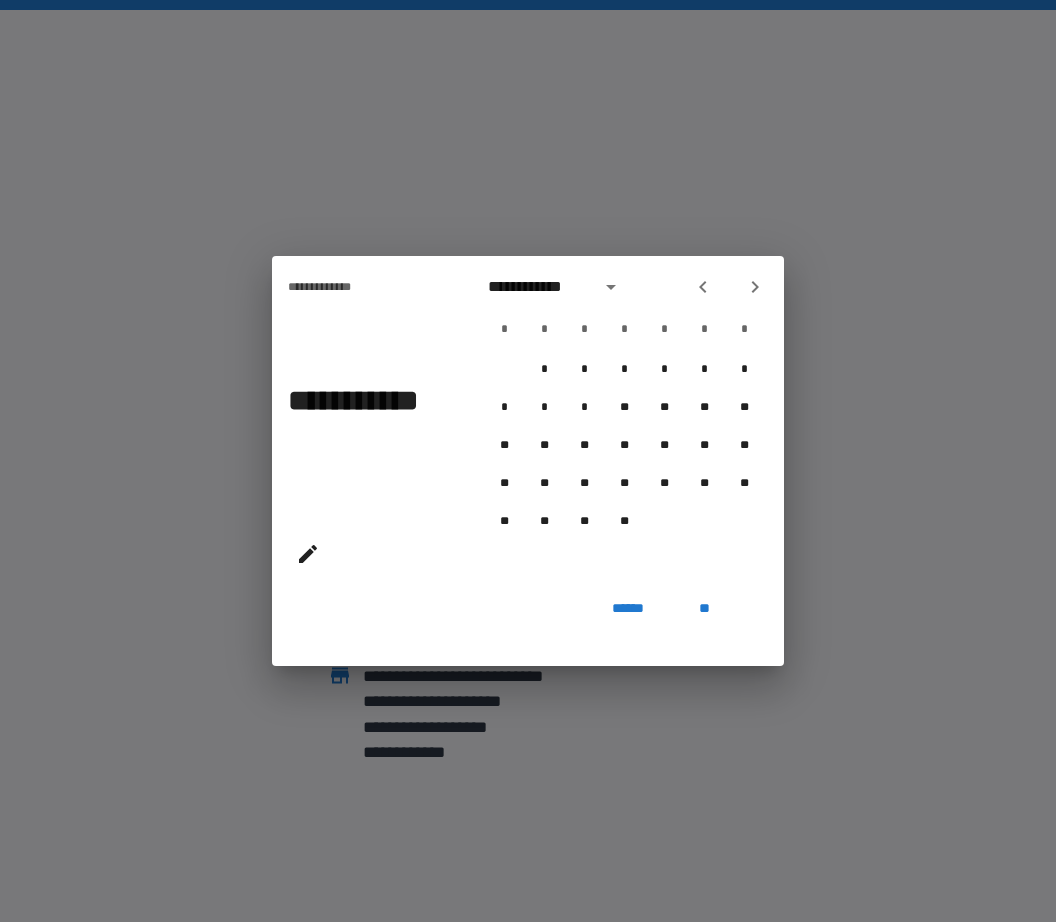 click at bounding box center [703, 287] 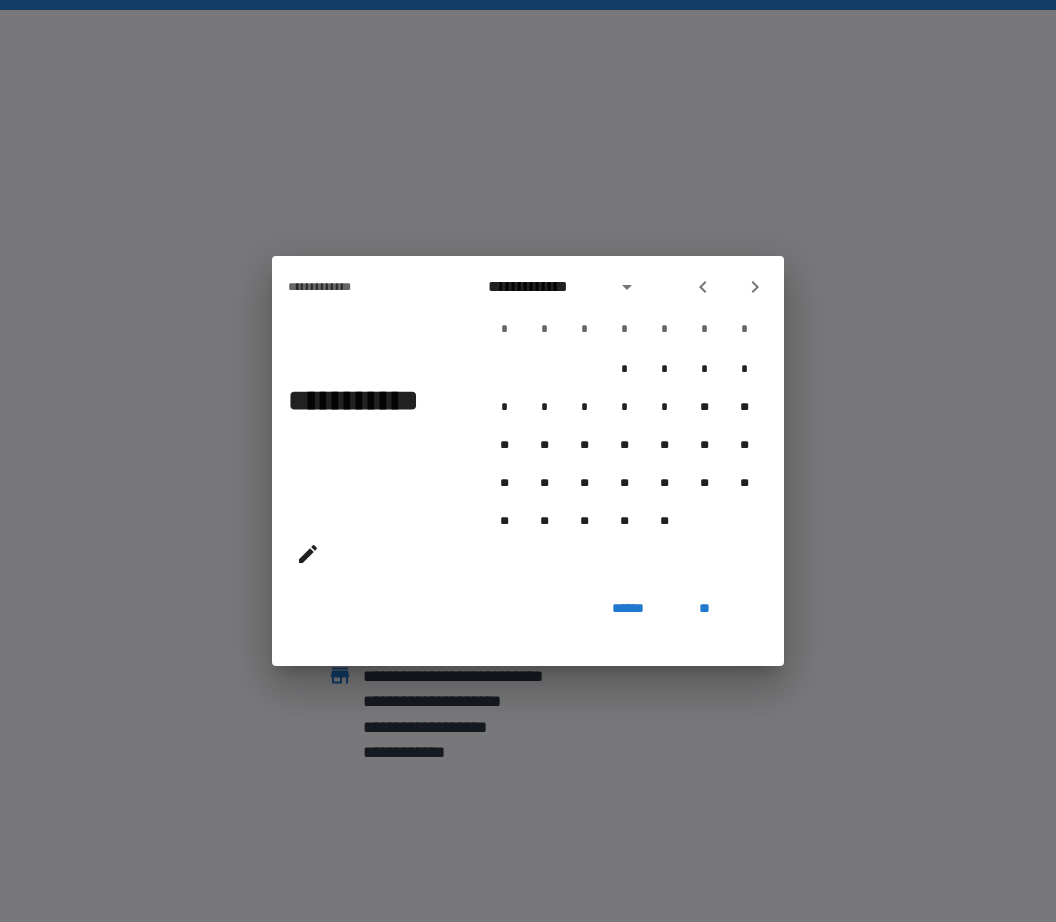 click at bounding box center (703, 287) 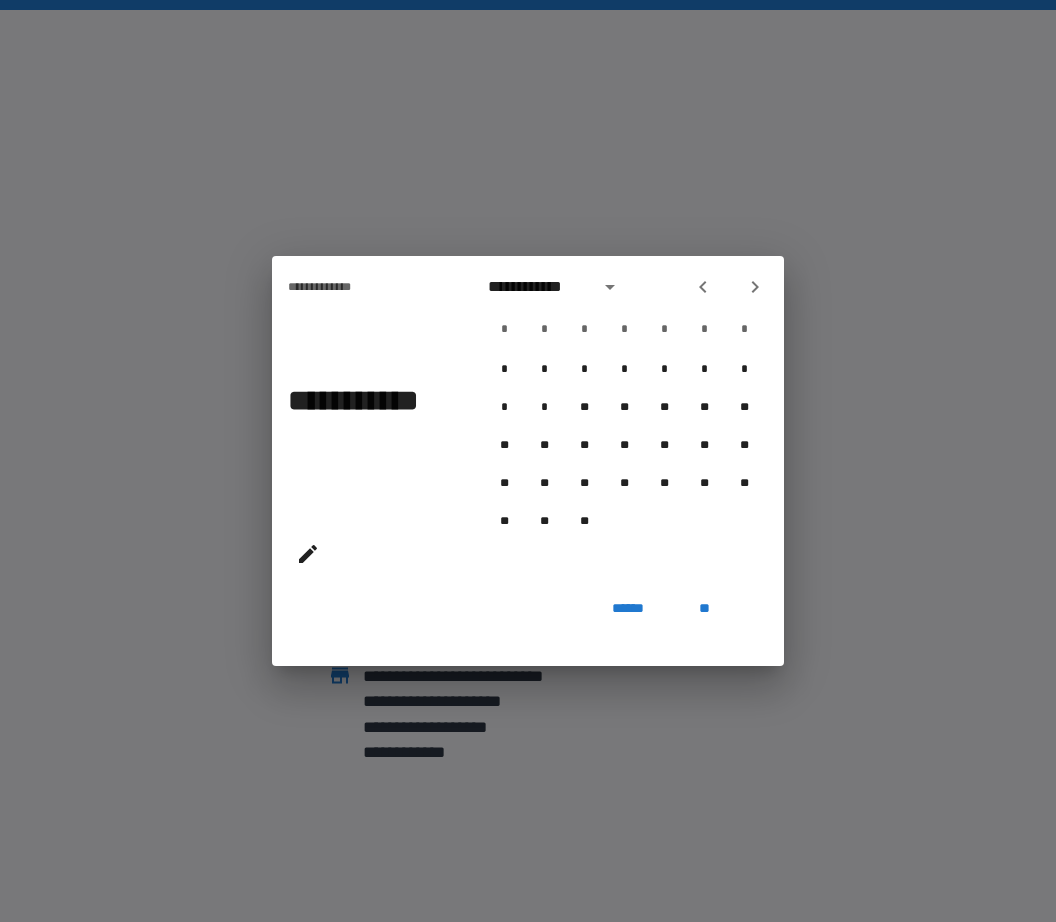 click at bounding box center [703, 287] 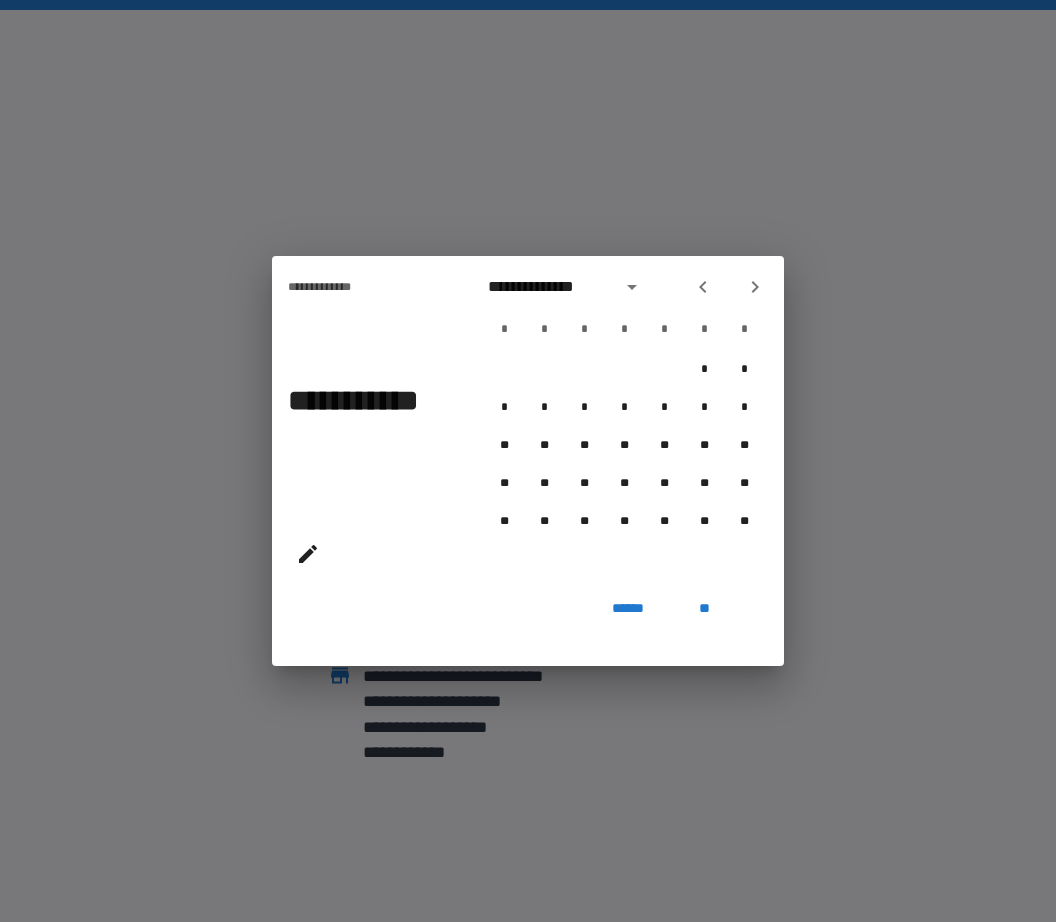 click at bounding box center (729, 287) 